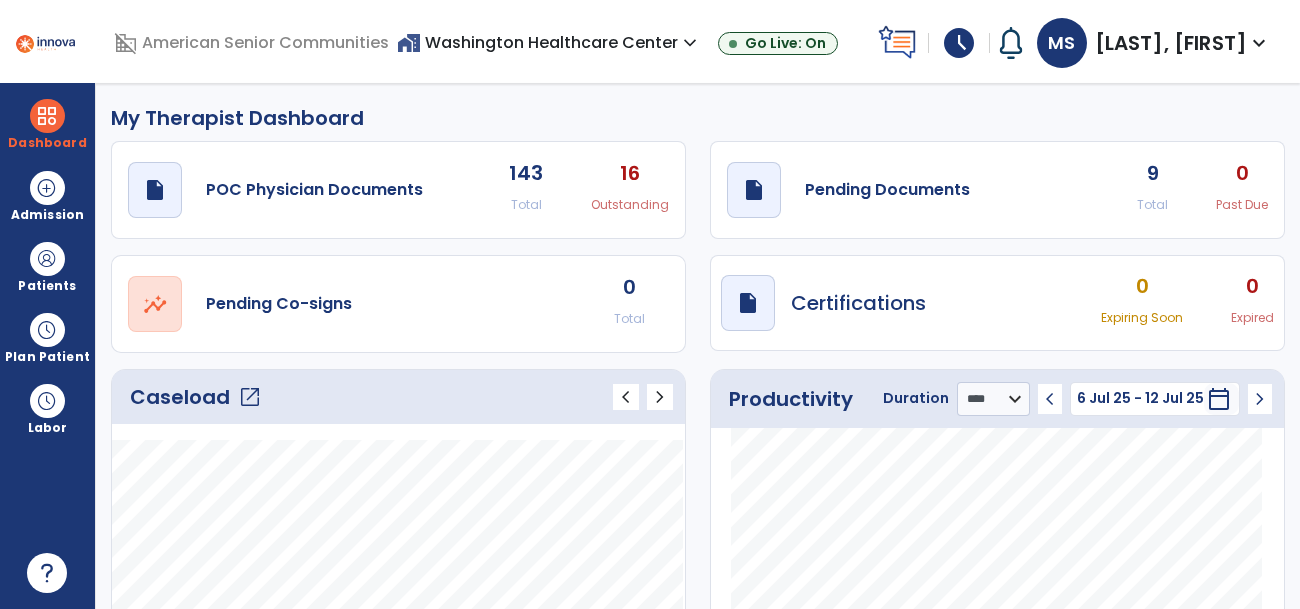 select on "****" 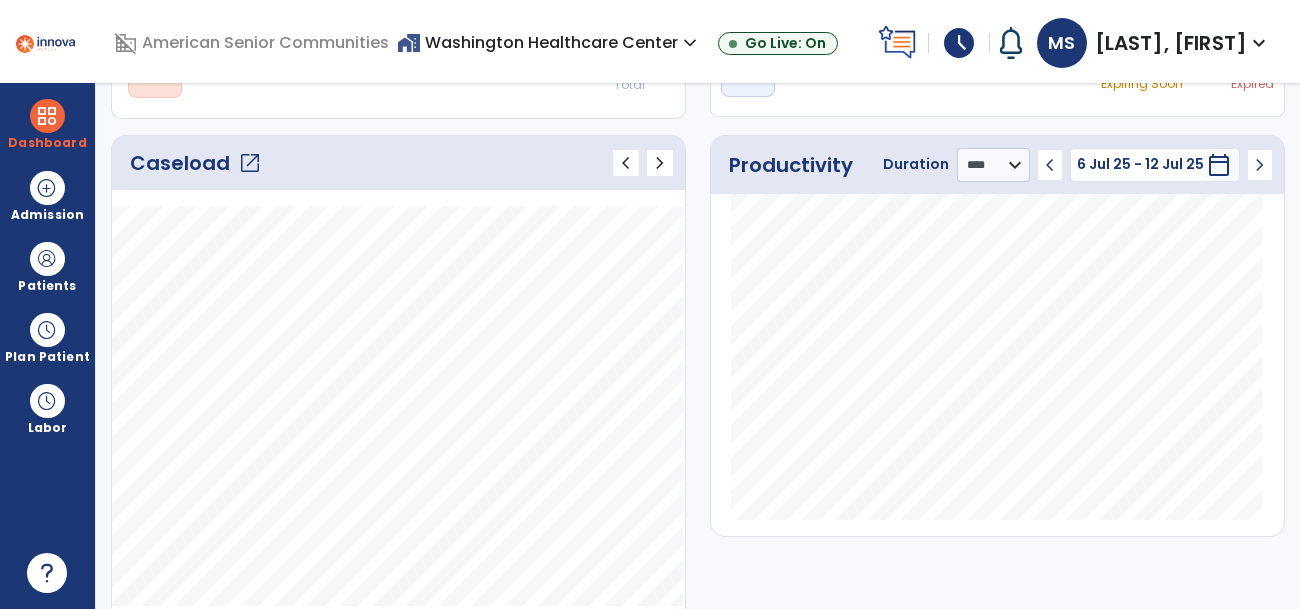 click on "Caseload   open_in_new" 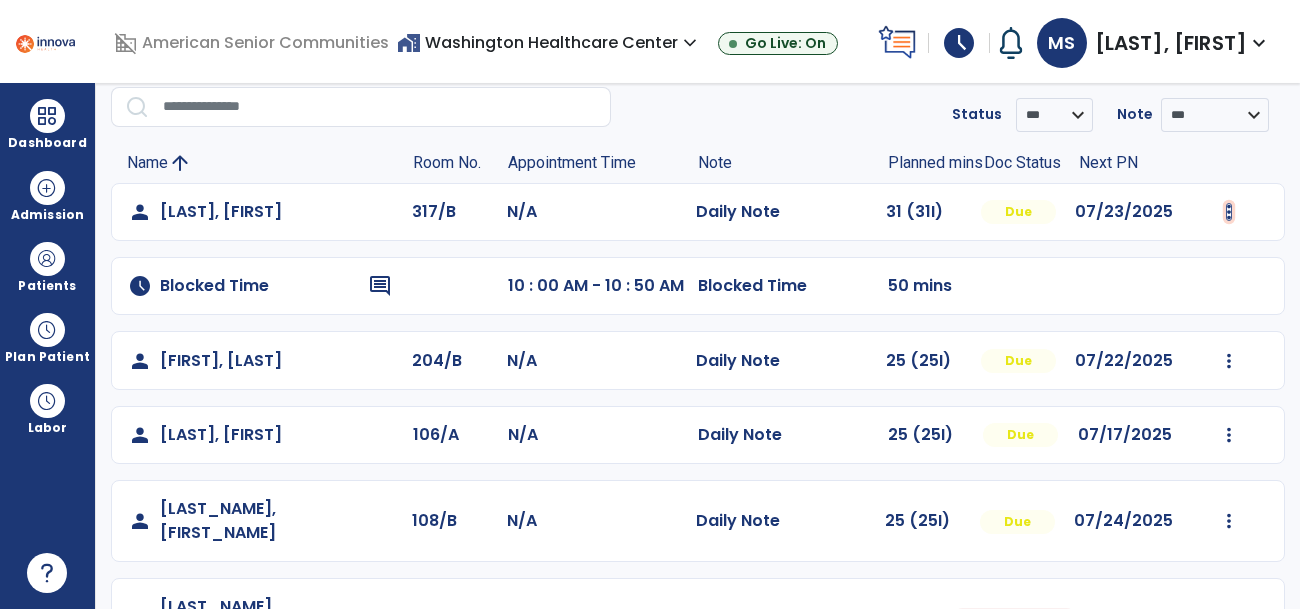 click at bounding box center (1229, 212) 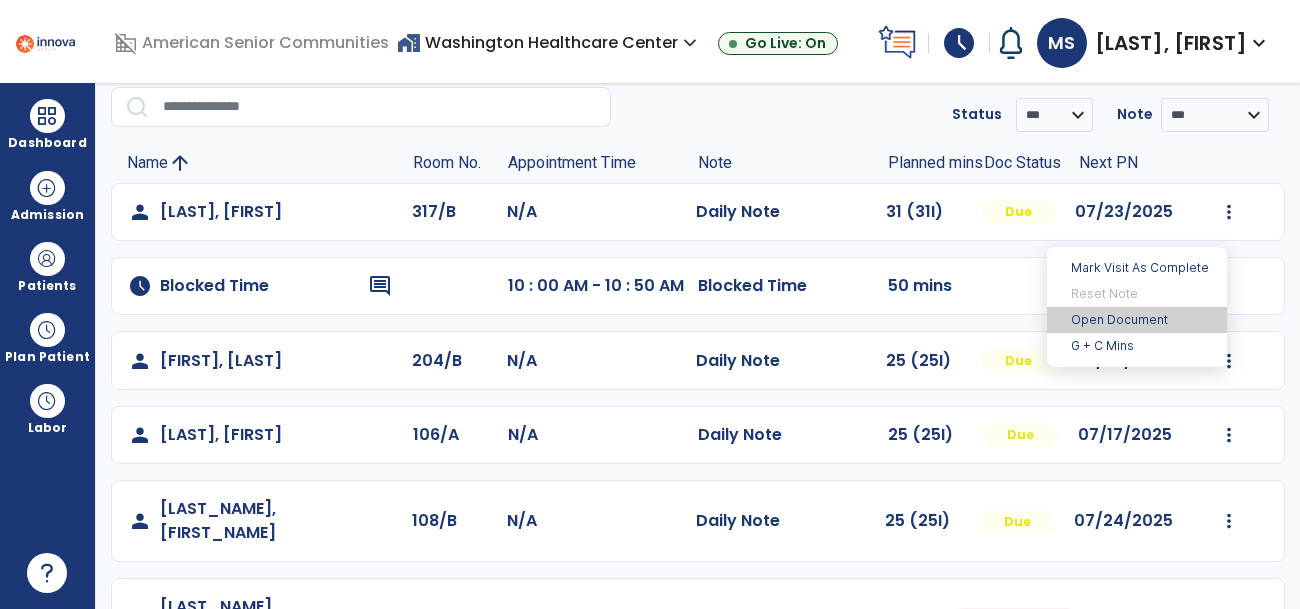 click on "Open Document" at bounding box center [1137, 320] 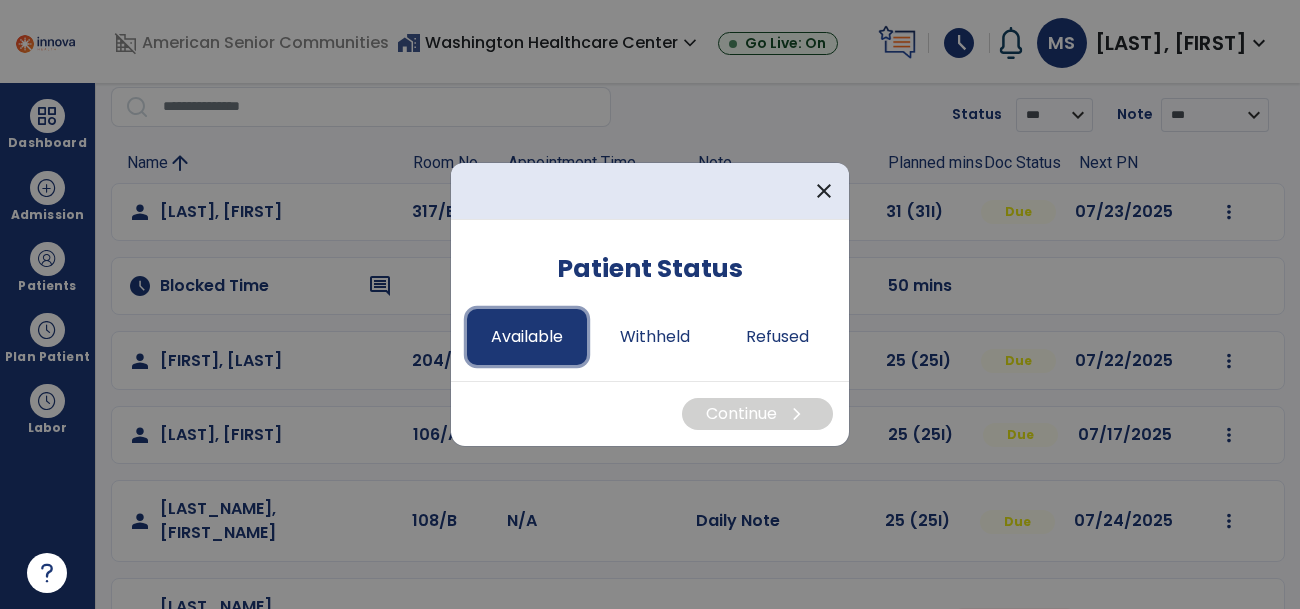 click on "Available" at bounding box center [527, 337] 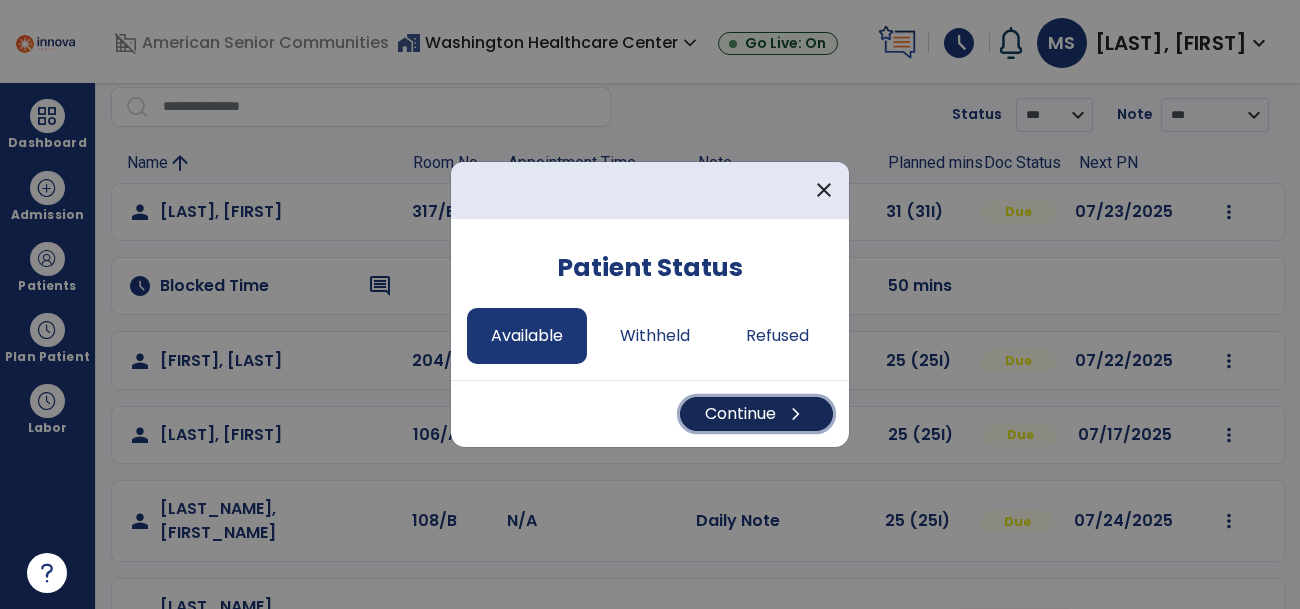click on "Continue   chevron_right" at bounding box center [756, 414] 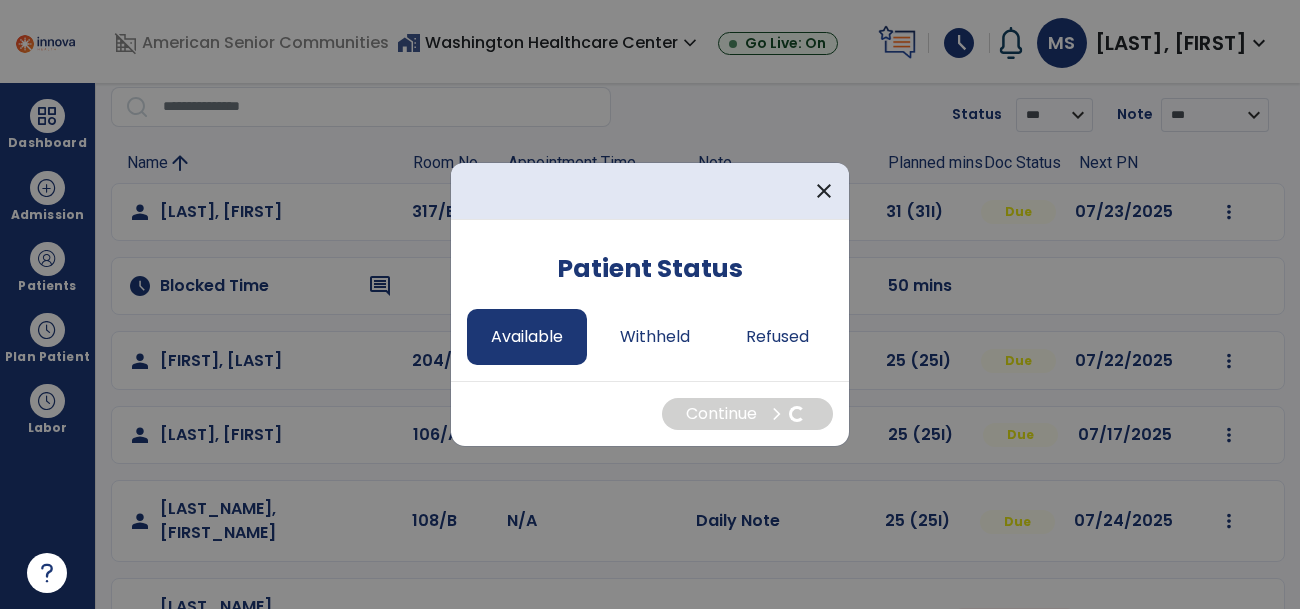 select on "*" 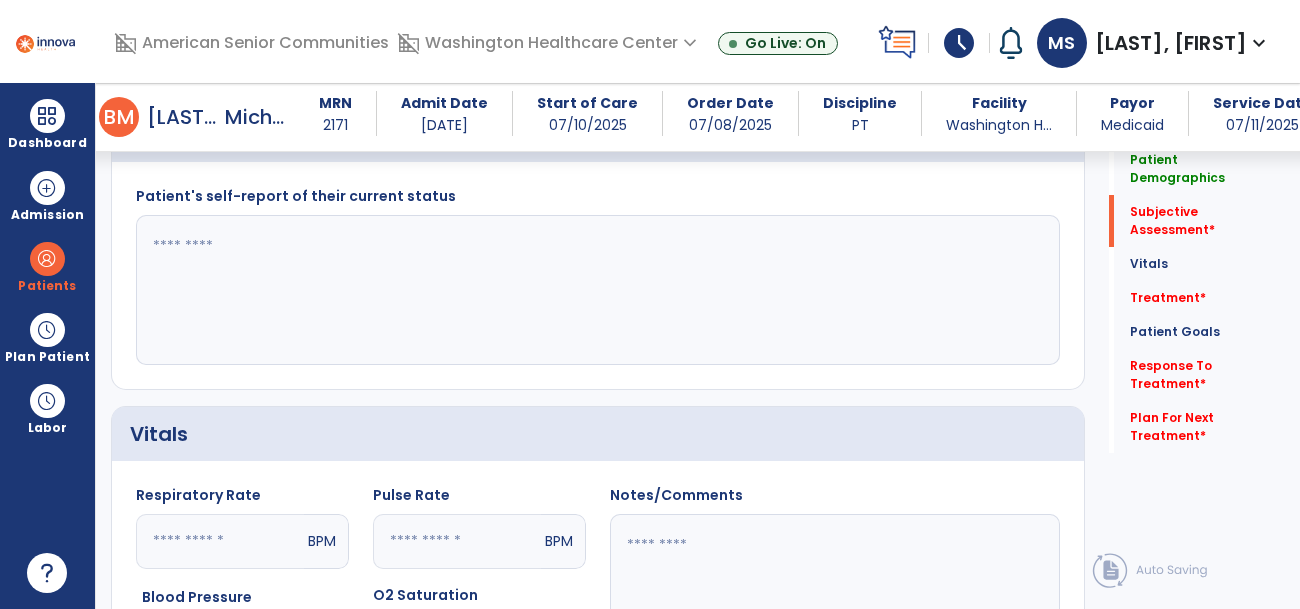 scroll, scrollTop: 533, scrollLeft: 0, axis: vertical 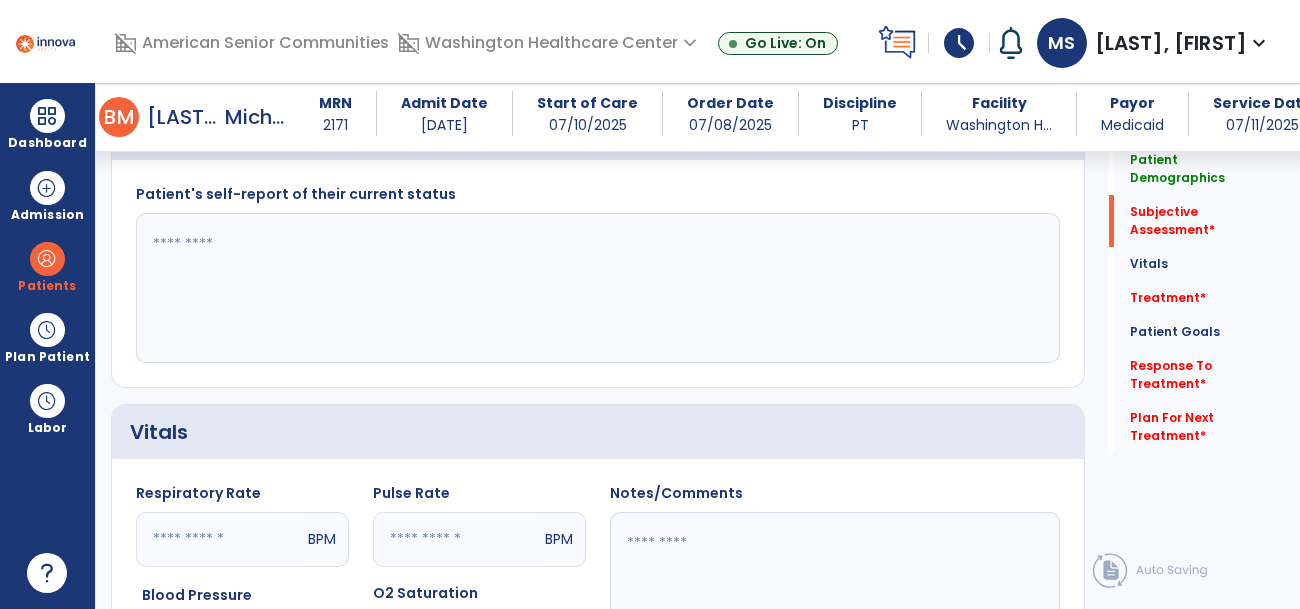click 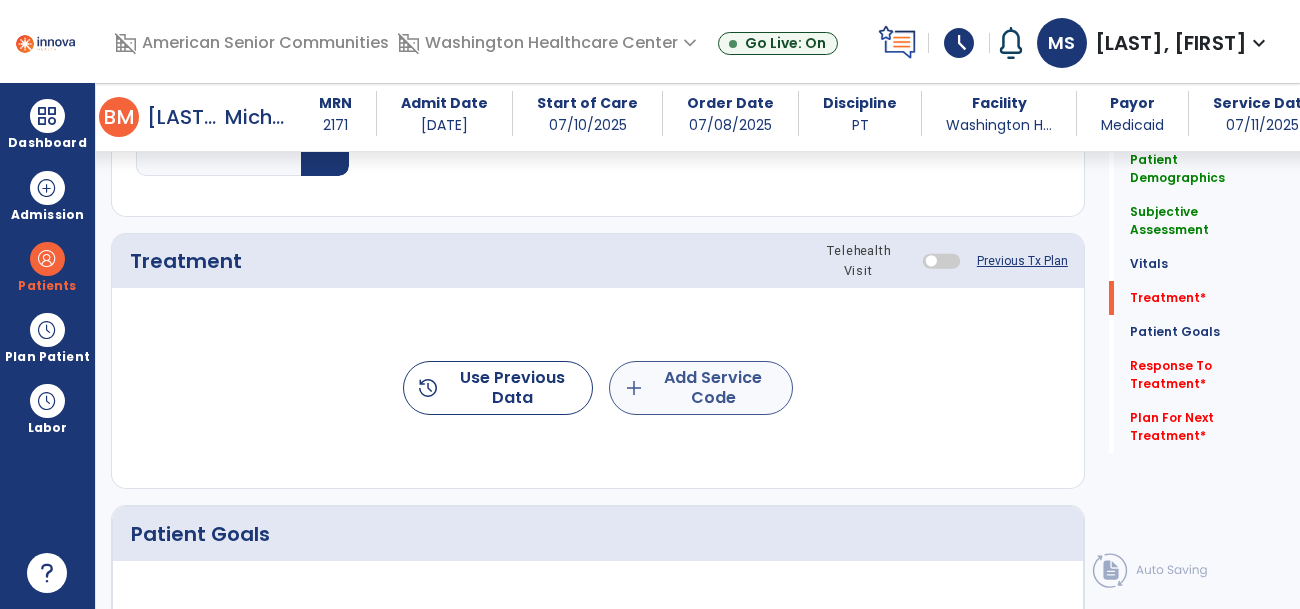type on "**********" 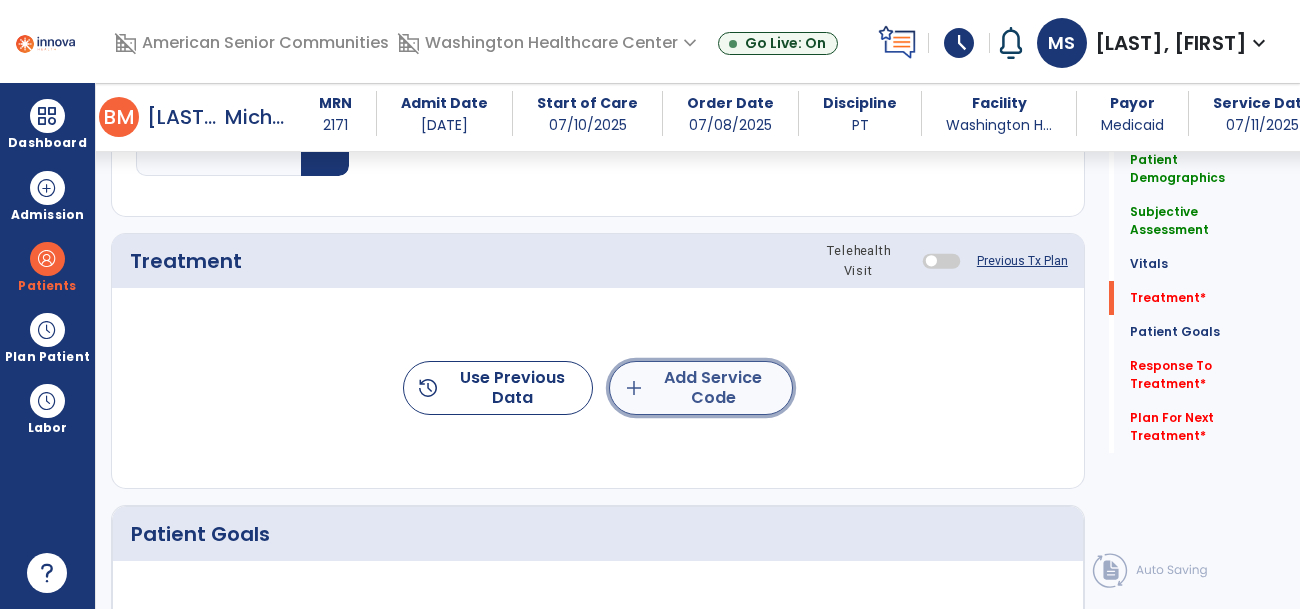 click on "add  Add Service Code" 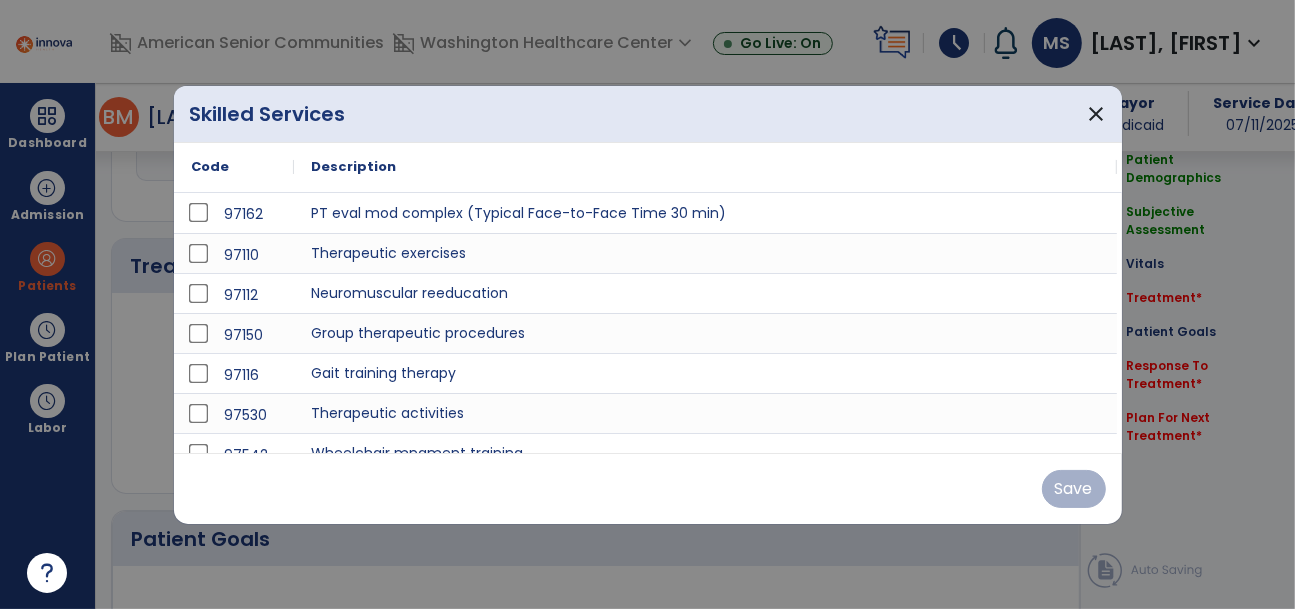 scroll, scrollTop: 1126, scrollLeft: 0, axis: vertical 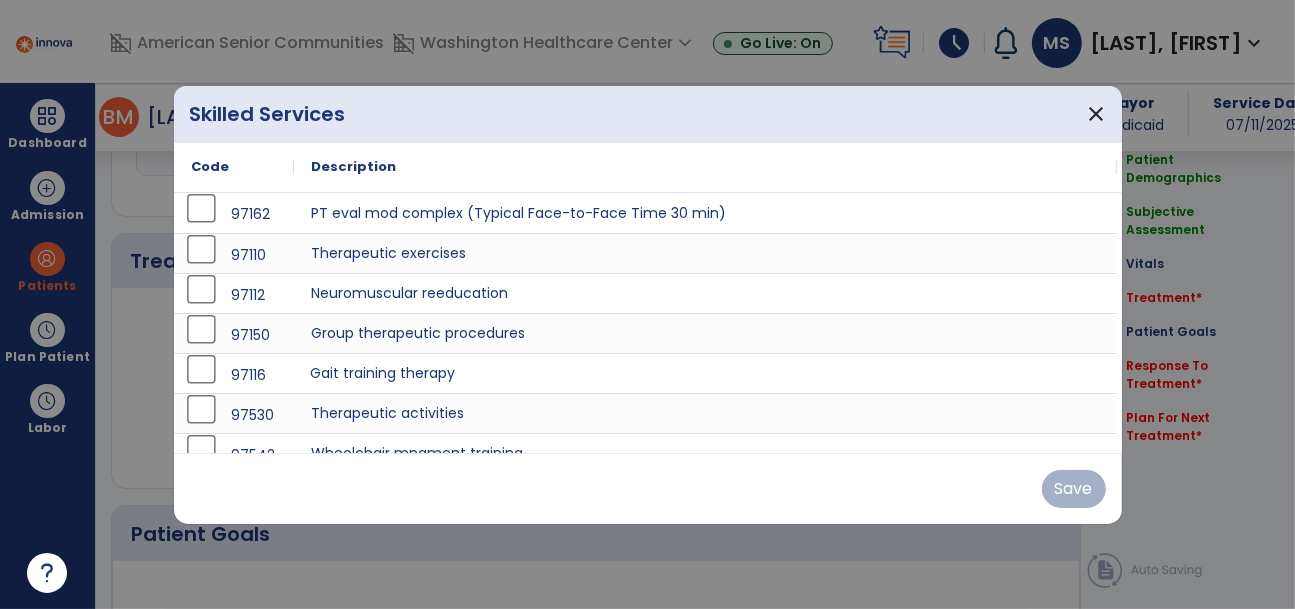 click on "Gait training therapy" at bounding box center (705, 373) 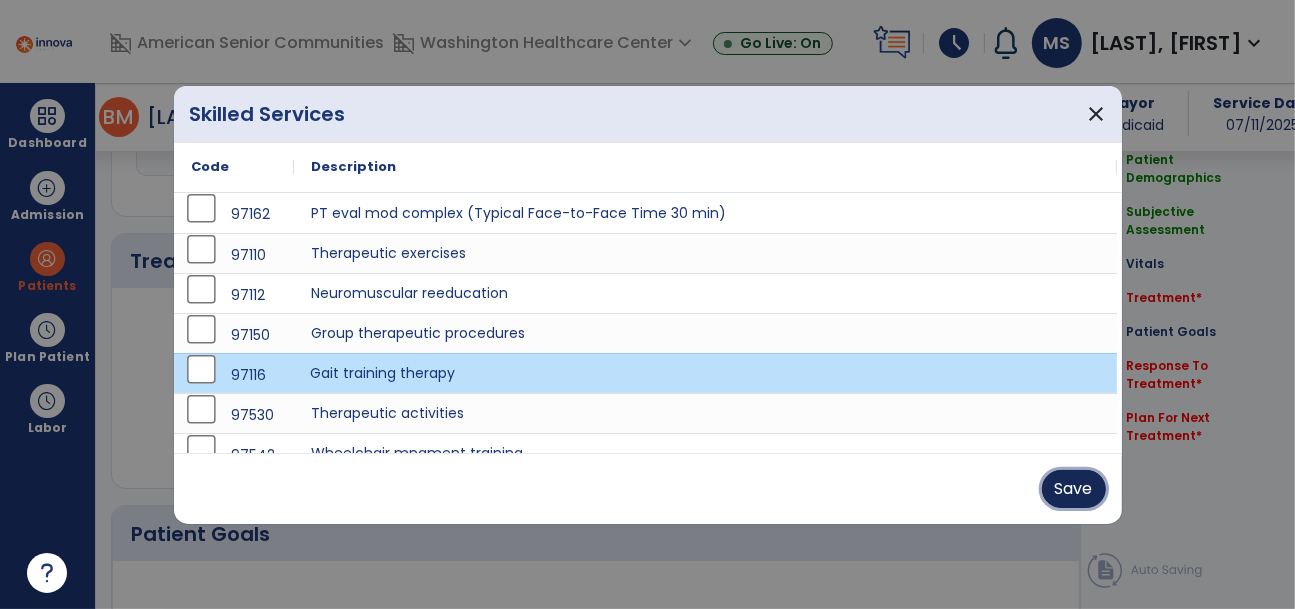 click on "Save" at bounding box center [1074, 489] 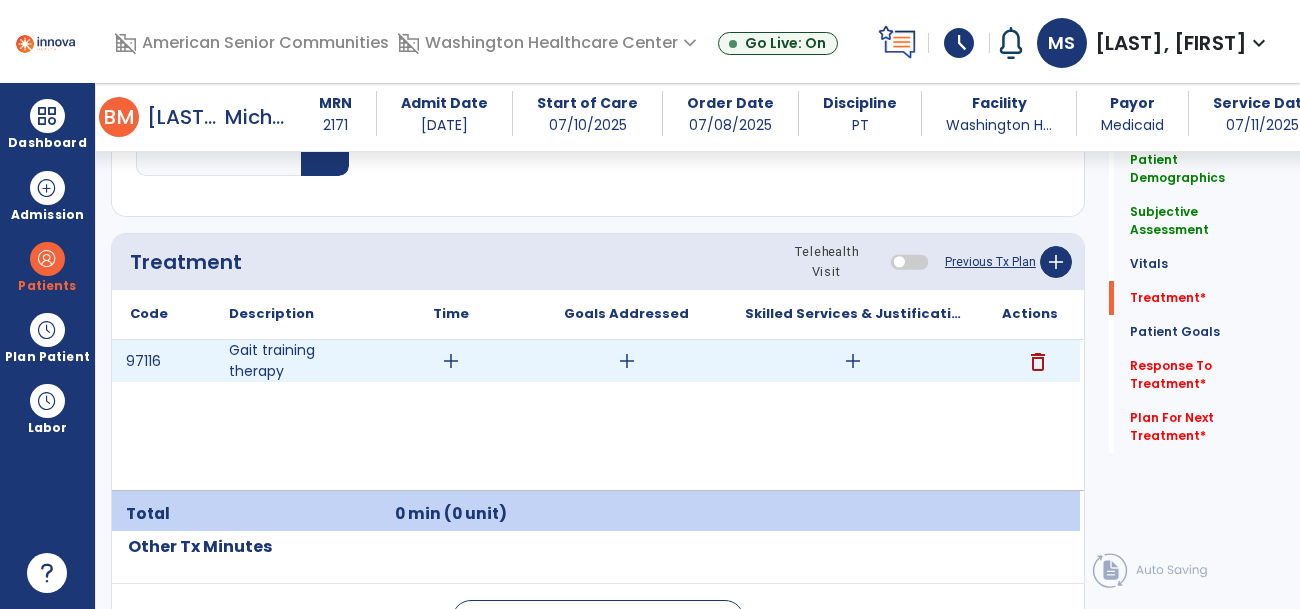 click on "add" at bounding box center (451, 361) 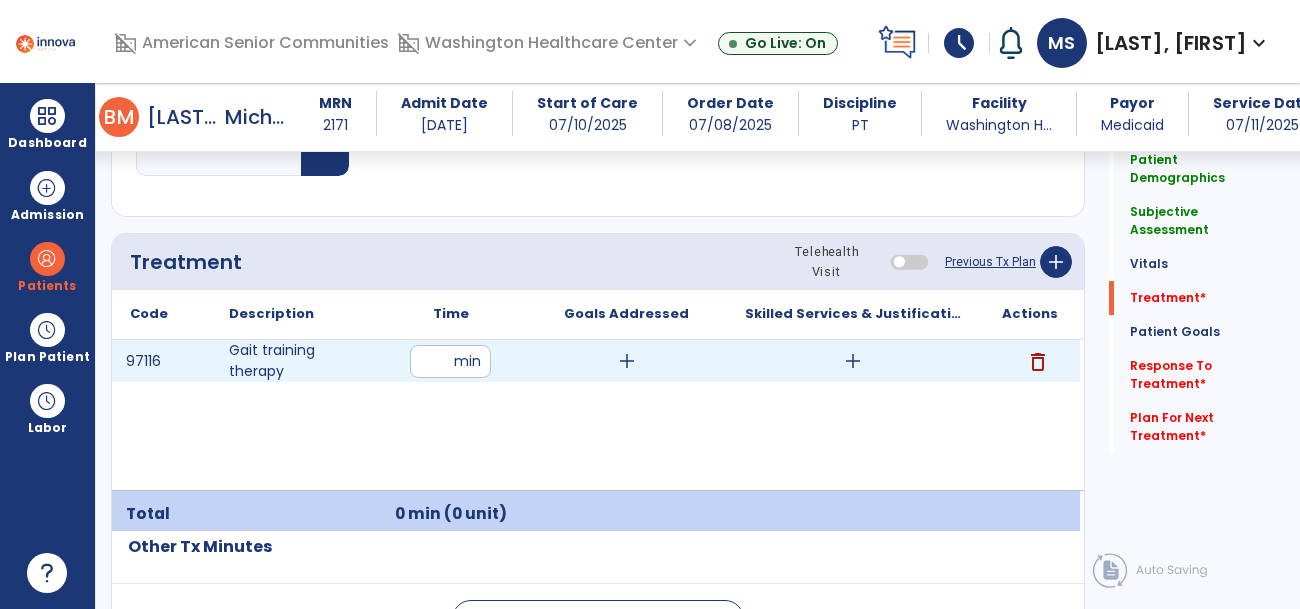 click at bounding box center [450, 361] 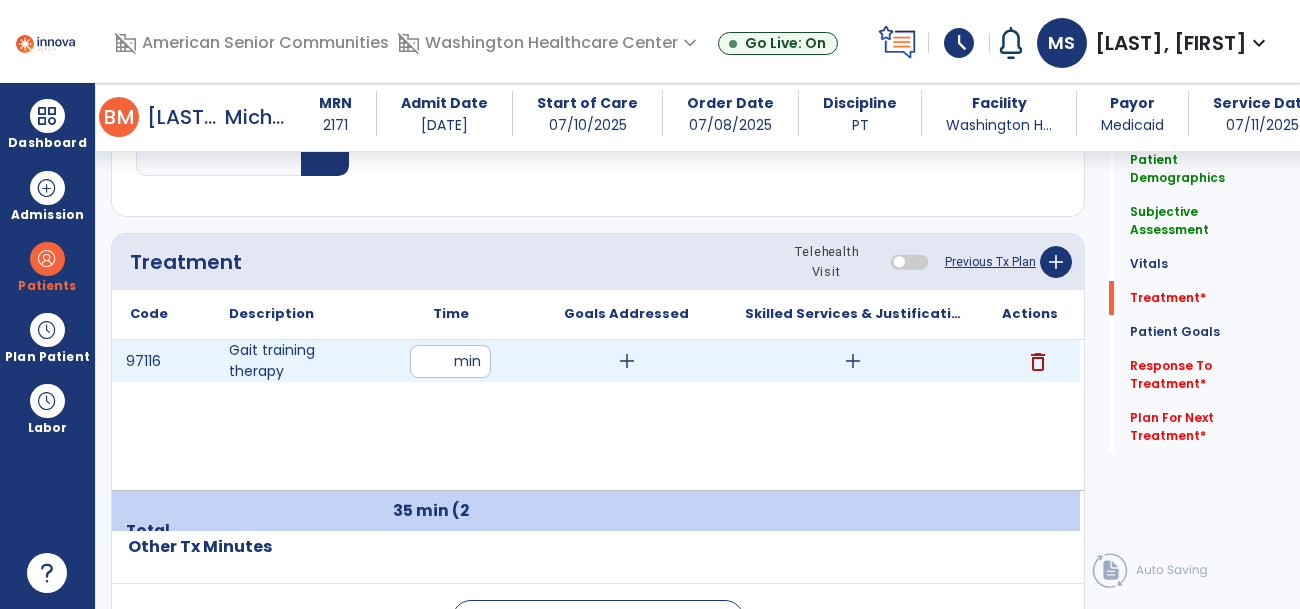 click on "add" at bounding box center [627, 361] 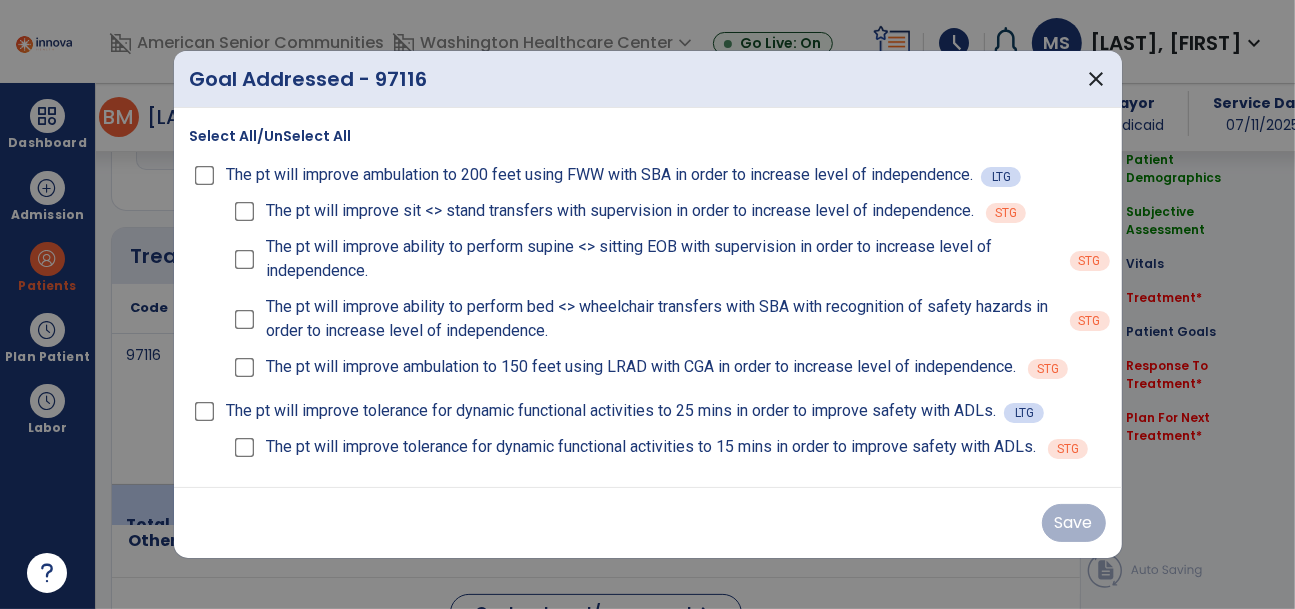 scroll, scrollTop: 1126, scrollLeft: 0, axis: vertical 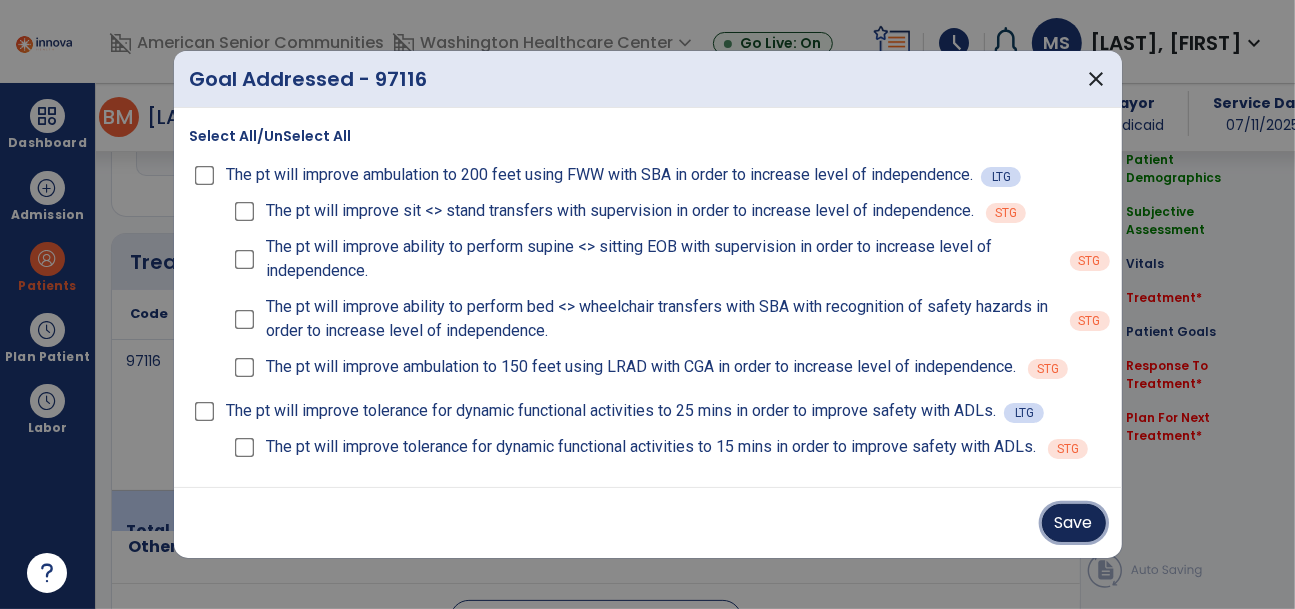 click on "Save" at bounding box center (1074, 523) 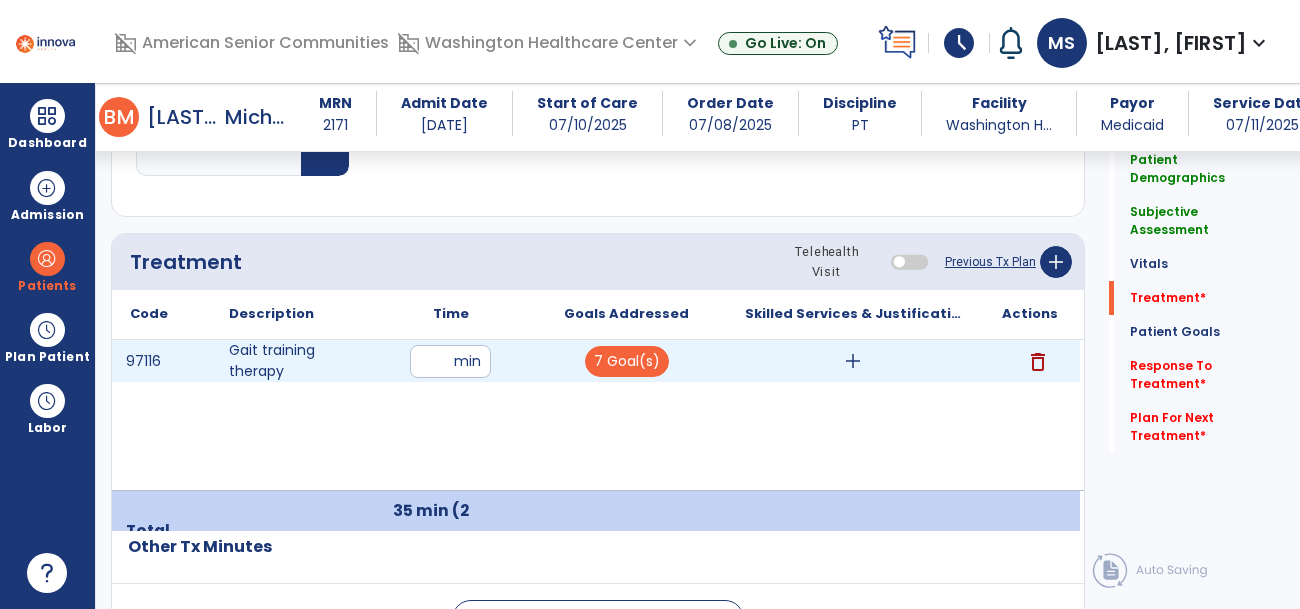 click on "add" at bounding box center (853, 361) 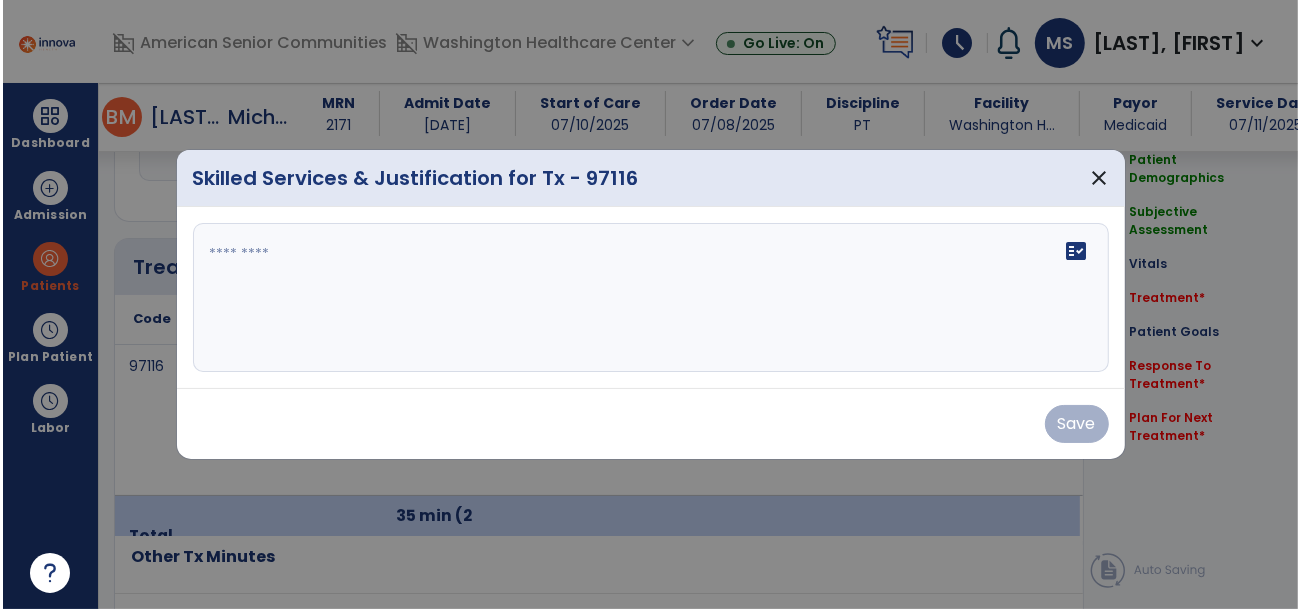 scroll, scrollTop: 1126, scrollLeft: 0, axis: vertical 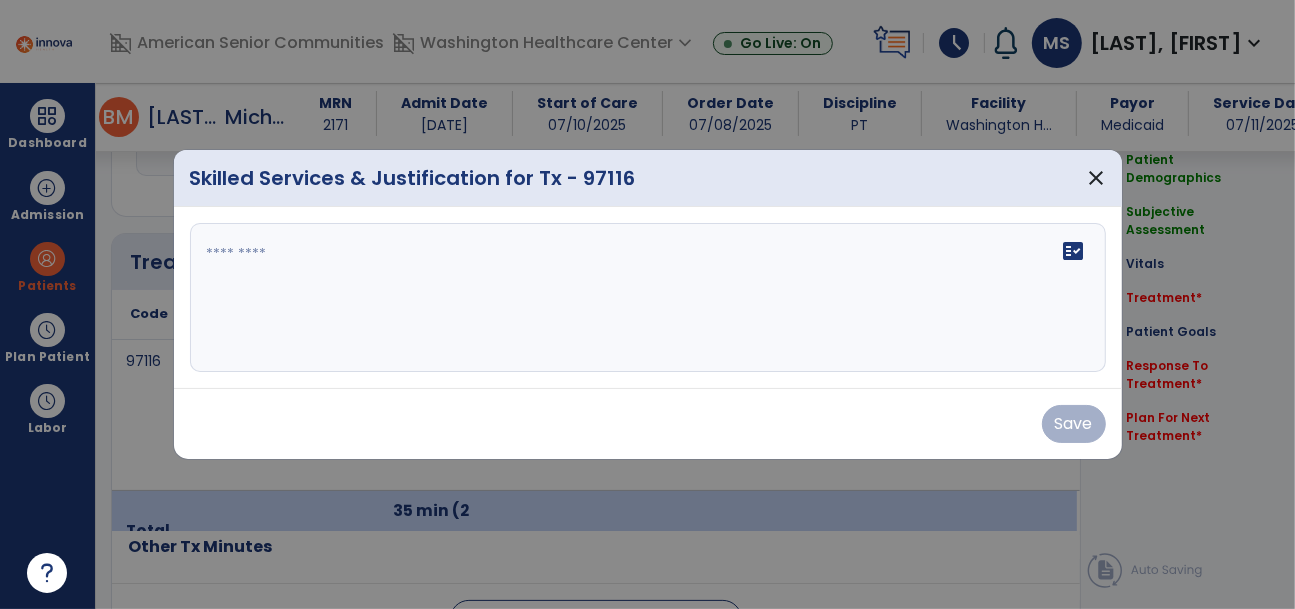 click on "fact_check" at bounding box center [648, 298] 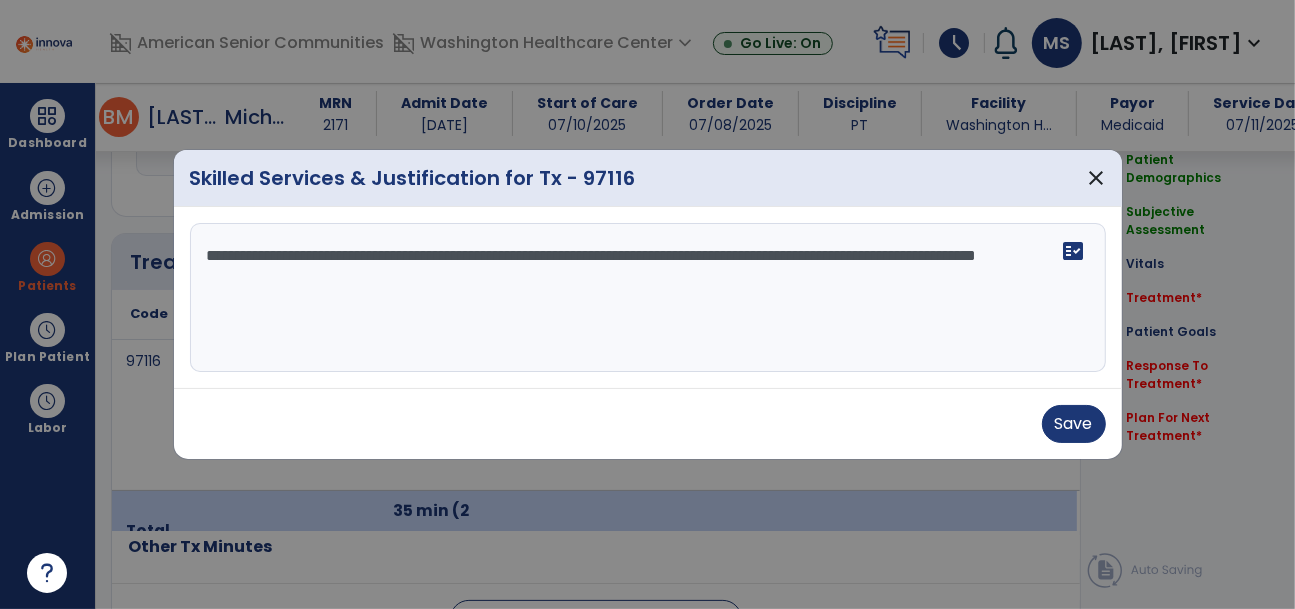 click on "**********" at bounding box center (648, 298) 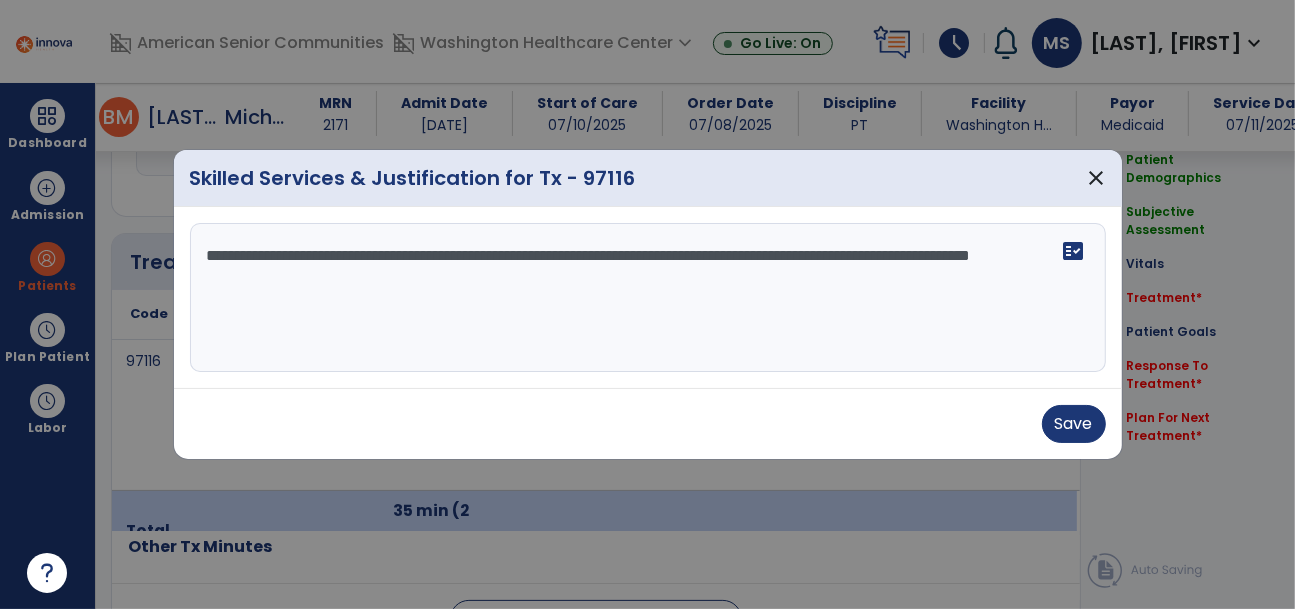 click on "**********" at bounding box center [648, 298] 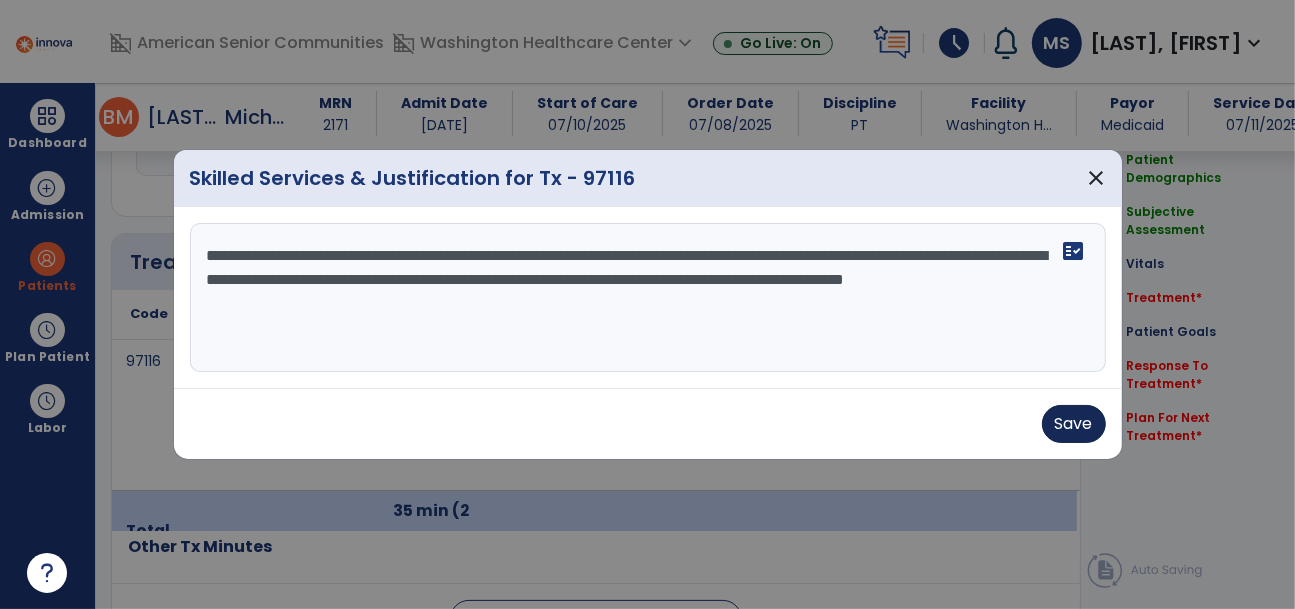 type on "**********" 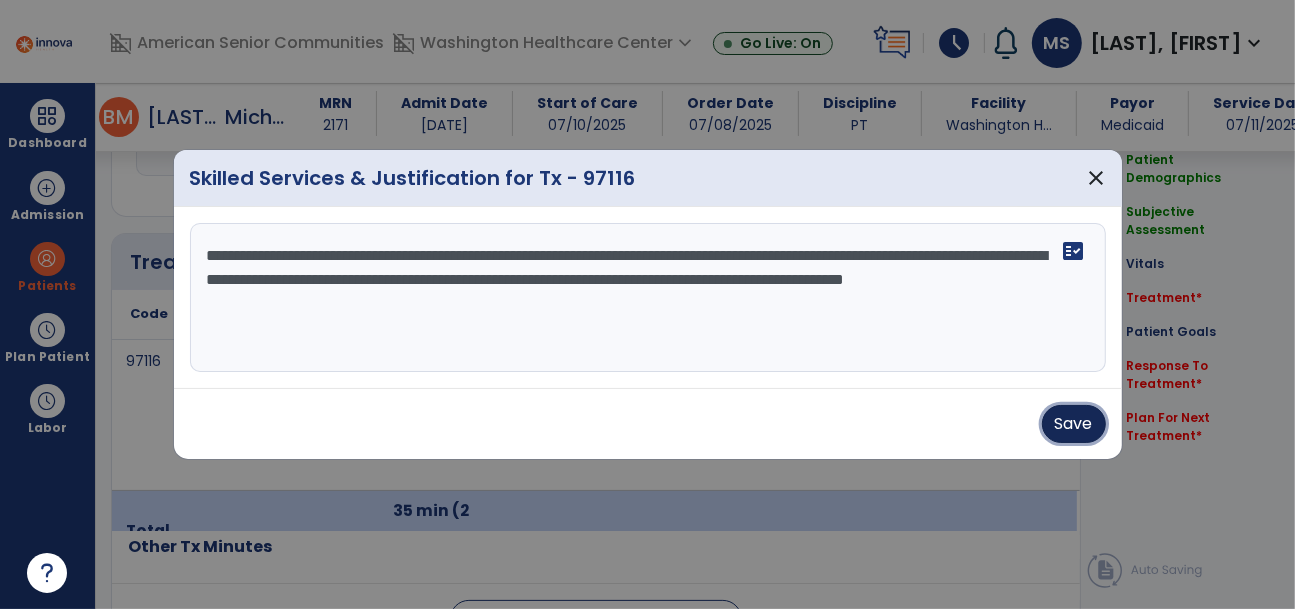 click on "Save" at bounding box center (1074, 424) 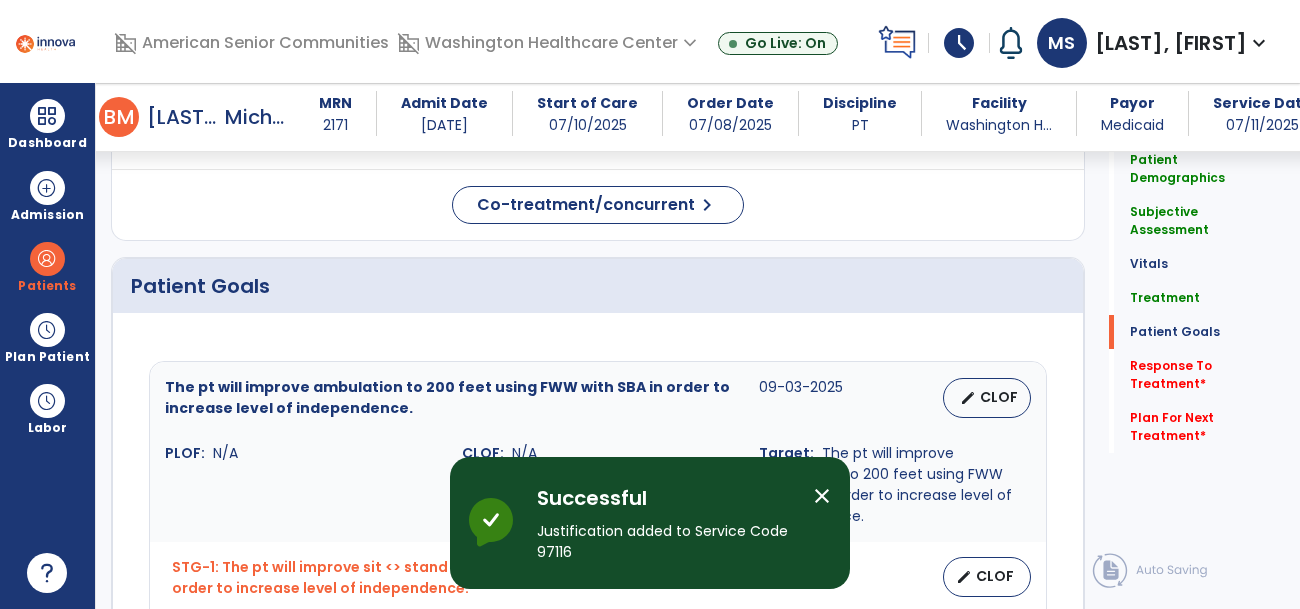 scroll, scrollTop: 1543, scrollLeft: 0, axis: vertical 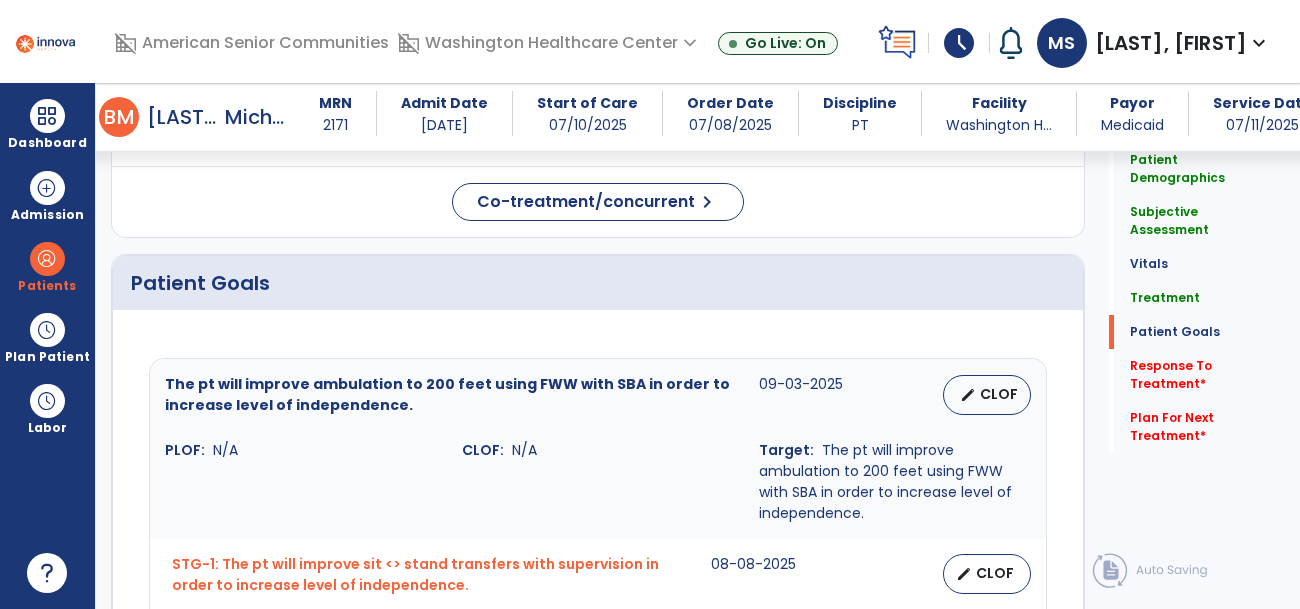 click on "Dashboard  dashboard  Therapist Dashboard Admission Patients  format_list_bulleted  Patient List  space_dashboard  Patient Board  insert_chart  PDPM Board Plan Patient  event_note  Planner  content_paste_go  Scheduler  content_paste_go  Whiteboard Labor  content_paste_go  Timecards" at bounding box center (48, 346) 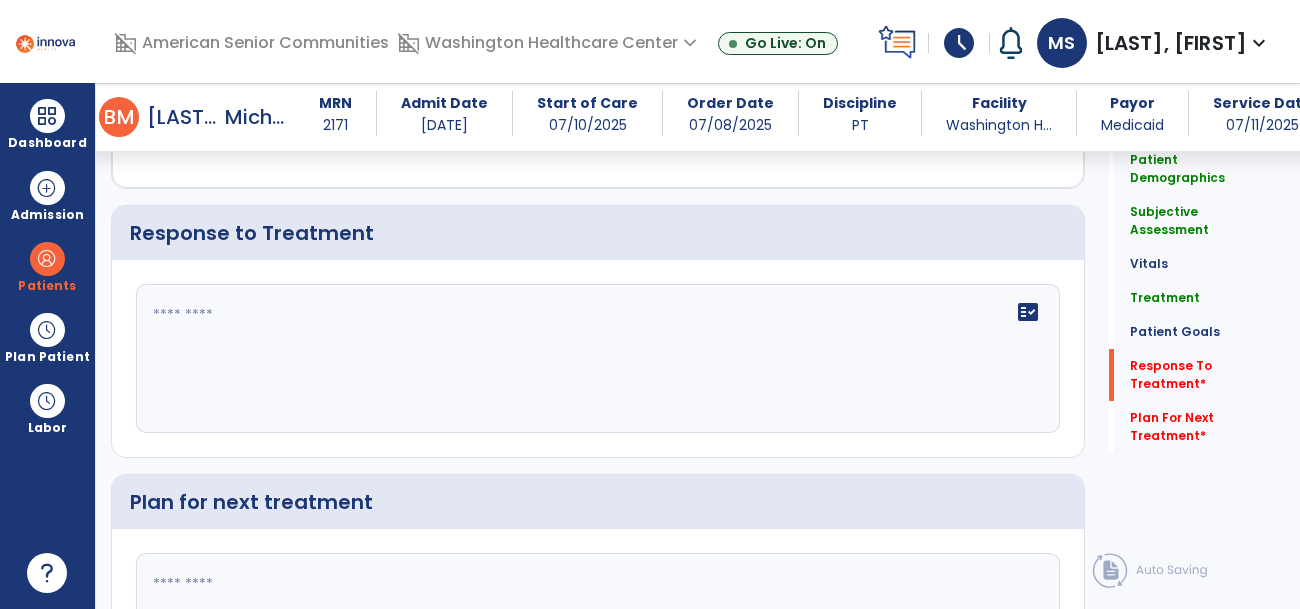 scroll, scrollTop: 3137, scrollLeft: 0, axis: vertical 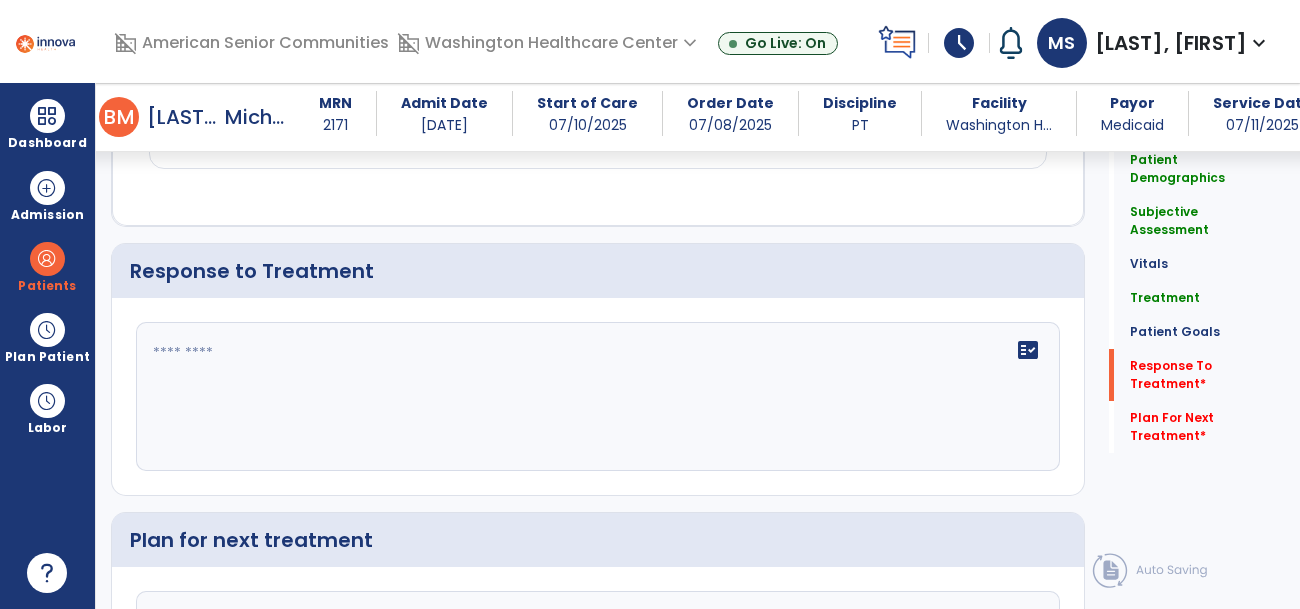 click 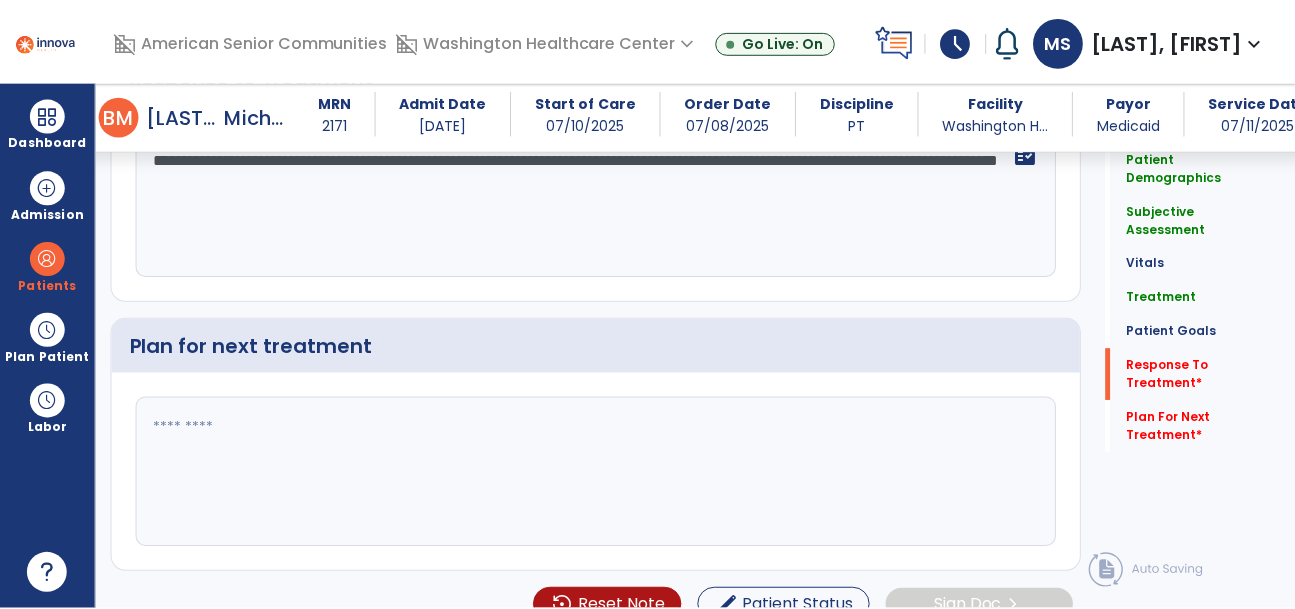 scroll, scrollTop: 3335, scrollLeft: 0, axis: vertical 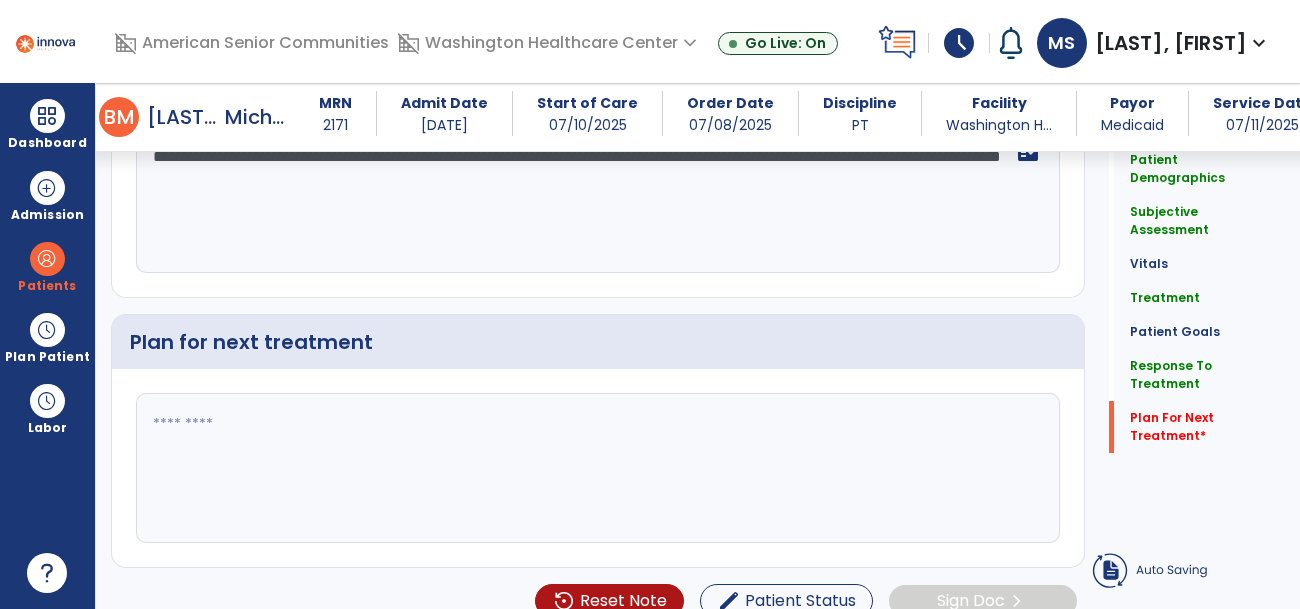 type on "**********" 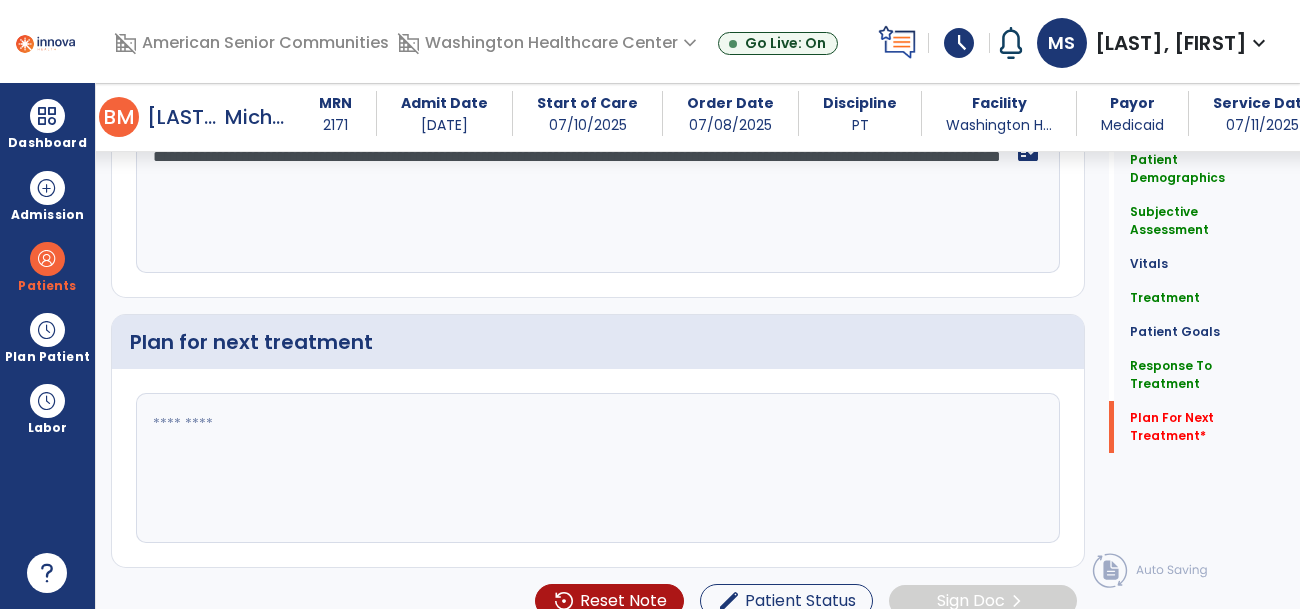 click 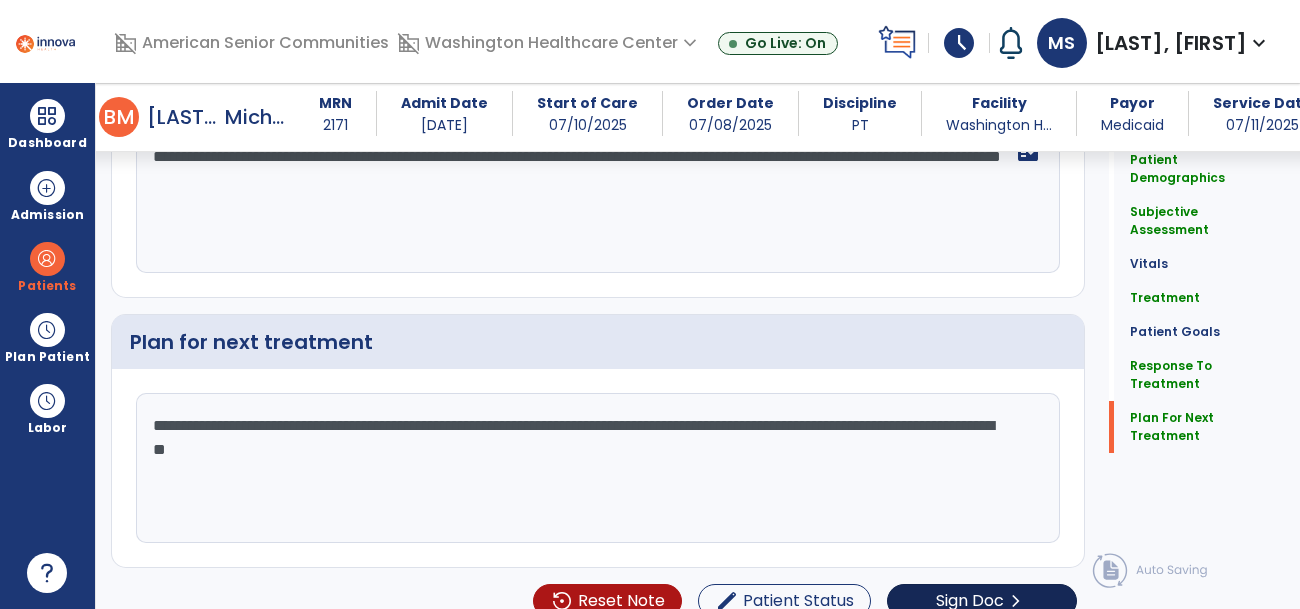 type on "**********" 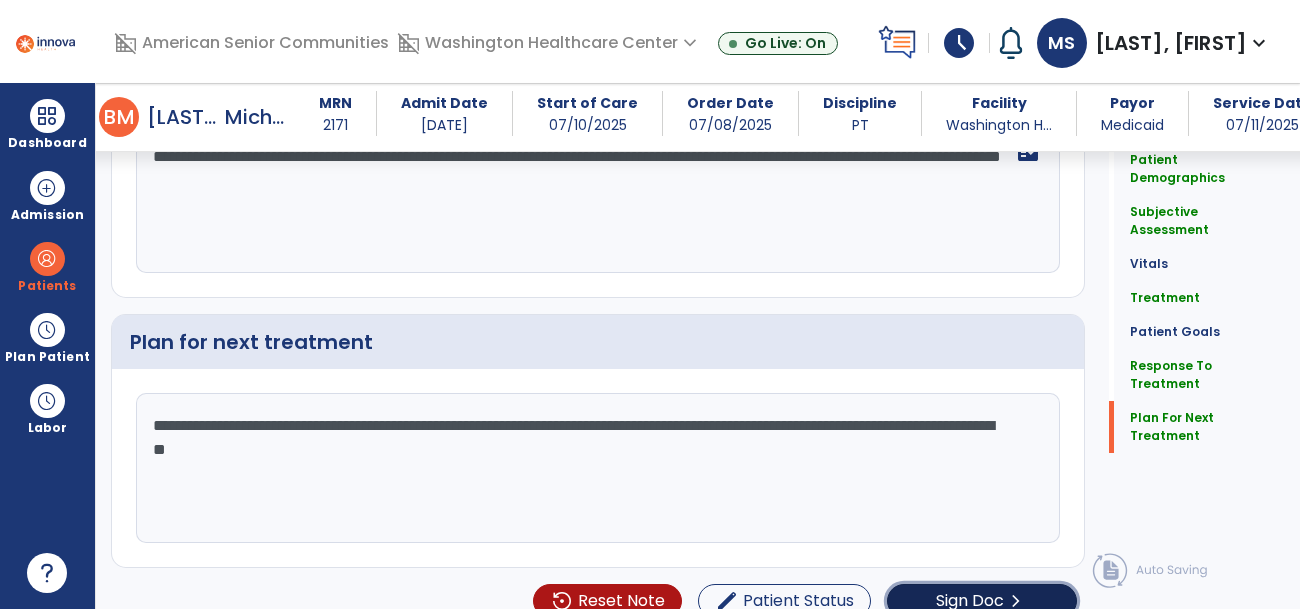click on "Sign Doc" 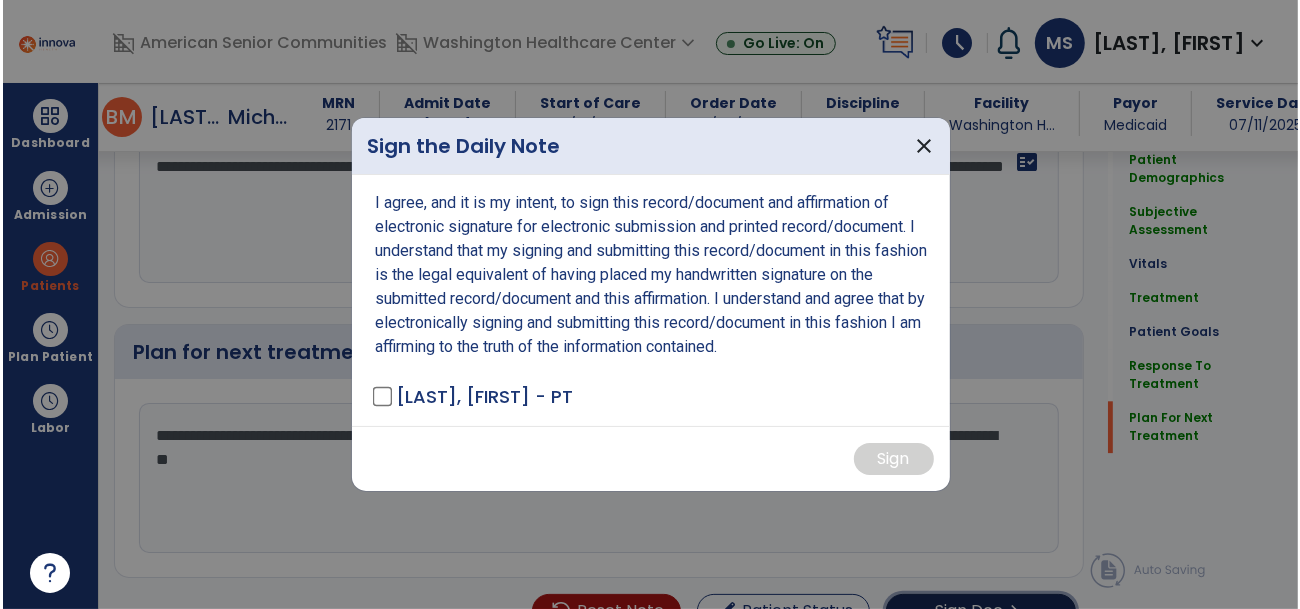 scroll, scrollTop: 3335, scrollLeft: 0, axis: vertical 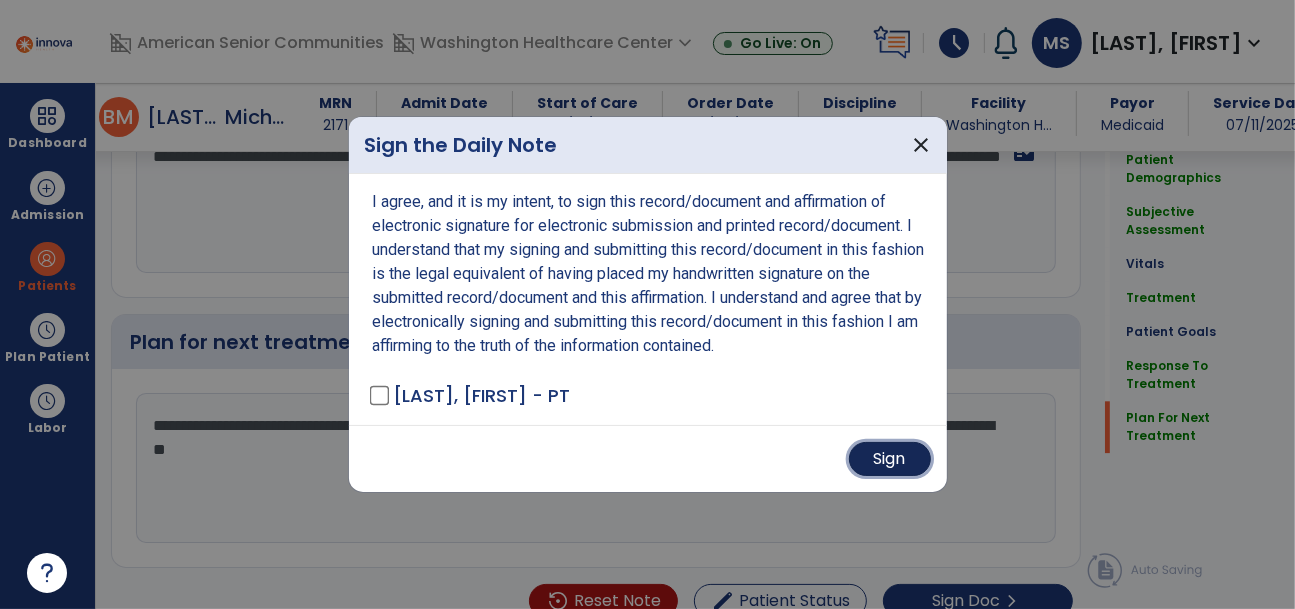 click on "Sign" at bounding box center [890, 459] 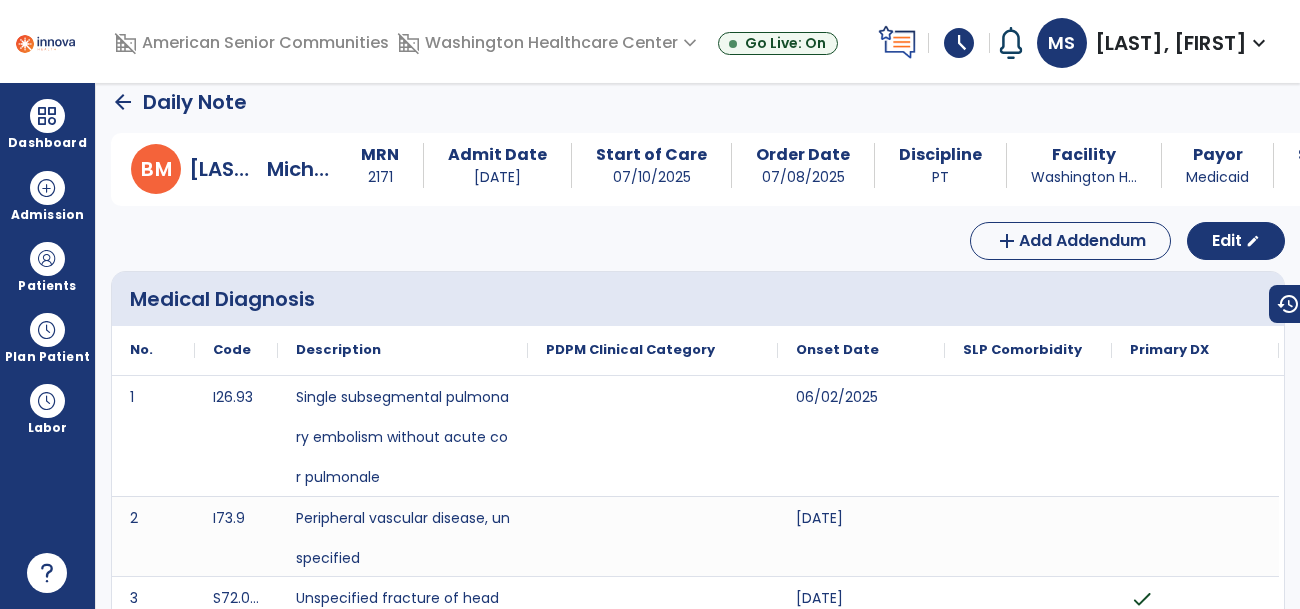 scroll, scrollTop: 0, scrollLeft: 0, axis: both 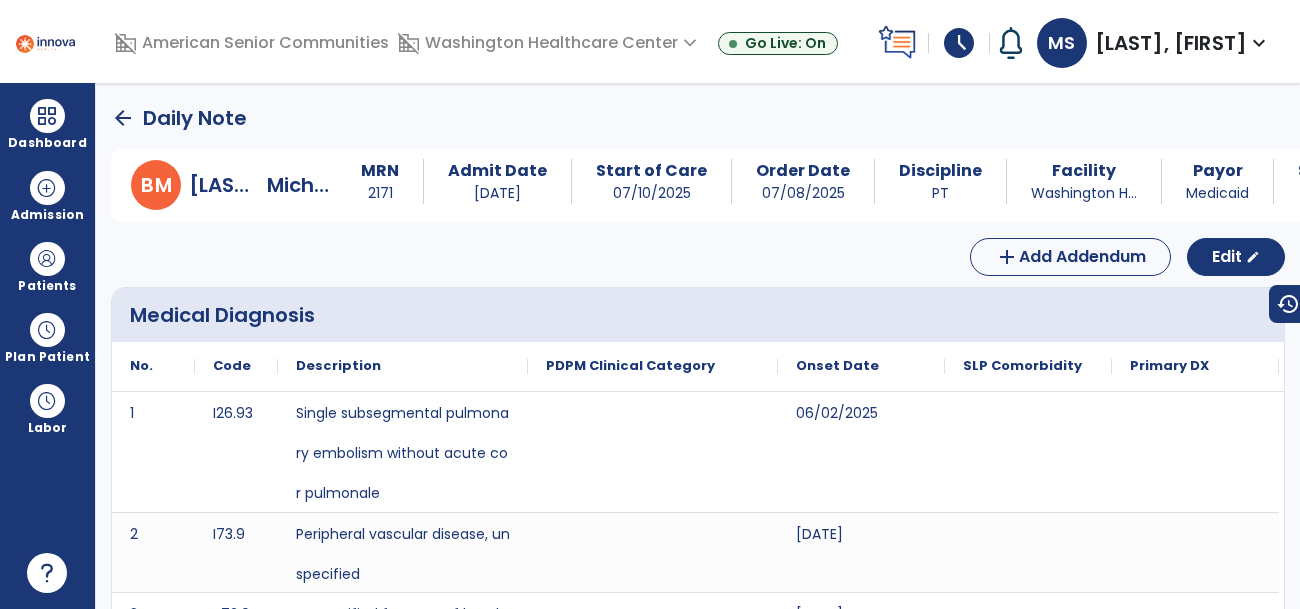 click on "arrow_back" 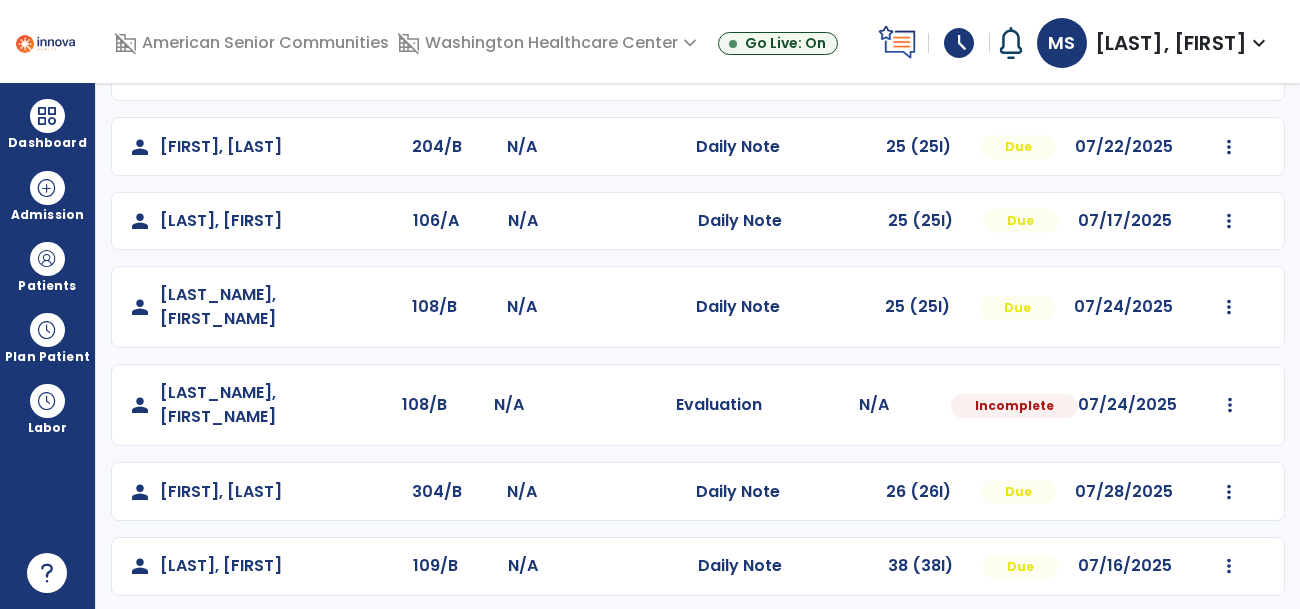 scroll, scrollTop: 426, scrollLeft: 0, axis: vertical 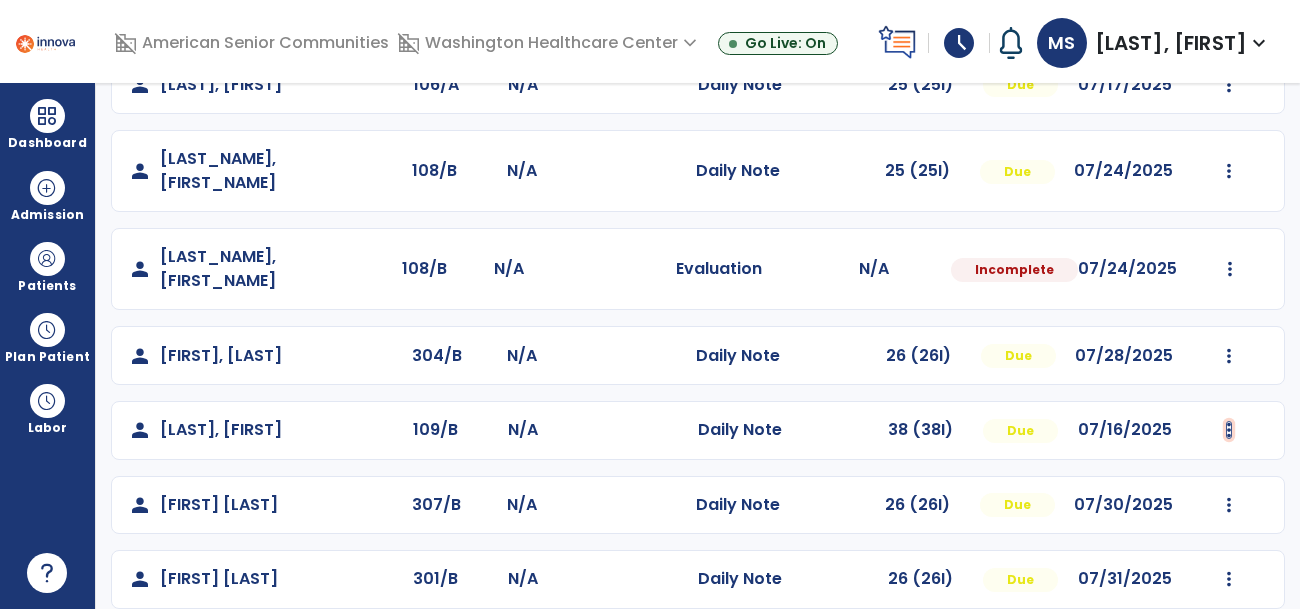click at bounding box center [1230, -138] 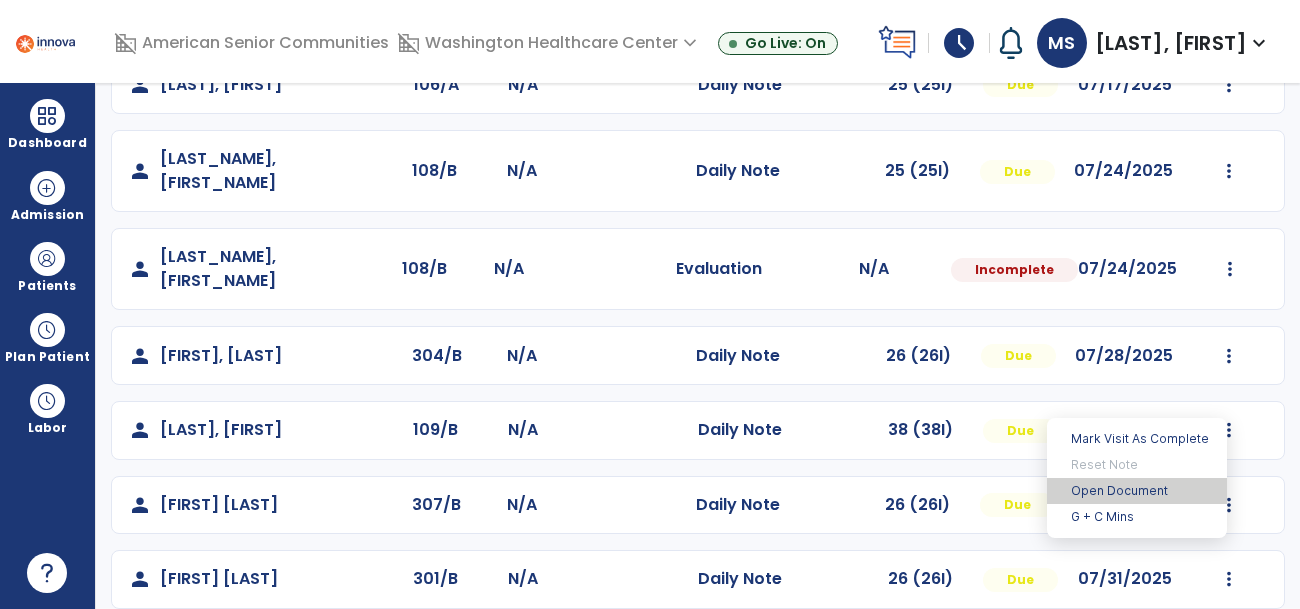 click on "Open Document" at bounding box center (1137, 491) 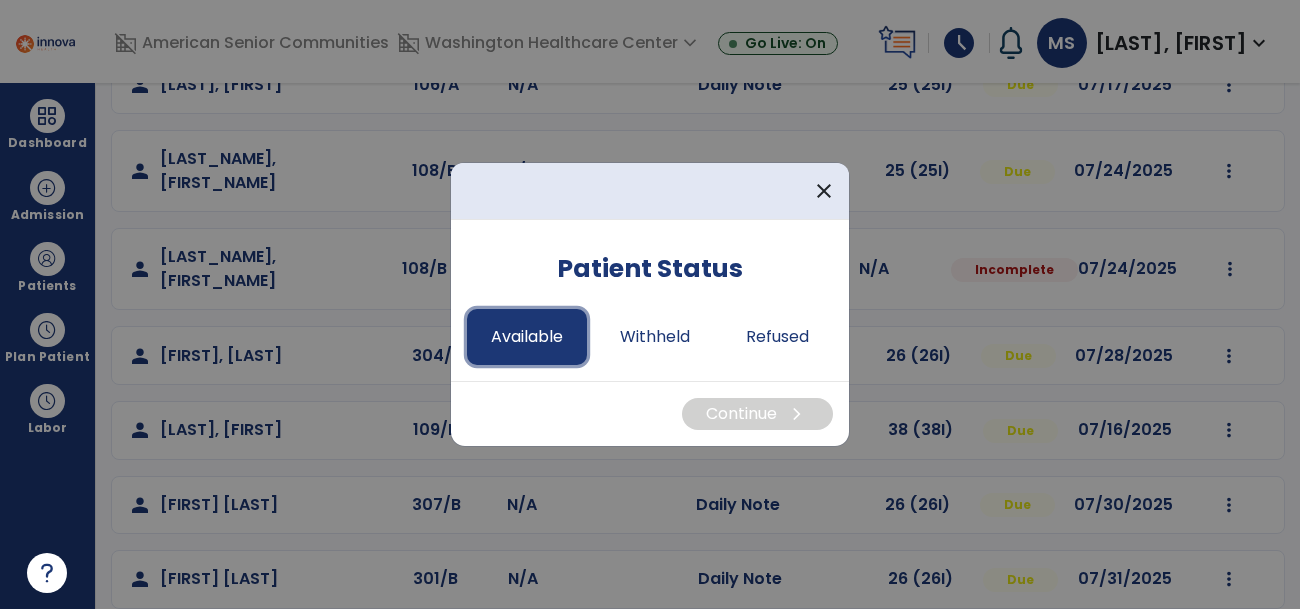click on "Available" at bounding box center [527, 337] 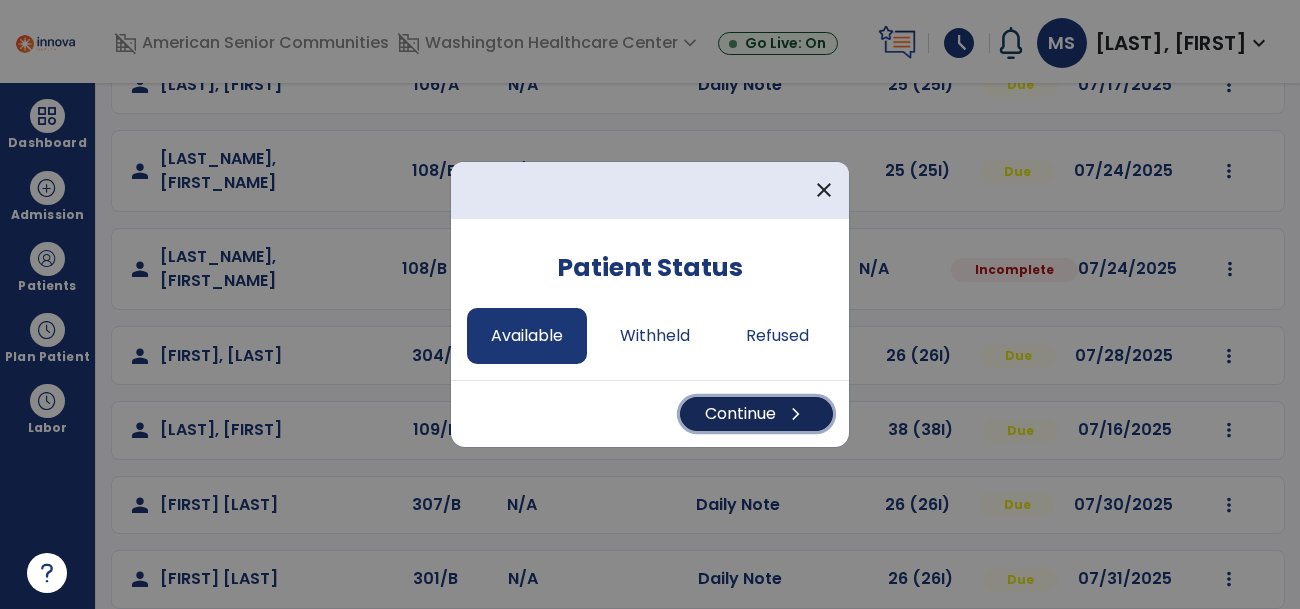 click on "Continue   chevron_right" at bounding box center [756, 414] 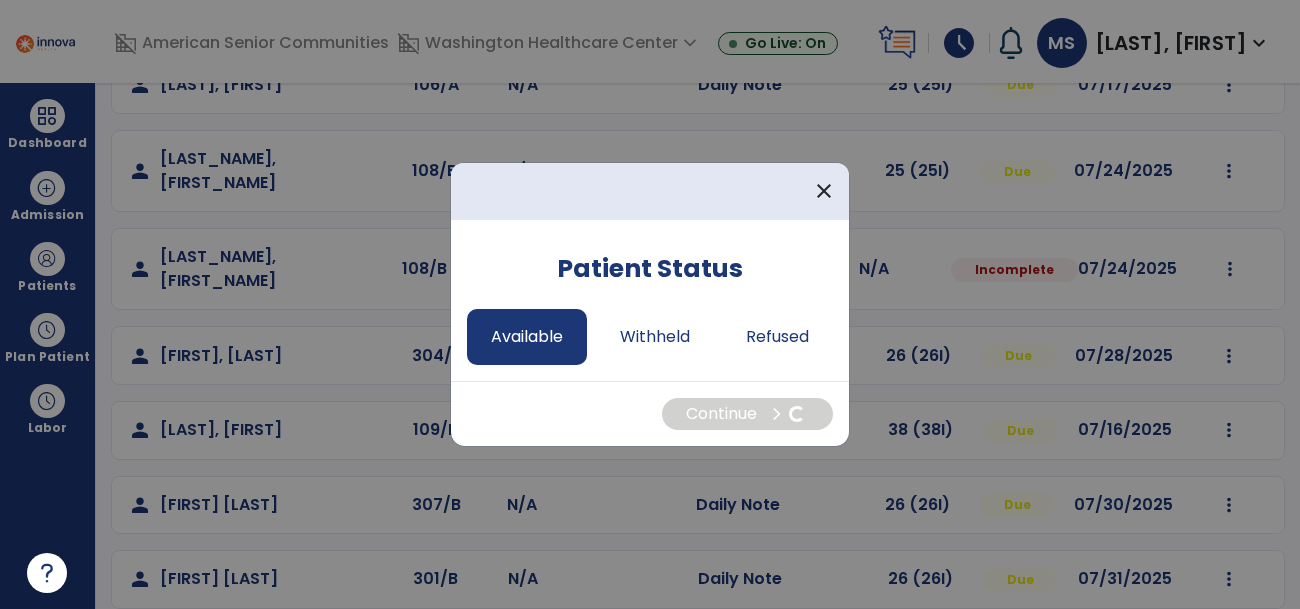 select on "*" 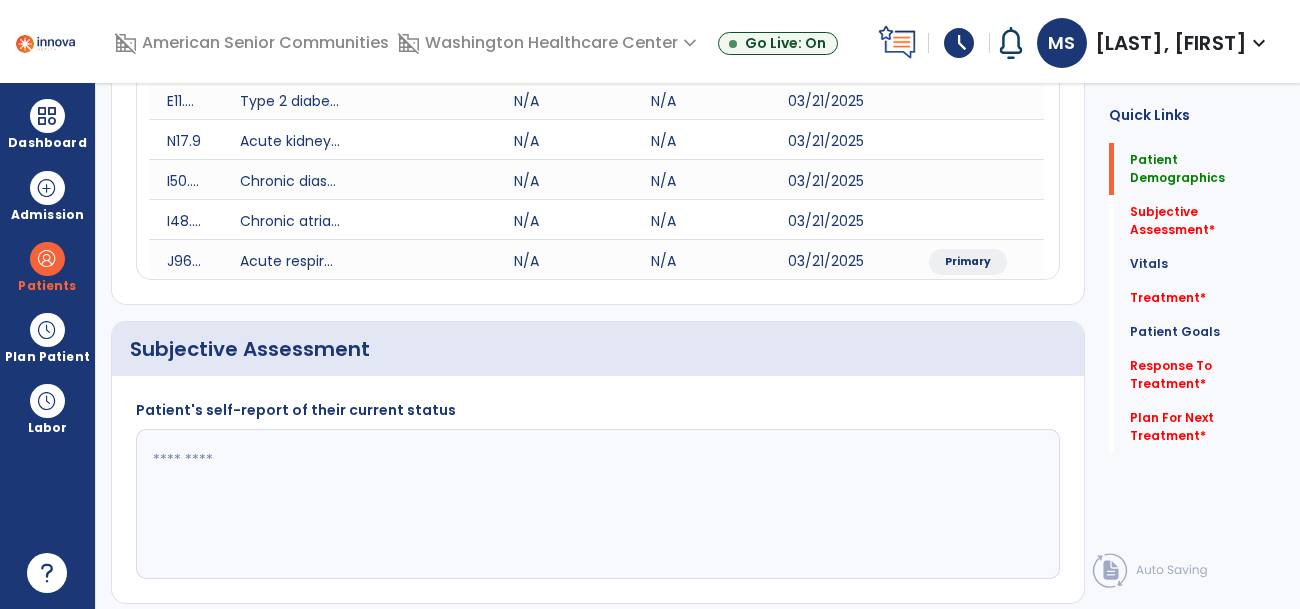 click 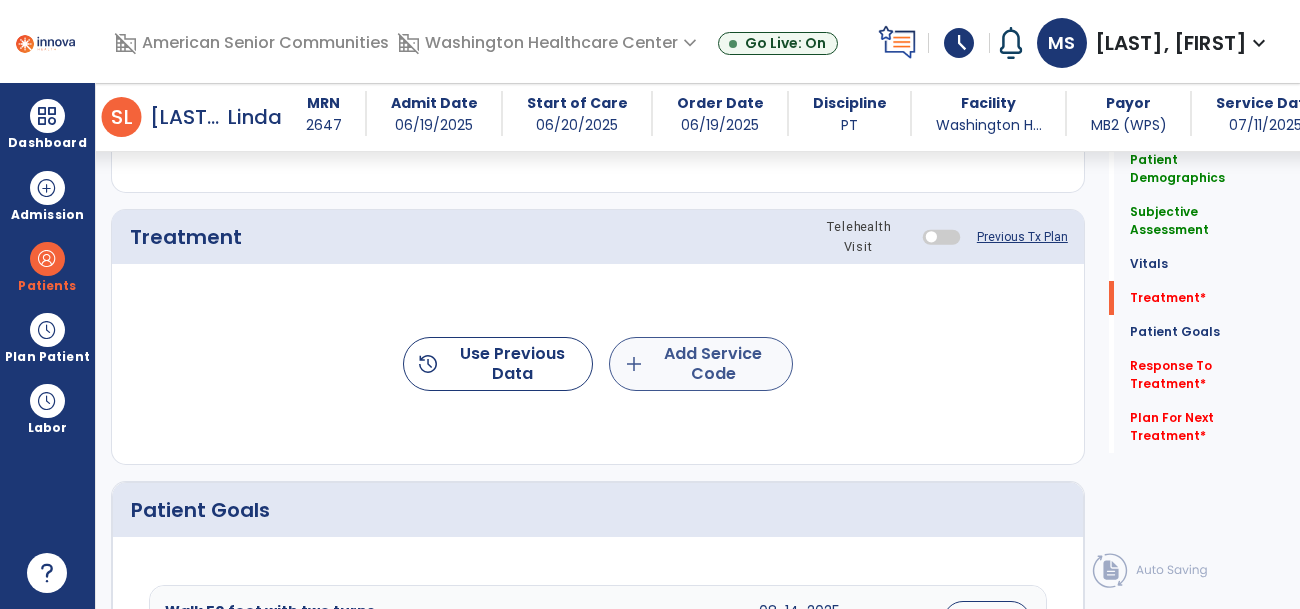 type on "**********" 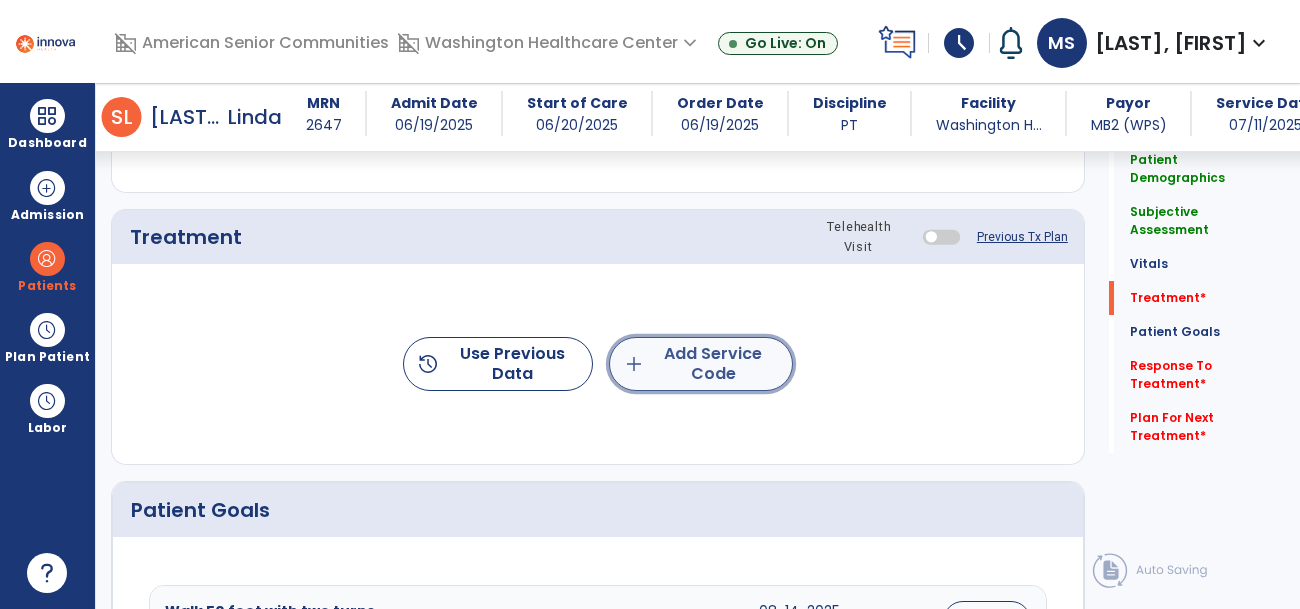 click on "add  Add Service Code" 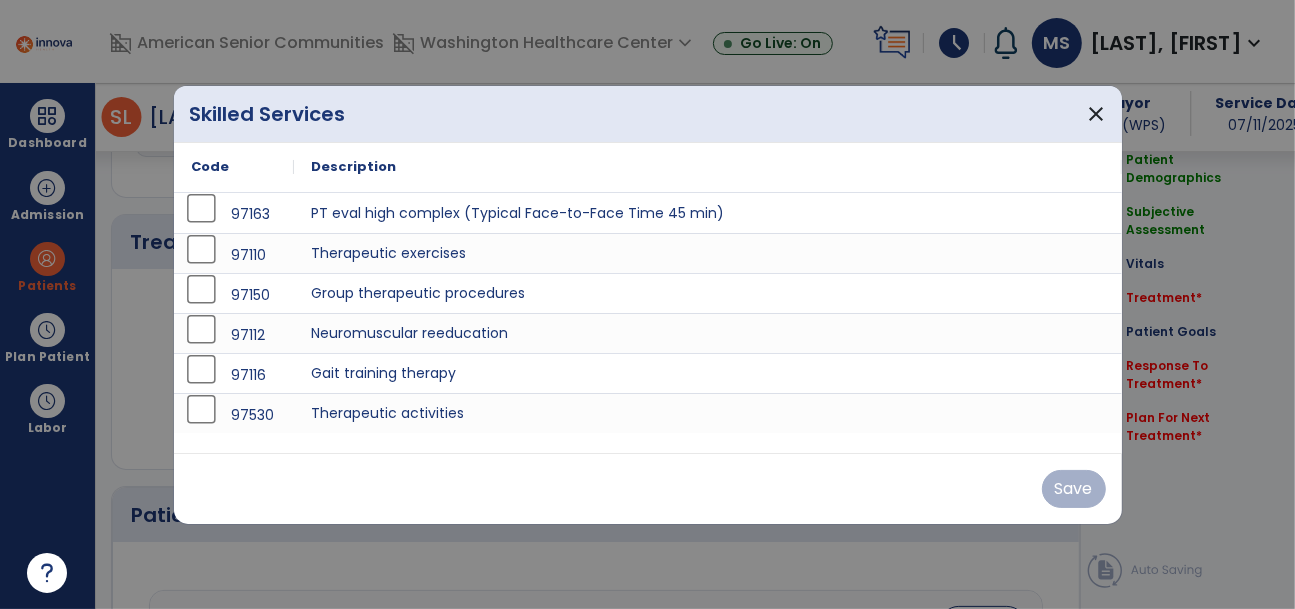 scroll, scrollTop: 1240, scrollLeft: 0, axis: vertical 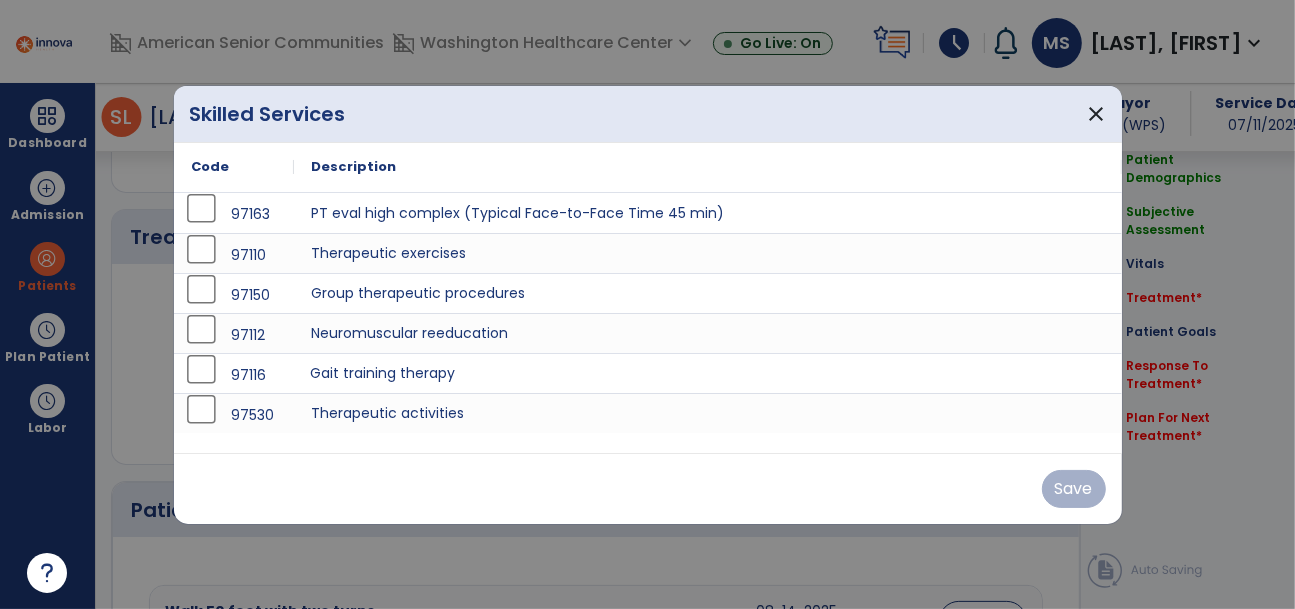 click on "Gait training therapy" at bounding box center (708, 373) 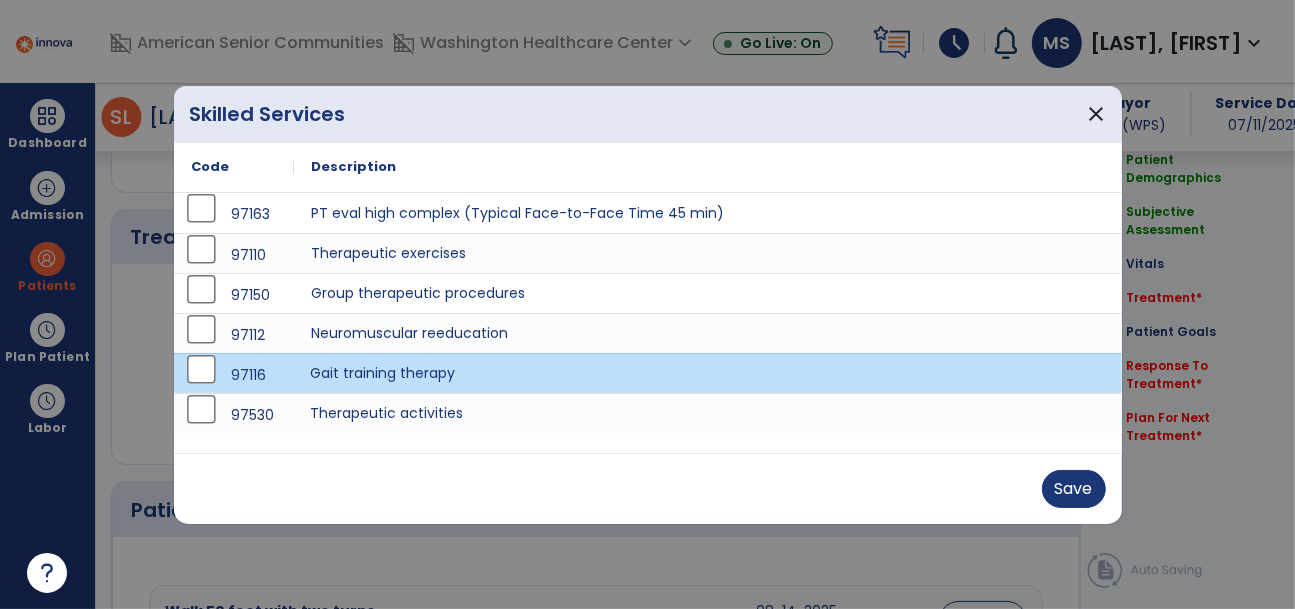 click on "Therapeutic activities" at bounding box center [708, 413] 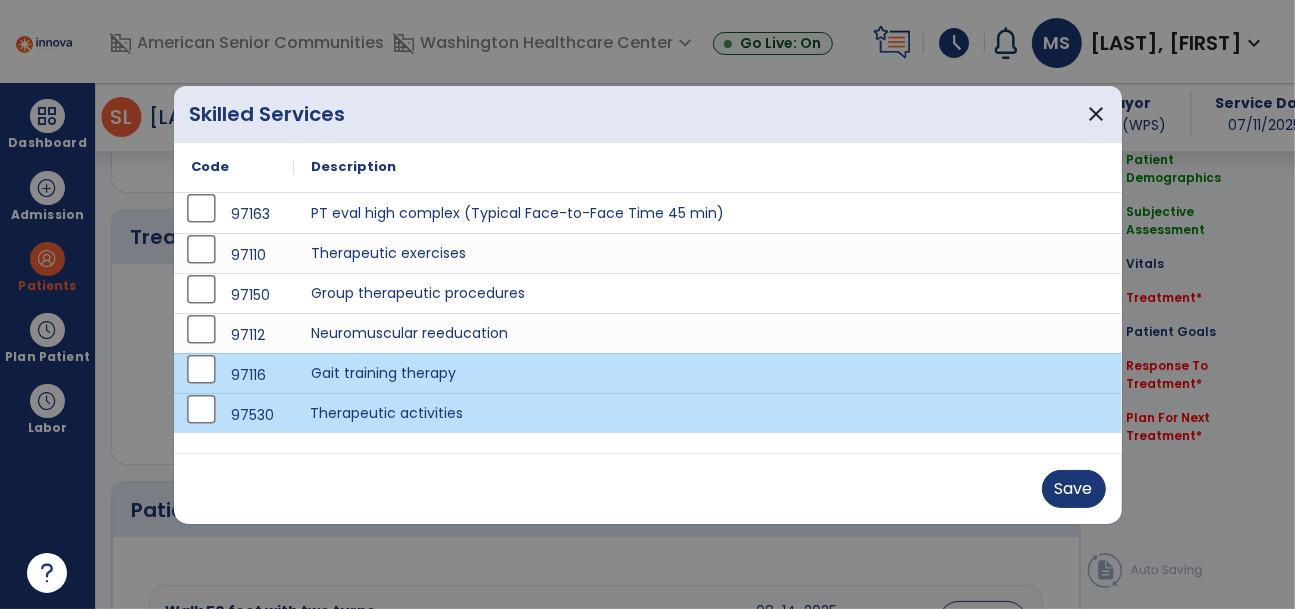 click on "Therapeutic activities" at bounding box center [708, 413] 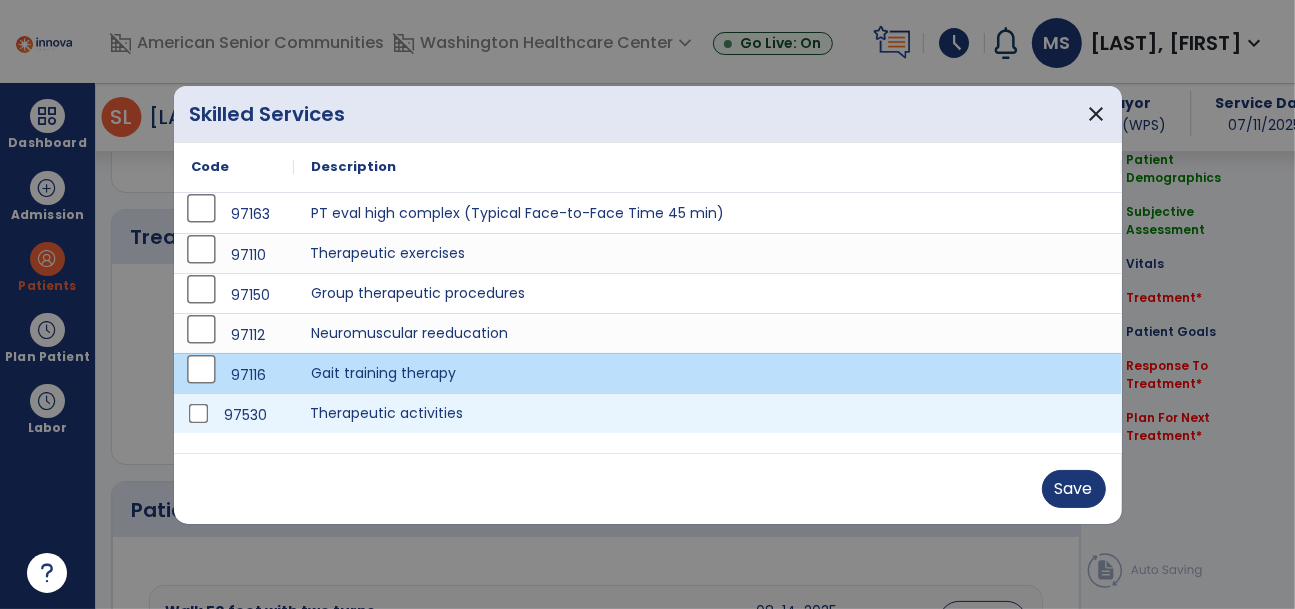 click on "Therapeutic exercises" at bounding box center [708, 253] 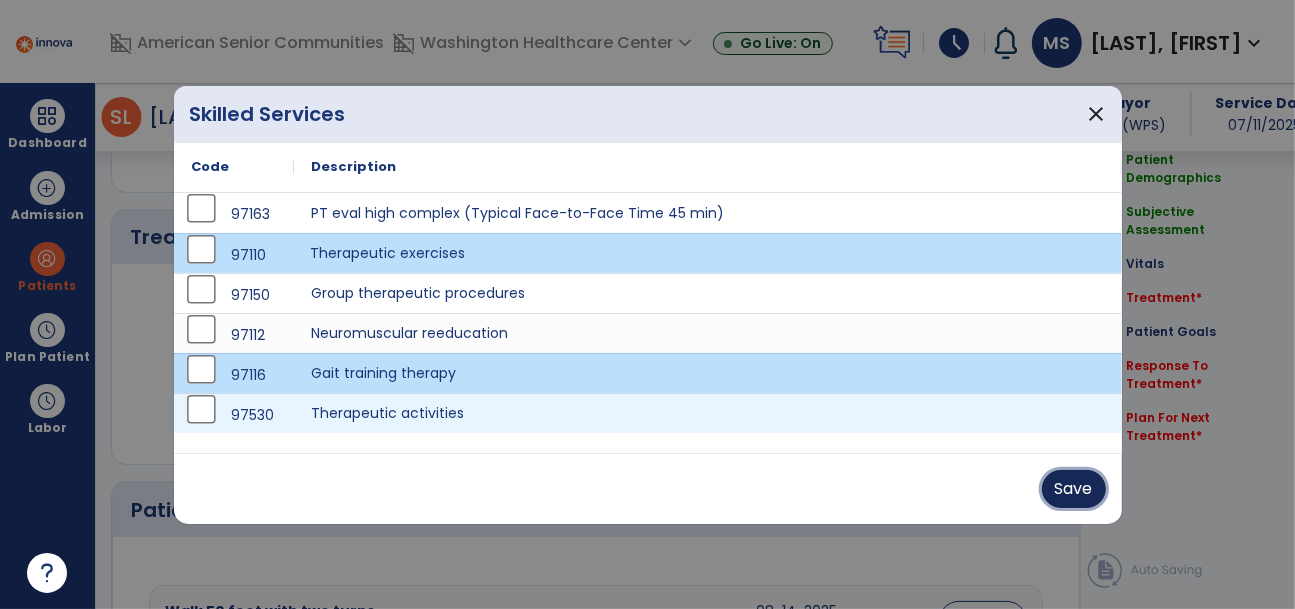 click on "Save" at bounding box center (1074, 489) 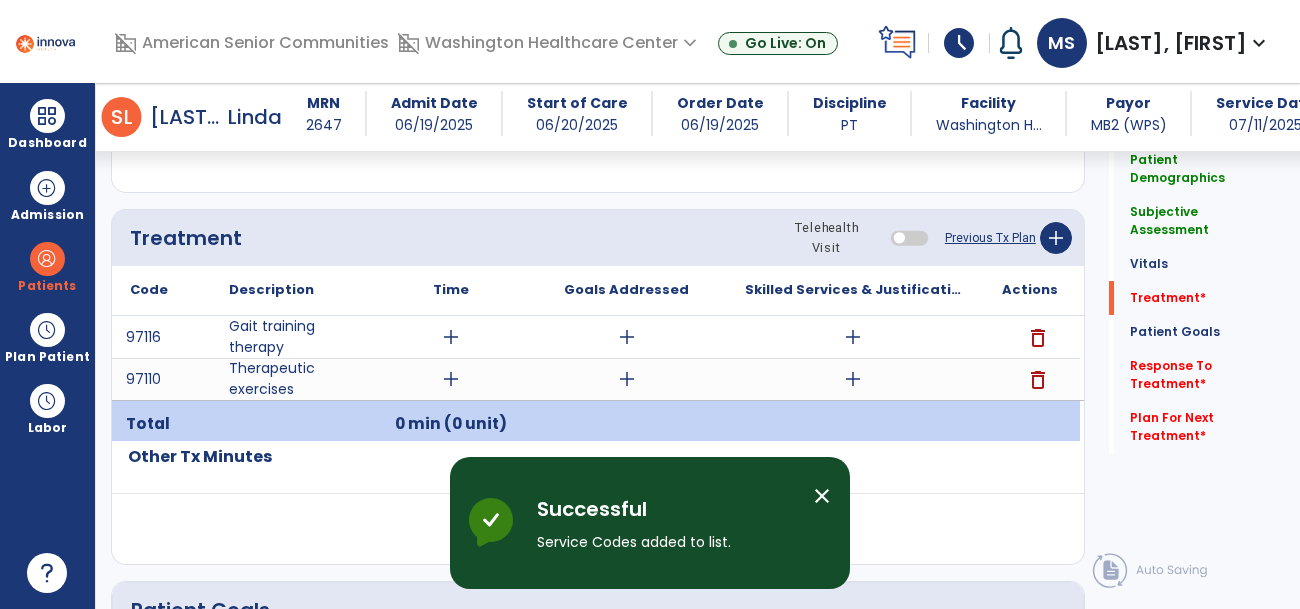 click on "add" at bounding box center (451, 379) 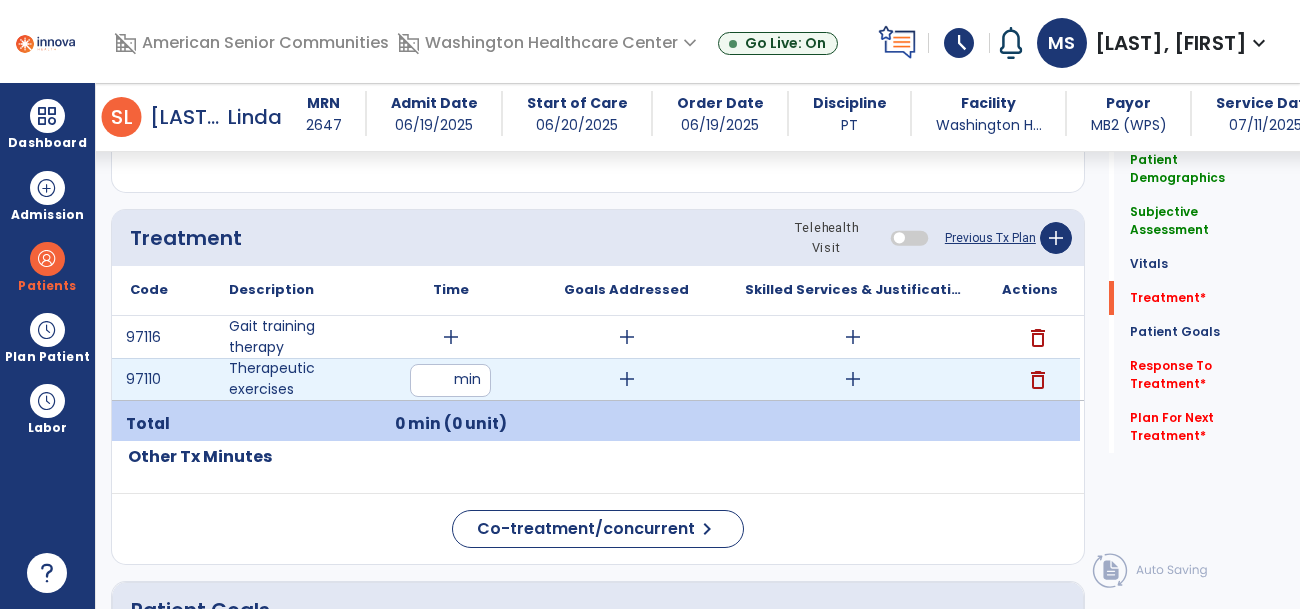 type on "**" 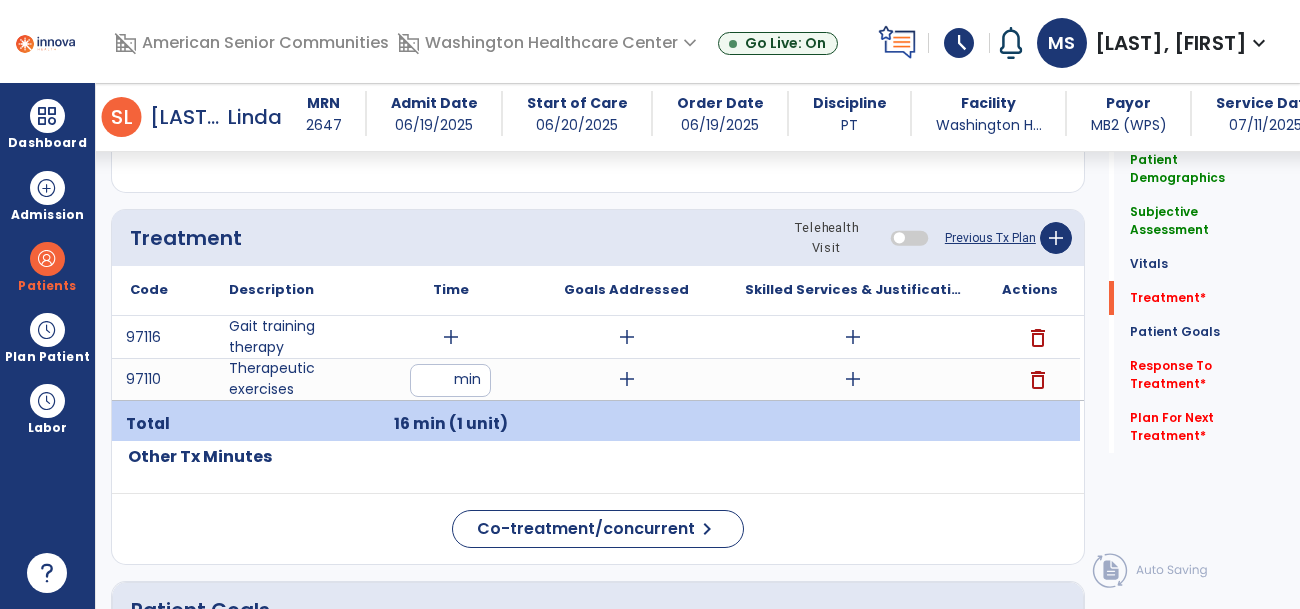 click on "add" at bounding box center [451, 337] 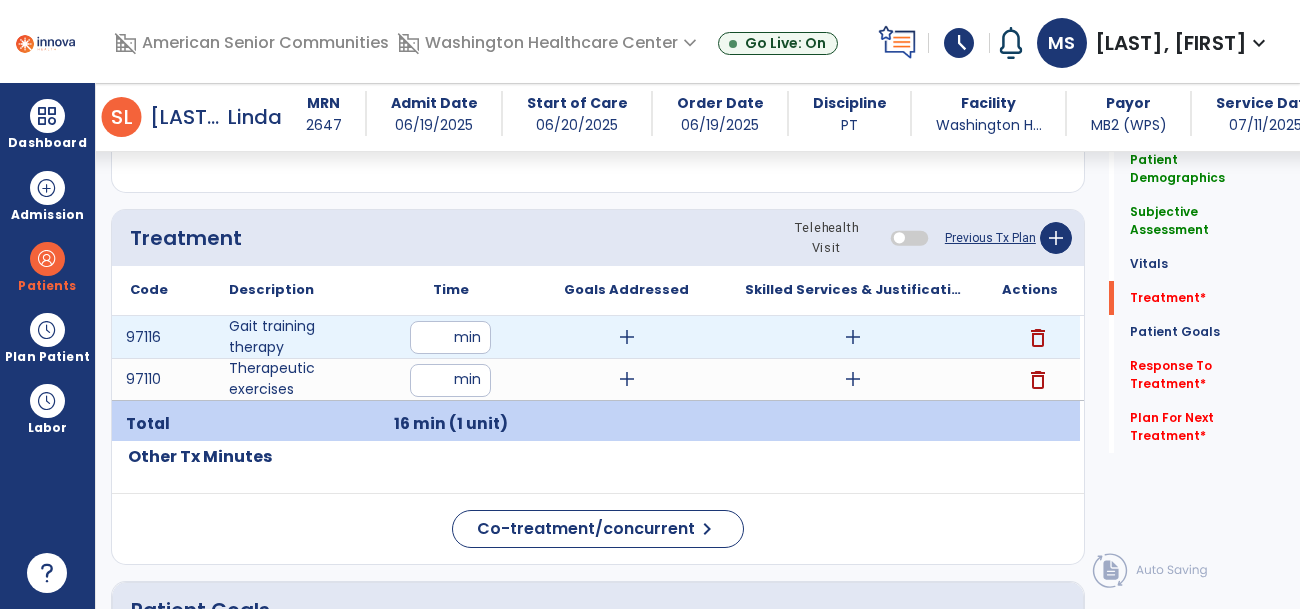 type on "**" 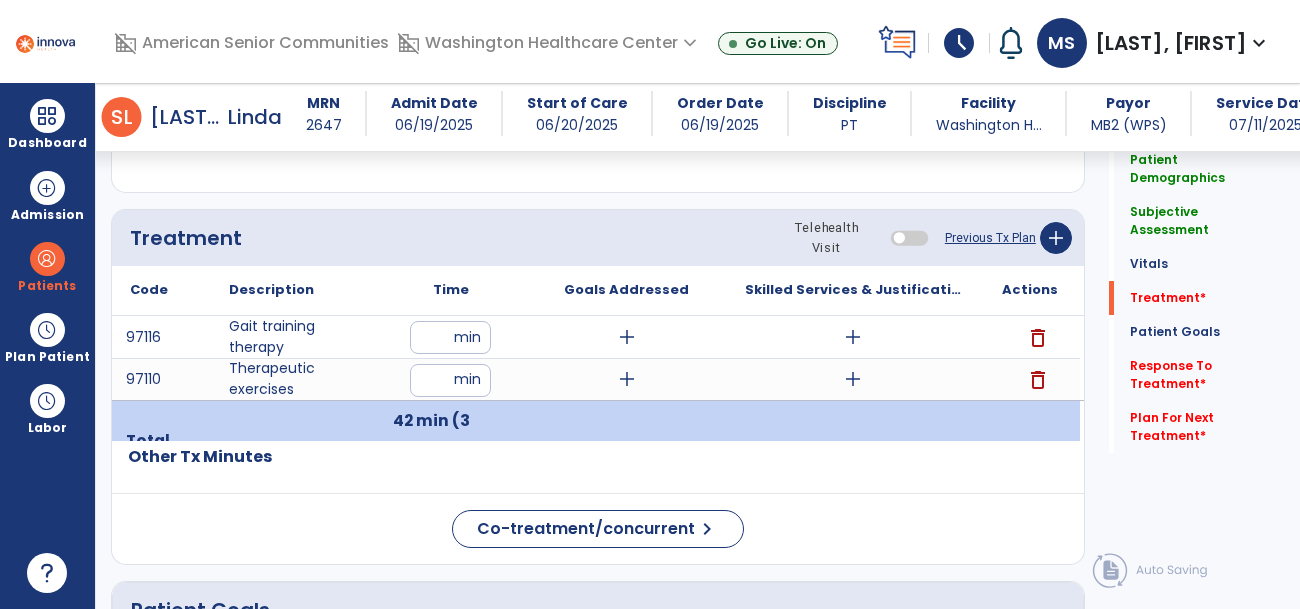 click on "add" at bounding box center [627, 337] 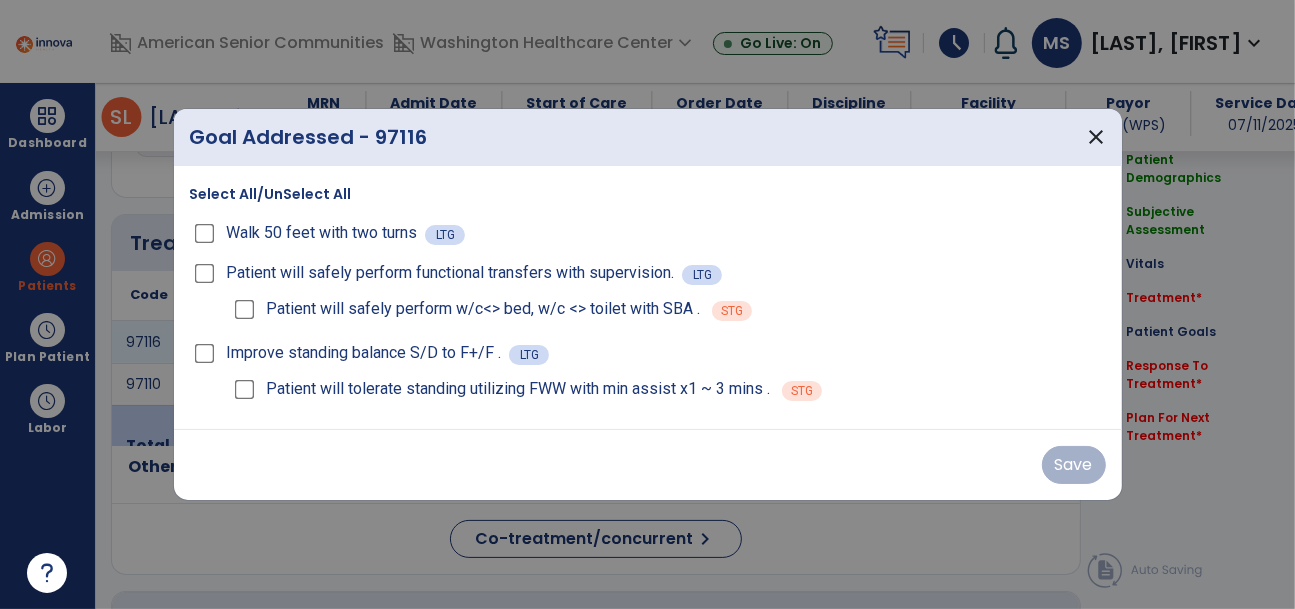 scroll, scrollTop: 1240, scrollLeft: 0, axis: vertical 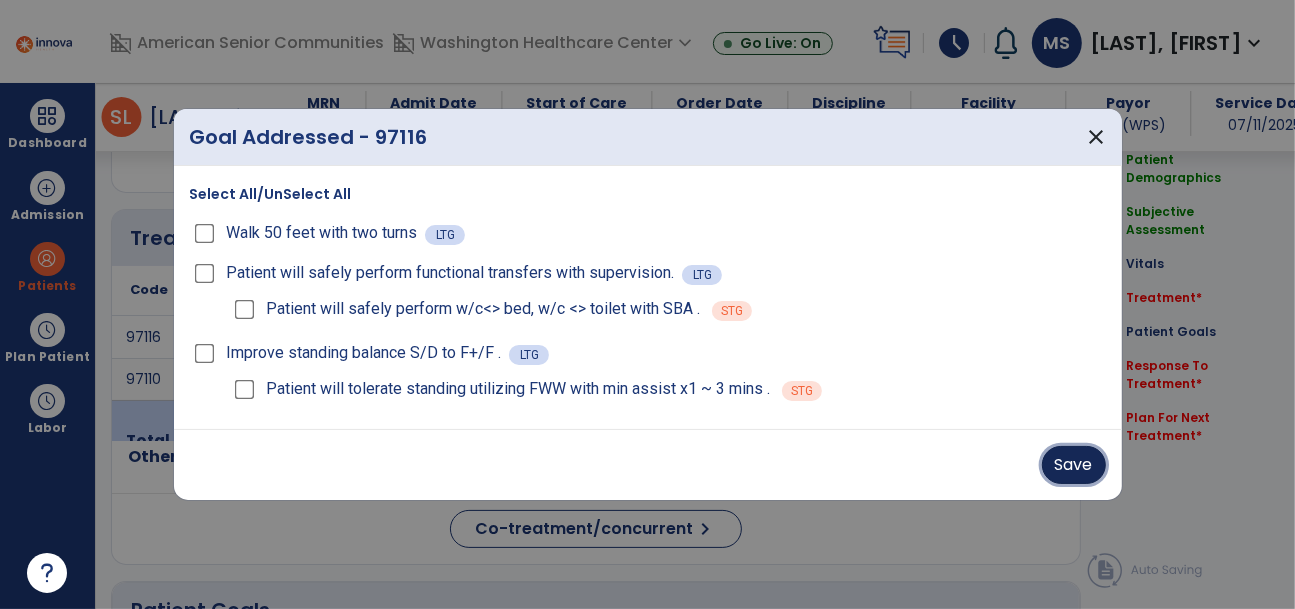 click on "Save" at bounding box center (1074, 465) 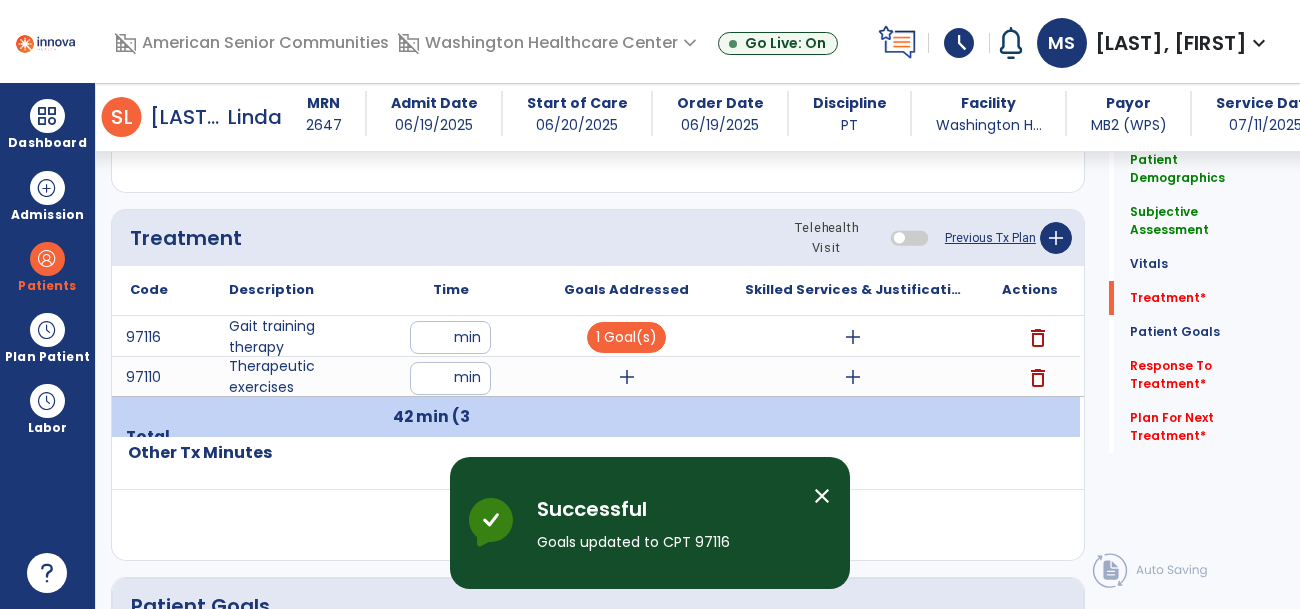 click on "add" at bounding box center [627, 377] 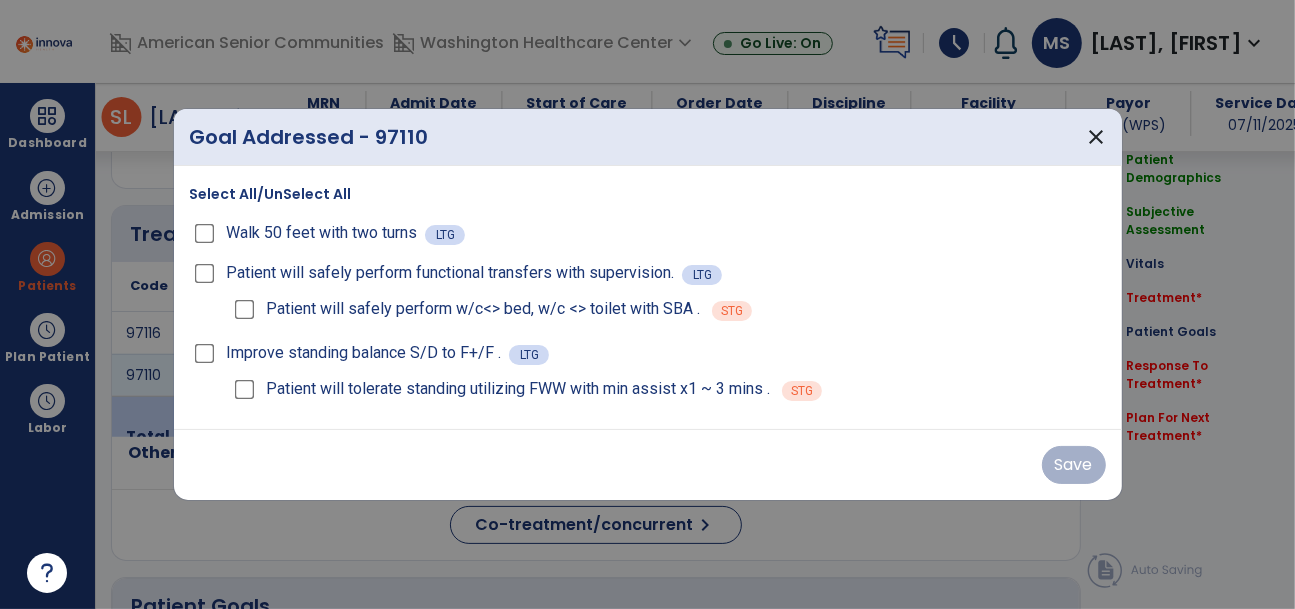 scroll, scrollTop: 1240, scrollLeft: 0, axis: vertical 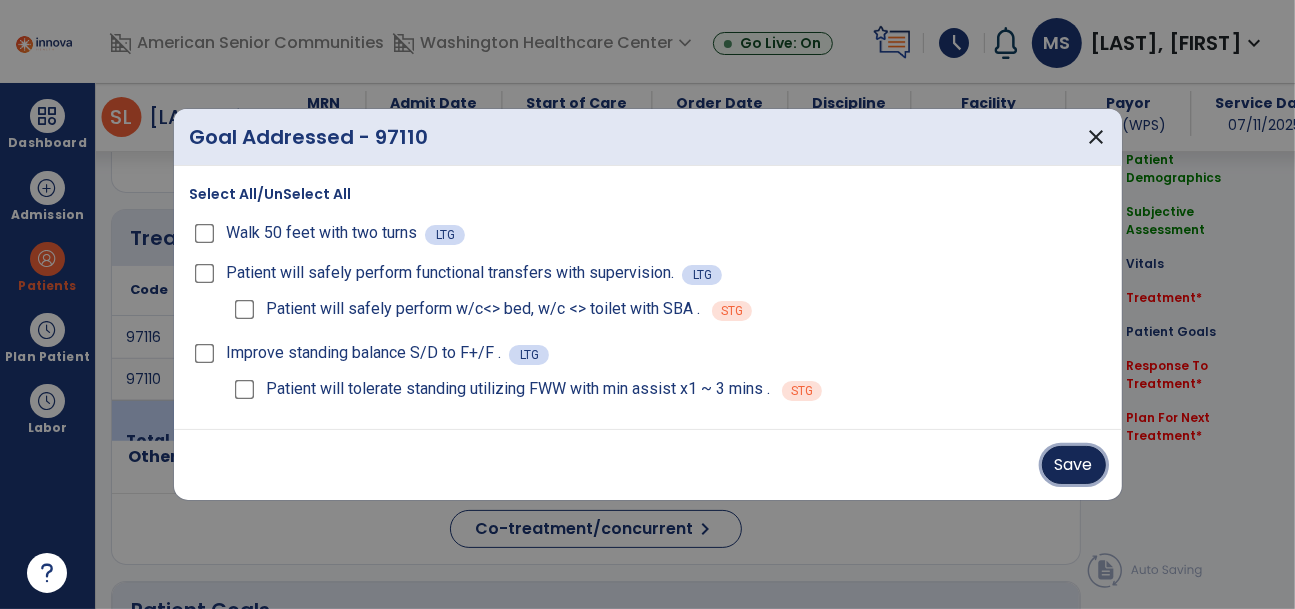 click on "Save" at bounding box center (1074, 465) 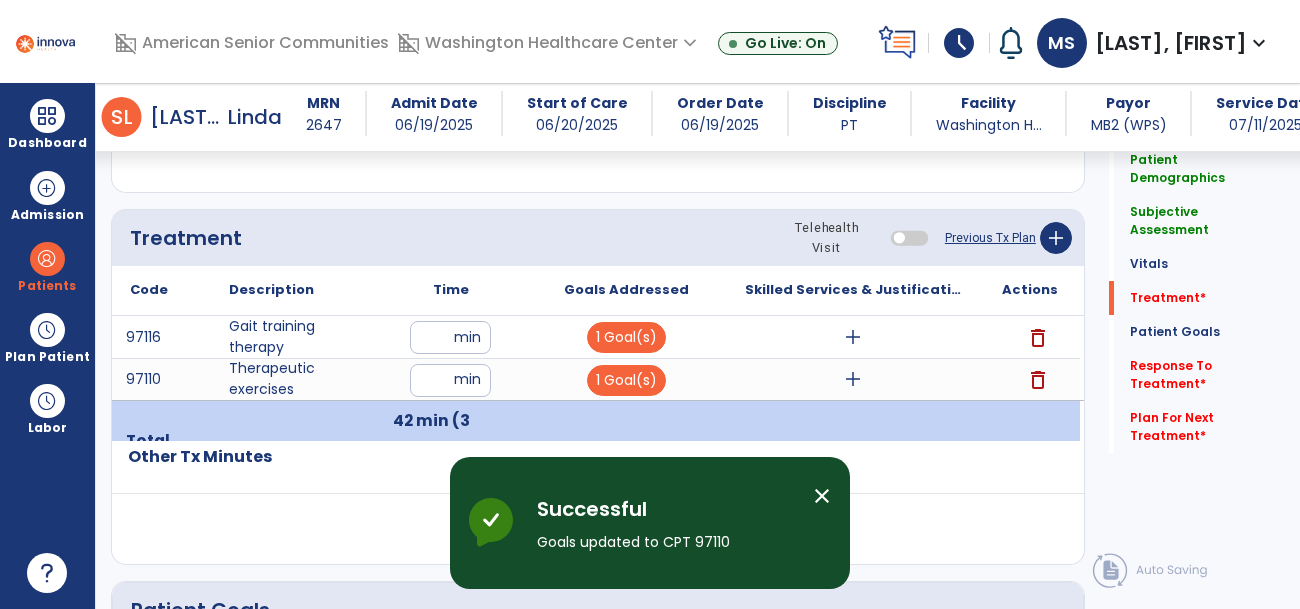 click on "add" at bounding box center (853, 337) 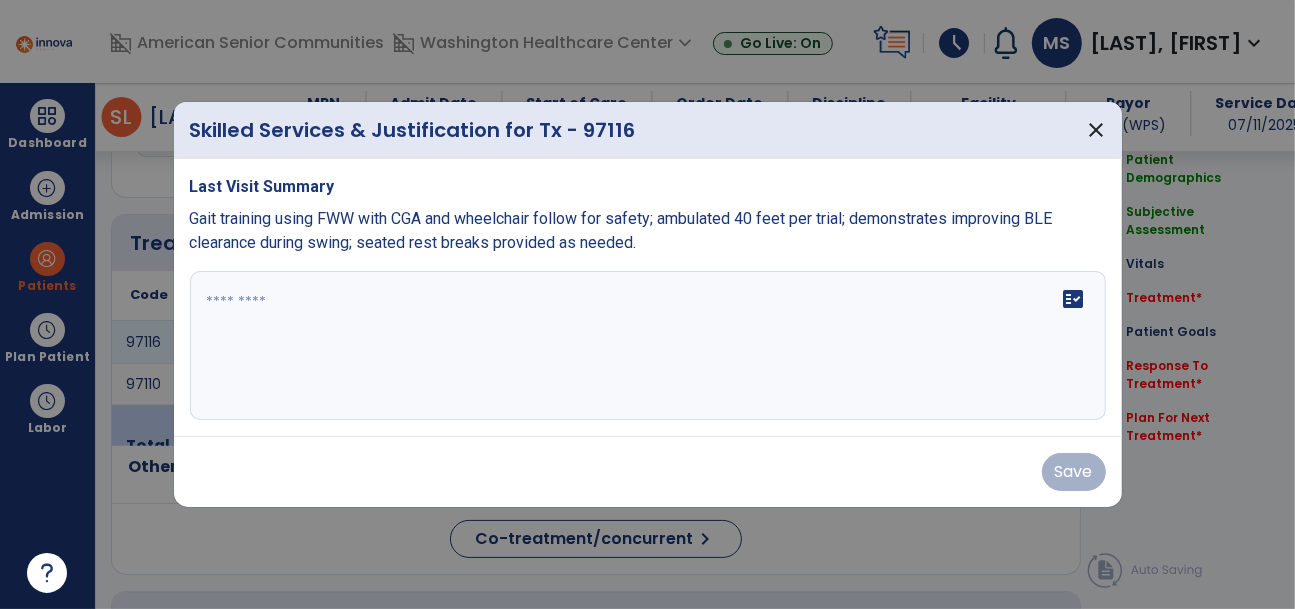 scroll, scrollTop: 1240, scrollLeft: 0, axis: vertical 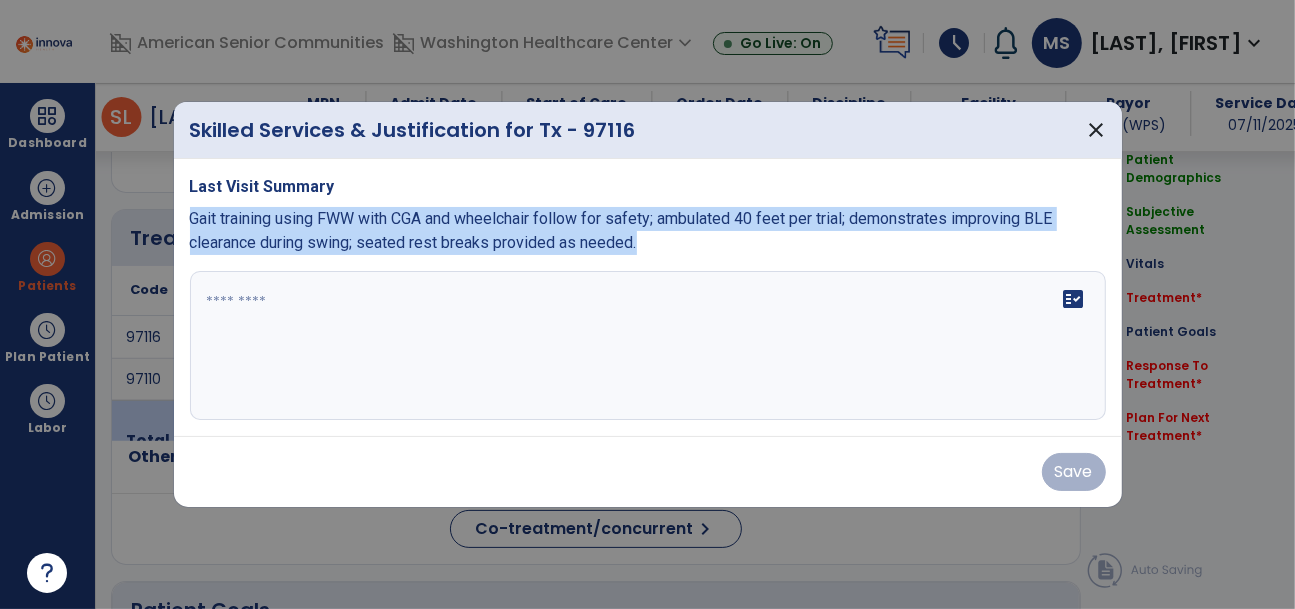 drag, startPoint x: 653, startPoint y: 243, endPoint x: 181, endPoint y: 209, distance: 473.223 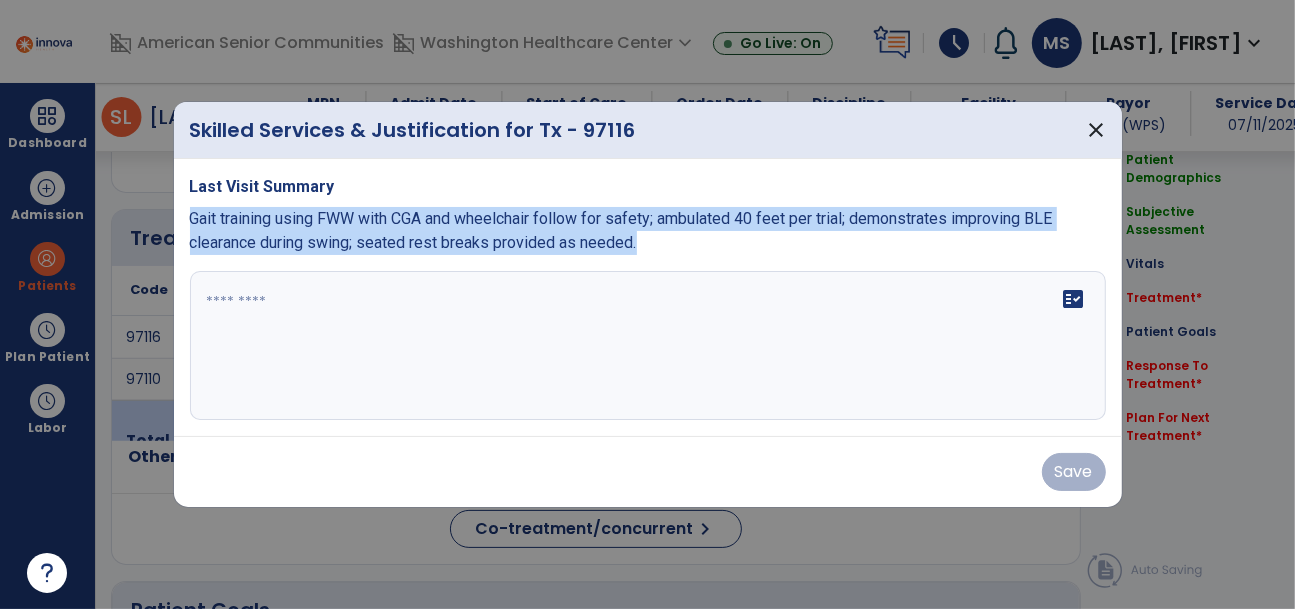 click on "Last Visit Summary Gait training using FWW with CGA and wheelchair follow for safety; ambulated [NUMBER] feet per trial; demonstrates improving BLE clearance during swing; seated rest breaks provided as needed.   fact_check" at bounding box center [648, 298] 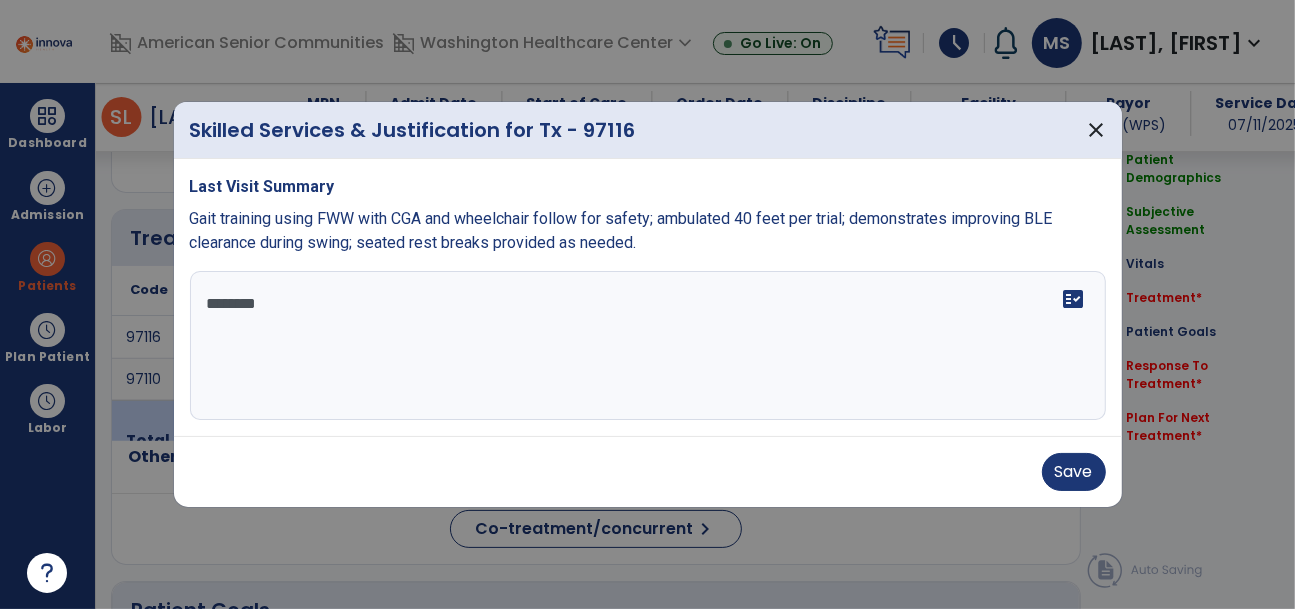 type on "*********" 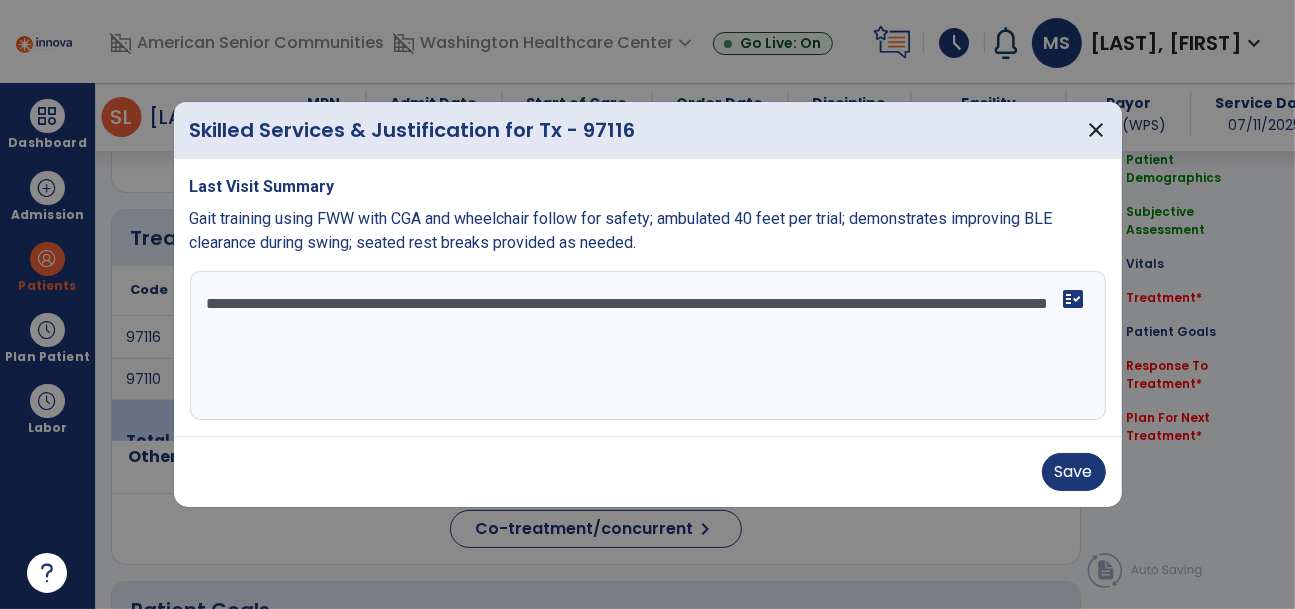 click on "**********" at bounding box center (648, 346) 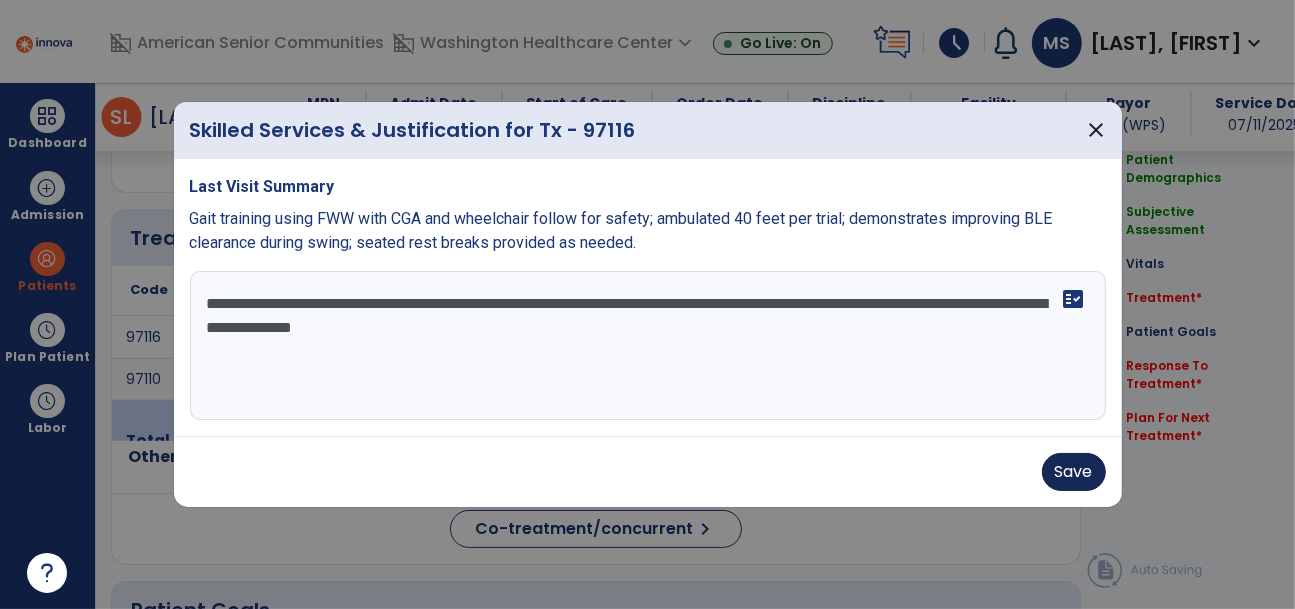 type on "**********" 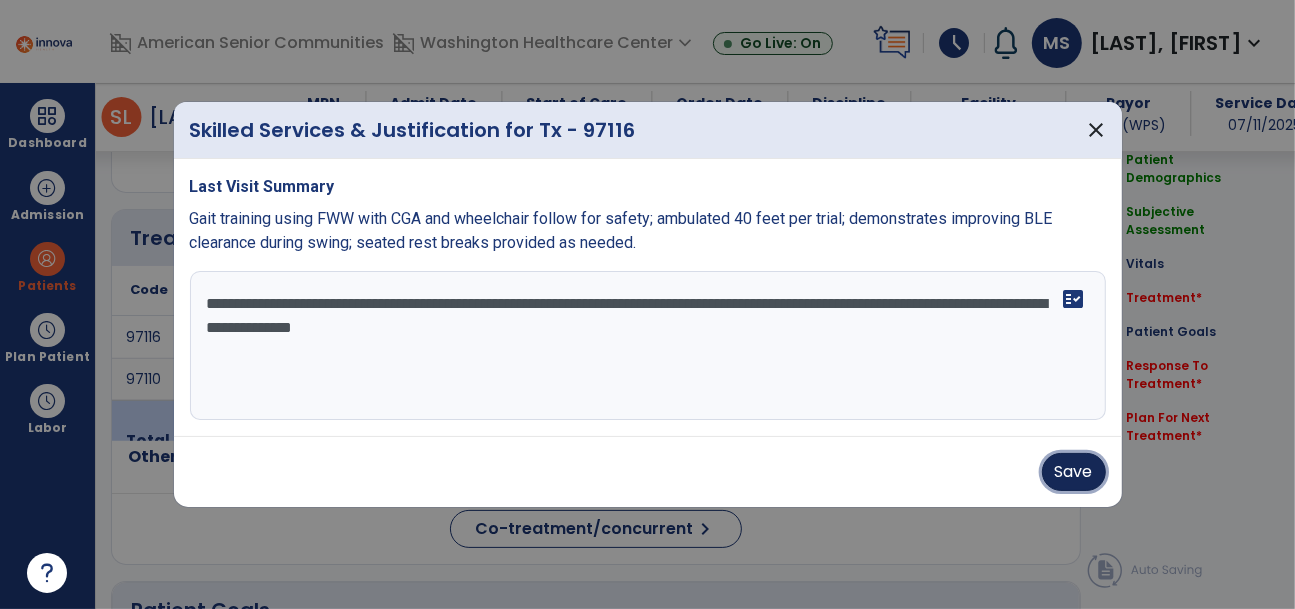 click on "Save" at bounding box center [1074, 472] 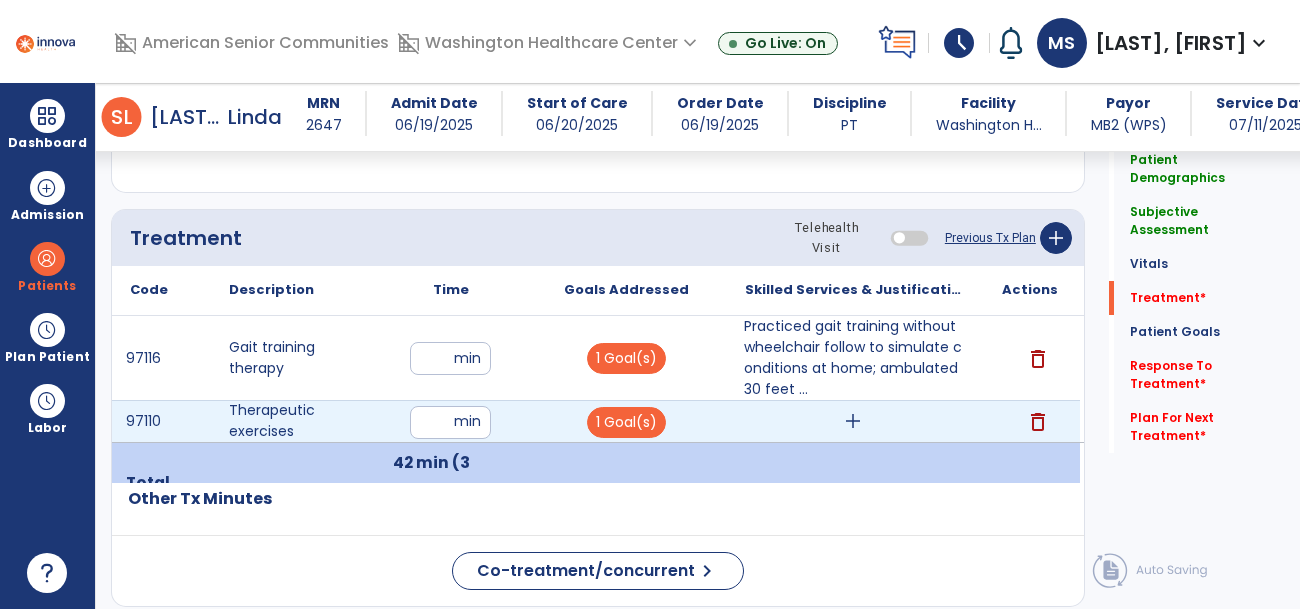click on "add" at bounding box center [853, 421] 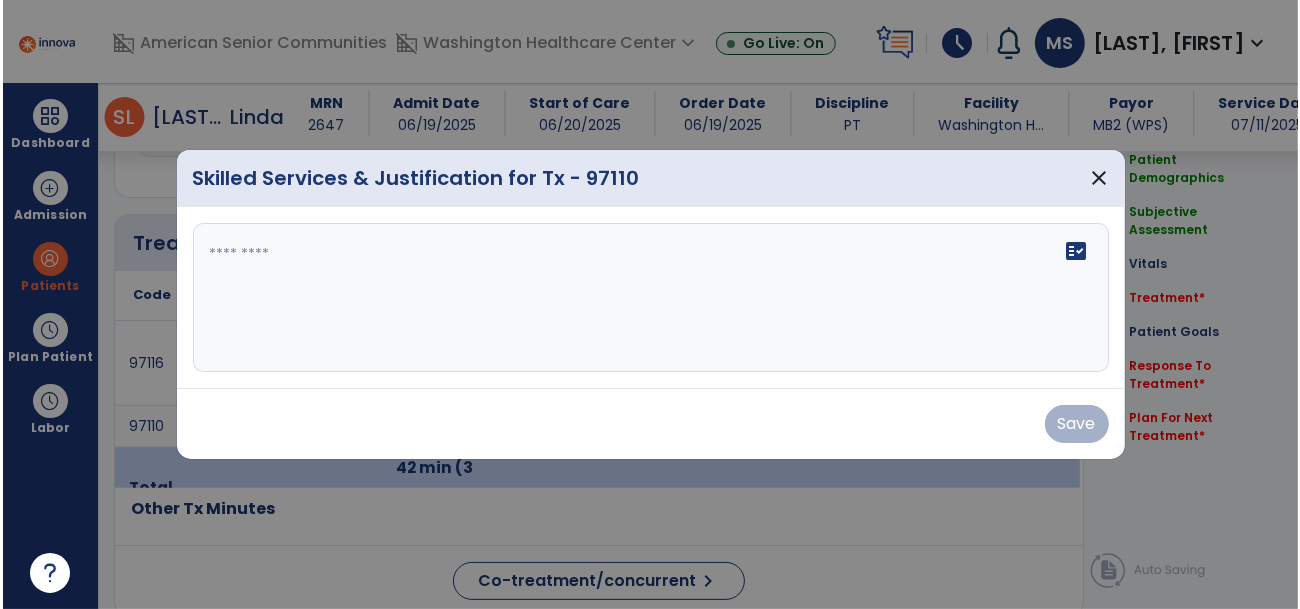 scroll, scrollTop: 1240, scrollLeft: 0, axis: vertical 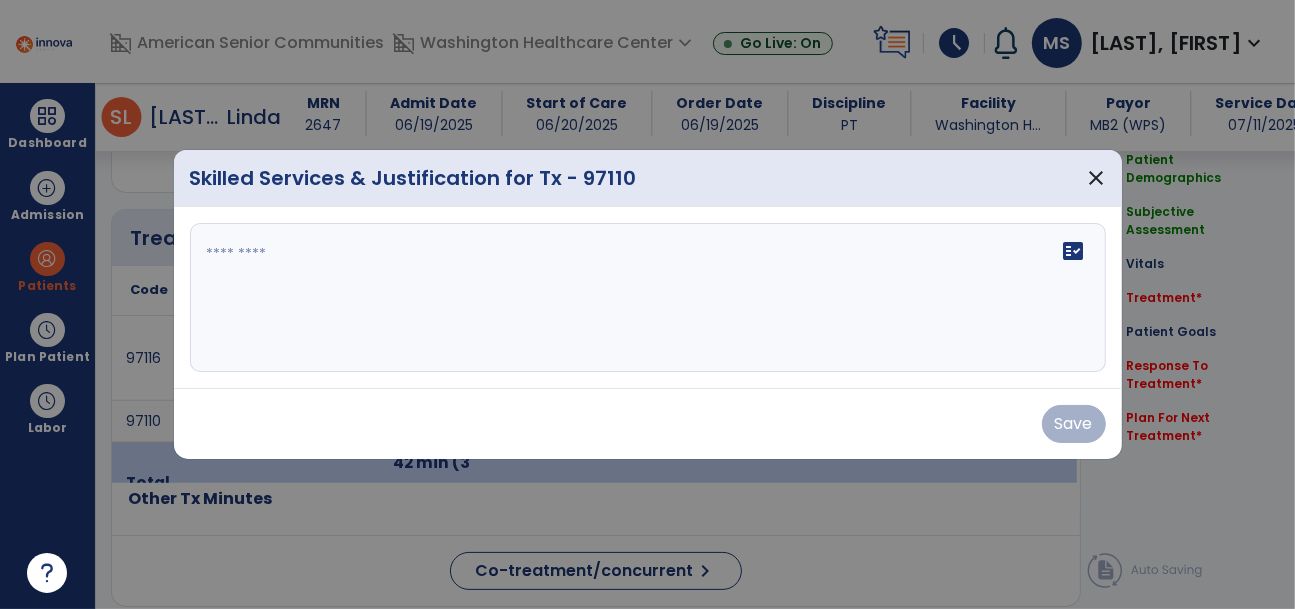 click on "fact_check" at bounding box center (648, 298) 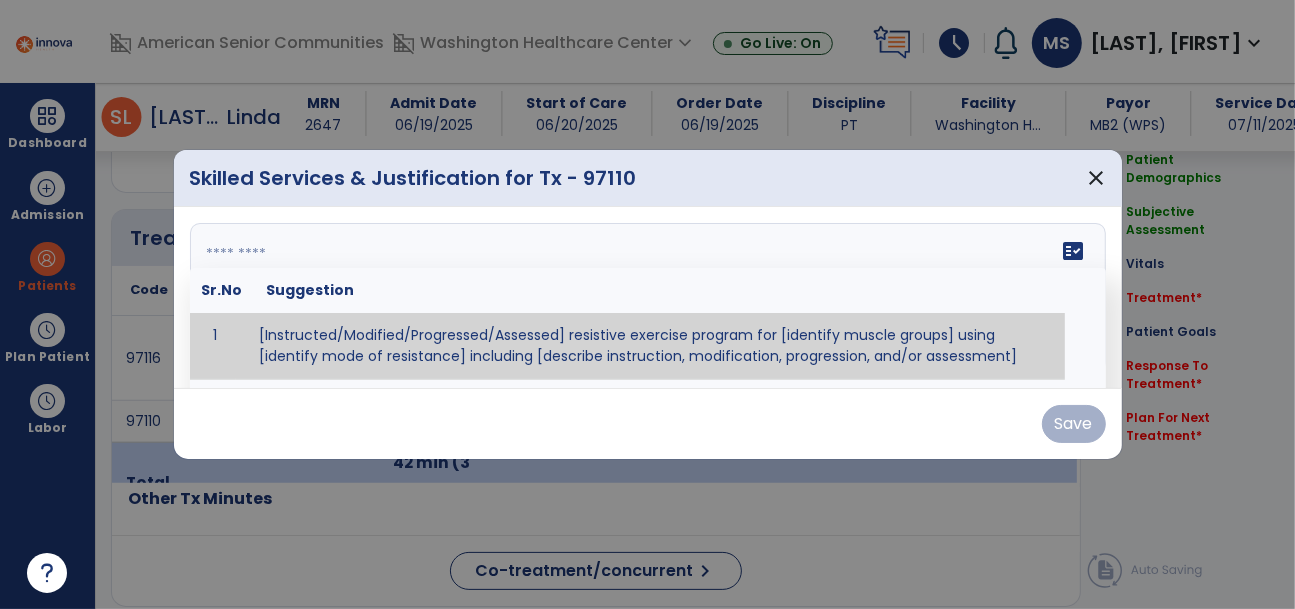 paste on "**********" 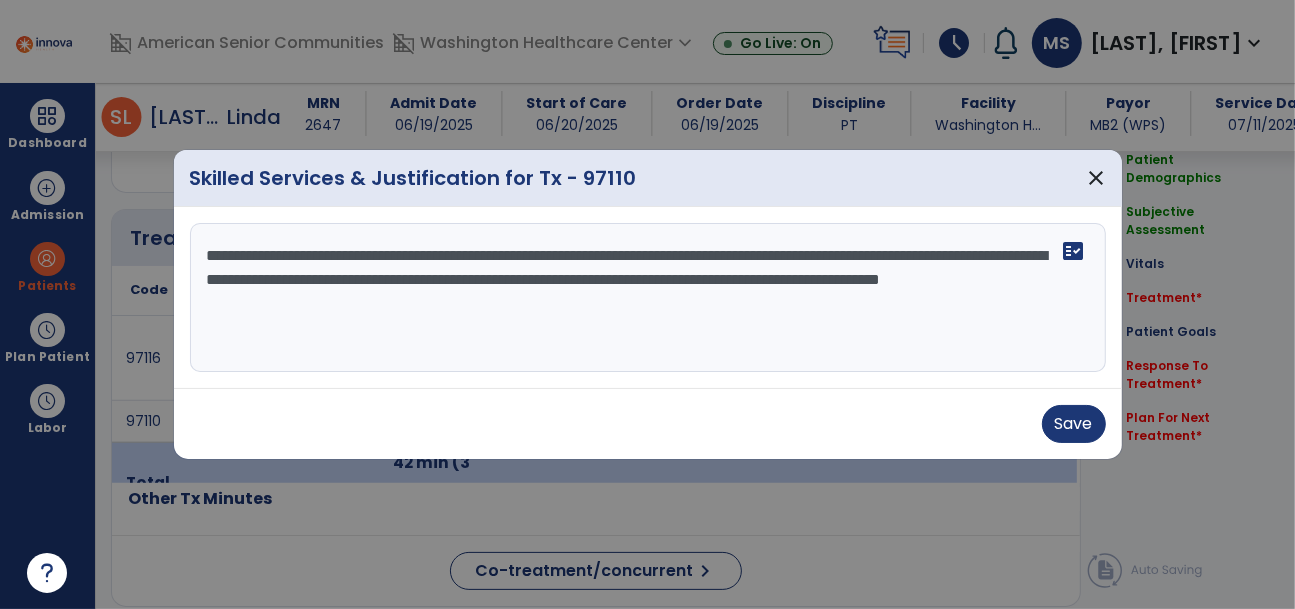click on "**********" at bounding box center [648, 298] 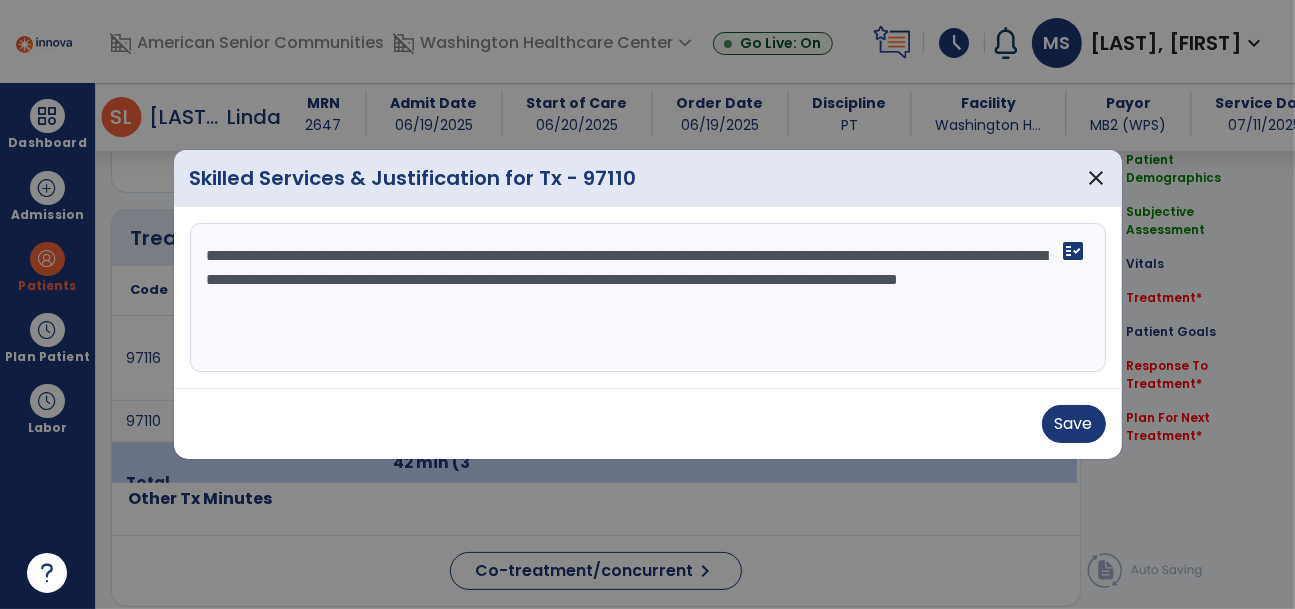 click on "**********" at bounding box center [648, 298] 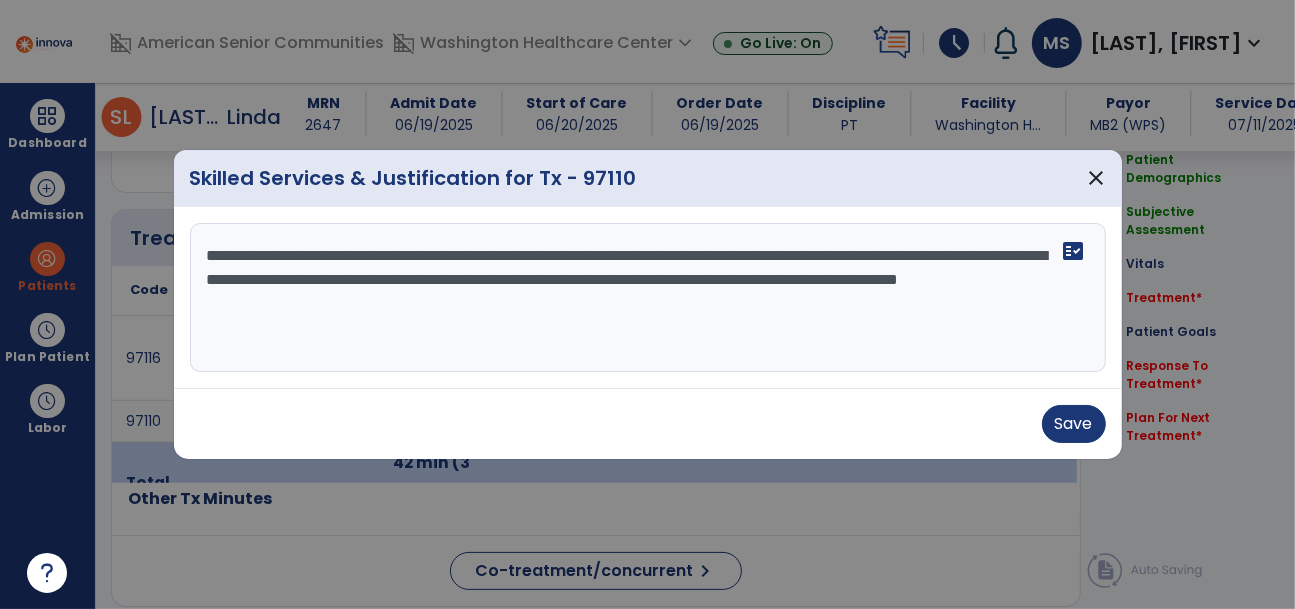 click on "**********" at bounding box center (648, 298) 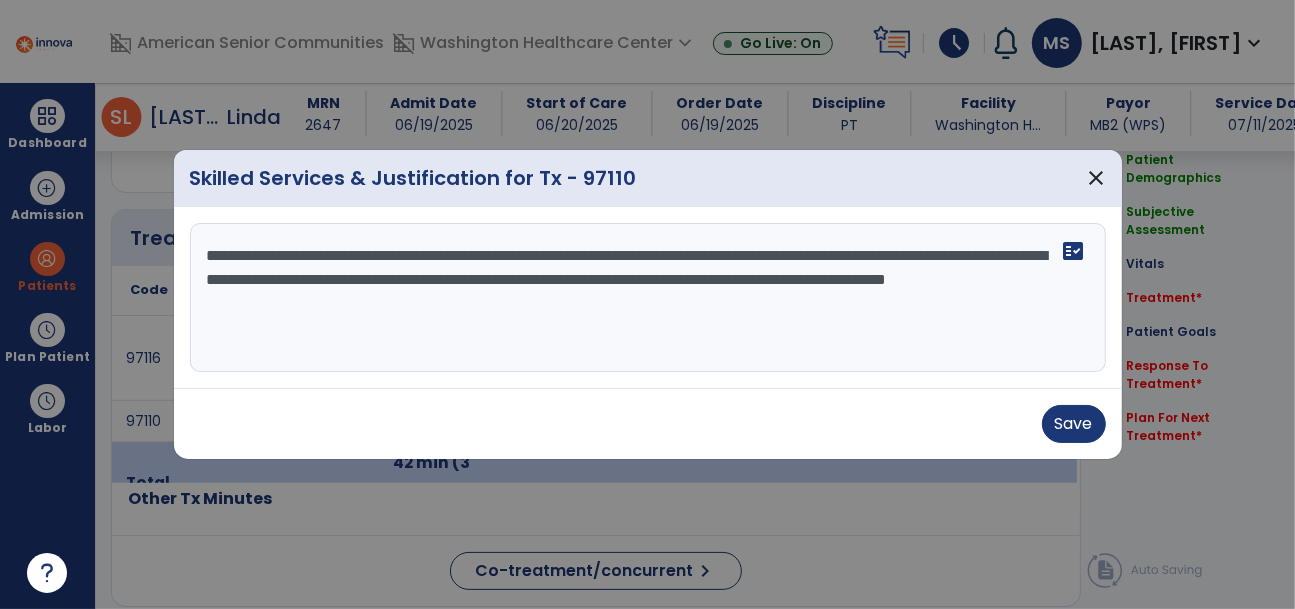 type on "**********" 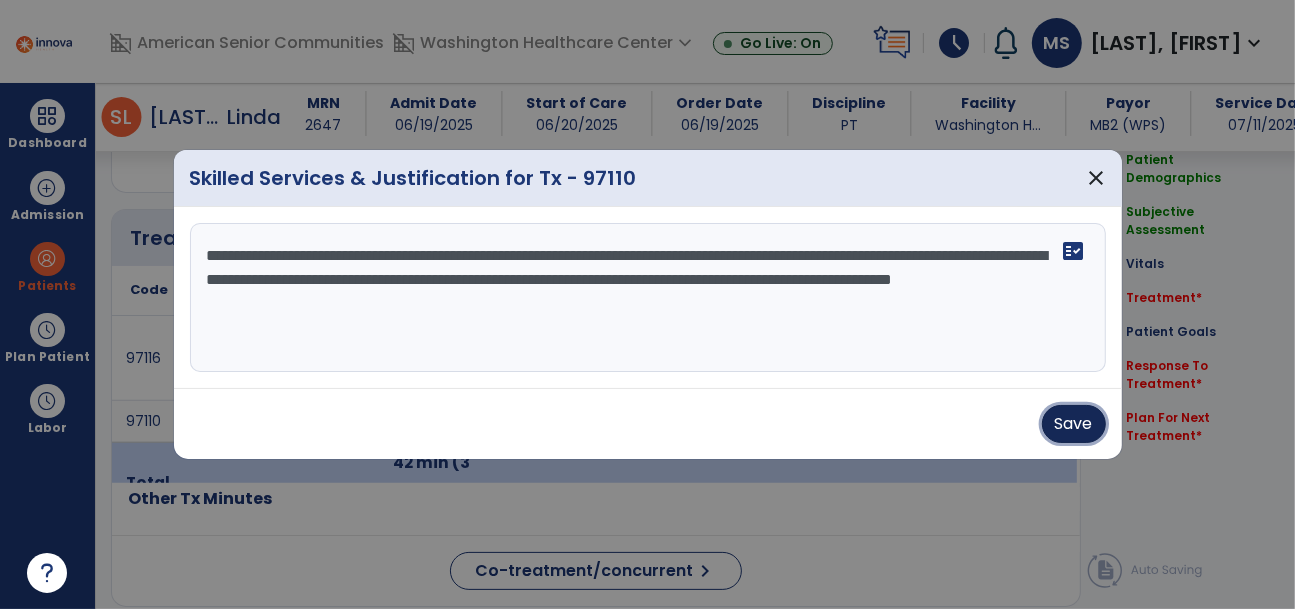 click on "Save" at bounding box center [1074, 424] 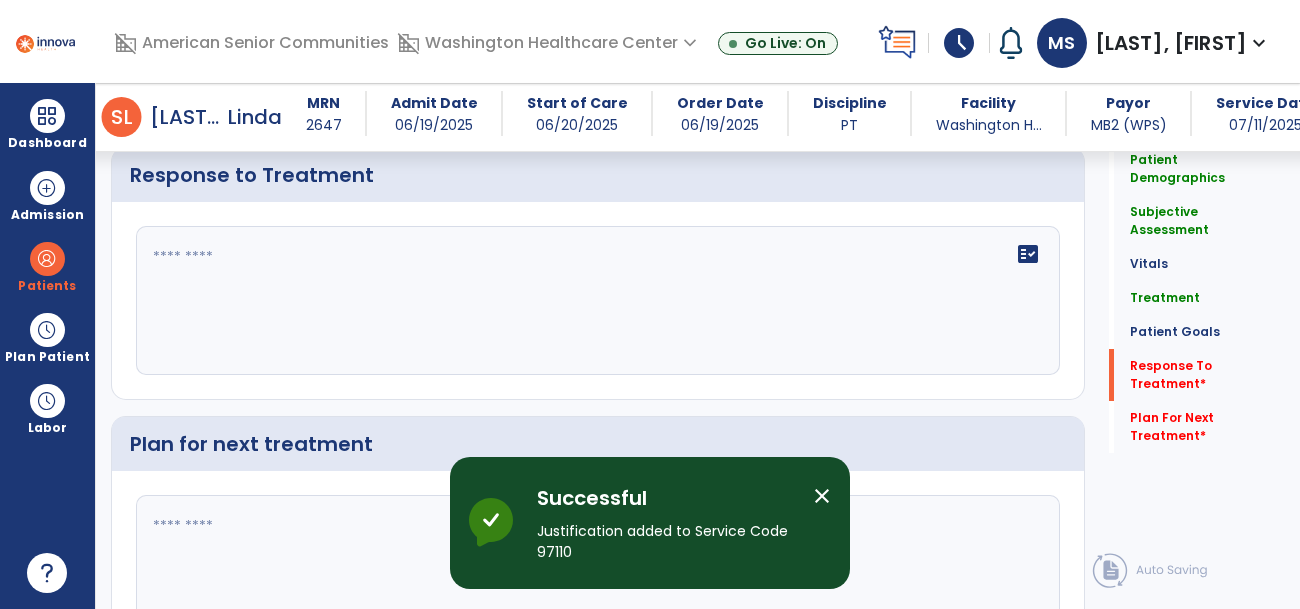 scroll, scrollTop: 3195, scrollLeft: 0, axis: vertical 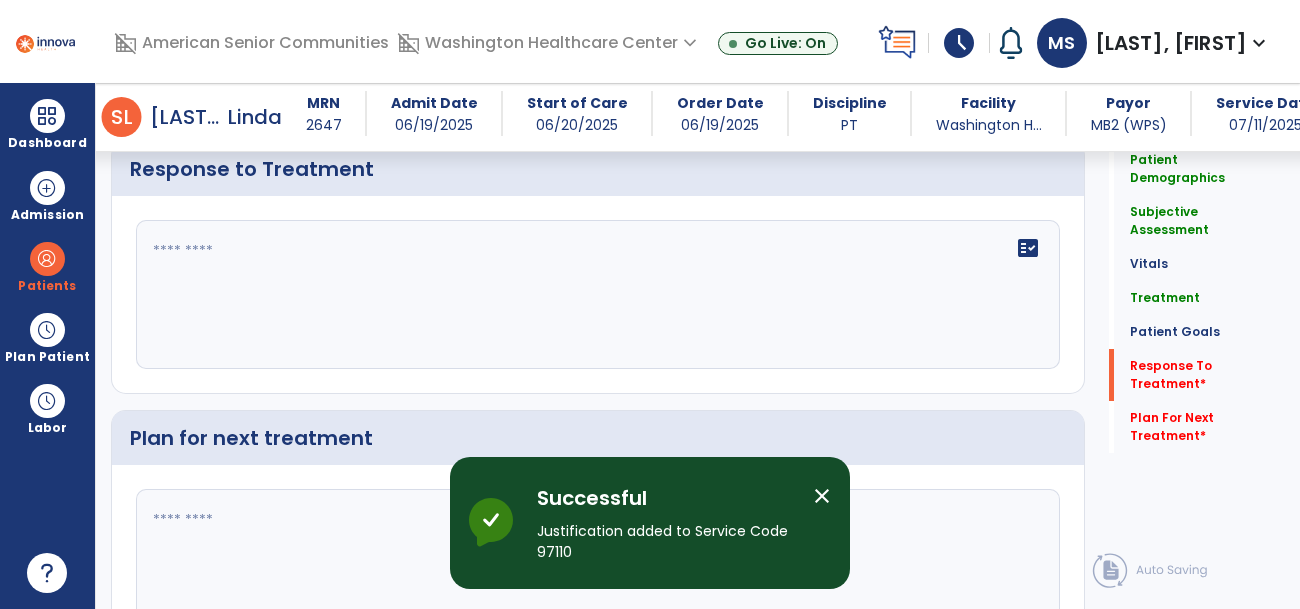 click on "fact_check" 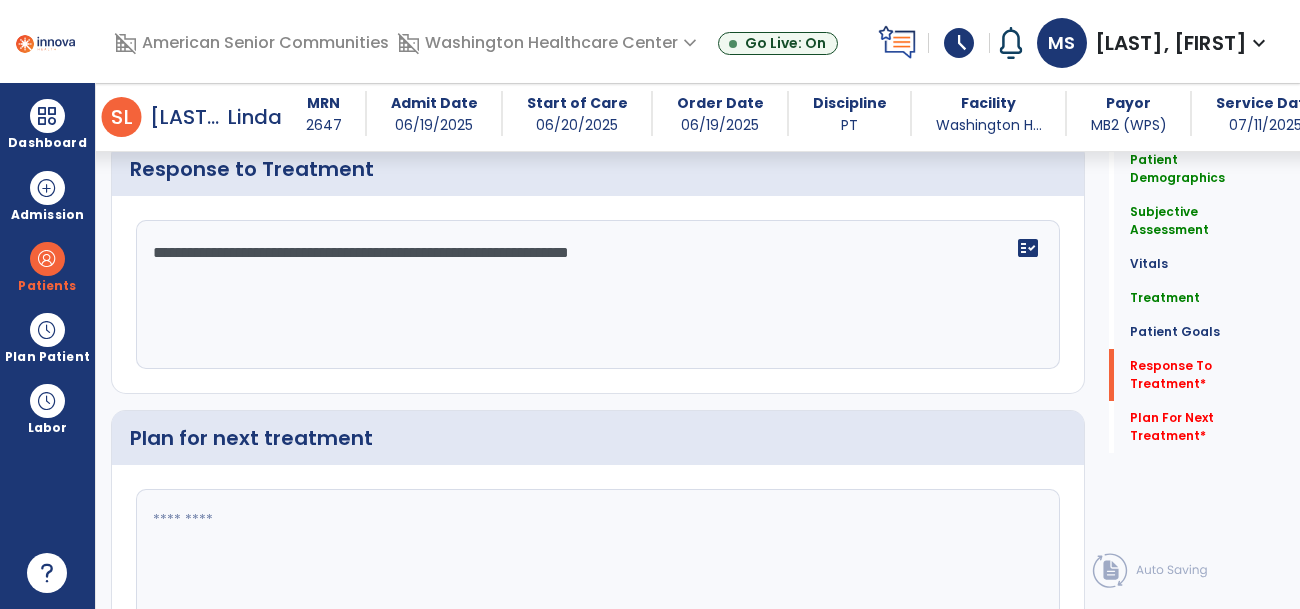 type on "**********" 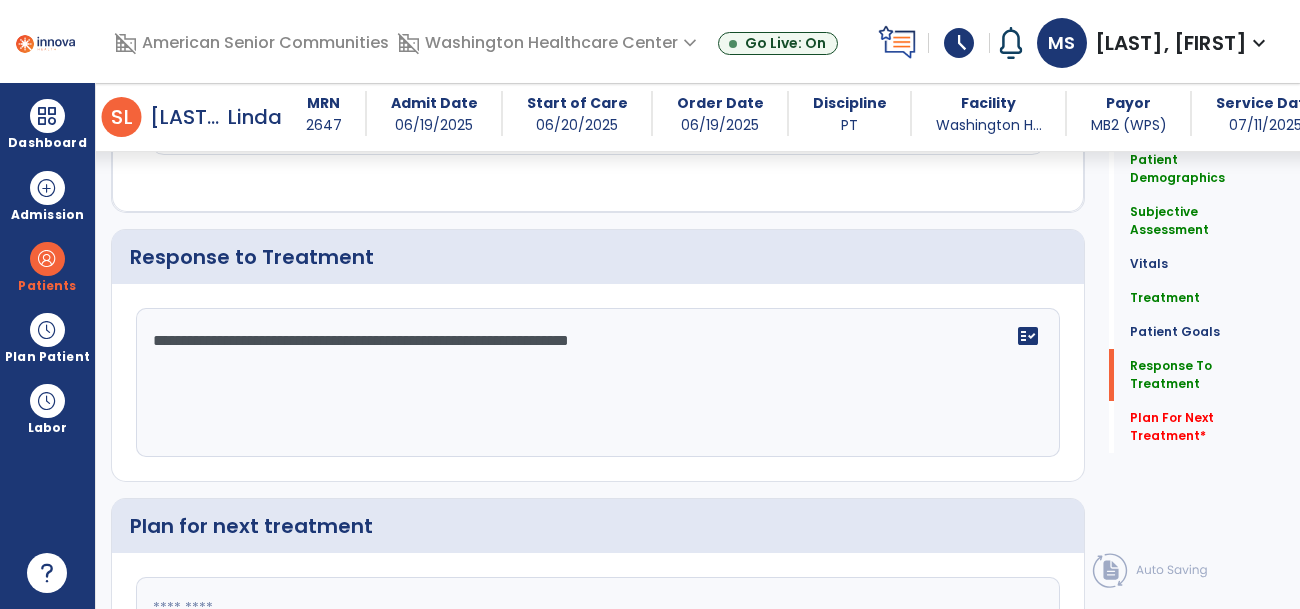 scroll, scrollTop: 3195, scrollLeft: 0, axis: vertical 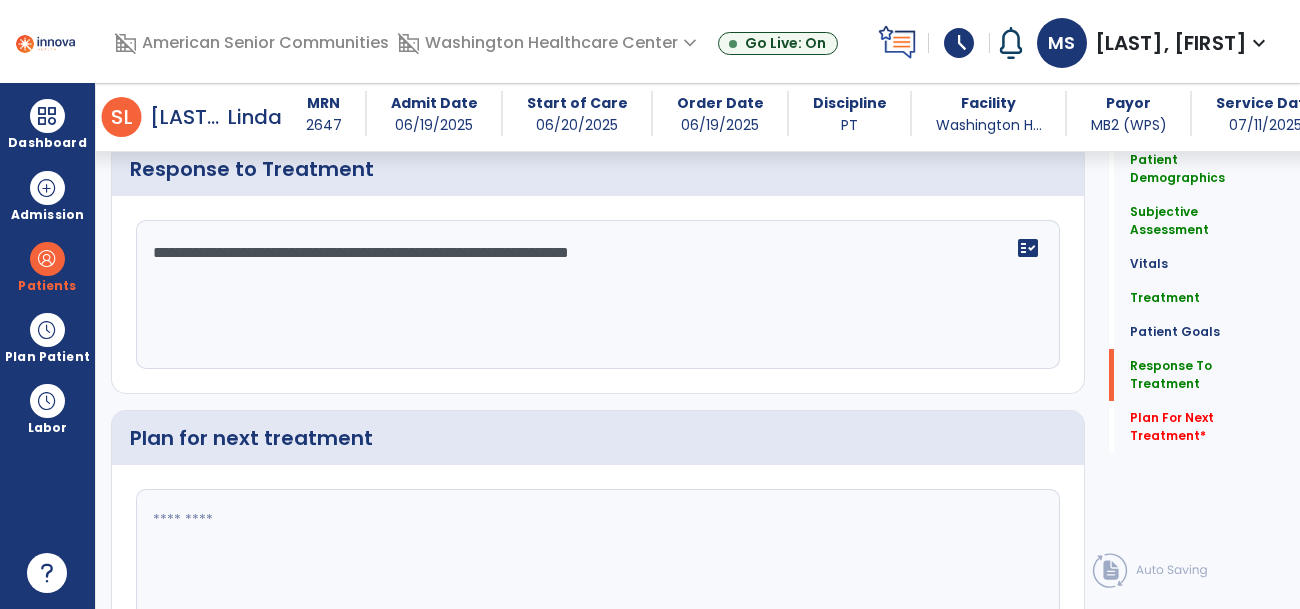 click 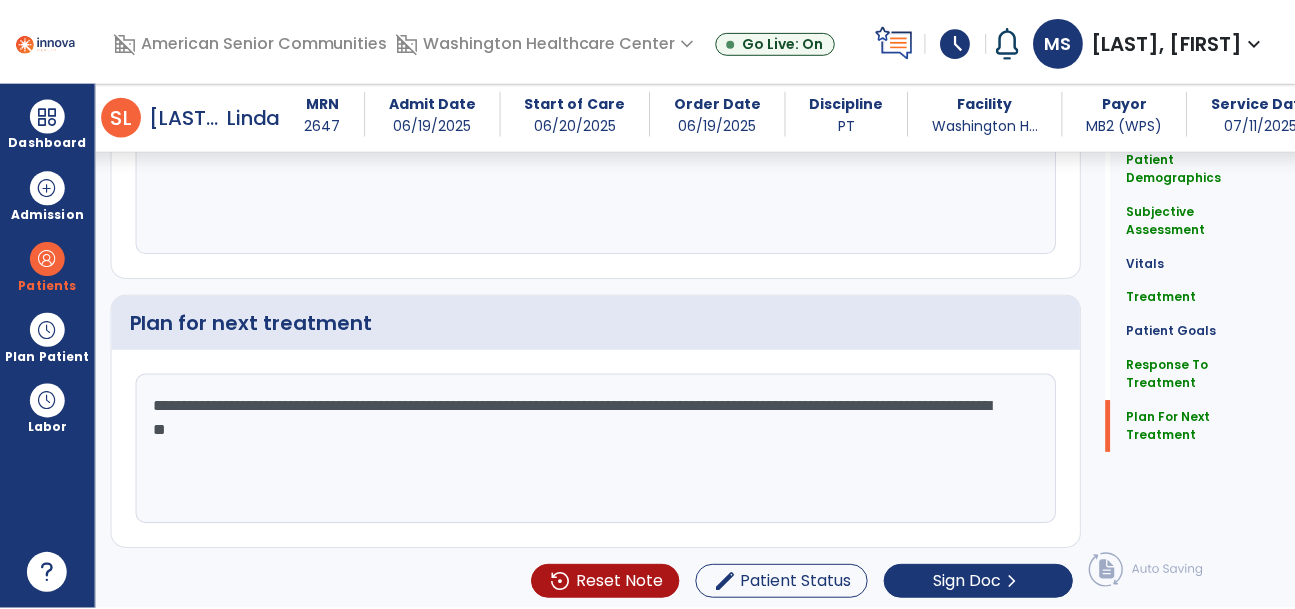 scroll, scrollTop: 3310, scrollLeft: 0, axis: vertical 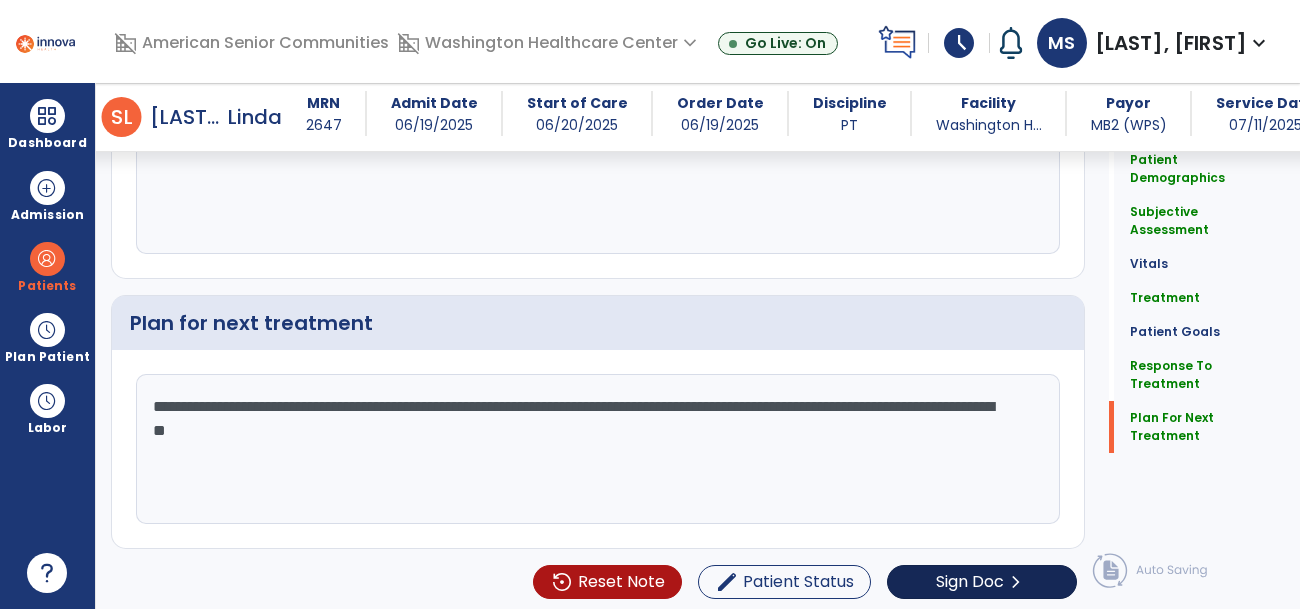 type on "**********" 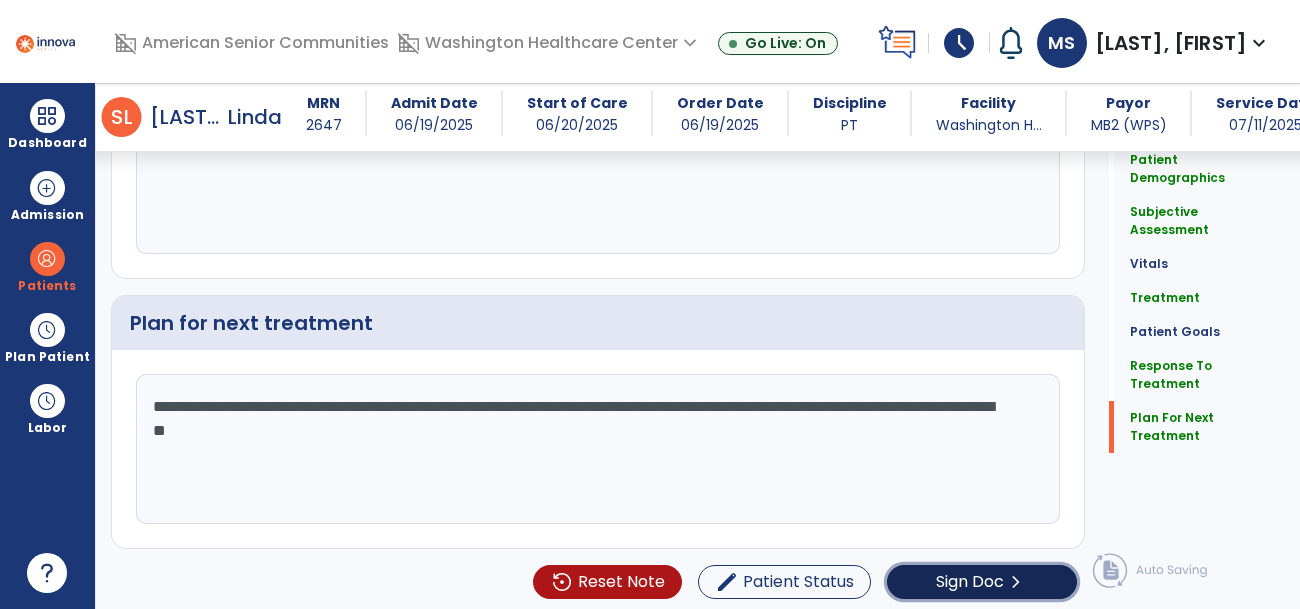 click on "Sign Doc" 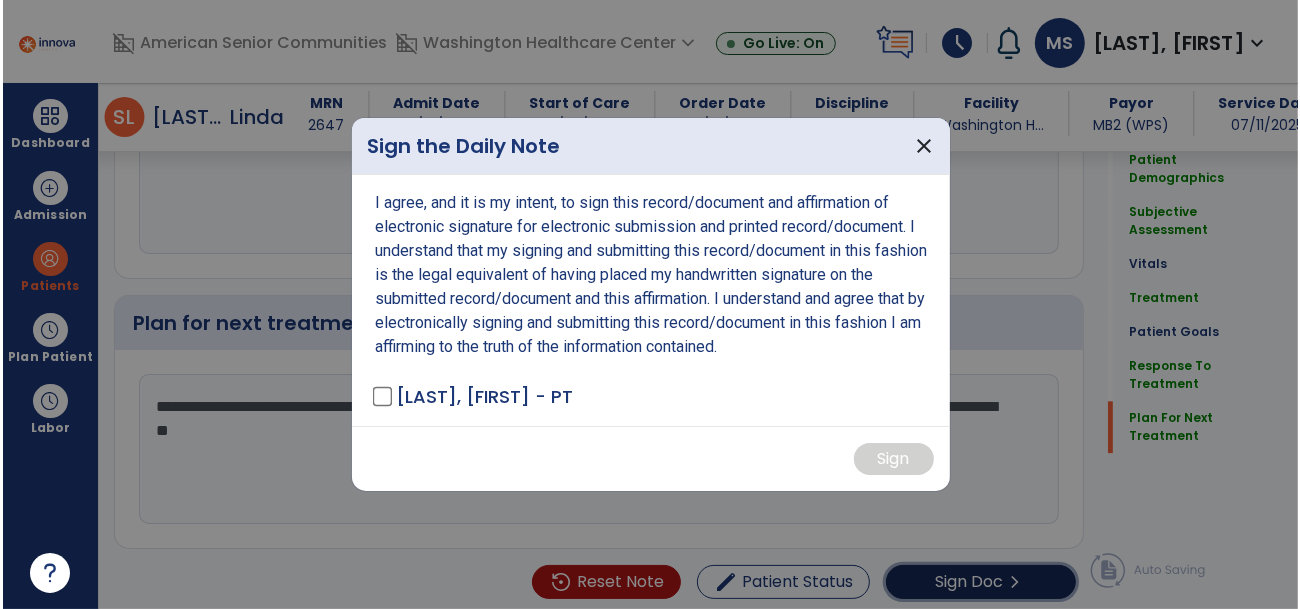 scroll, scrollTop: 3310, scrollLeft: 0, axis: vertical 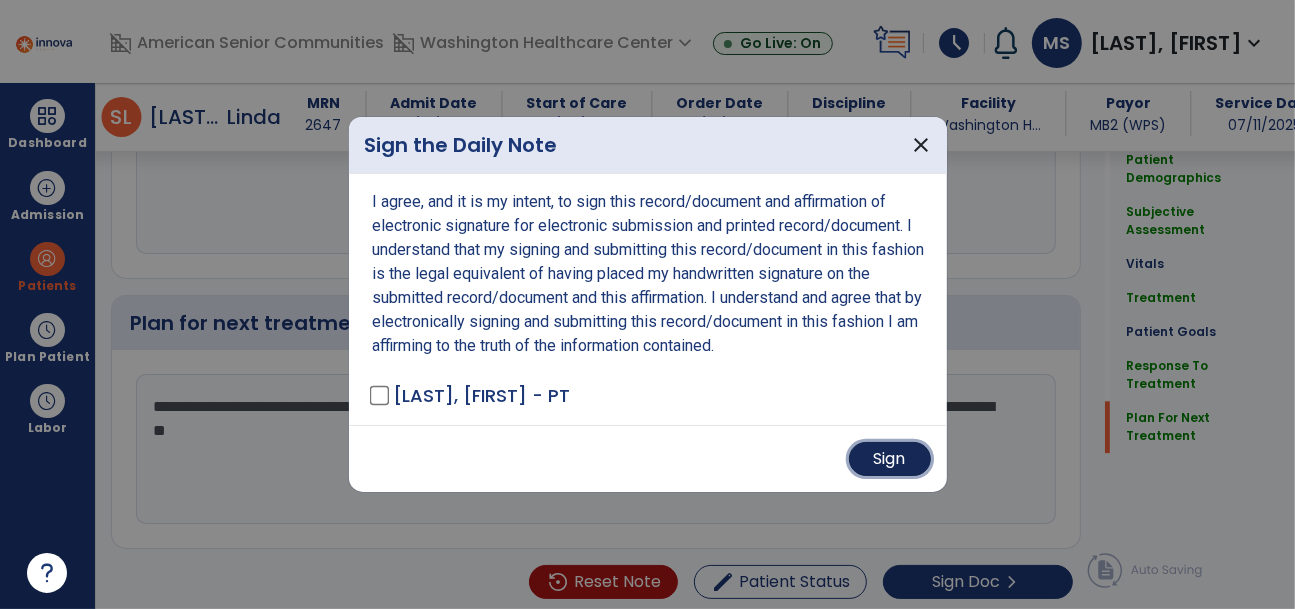 click on "Sign" at bounding box center [890, 459] 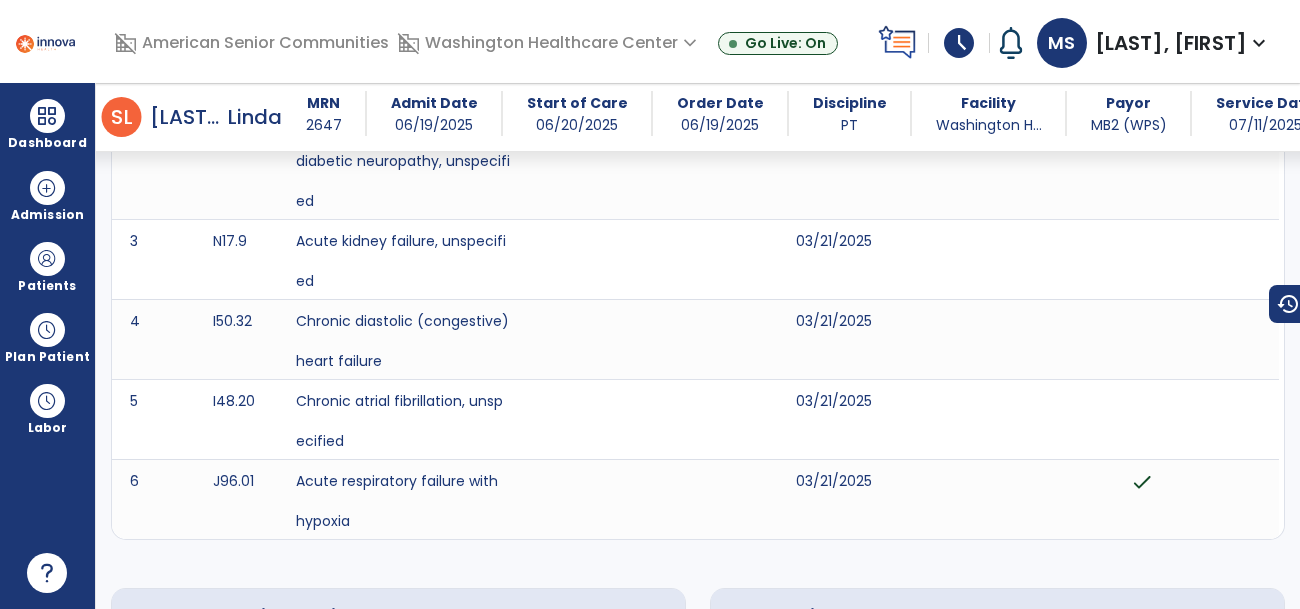 scroll, scrollTop: 0, scrollLeft: 0, axis: both 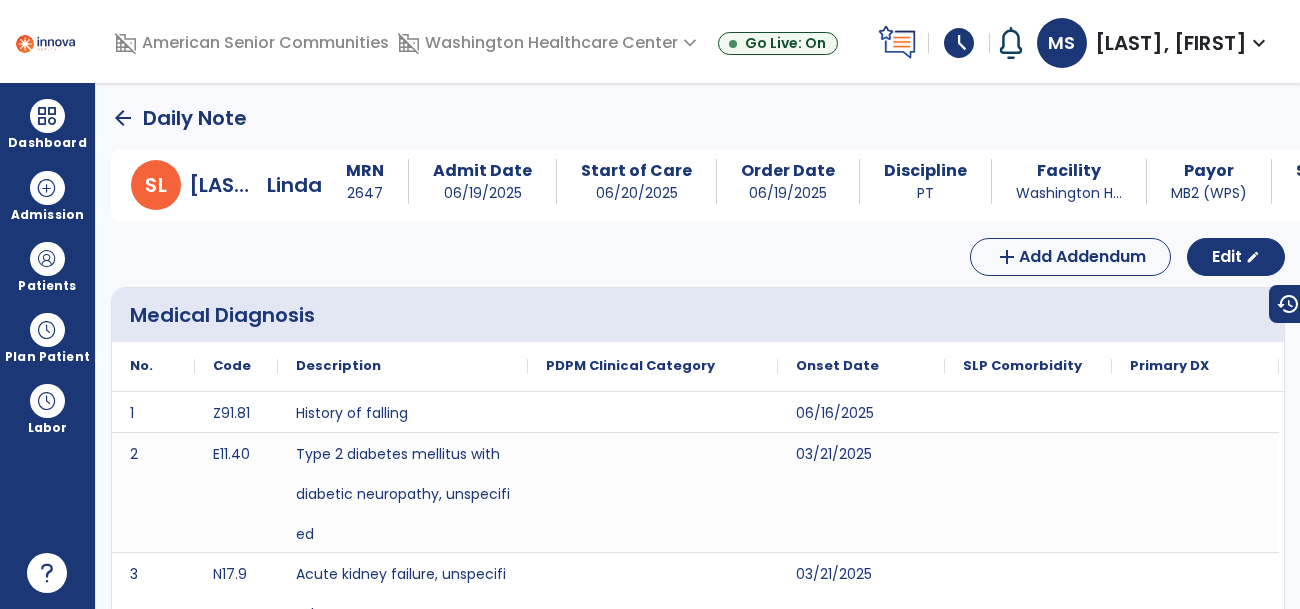 click on "arrow_back" 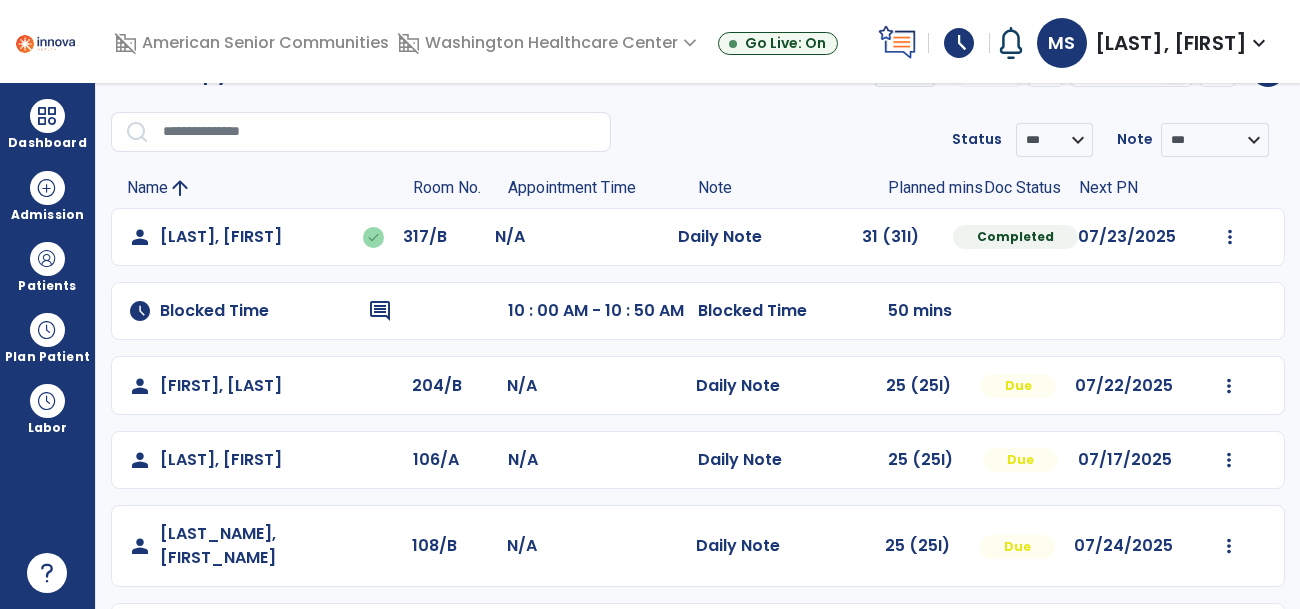 scroll, scrollTop: 96, scrollLeft: 0, axis: vertical 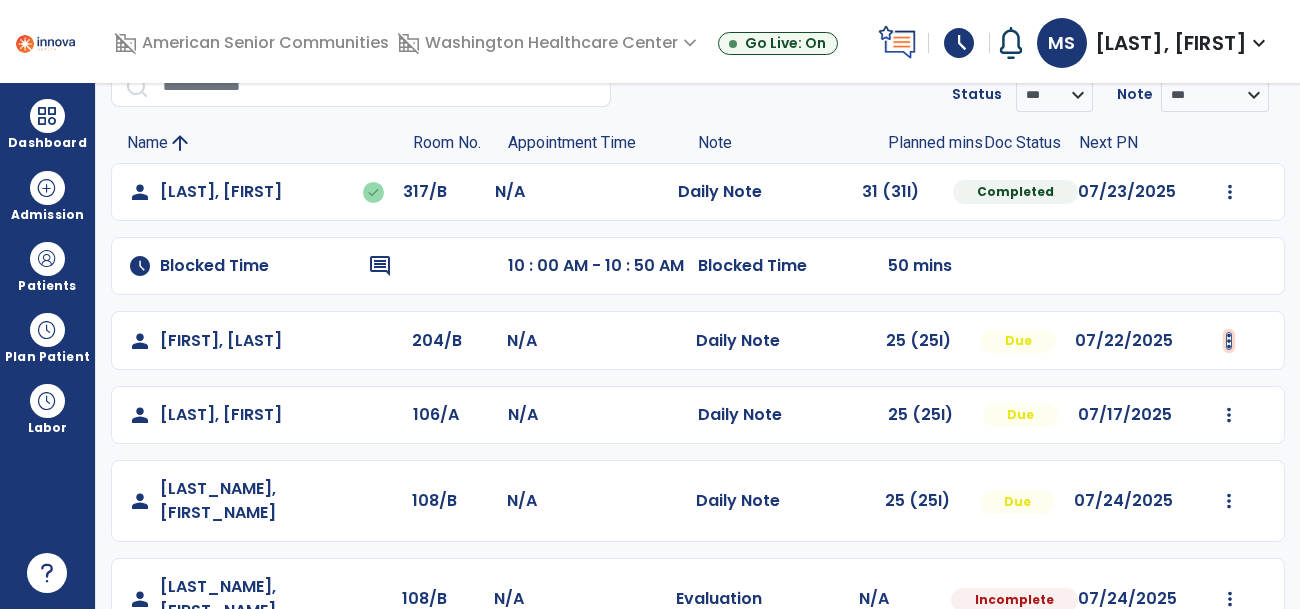 click at bounding box center (1230, 192) 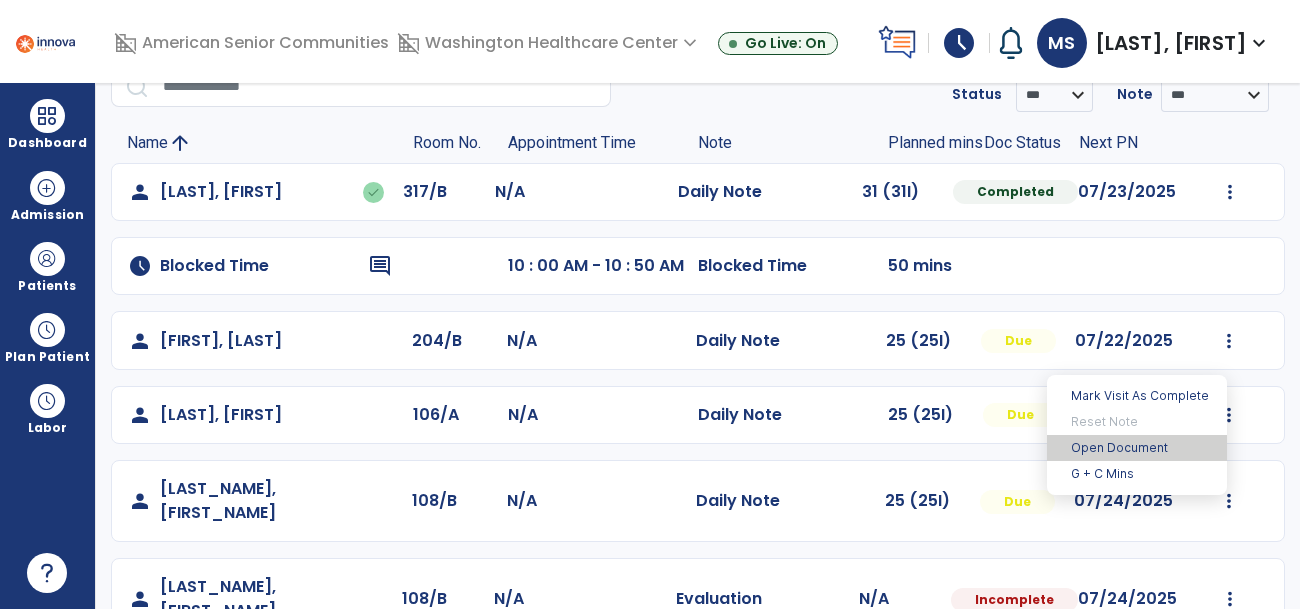 click on "Open Document" at bounding box center [1137, 448] 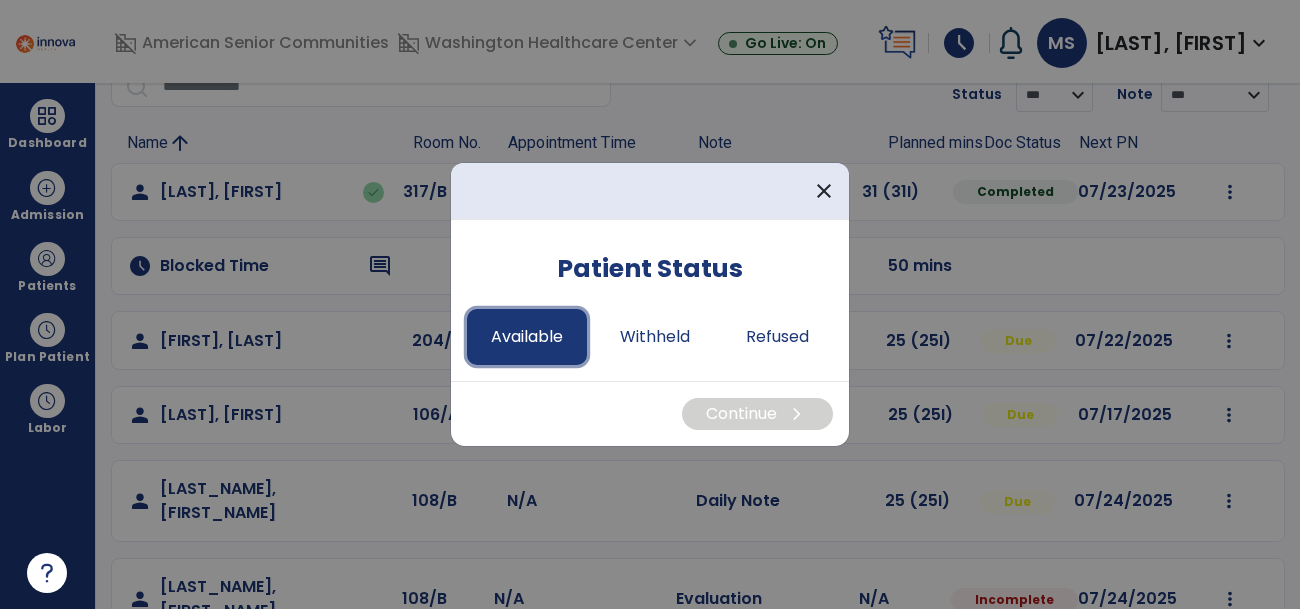 click on "Available" at bounding box center (527, 337) 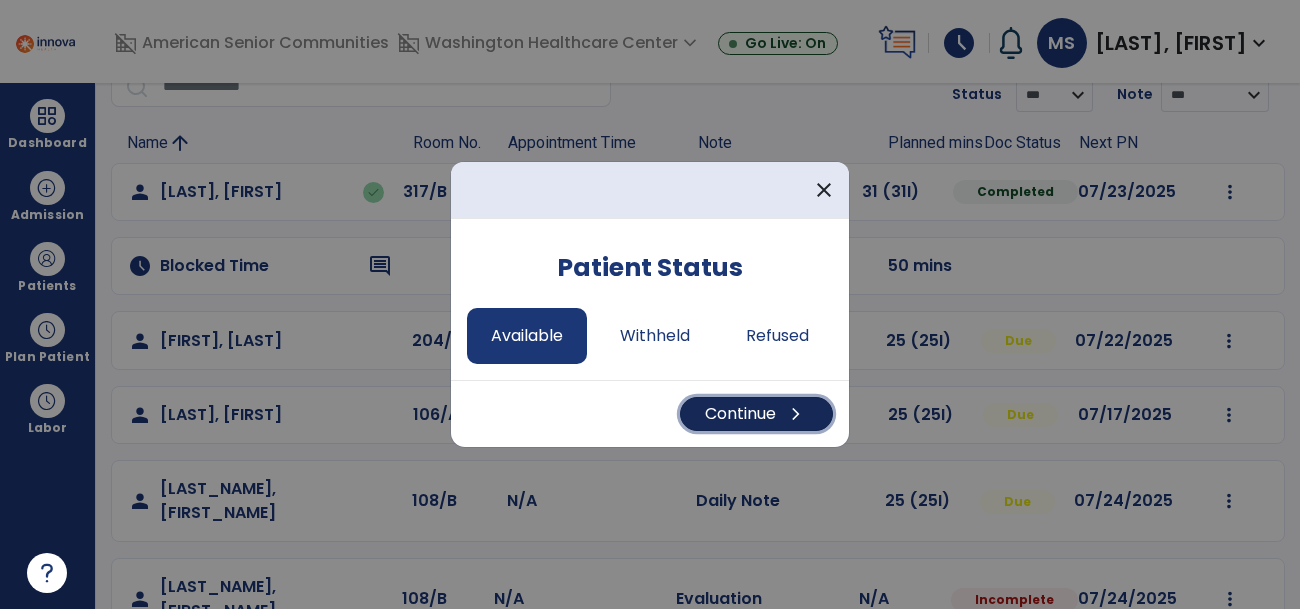 click on "chevron_right" at bounding box center [796, 414] 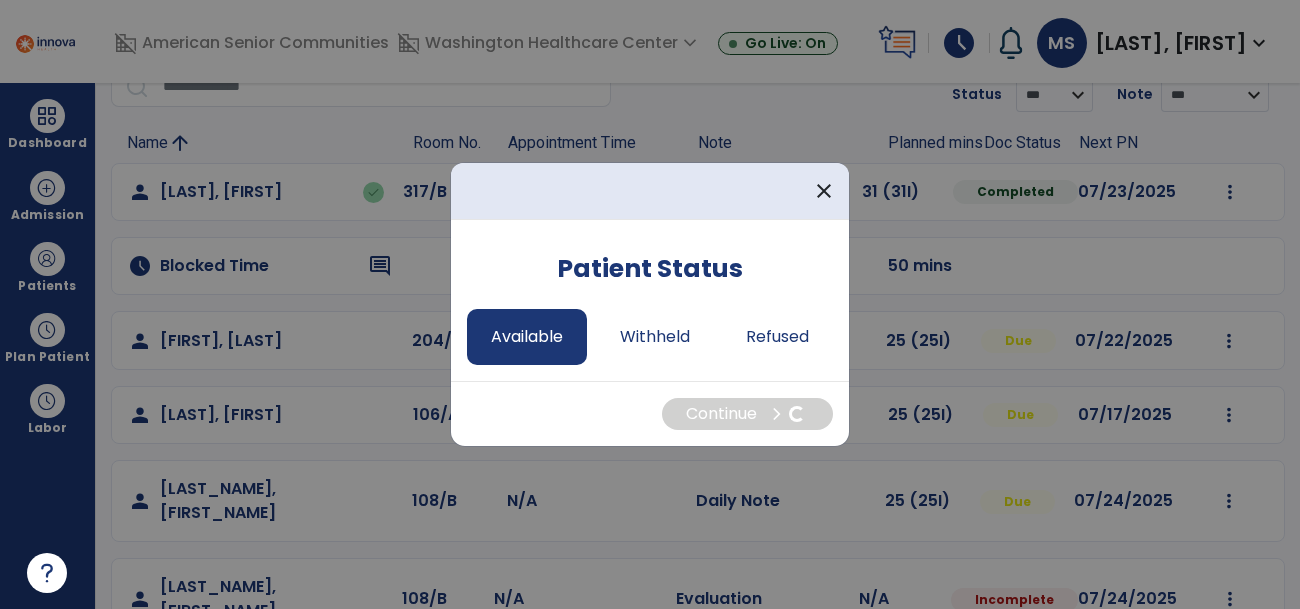 select on "*" 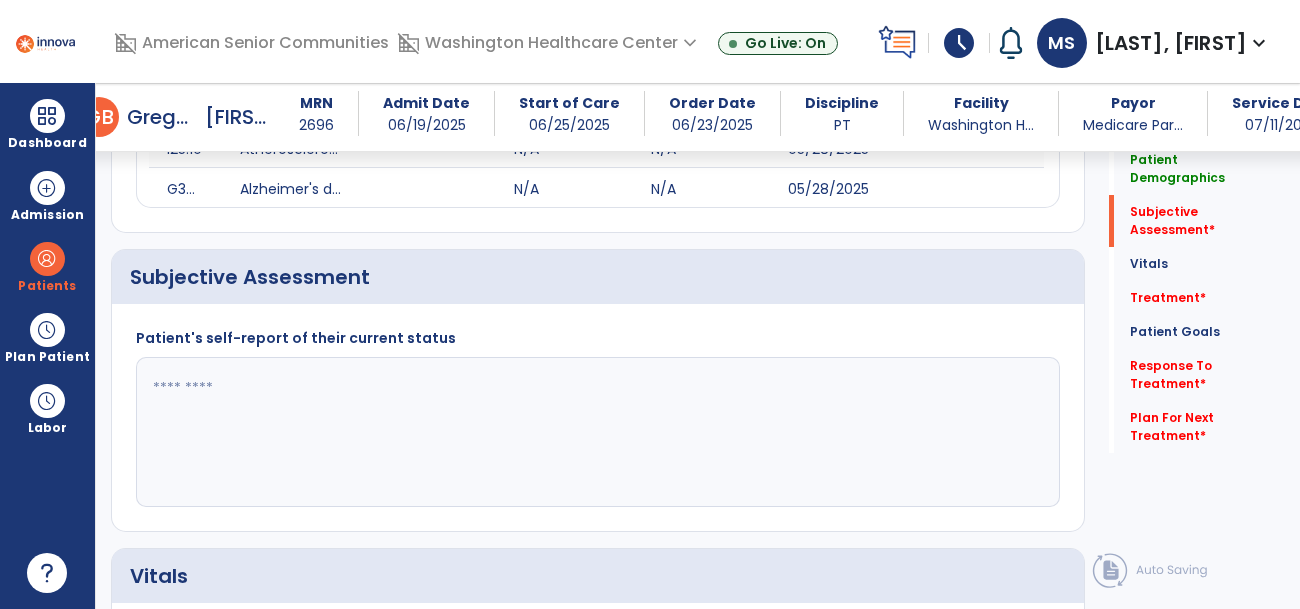 scroll, scrollTop: 543, scrollLeft: 0, axis: vertical 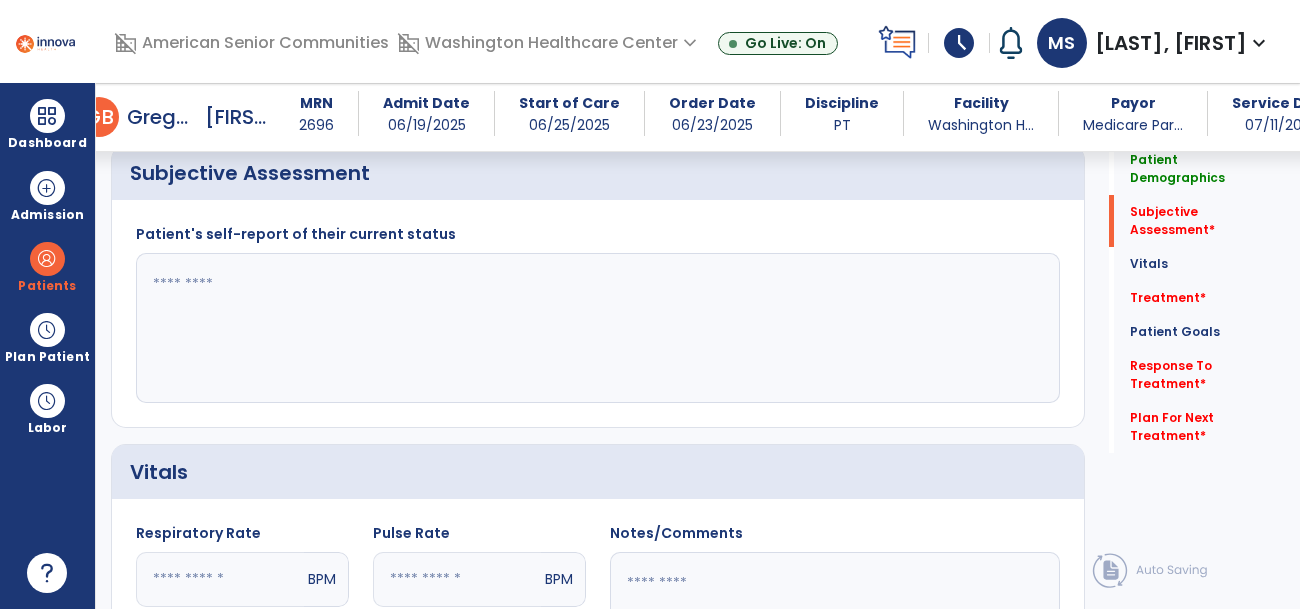 click 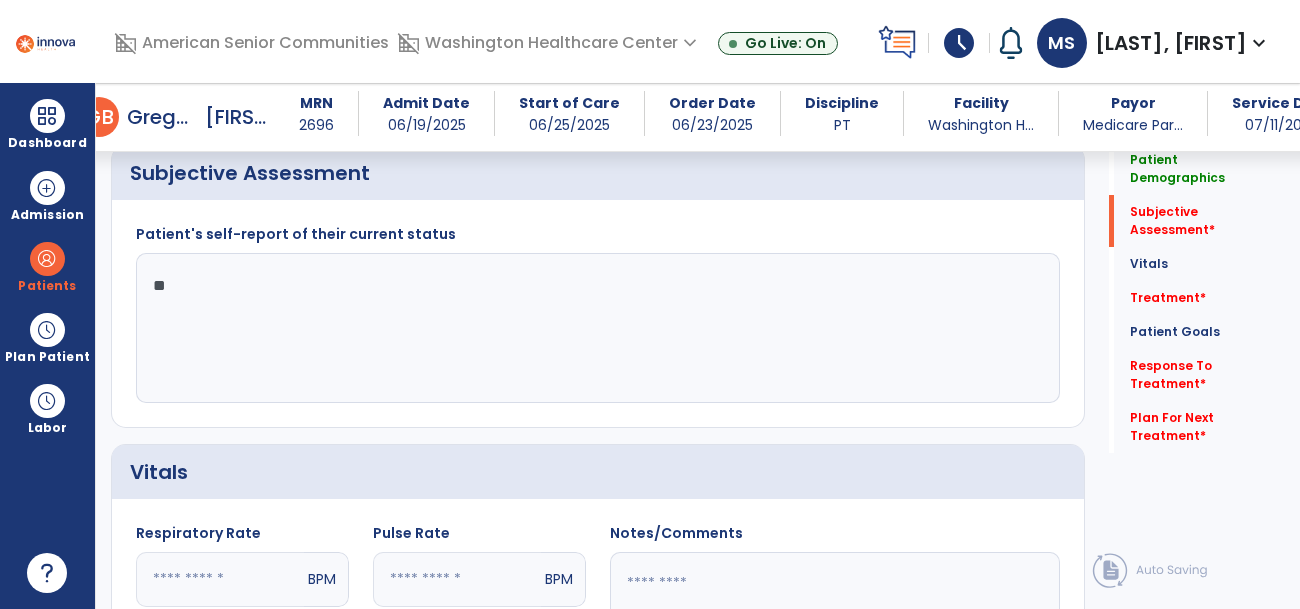 type on "*" 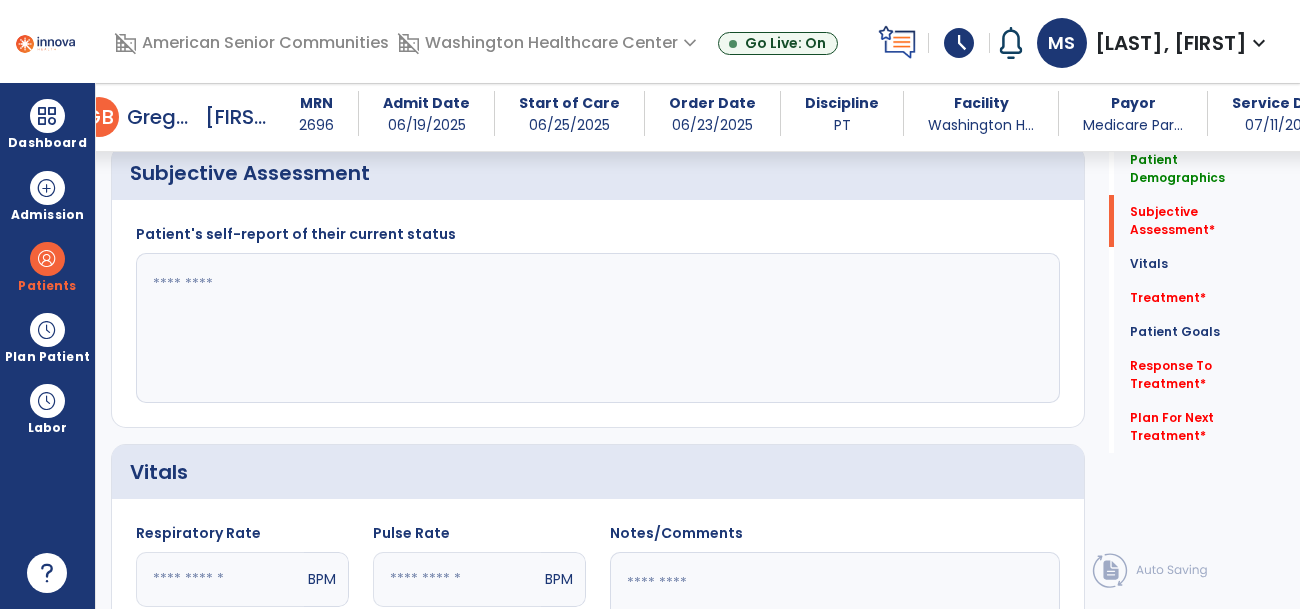 type on "*" 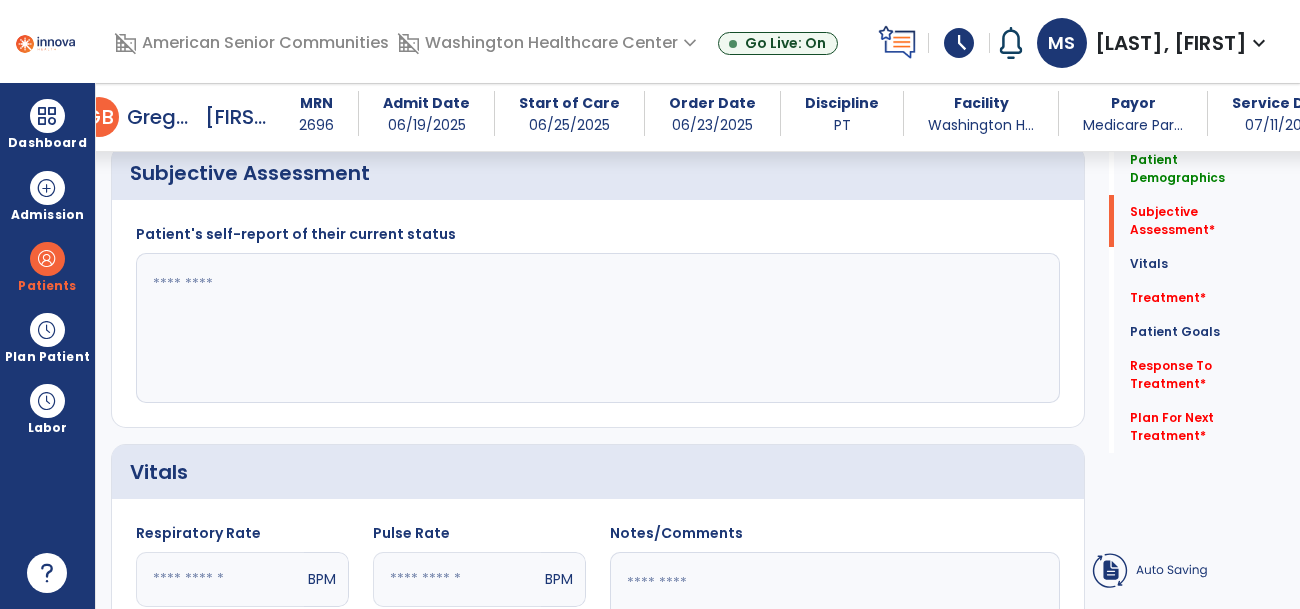 type on "*" 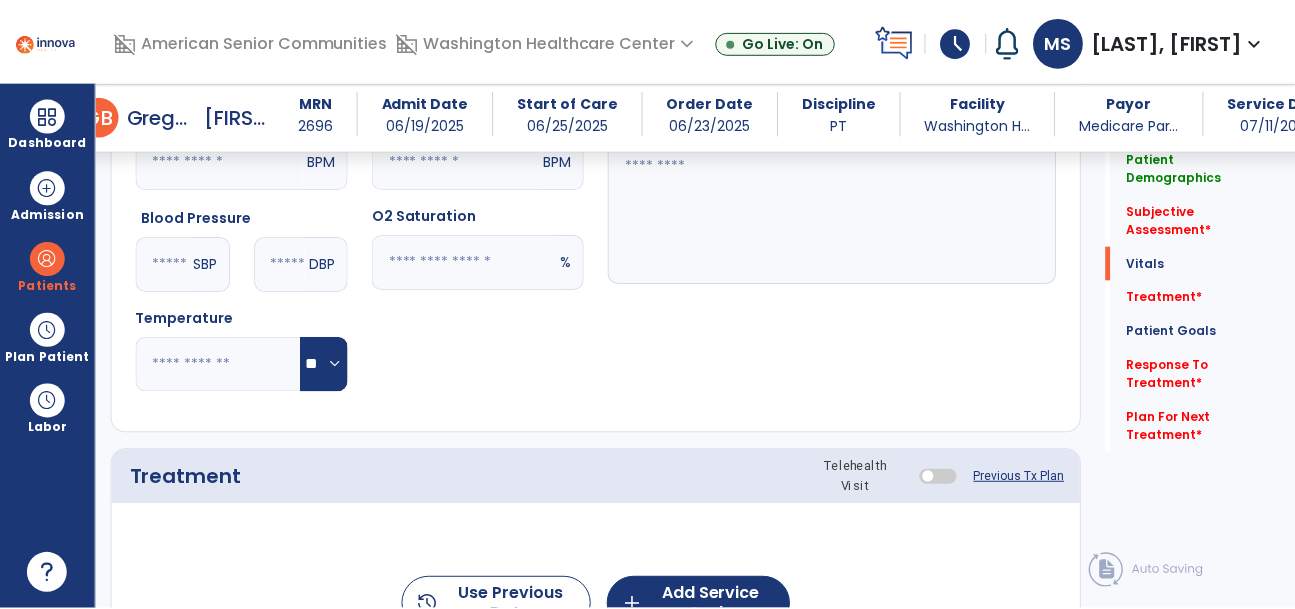 scroll, scrollTop: 1004, scrollLeft: 0, axis: vertical 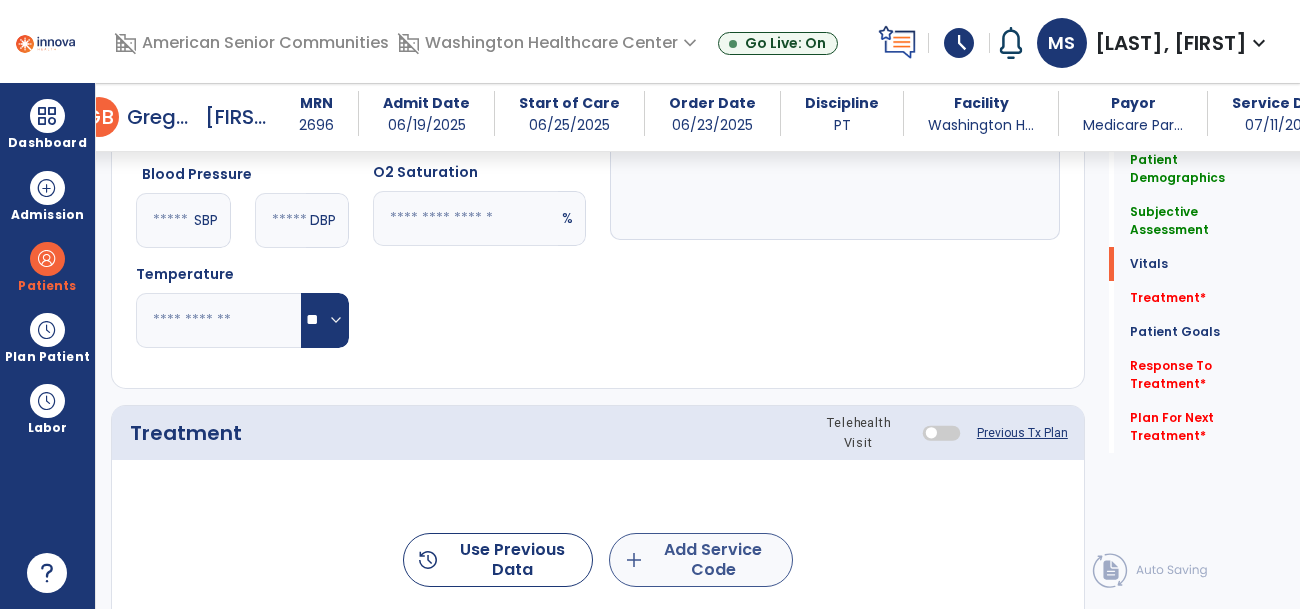 type on "***" 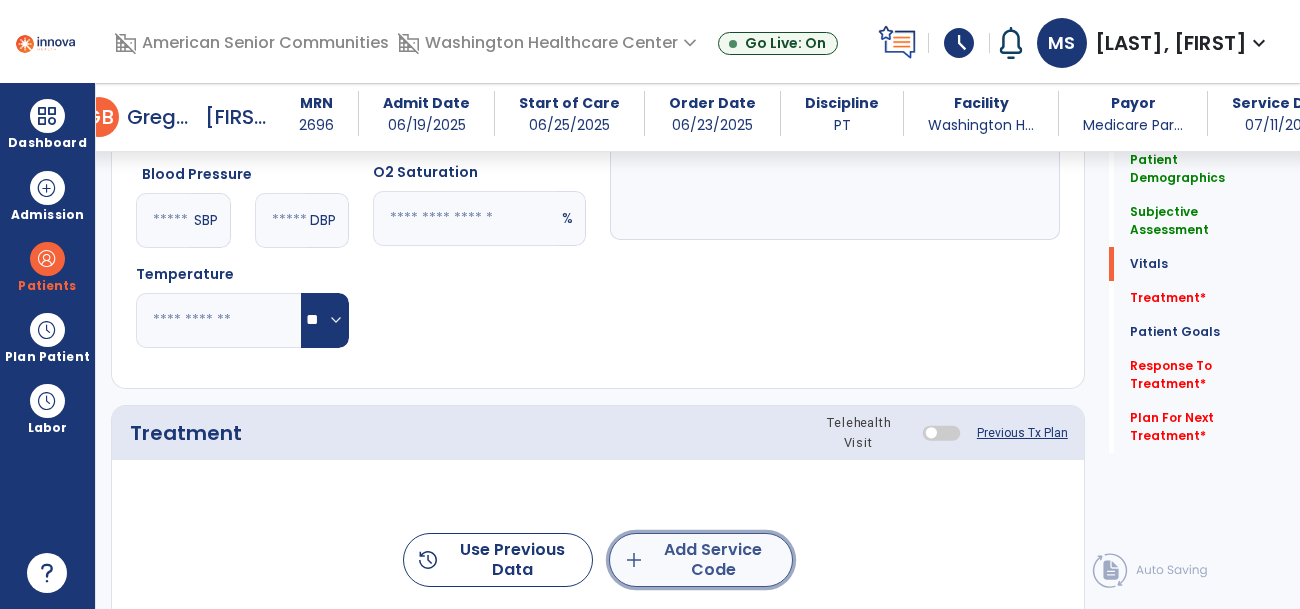 click on "add  Add Service Code" 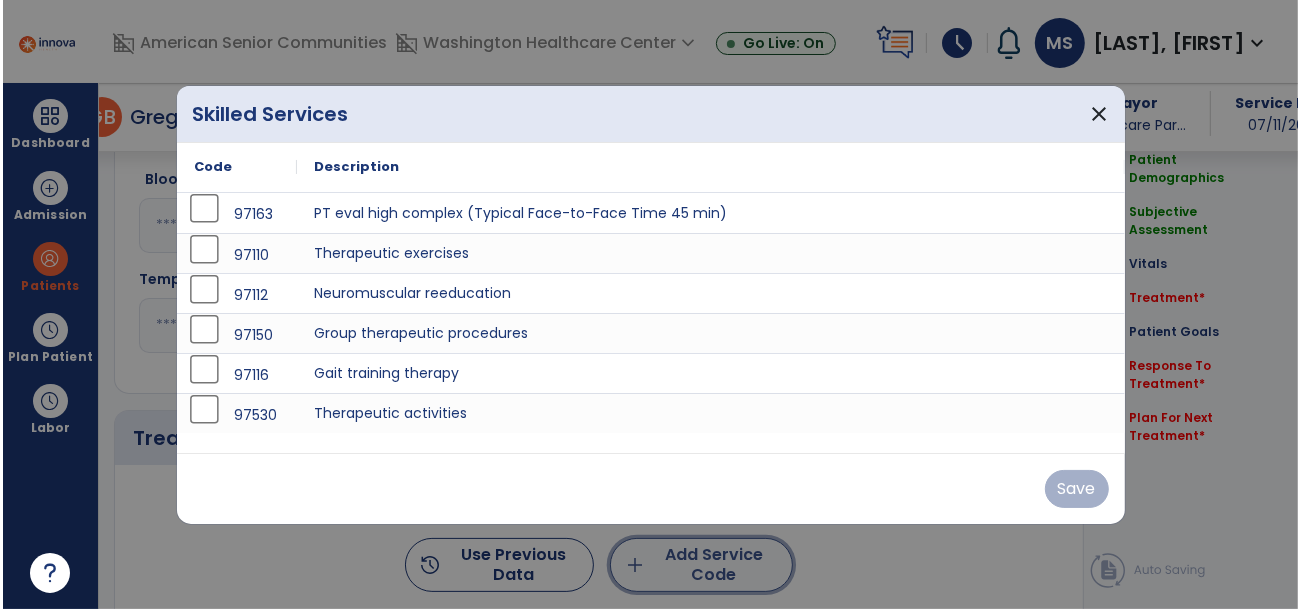 scroll, scrollTop: 1004, scrollLeft: 0, axis: vertical 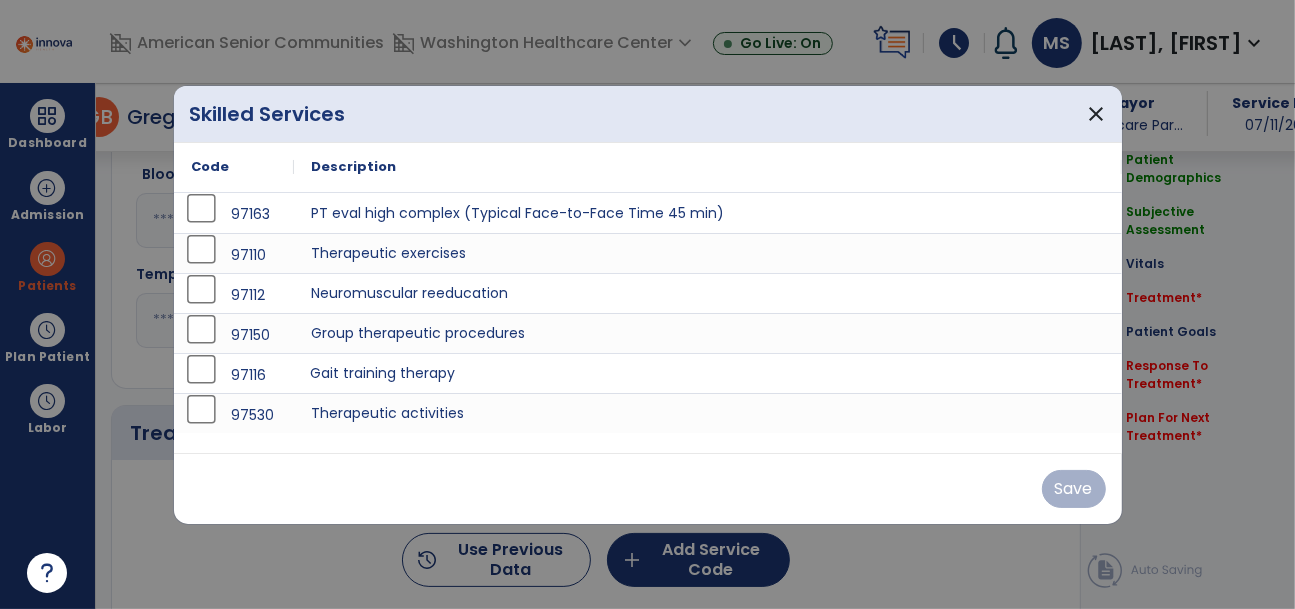 click on "Gait training therapy" at bounding box center [708, 373] 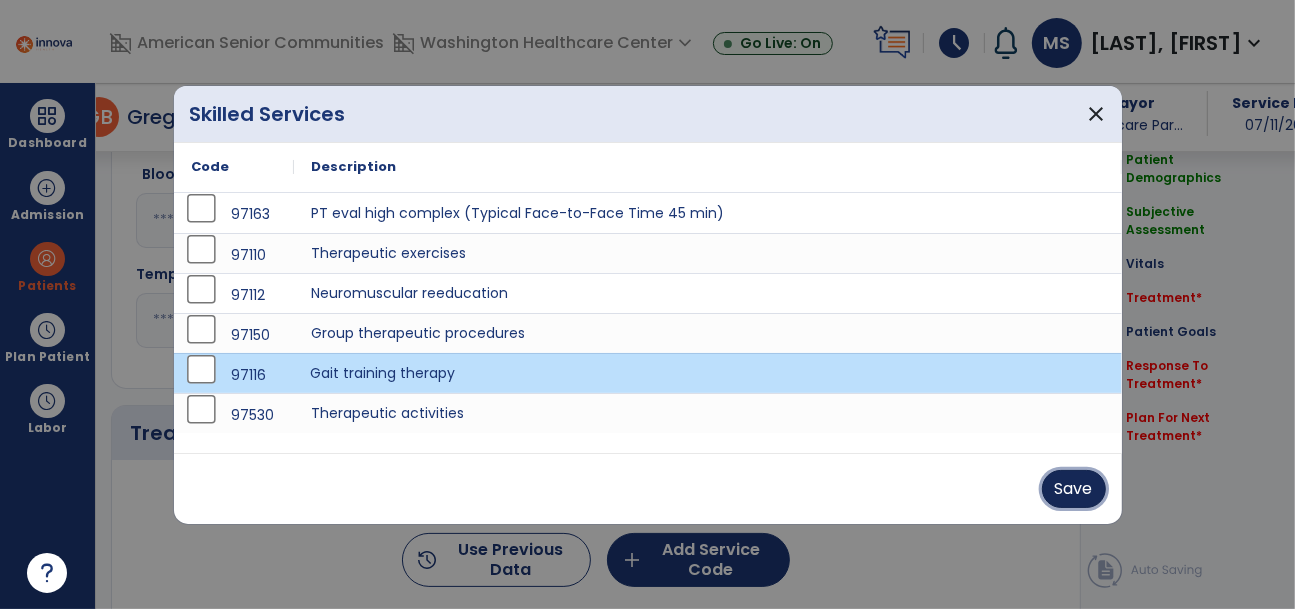 click on "Save" at bounding box center [1074, 489] 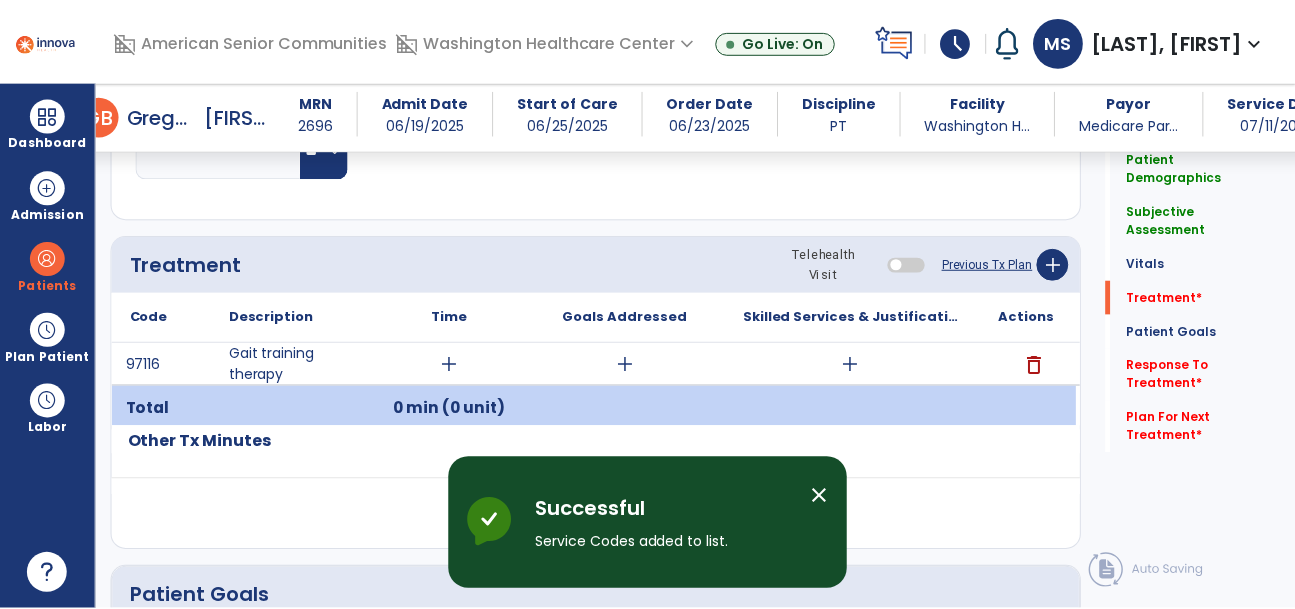 scroll, scrollTop: 1174, scrollLeft: 0, axis: vertical 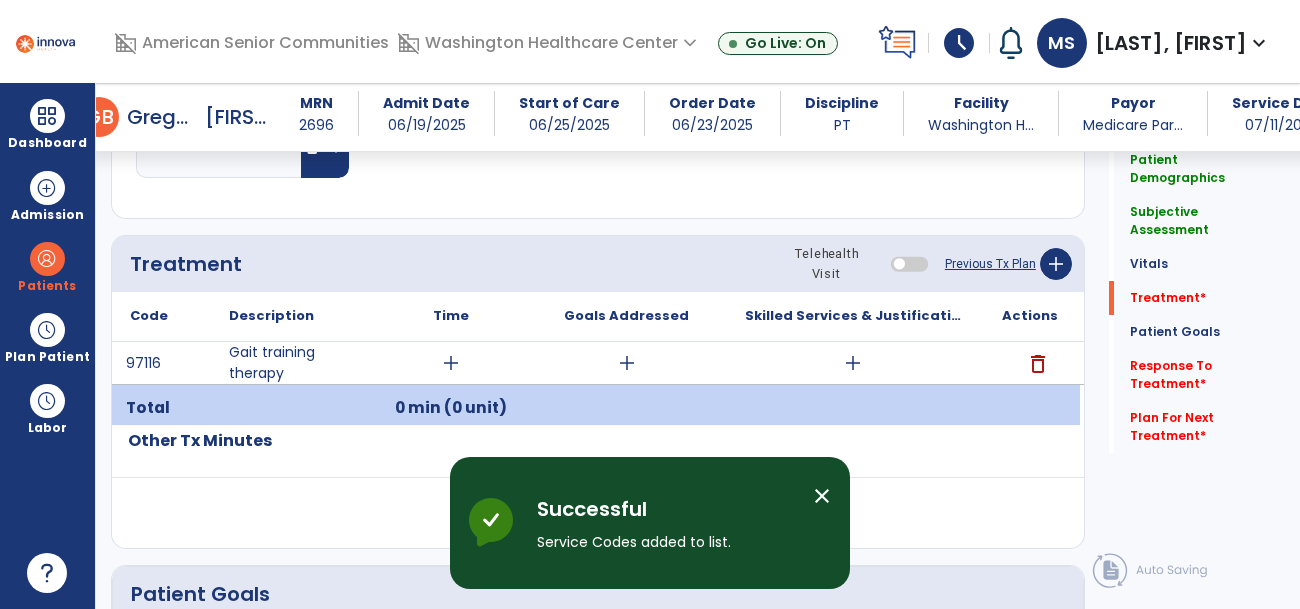 click on "add" at bounding box center (451, 363) 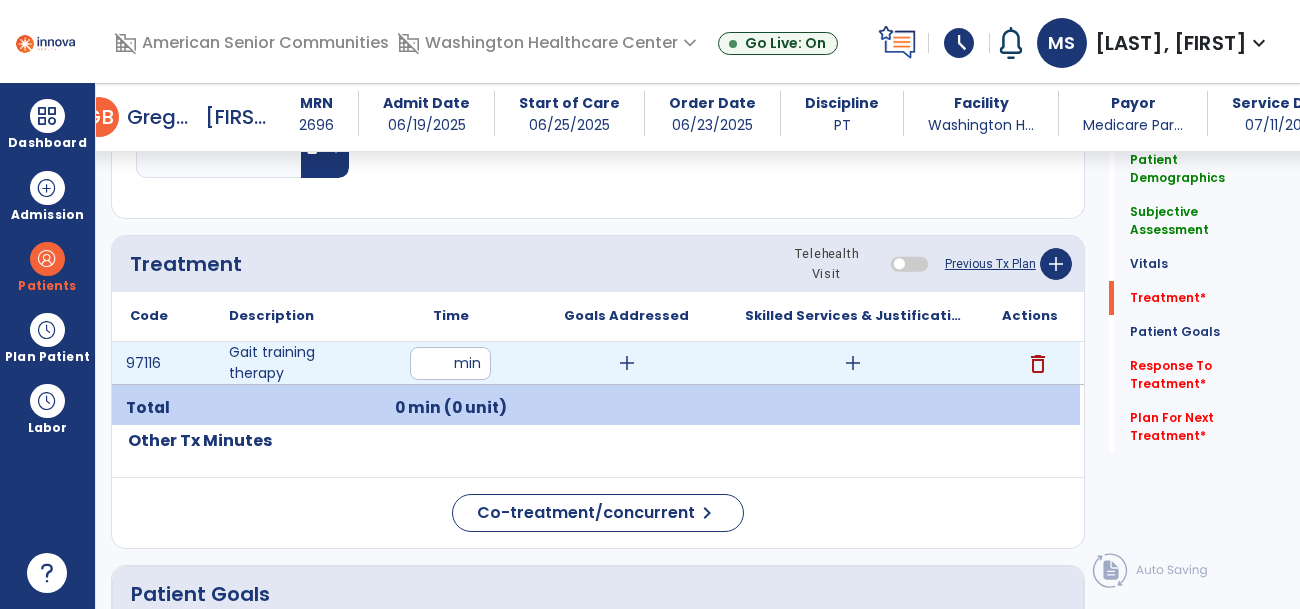 type on "**" 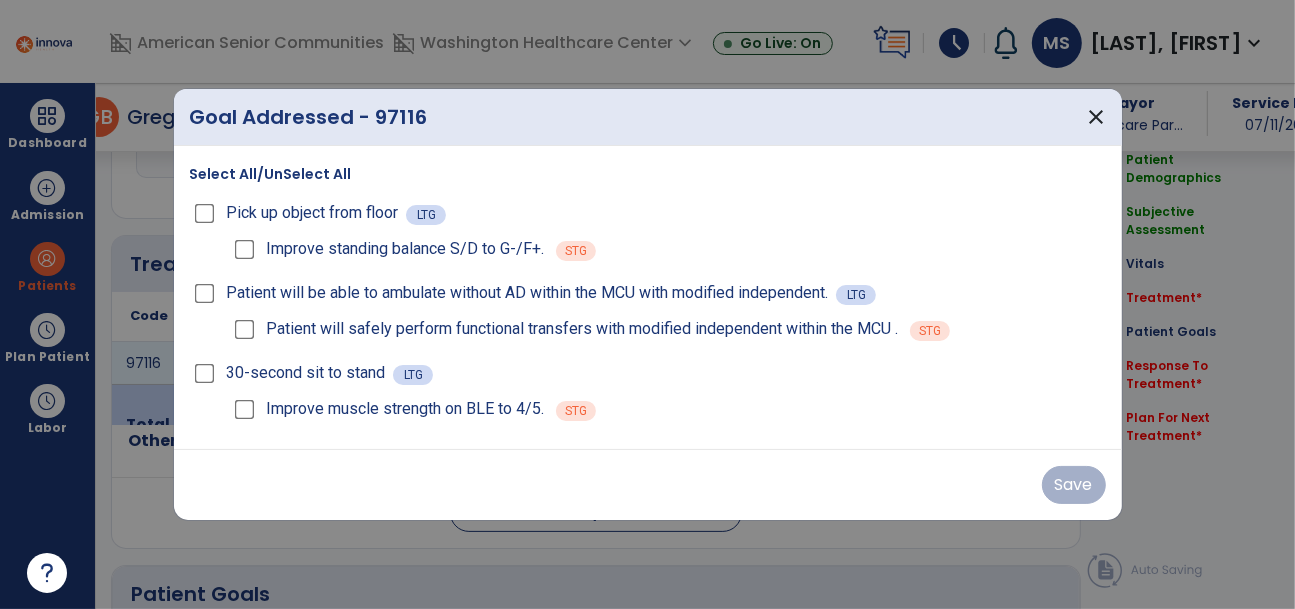 scroll, scrollTop: 1174, scrollLeft: 0, axis: vertical 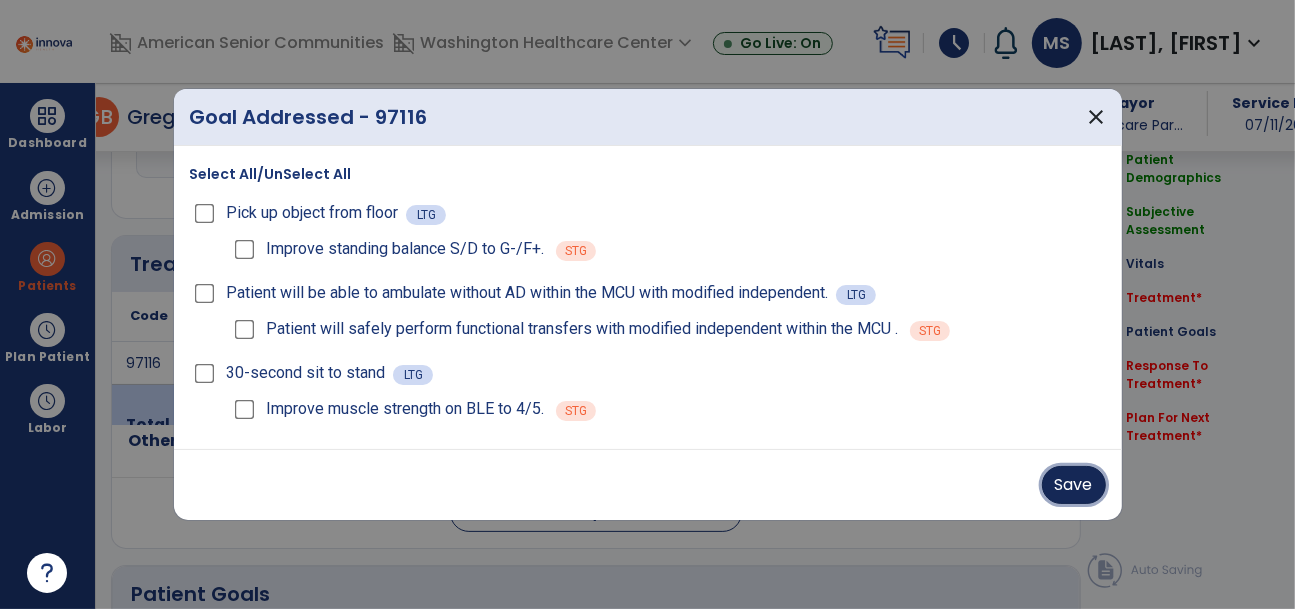 click on "Save" at bounding box center (1074, 485) 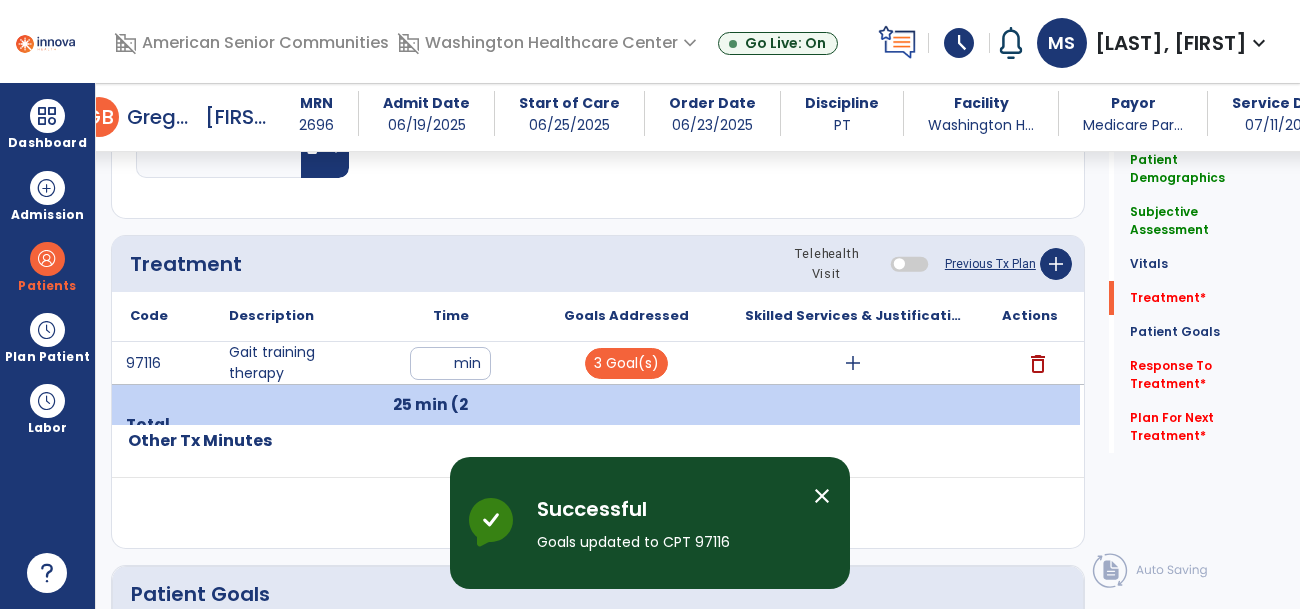click on "add" at bounding box center [853, 363] 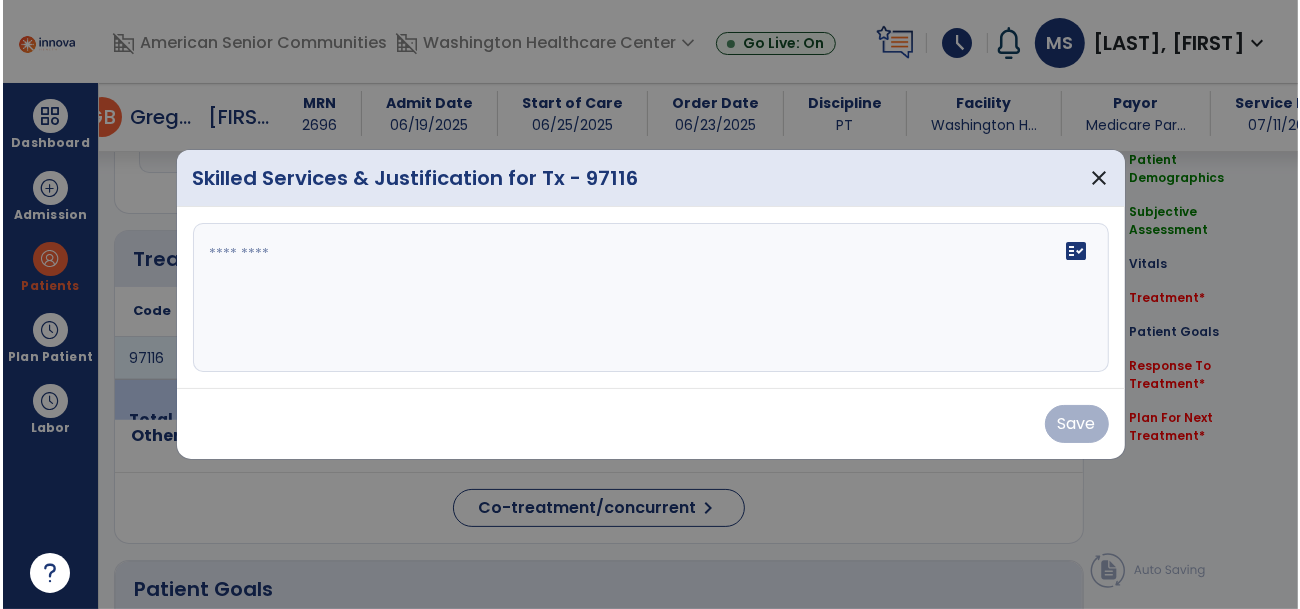 scroll, scrollTop: 1174, scrollLeft: 0, axis: vertical 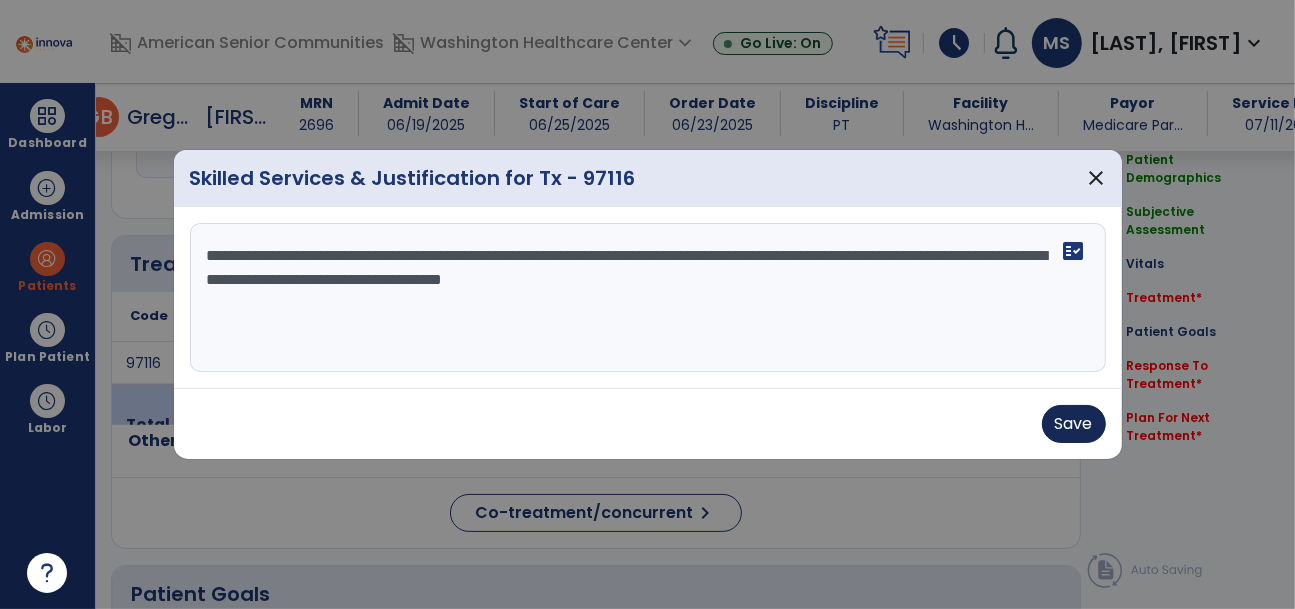 type on "**********" 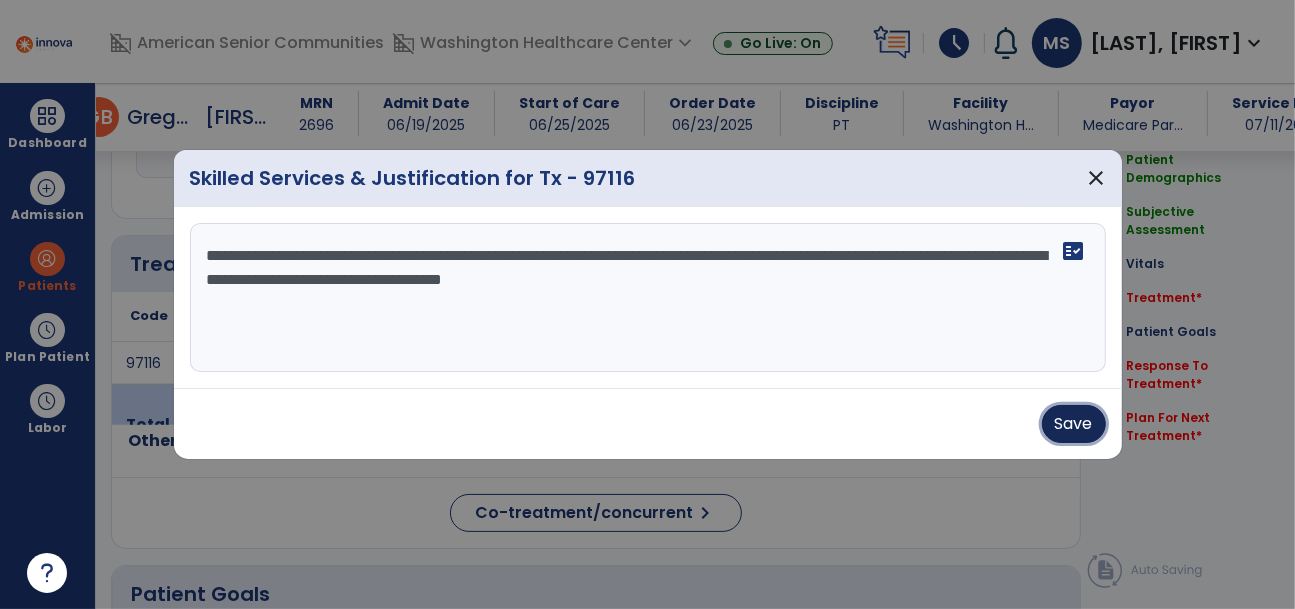 click on "Save" at bounding box center (1074, 424) 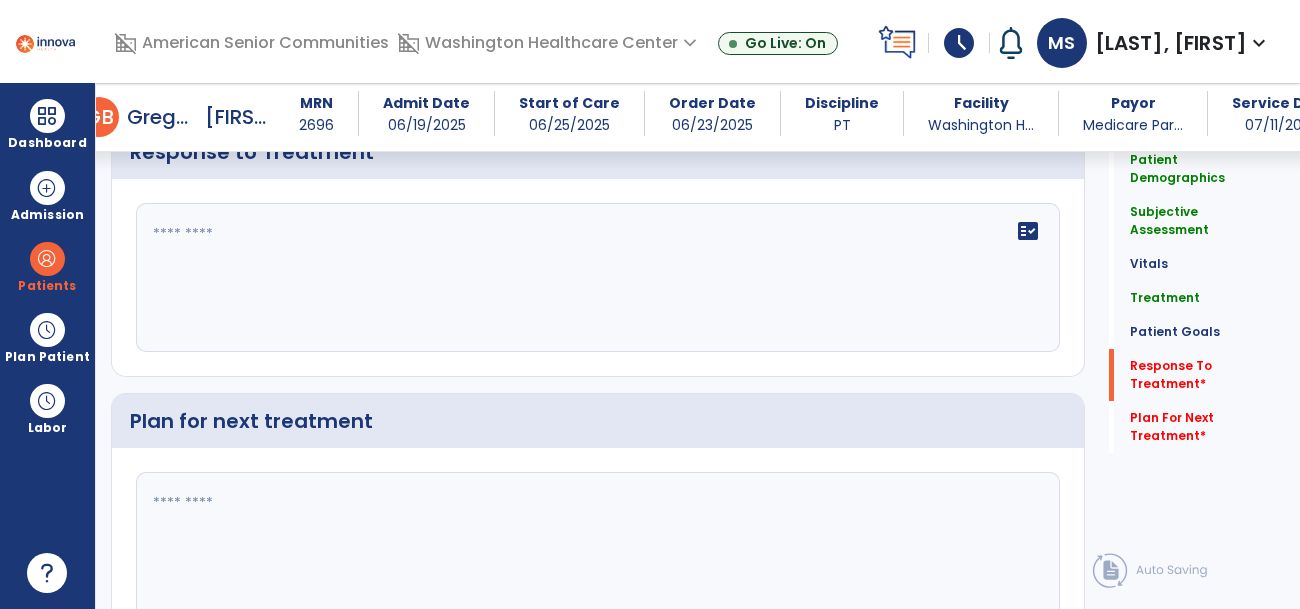 scroll, scrollTop: 2627, scrollLeft: 0, axis: vertical 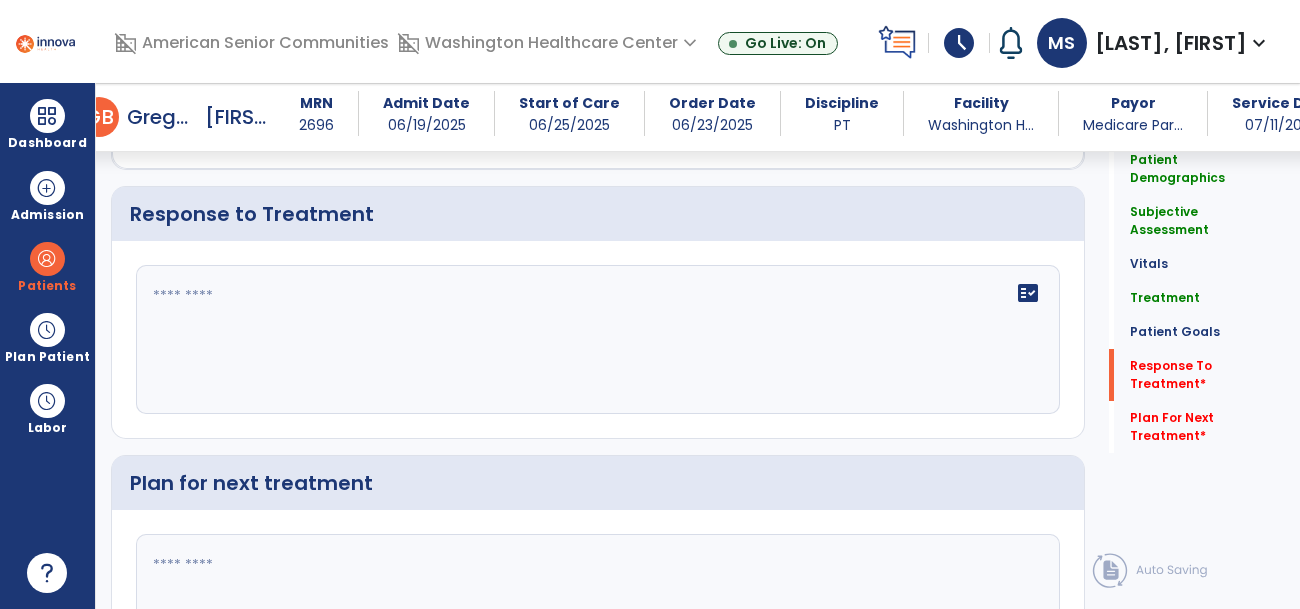 click 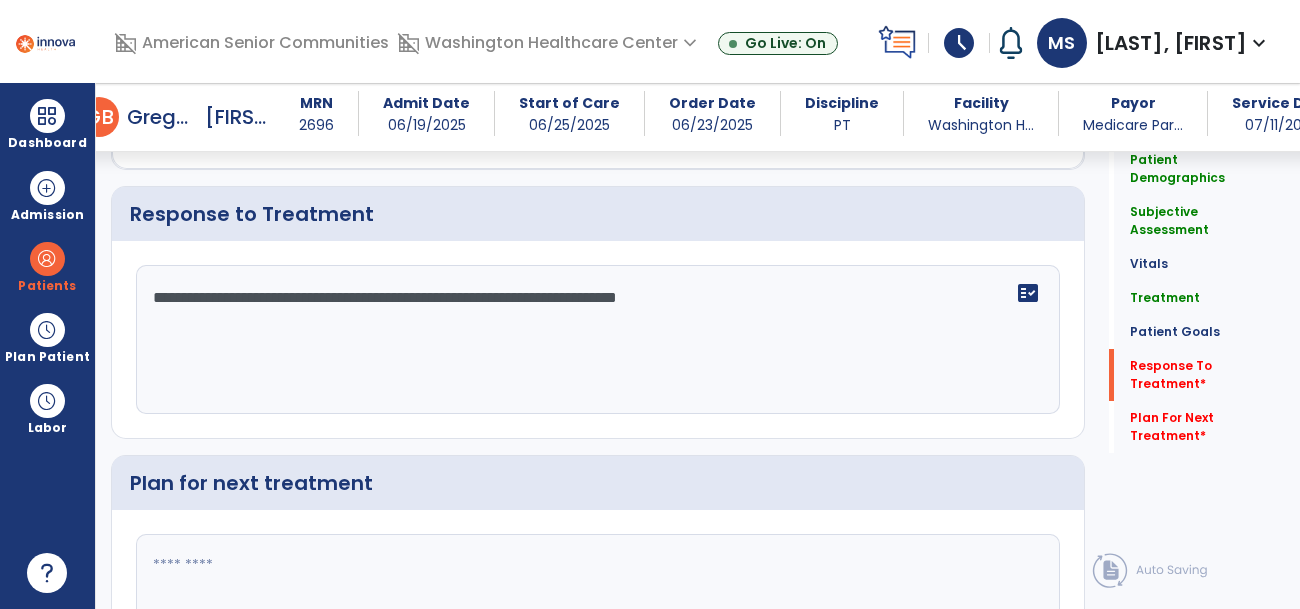 type on "**********" 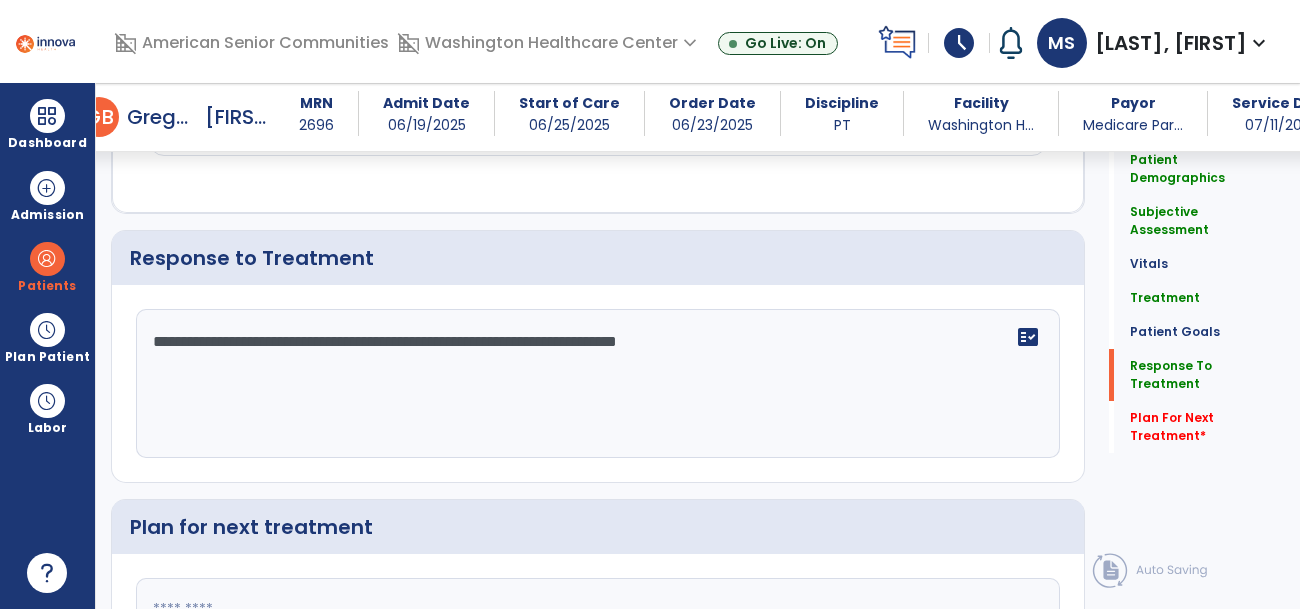 scroll, scrollTop: 2627, scrollLeft: 0, axis: vertical 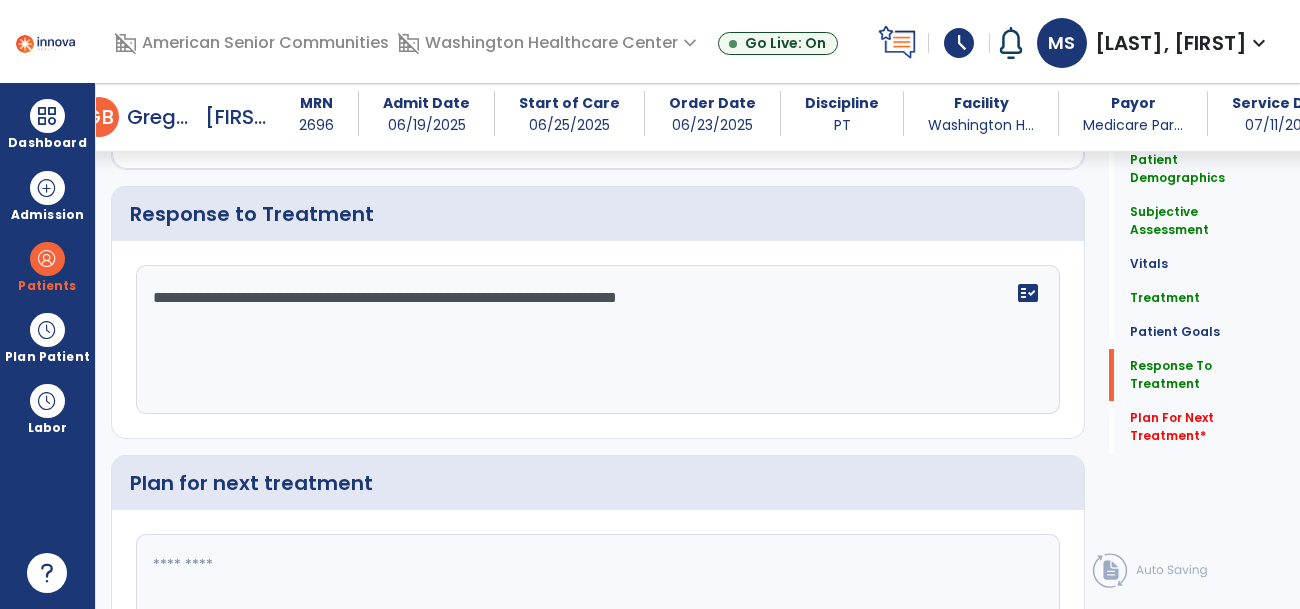 click 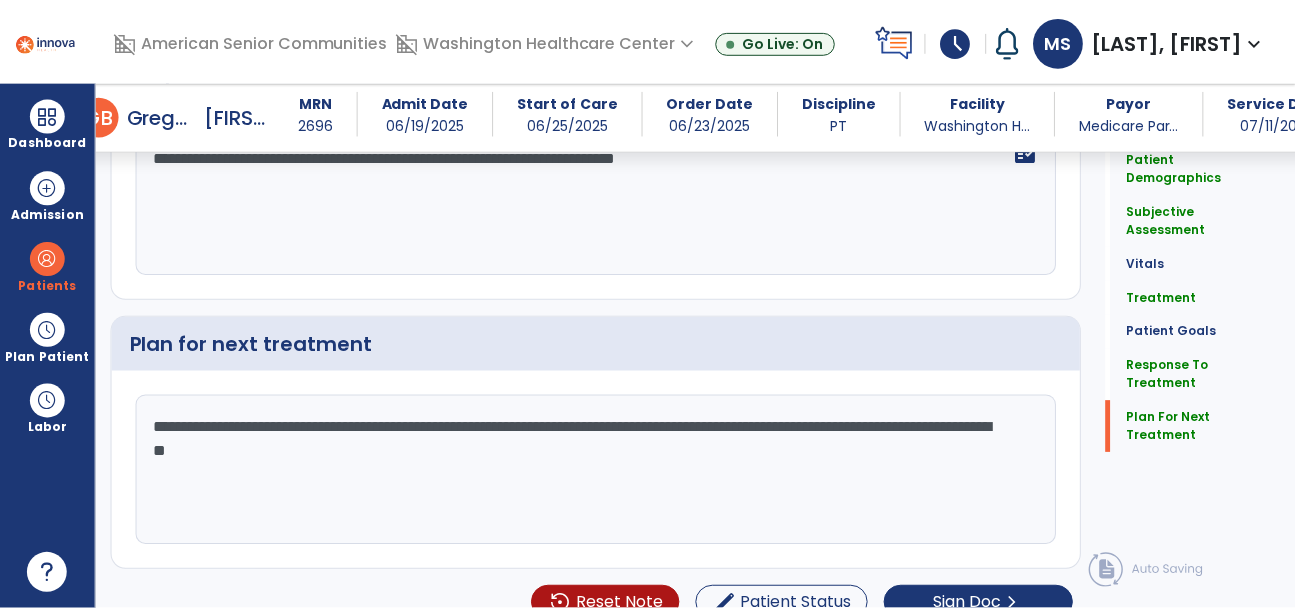 scroll, scrollTop: 2811, scrollLeft: 0, axis: vertical 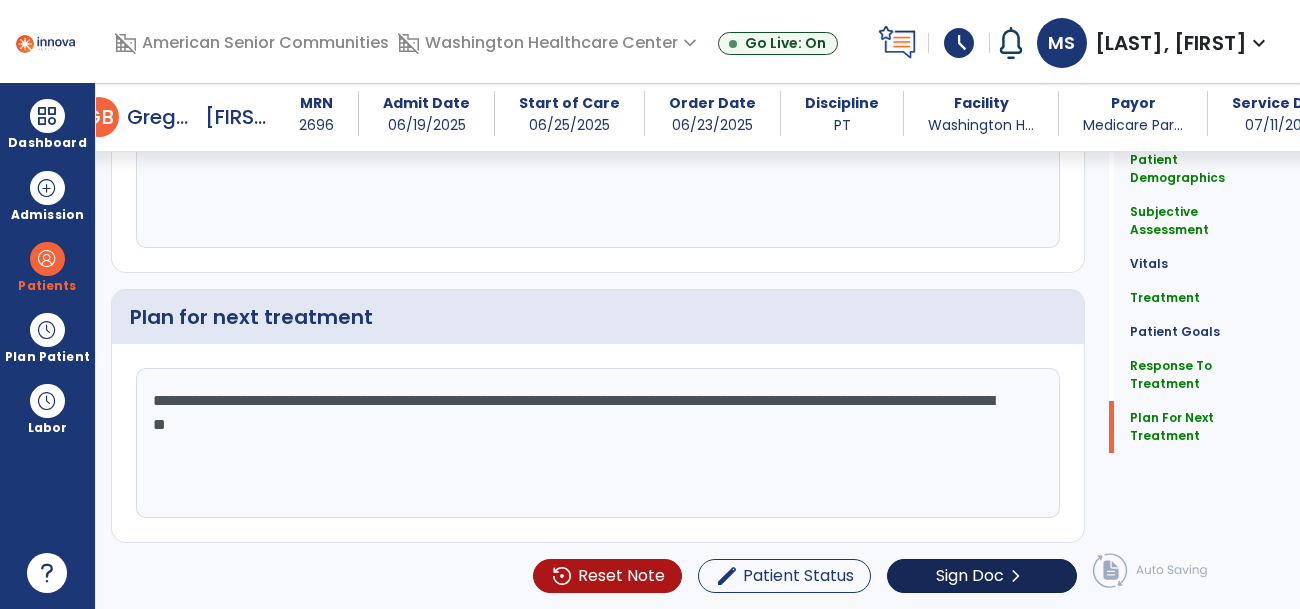 type on "**********" 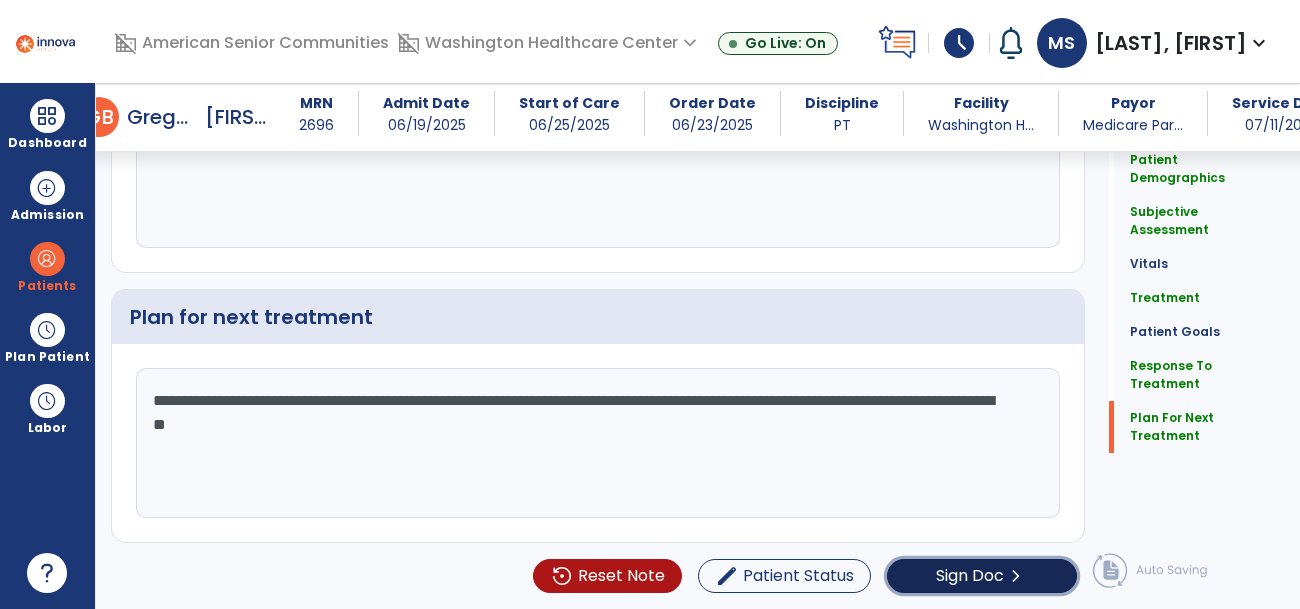 click on "Sign Doc" 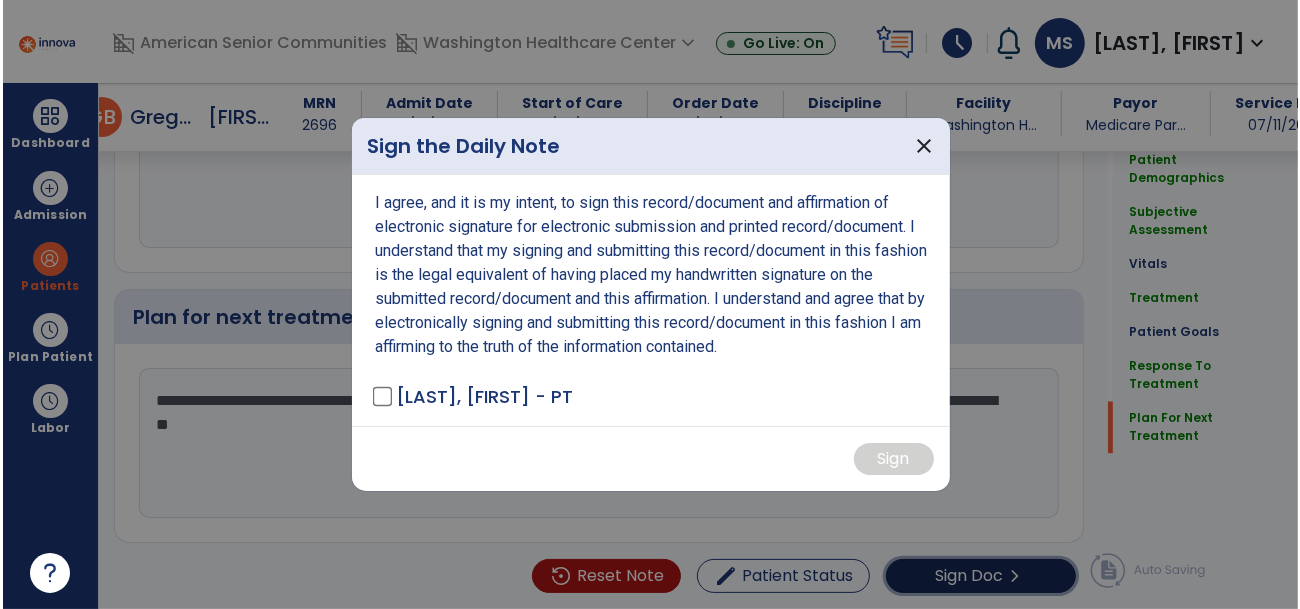scroll, scrollTop: 2811, scrollLeft: 0, axis: vertical 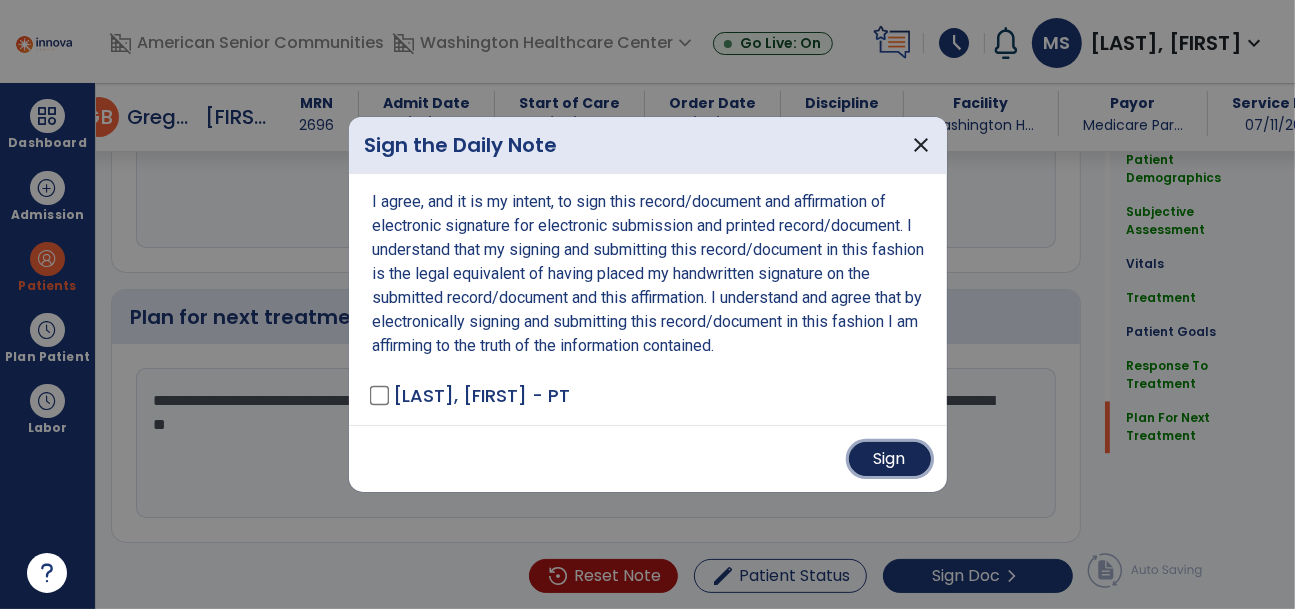 click on "Sign" at bounding box center [890, 459] 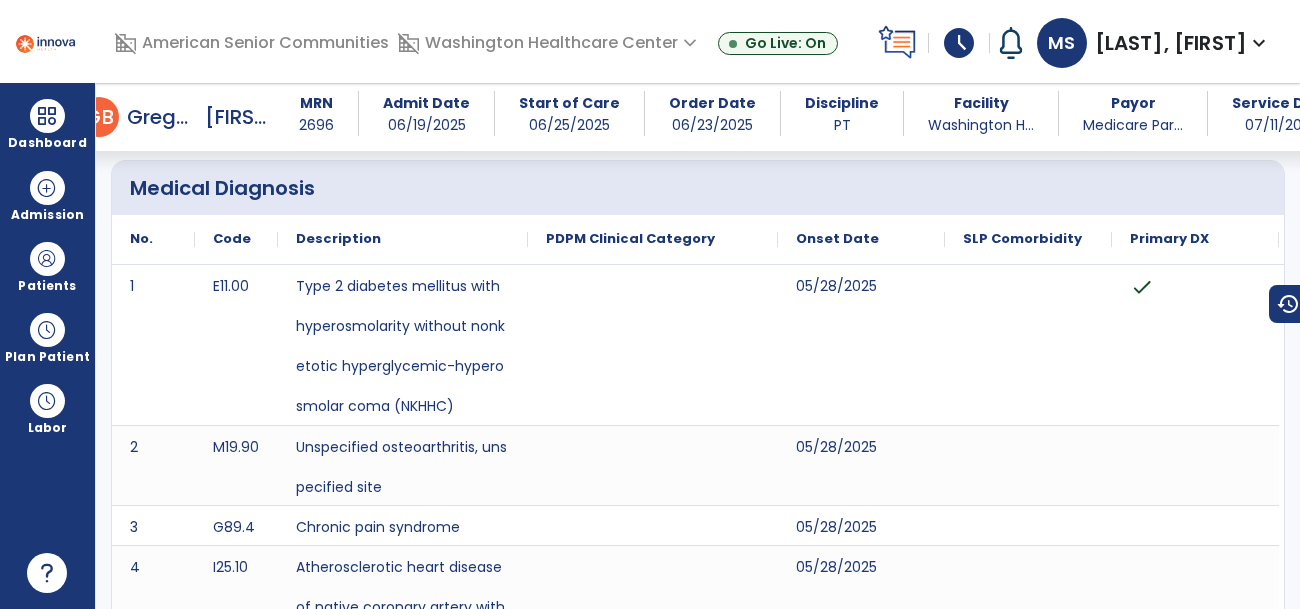 scroll, scrollTop: 0, scrollLeft: 0, axis: both 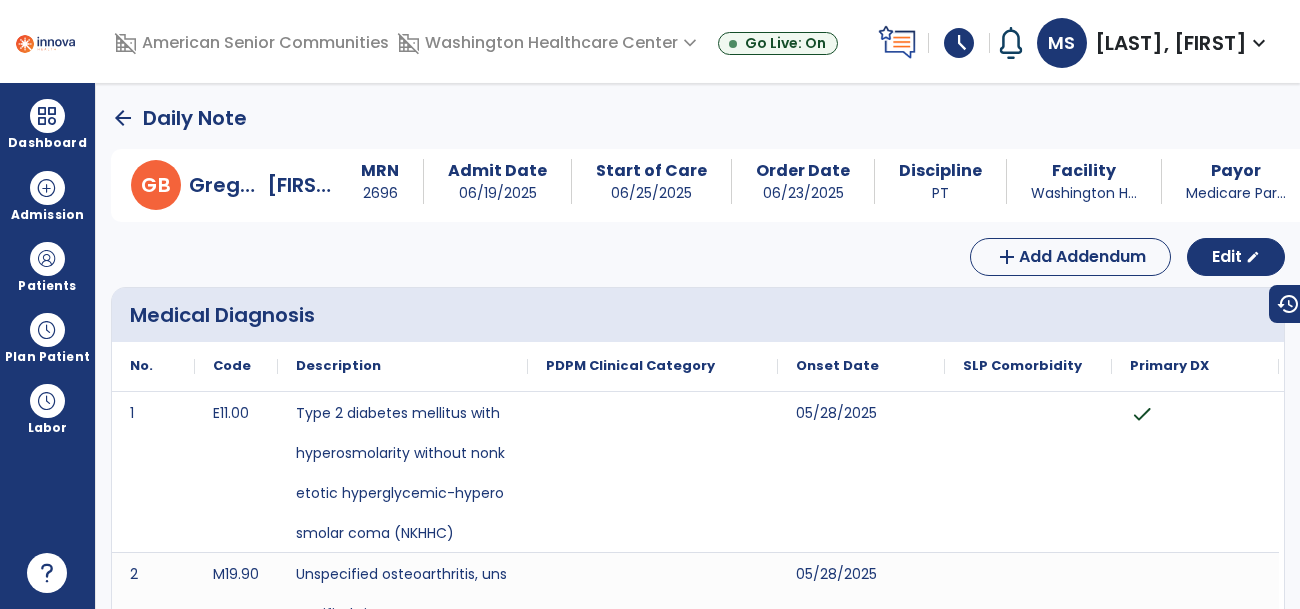 click on "arrow_back" 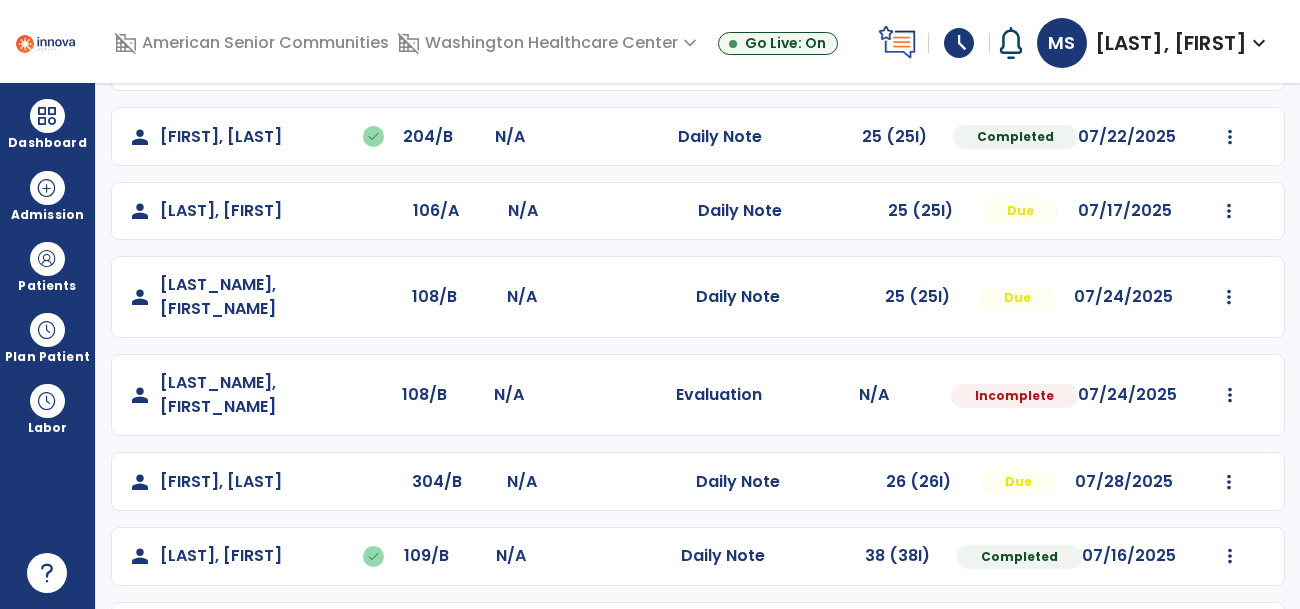scroll, scrollTop: 426, scrollLeft: 0, axis: vertical 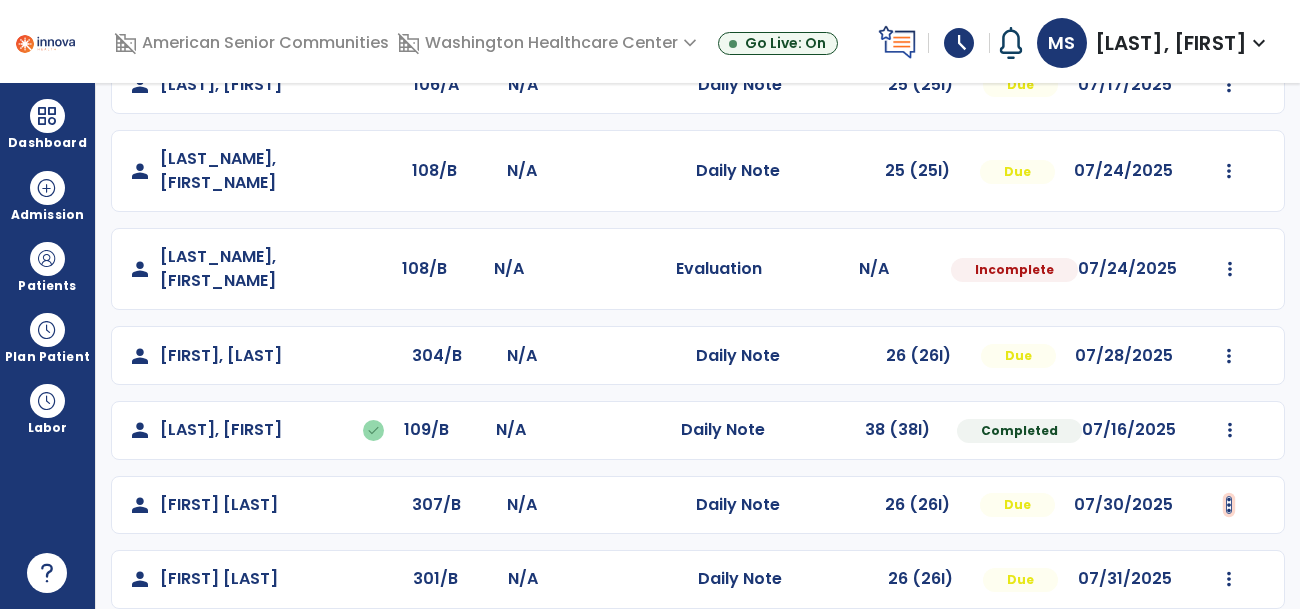 click at bounding box center [1230, -138] 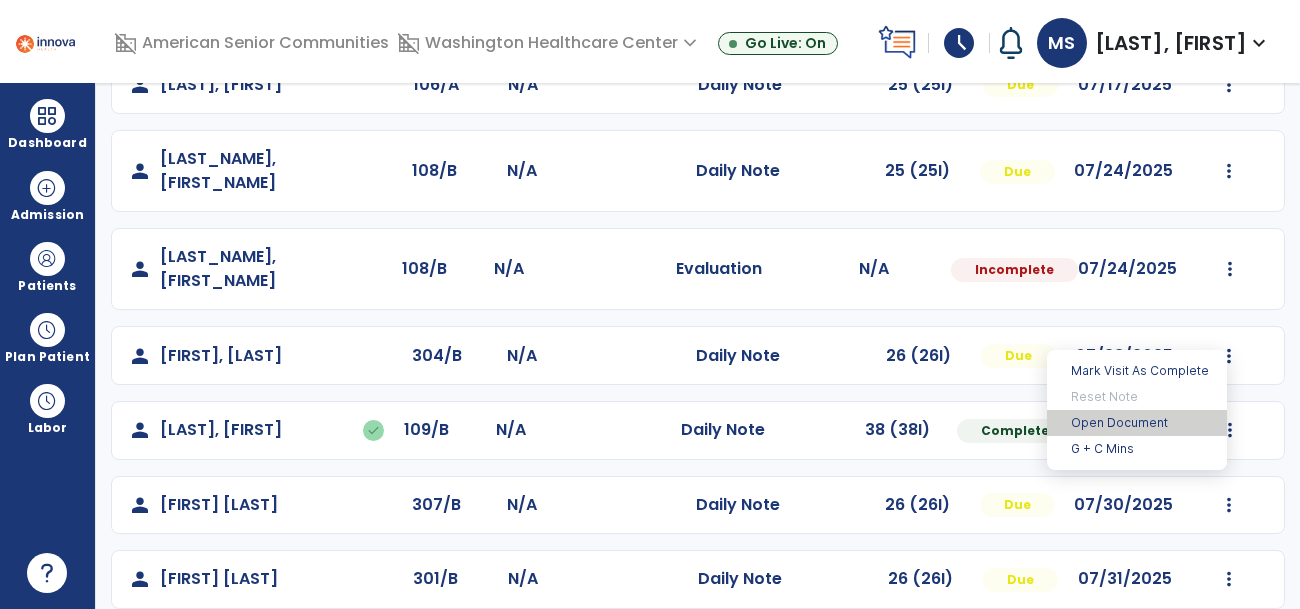 click on "Open Document" at bounding box center [1137, 423] 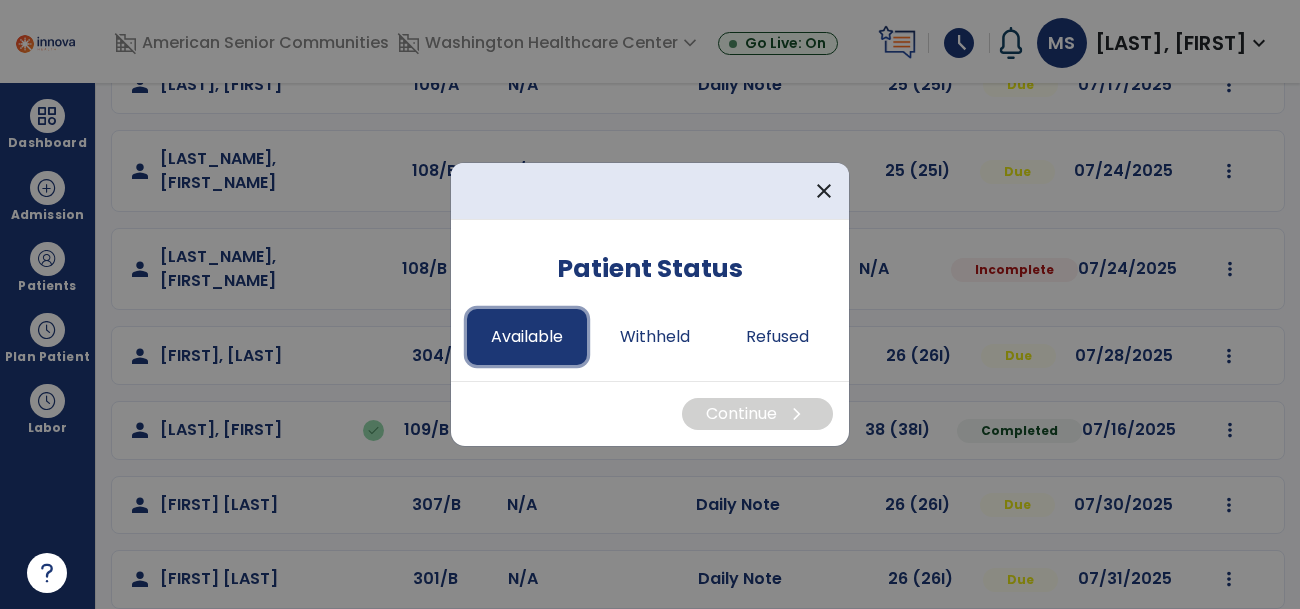 click on "Available" at bounding box center (527, 337) 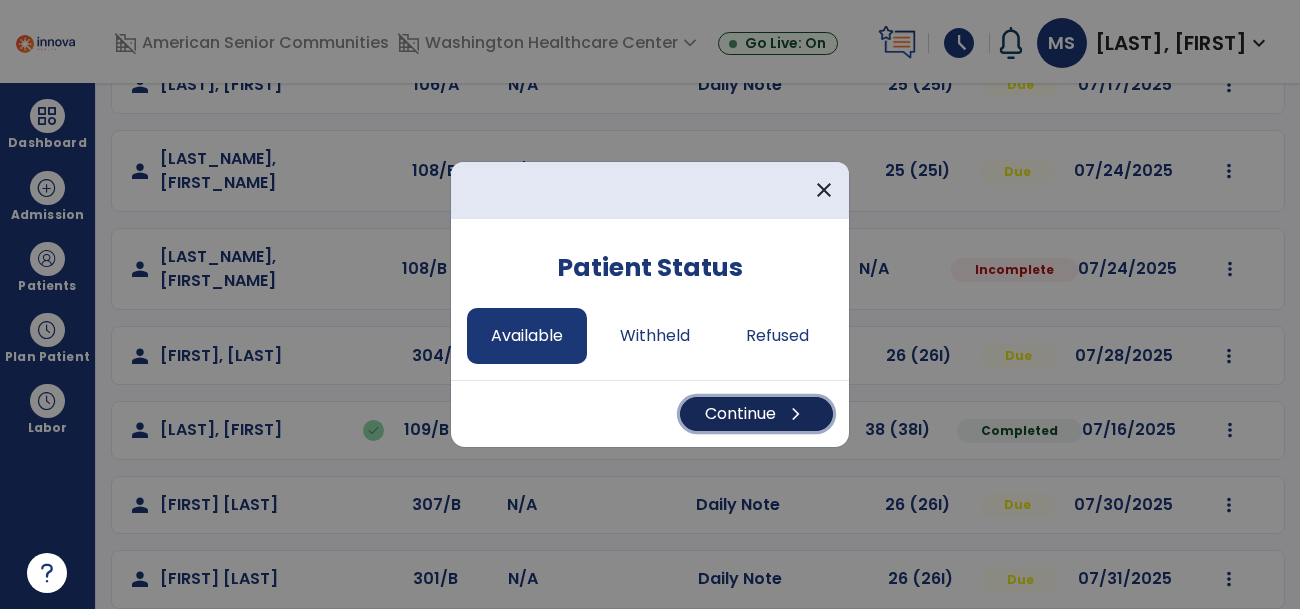 click on "Continue   chevron_right" at bounding box center [756, 414] 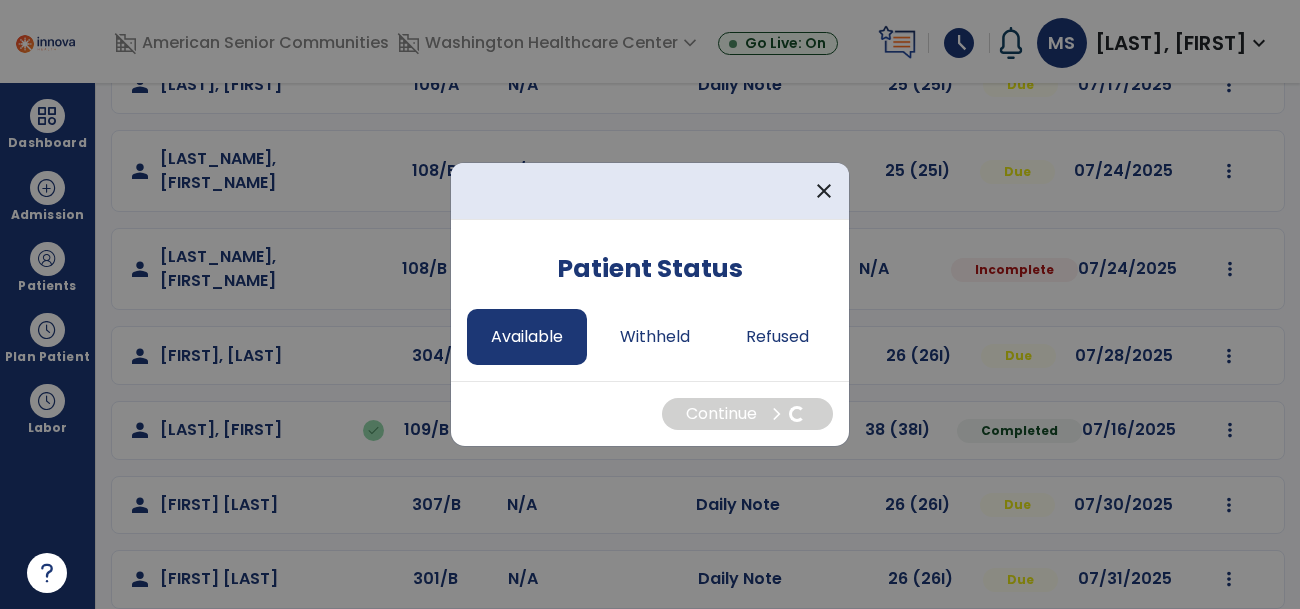 select on "*" 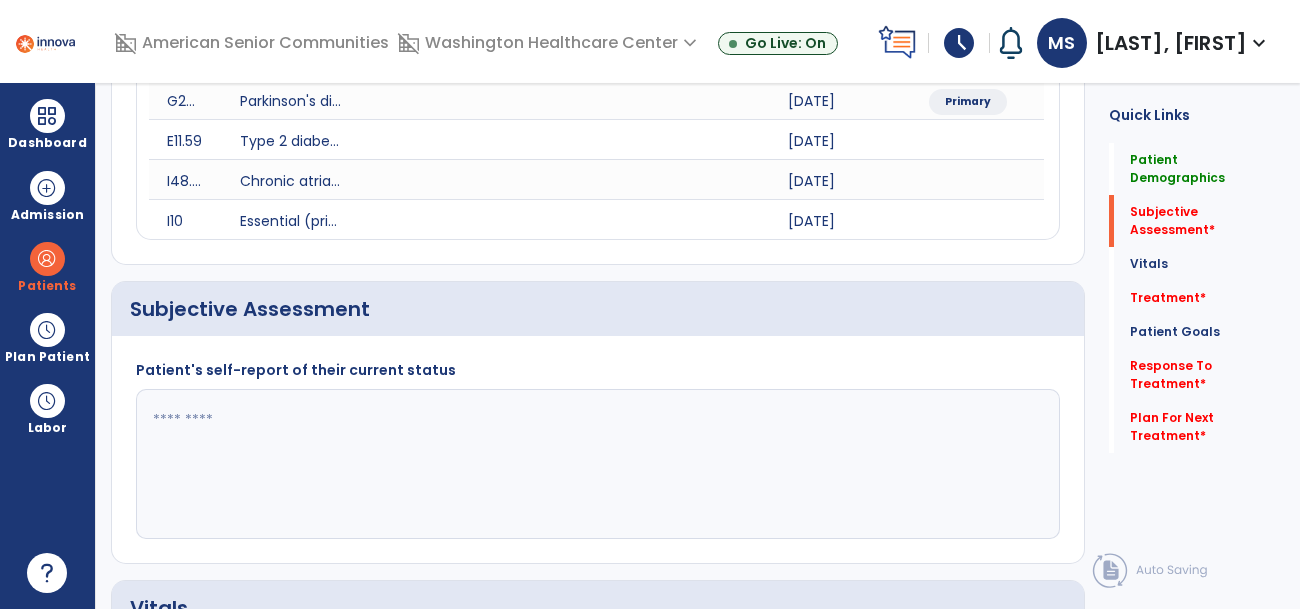 scroll, scrollTop: 428, scrollLeft: 0, axis: vertical 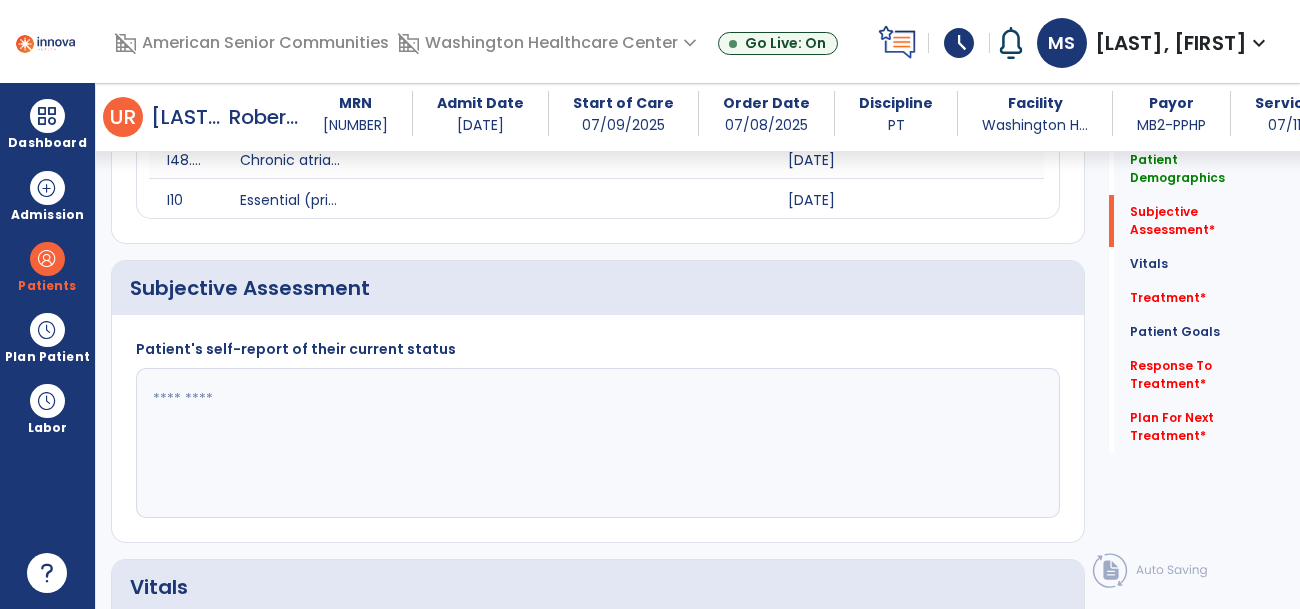 click 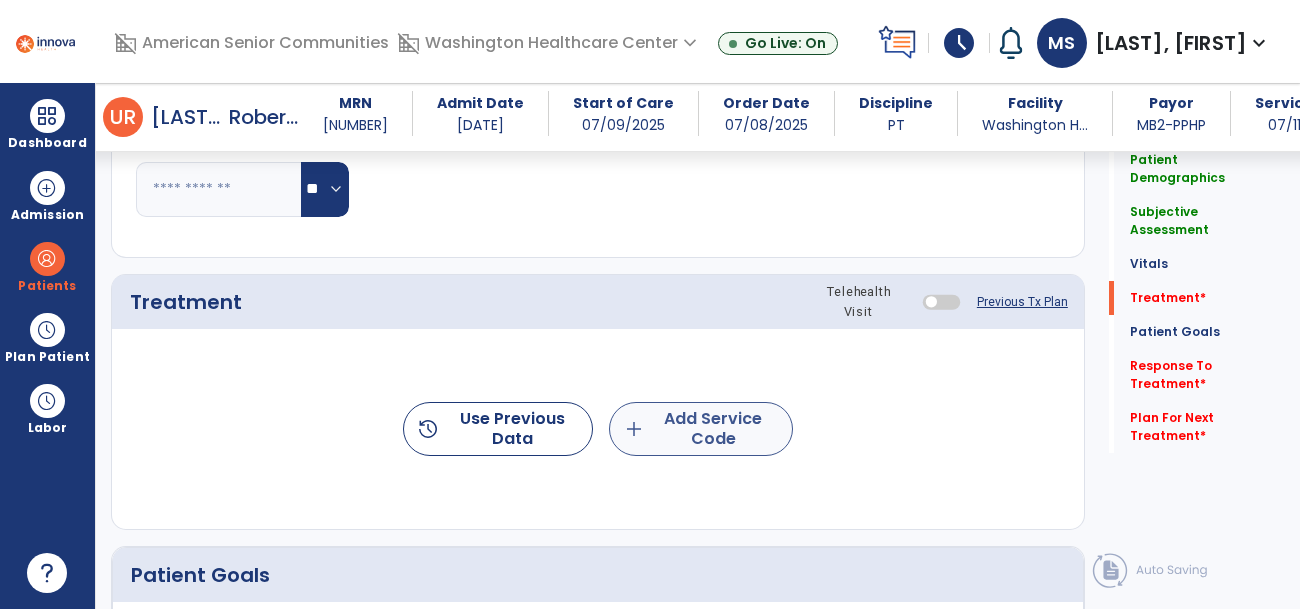 type on "**********" 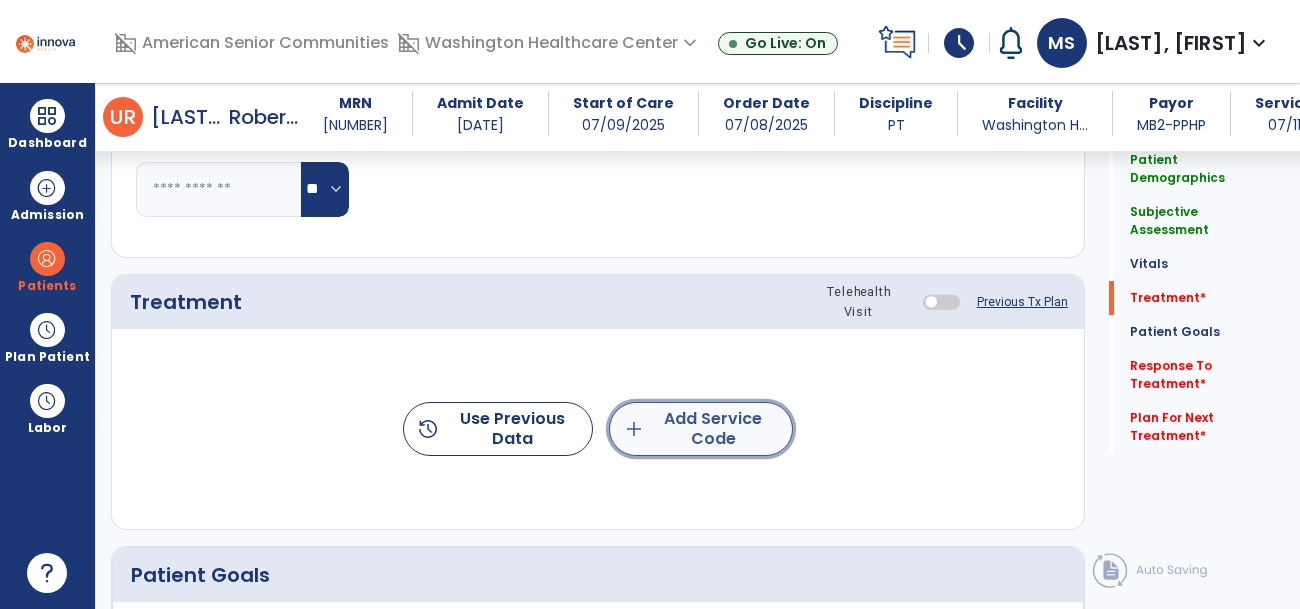 click on "add  Add Service Code" 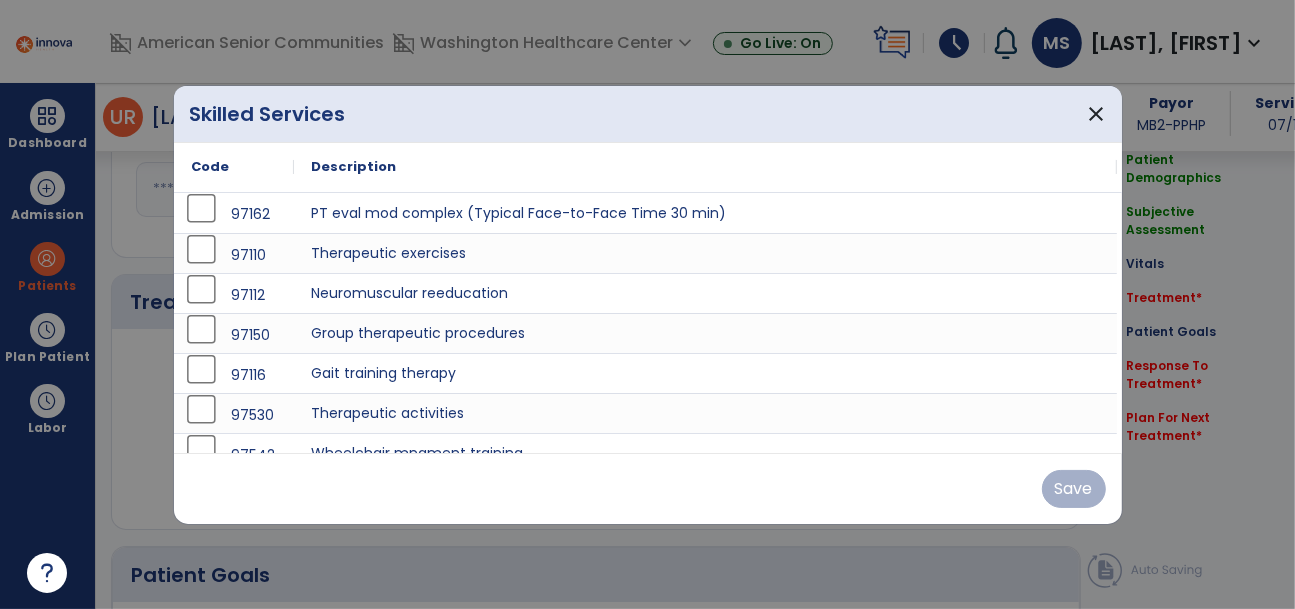 scroll, scrollTop: 1135, scrollLeft: 0, axis: vertical 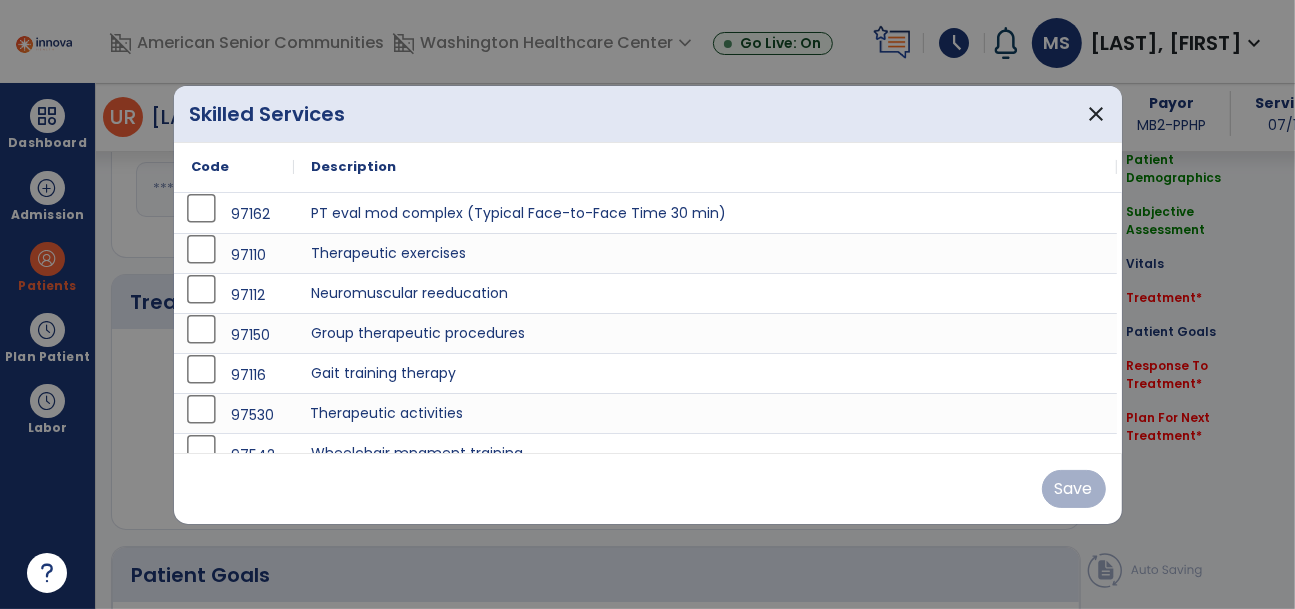 click on "Therapeutic activities" at bounding box center (705, 413) 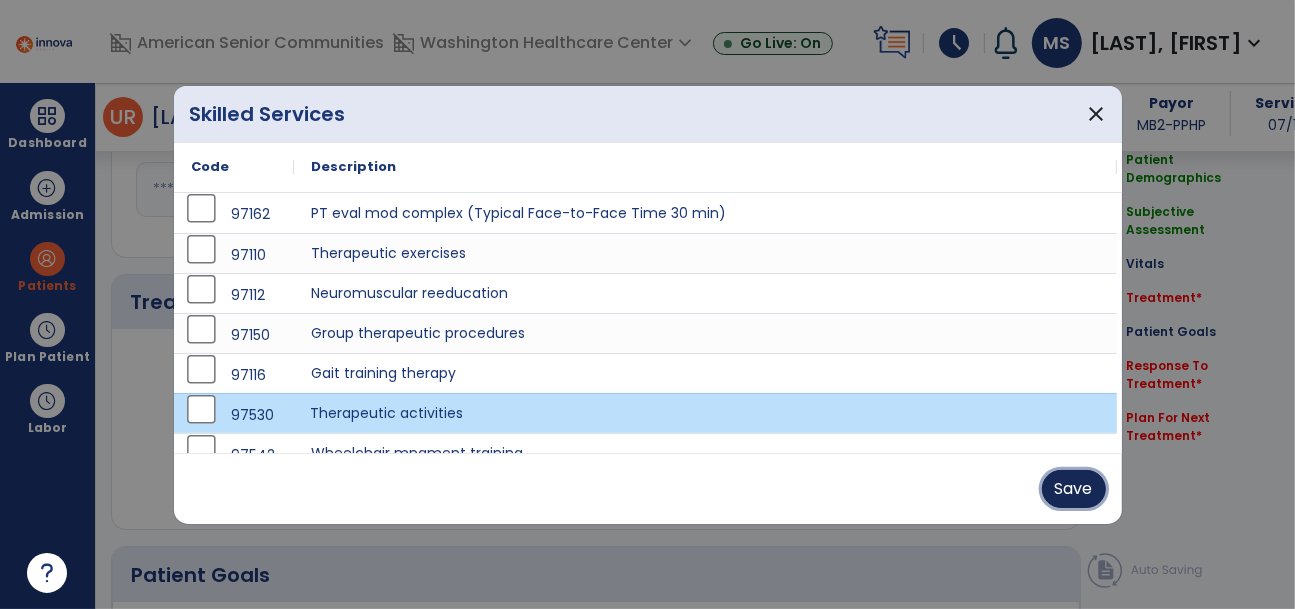 click on "Save" at bounding box center (1074, 489) 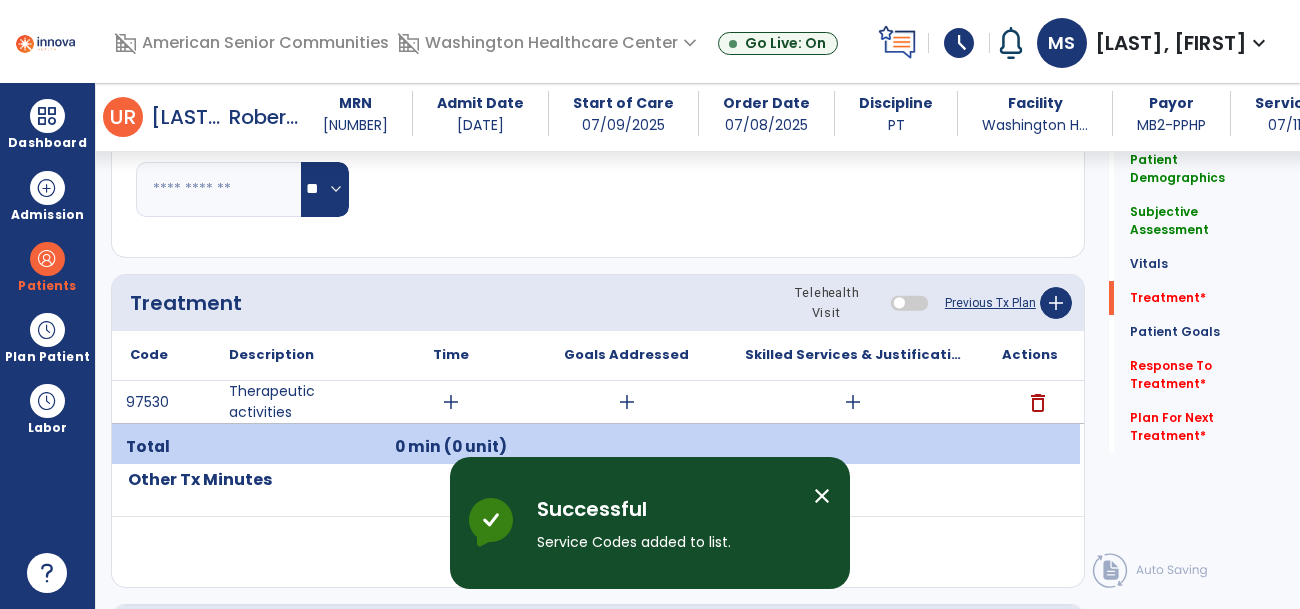 click on "add" at bounding box center (451, 402) 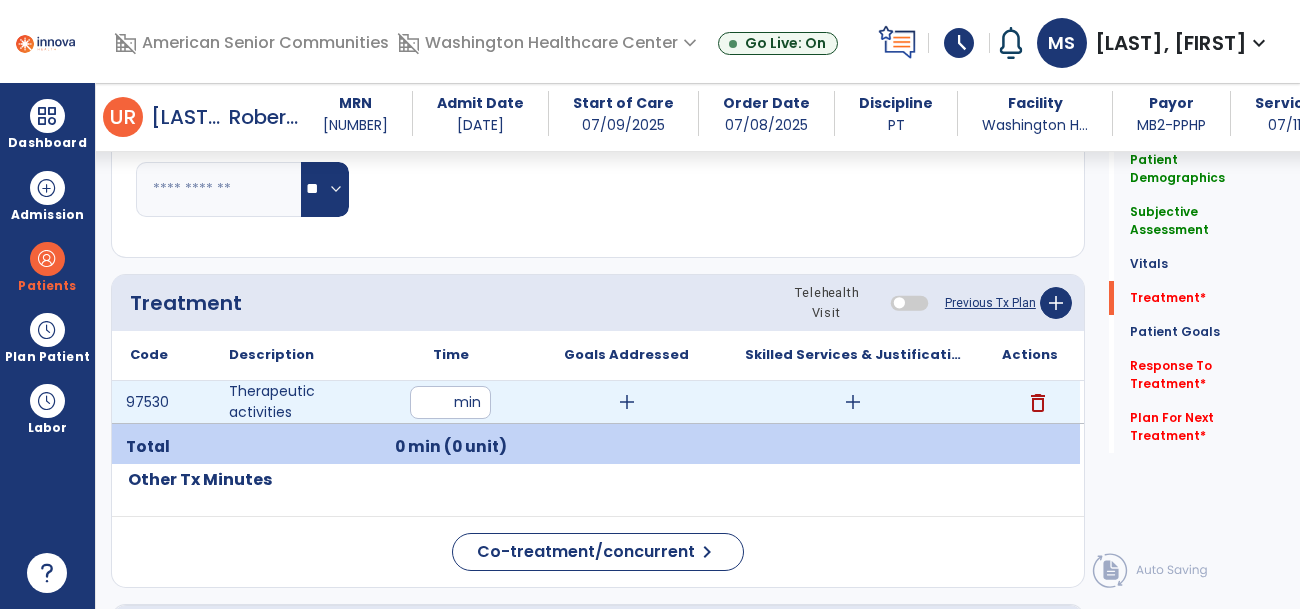 type on "**" 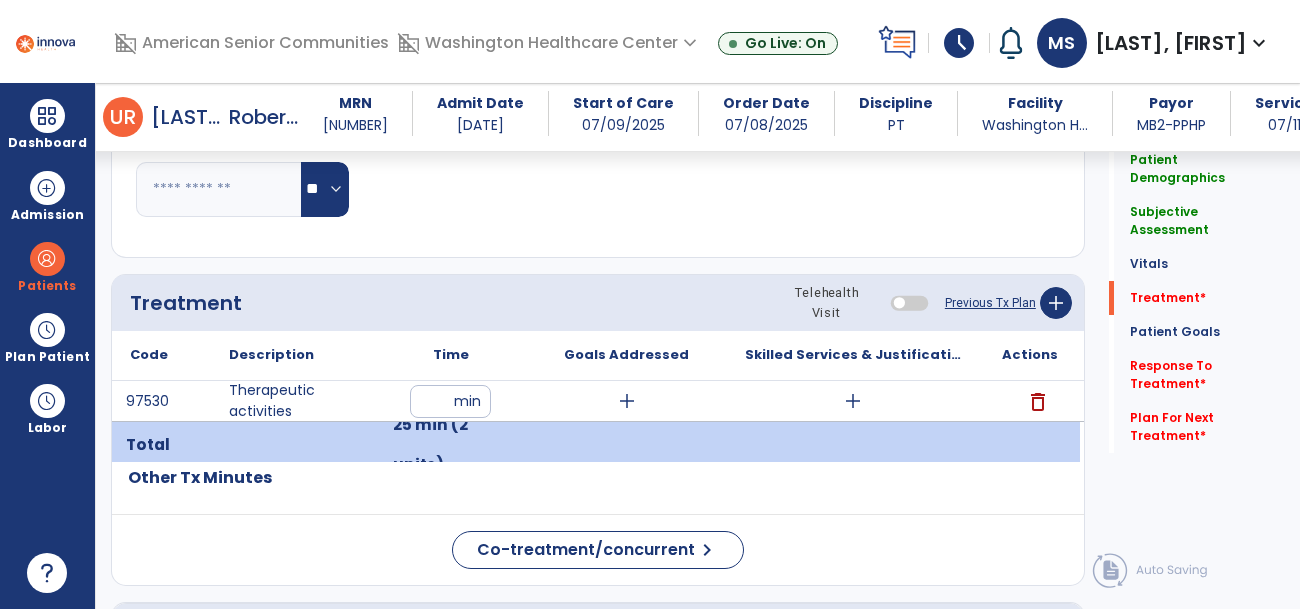 click on "add" at bounding box center [627, 401] 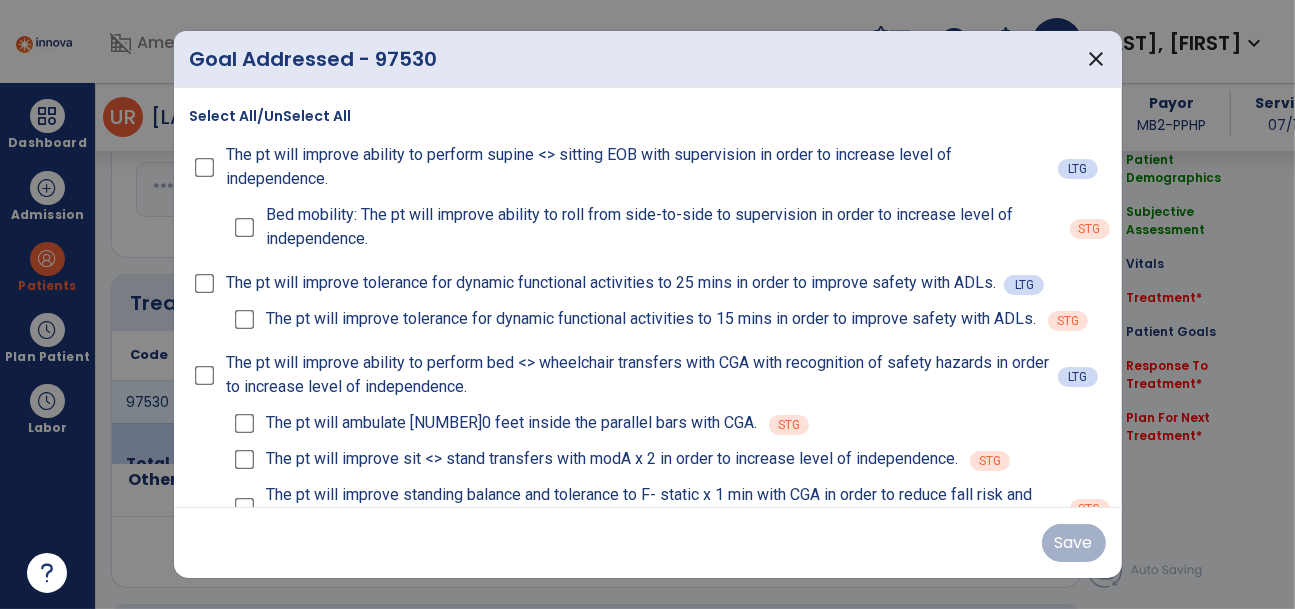 scroll, scrollTop: 1135, scrollLeft: 0, axis: vertical 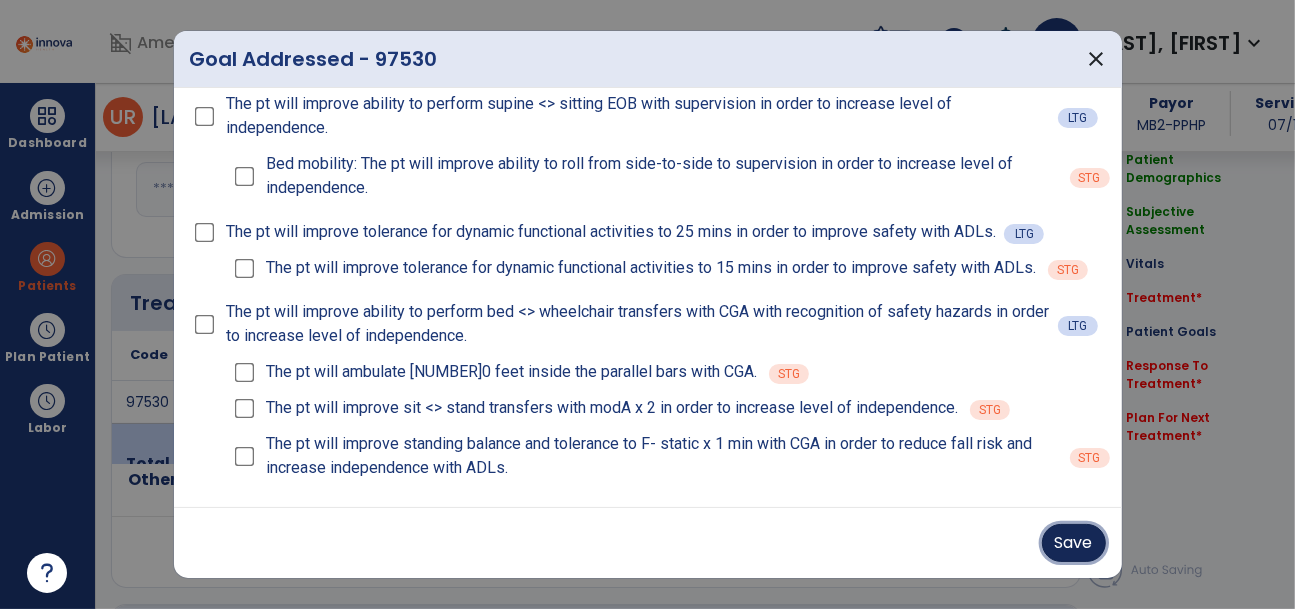 click on "Save" at bounding box center [1074, 543] 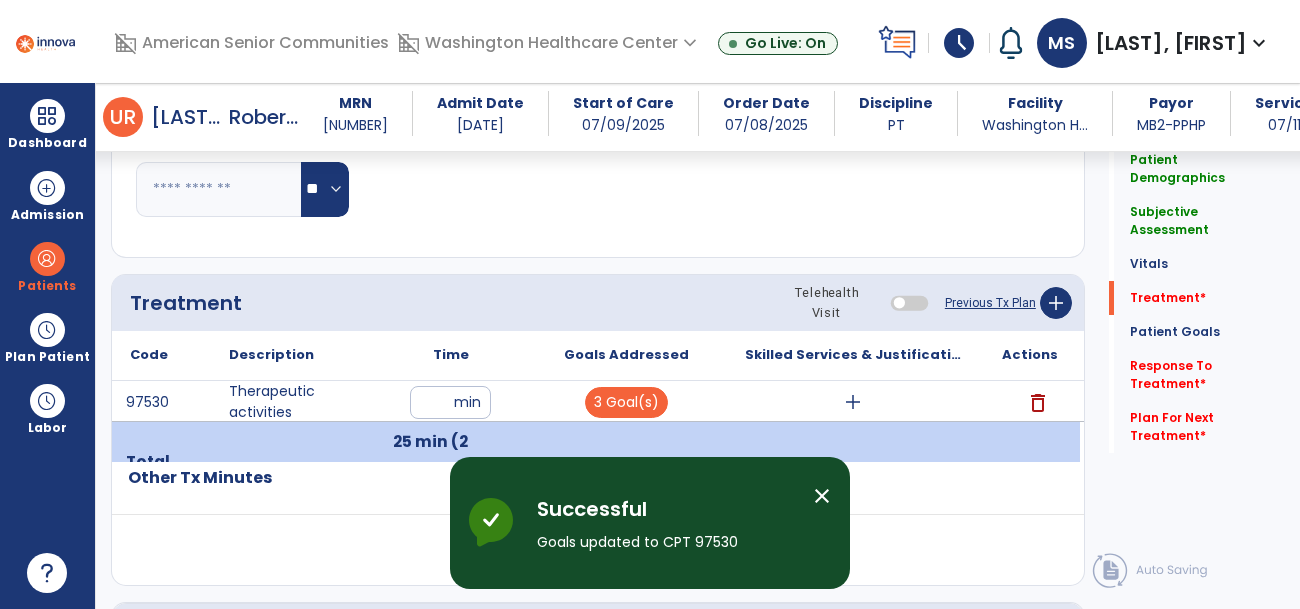 click on "add" at bounding box center [853, 402] 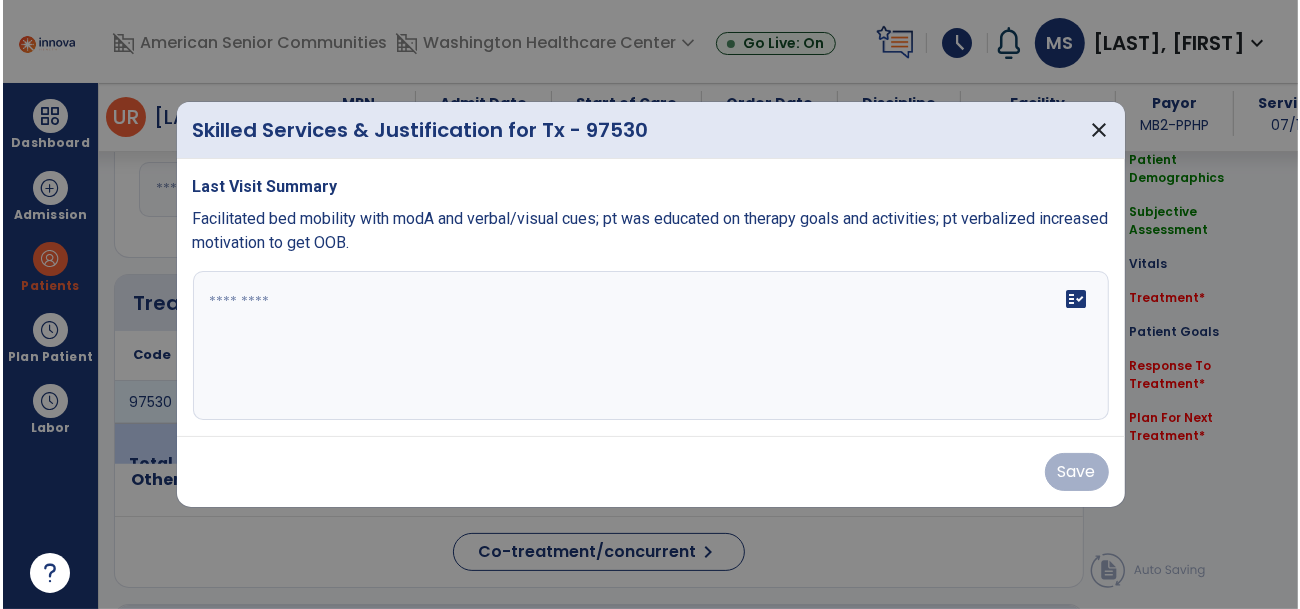 scroll, scrollTop: 1135, scrollLeft: 0, axis: vertical 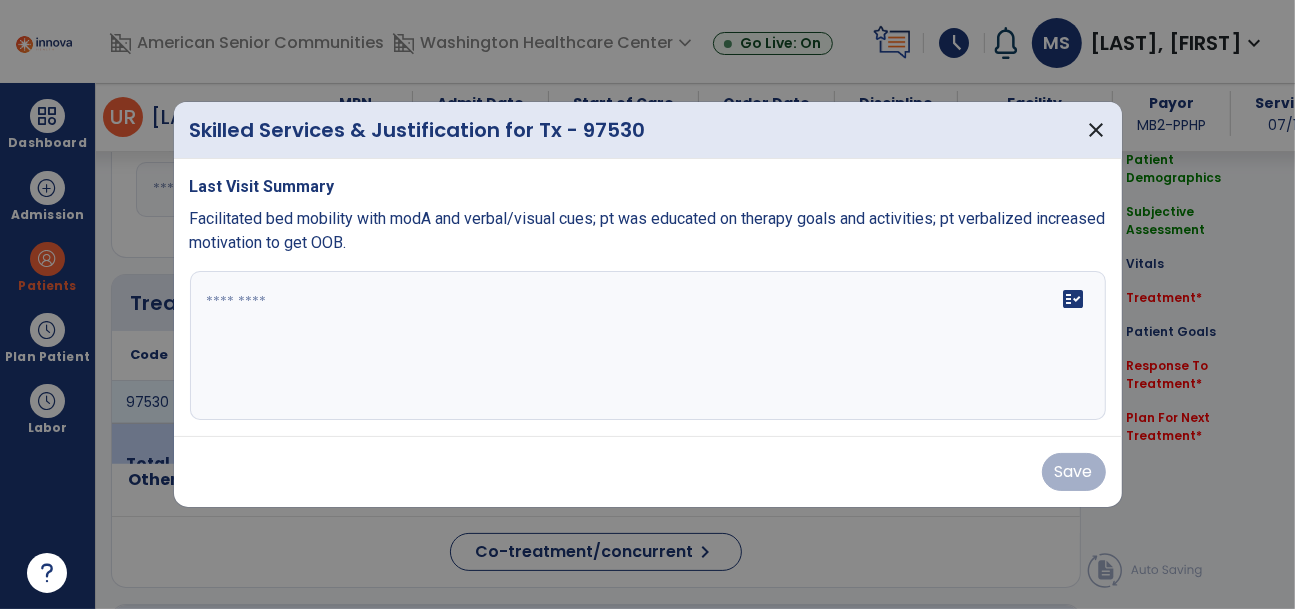 click on "fact_check" at bounding box center [648, 346] 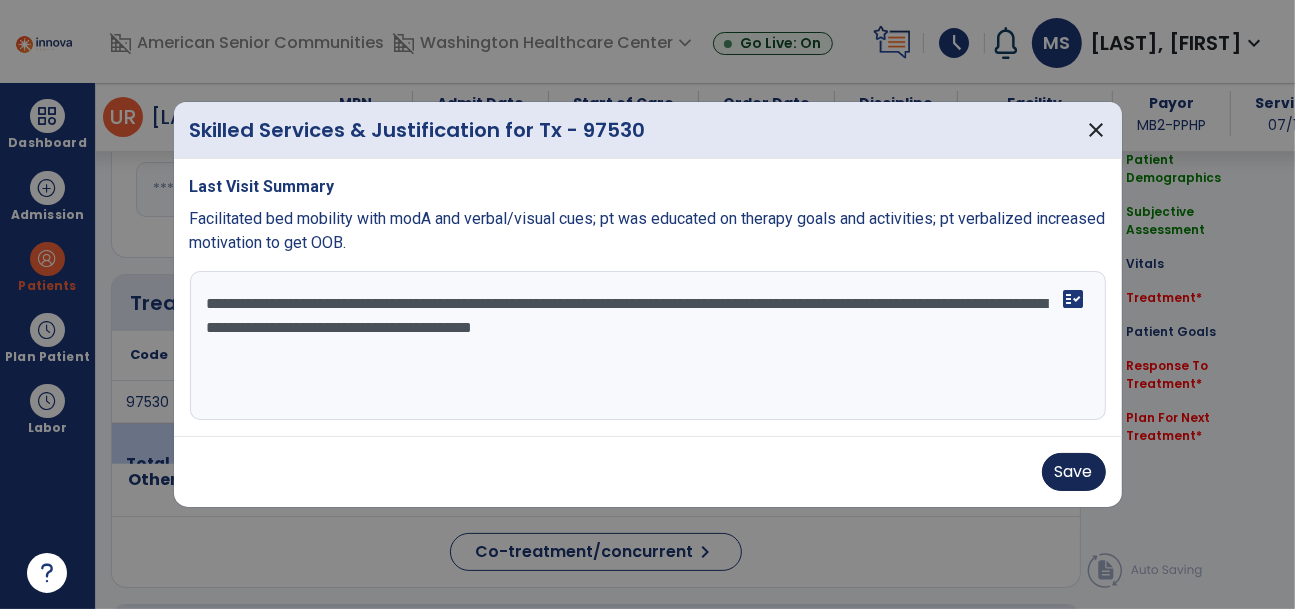 type on "**********" 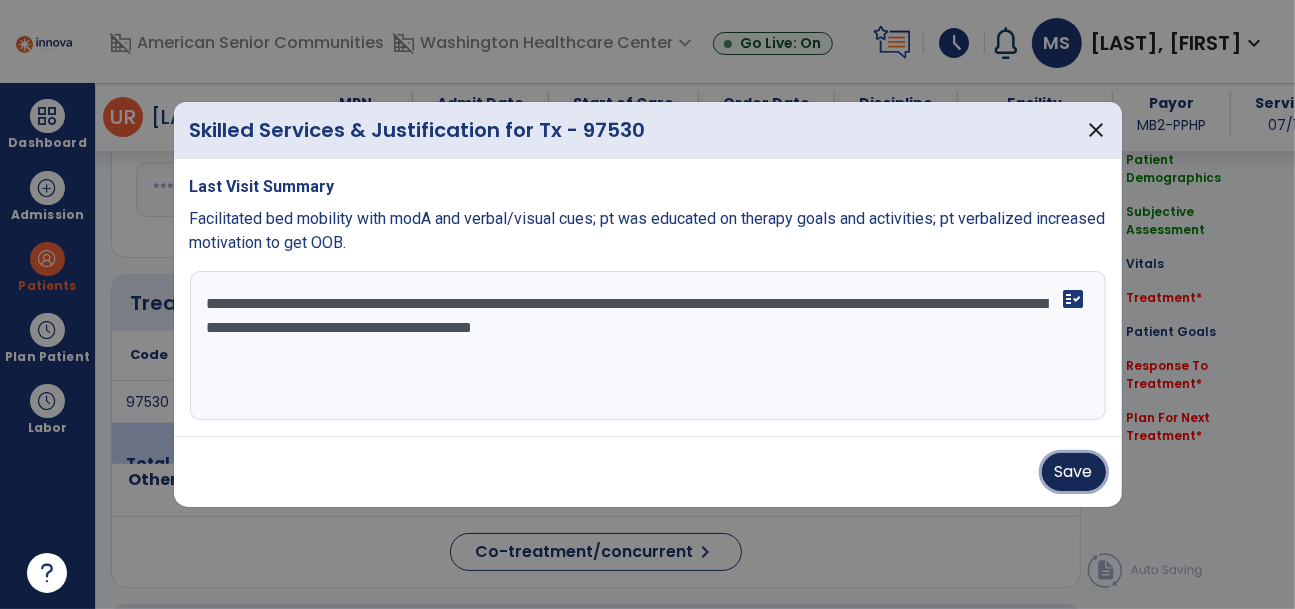 click on "Save" at bounding box center [1074, 472] 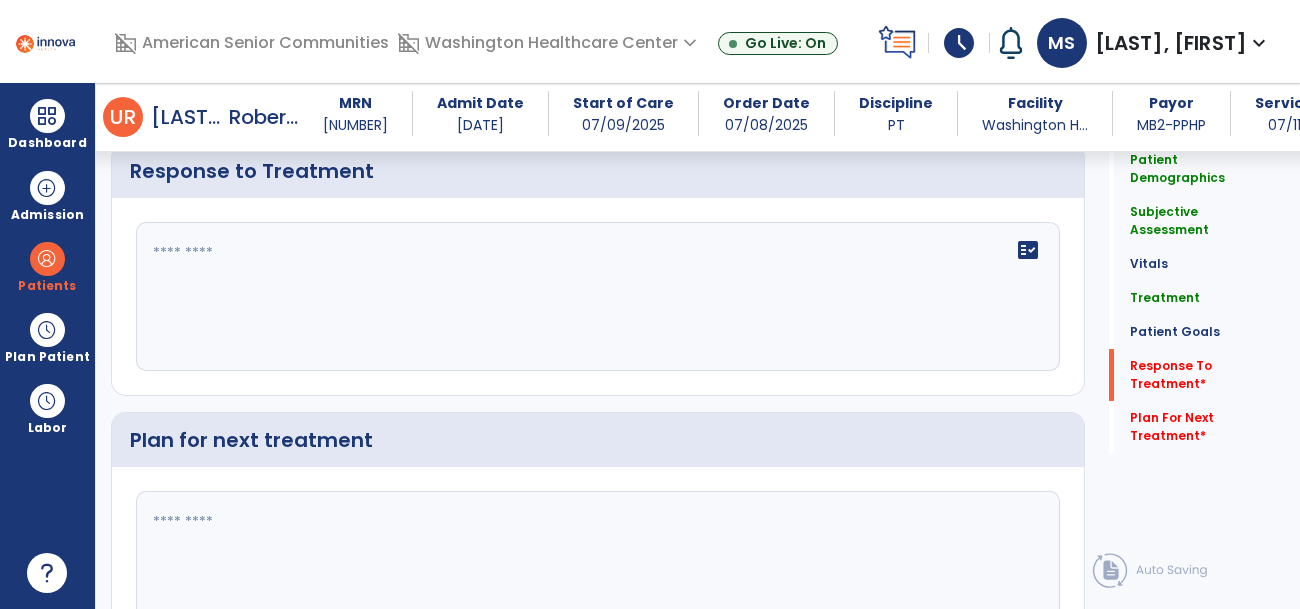scroll, scrollTop: 3369, scrollLeft: 0, axis: vertical 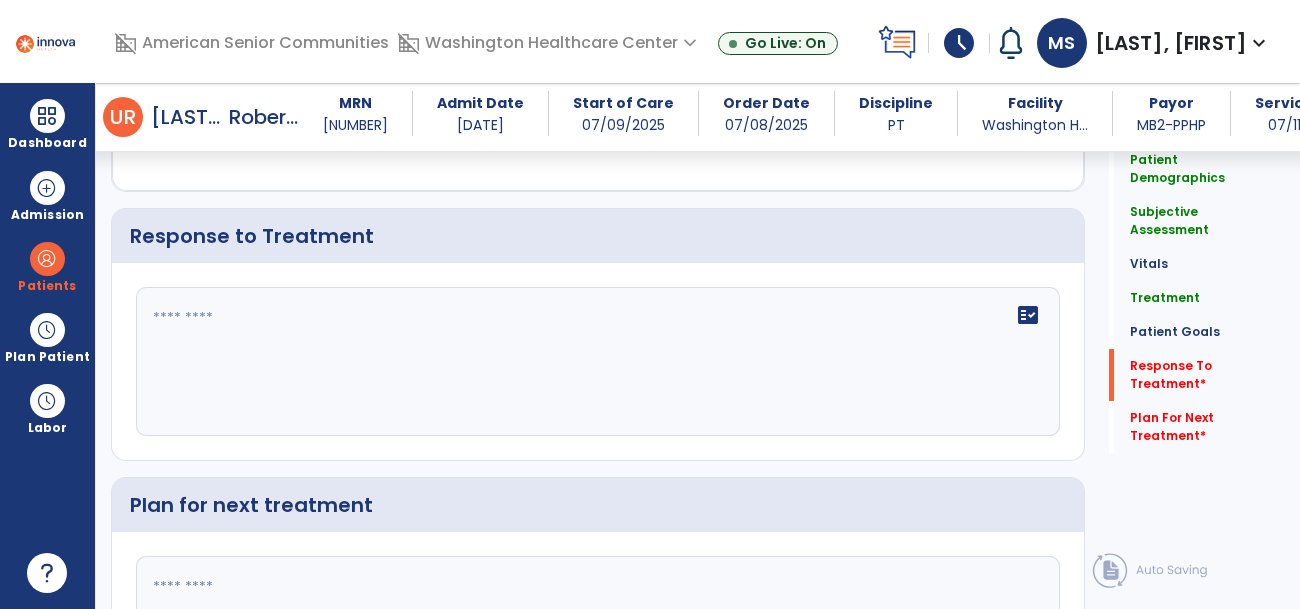 click on "fact_check" 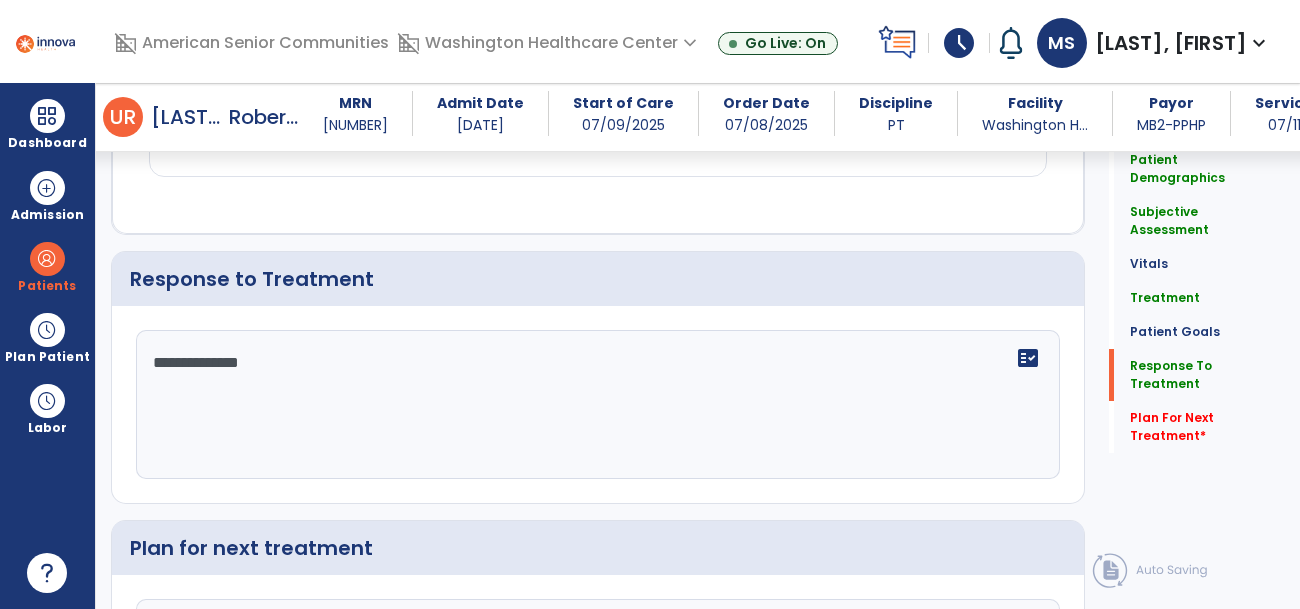 scroll, scrollTop: 3369, scrollLeft: 0, axis: vertical 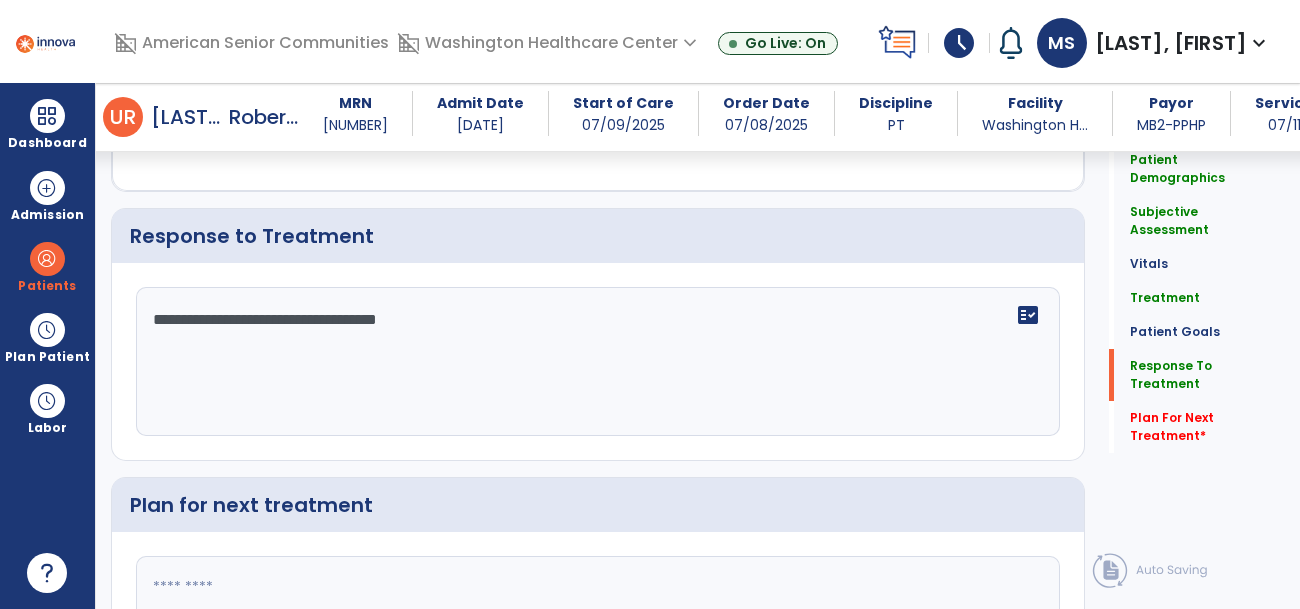 click on "**********" 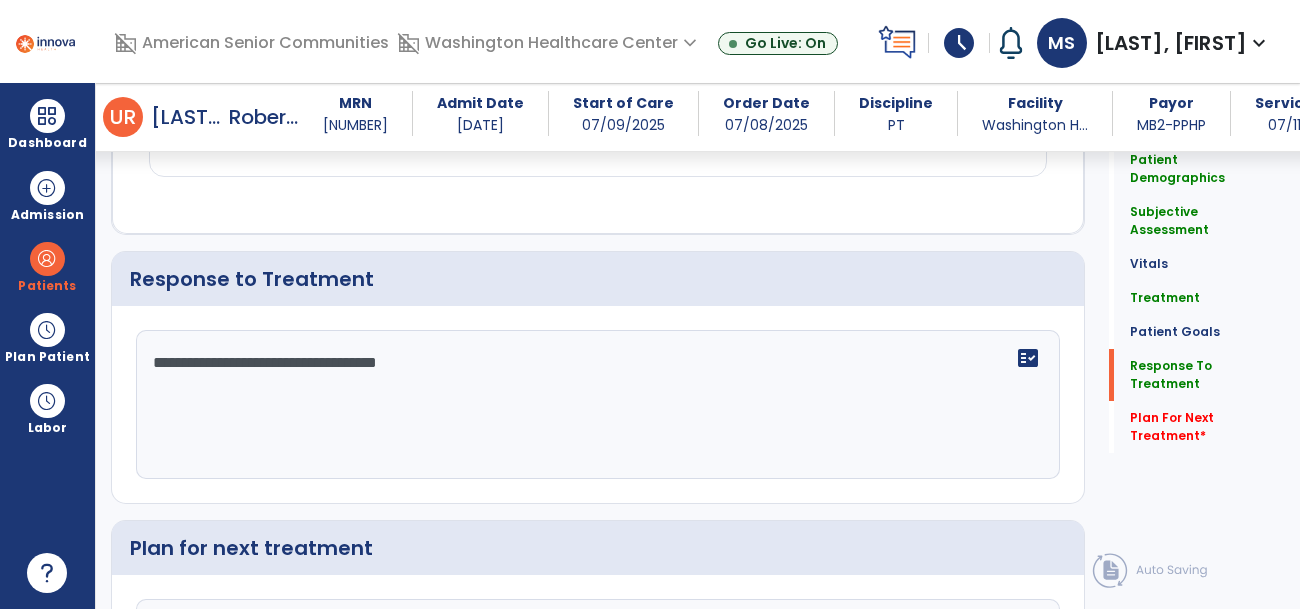 scroll, scrollTop: 3369, scrollLeft: 0, axis: vertical 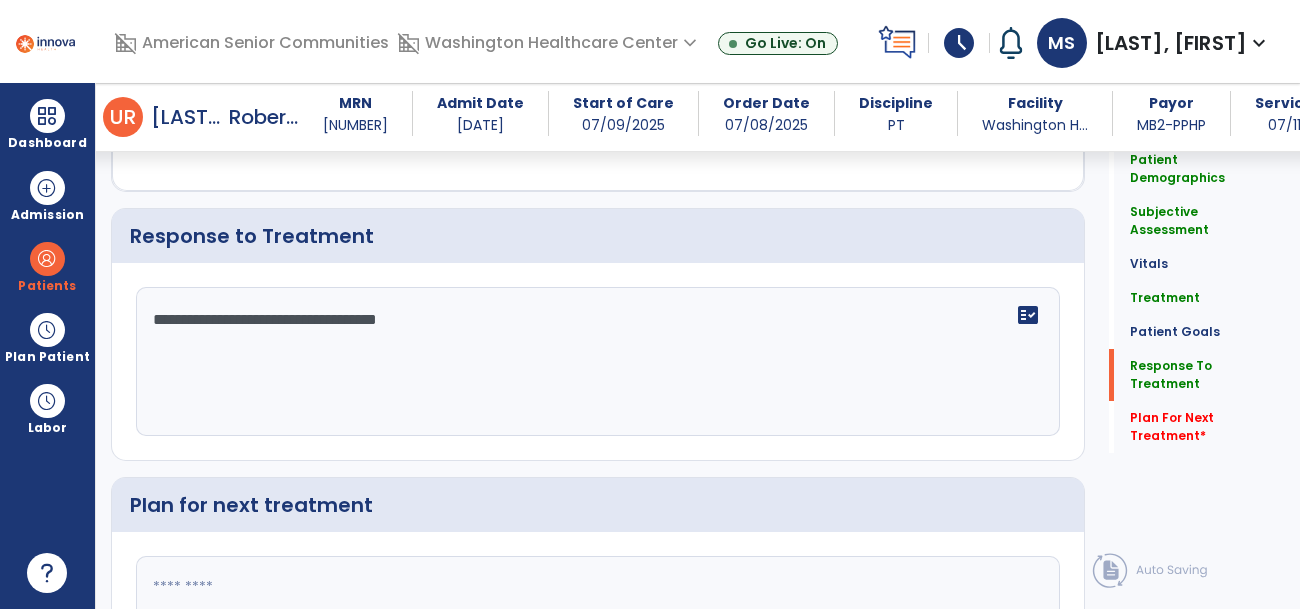 click on "**********" 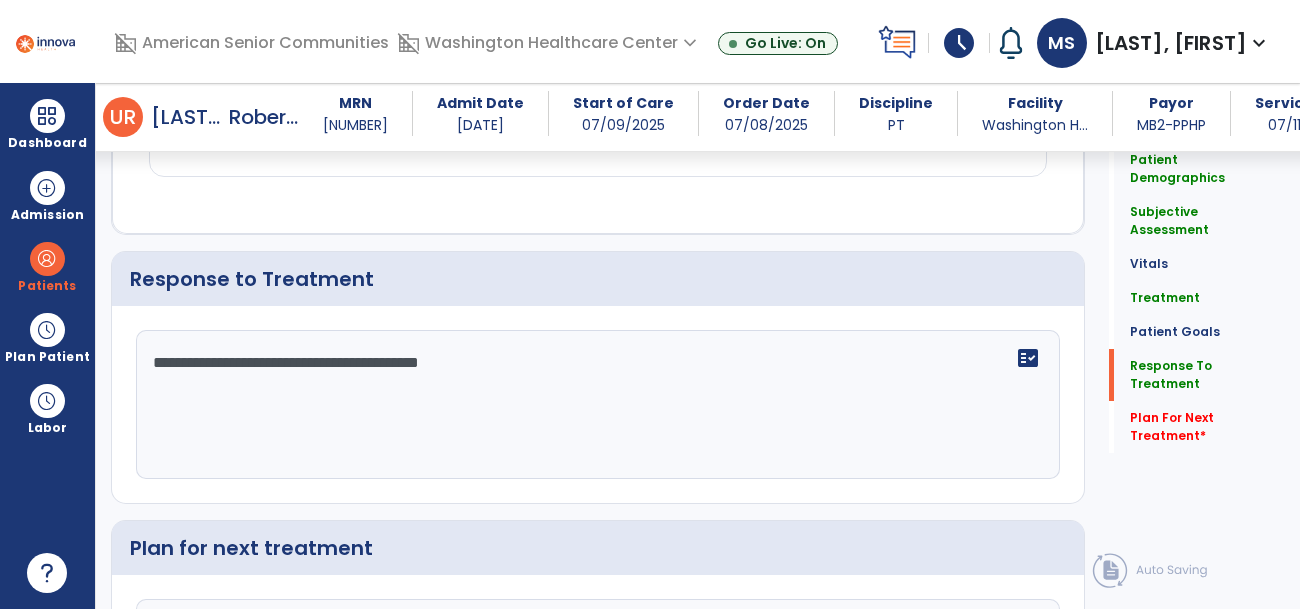 scroll, scrollTop: 3369, scrollLeft: 0, axis: vertical 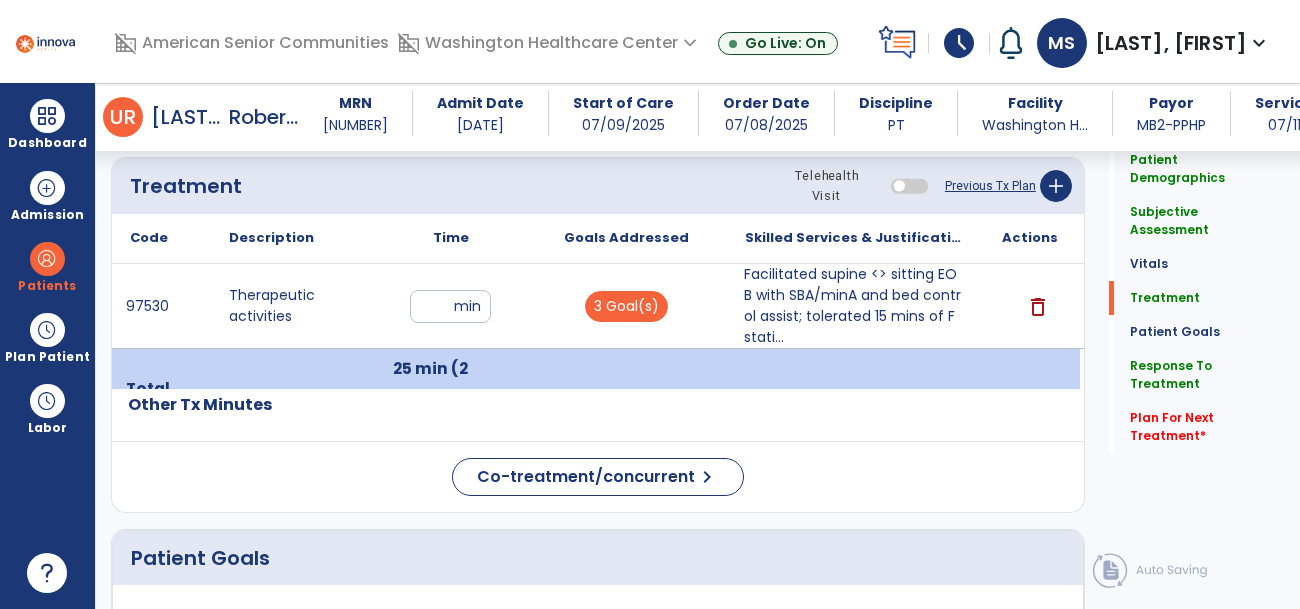 type on "**********" 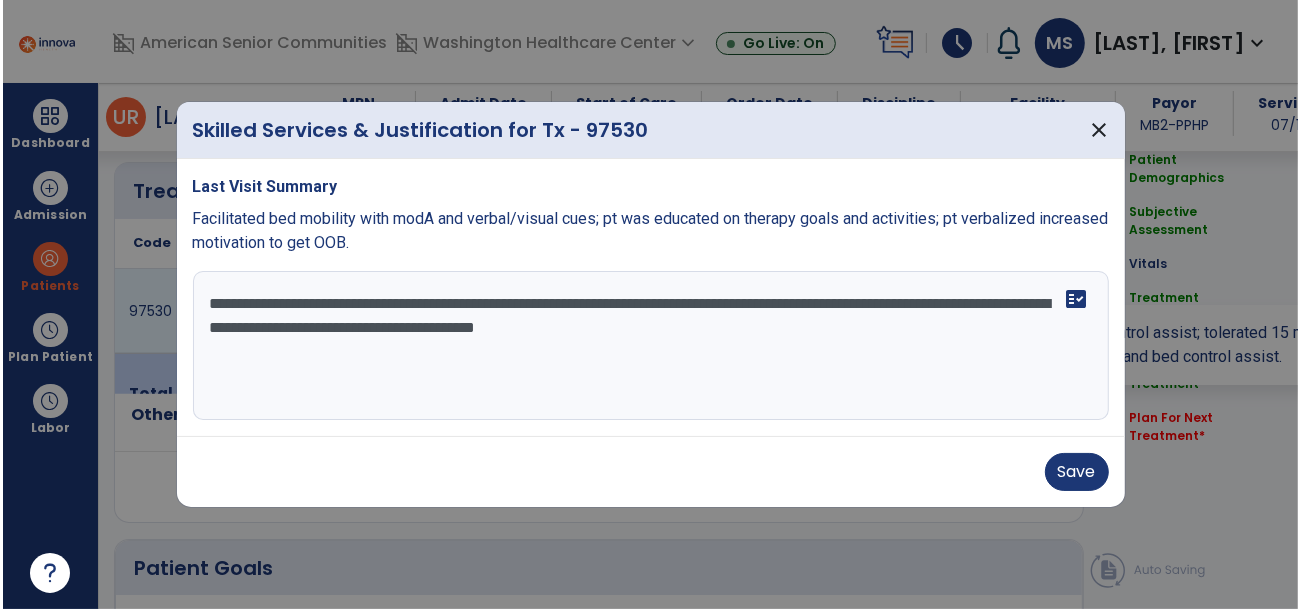scroll, scrollTop: 1252, scrollLeft: 0, axis: vertical 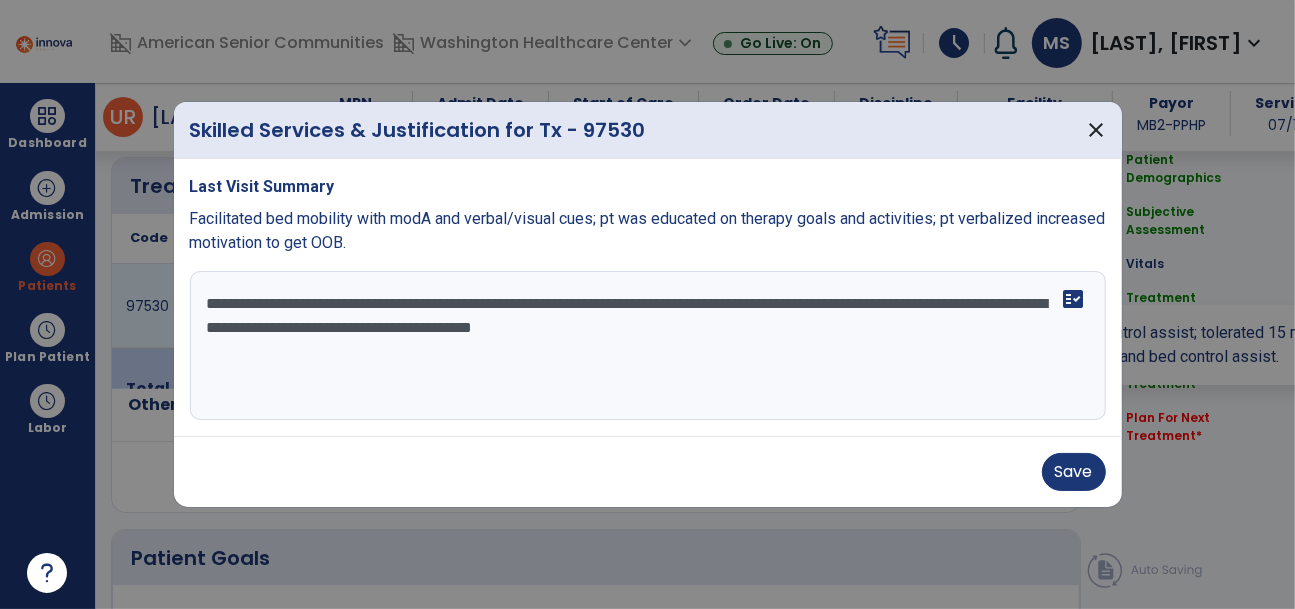 click on "**********" at bounding box center [648, 346] 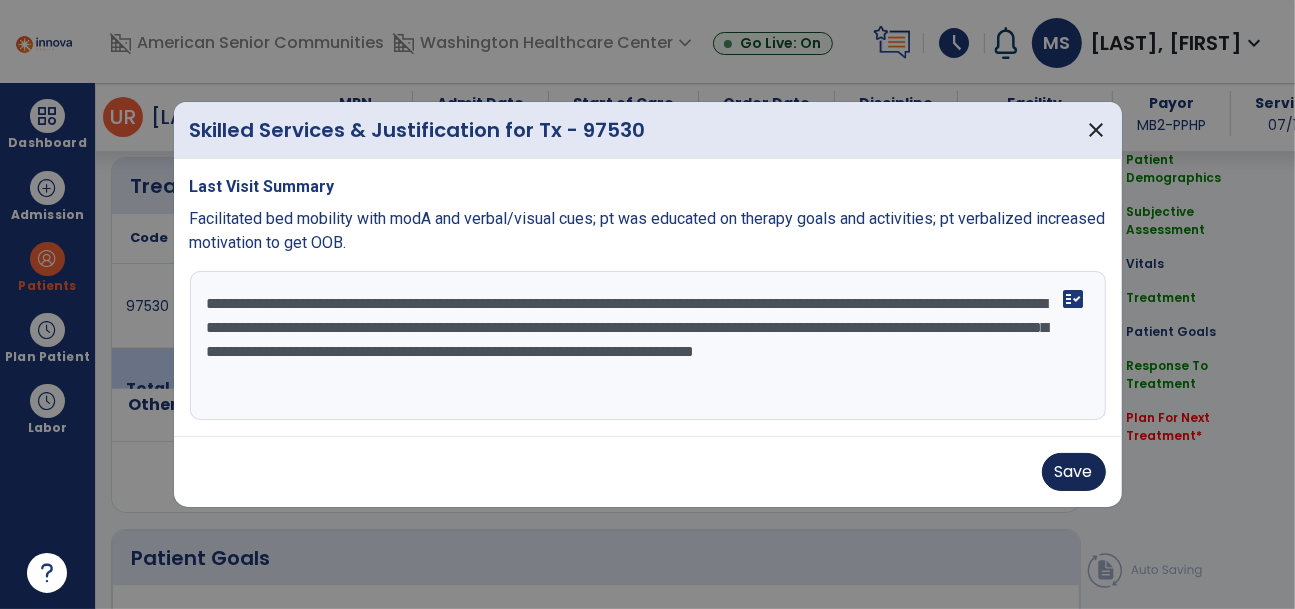 type on "**********" 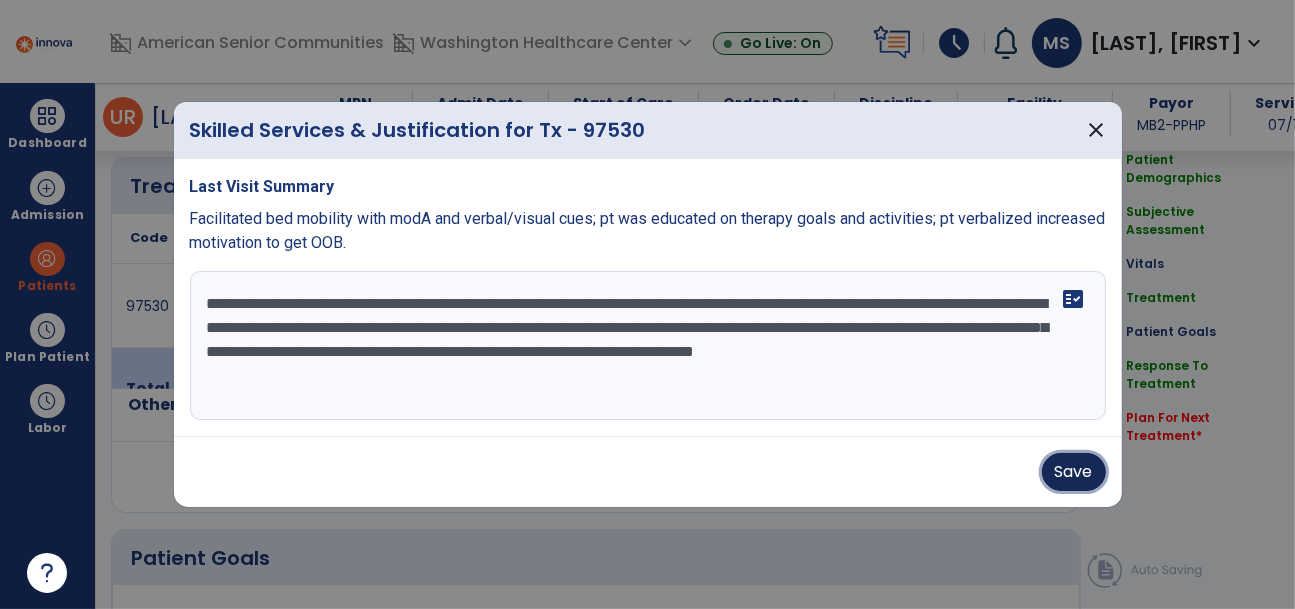 click on "Save" at bounding box center [1074, 472] 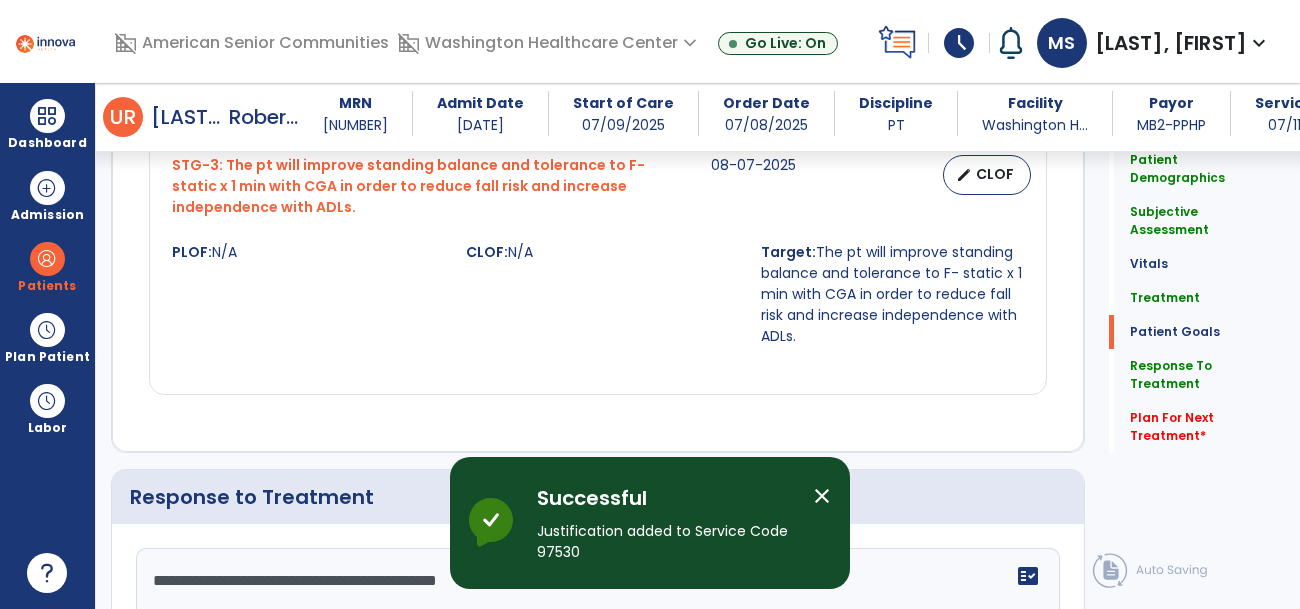 scroll, scrollTop: 3509, scrollLeft: 0, axis: vertical 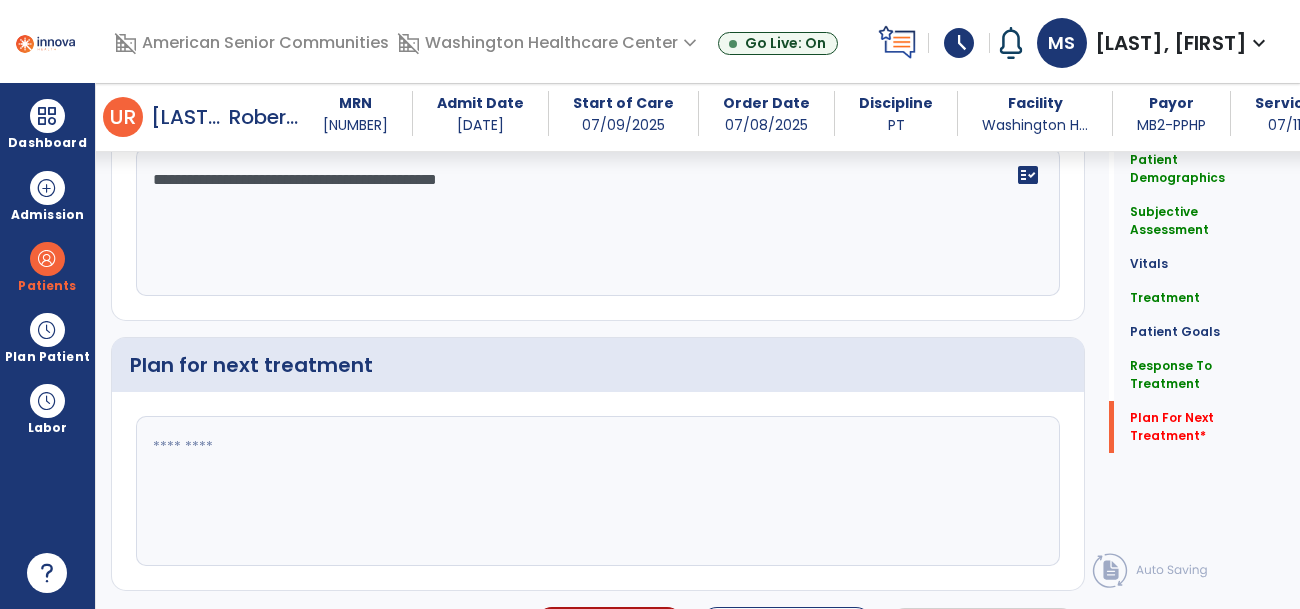 click 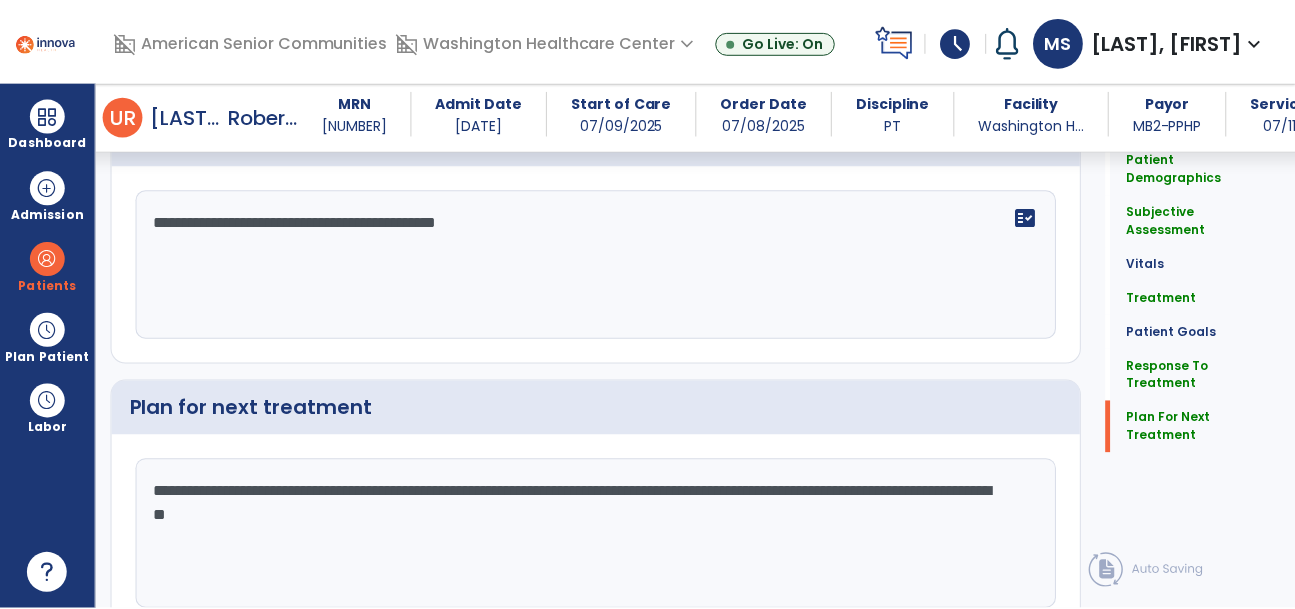 scroll, scrollTop: 3509, scrollLeft: 0, axis: vertical 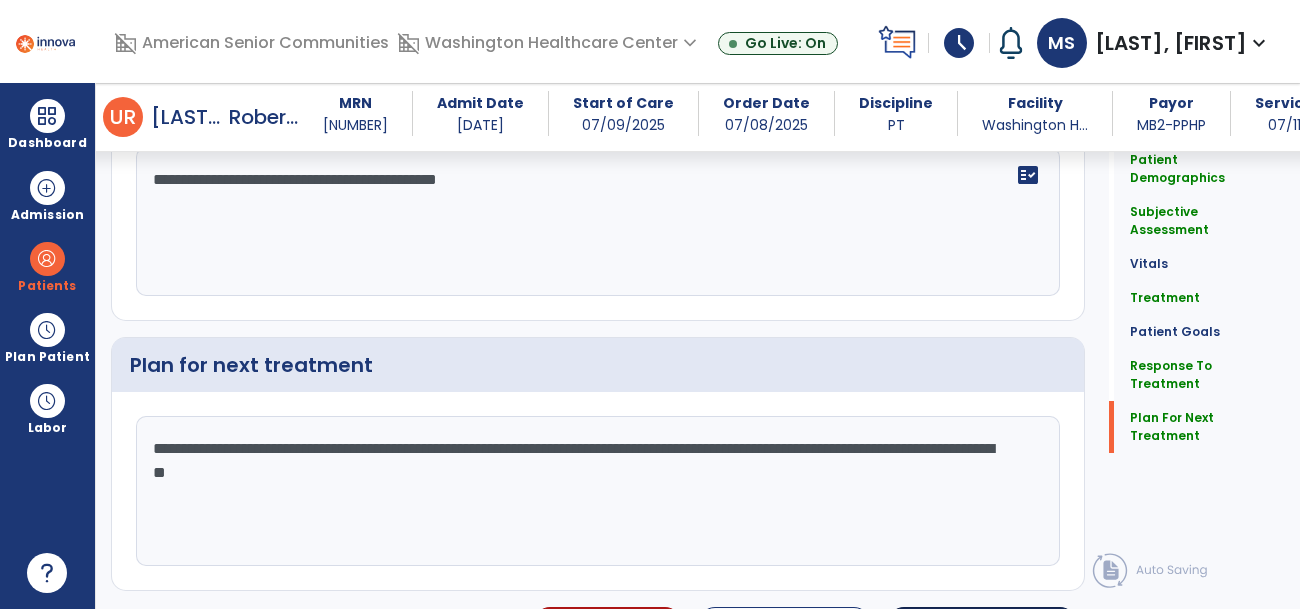 type on "**********" 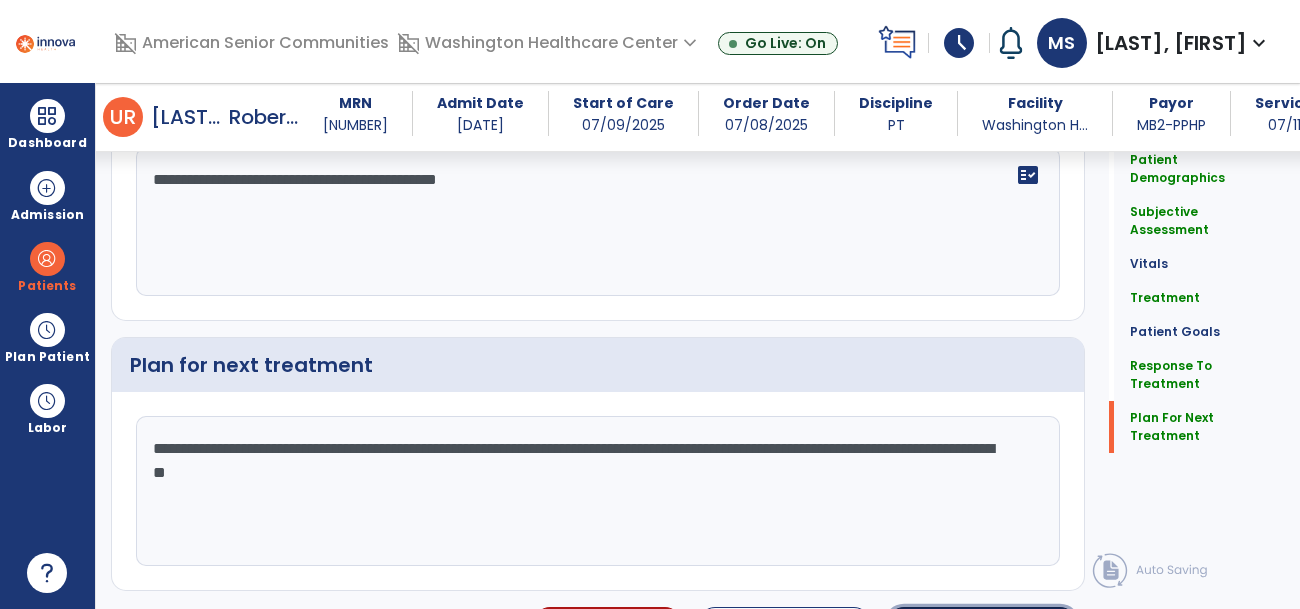 click on "Sign Doc" 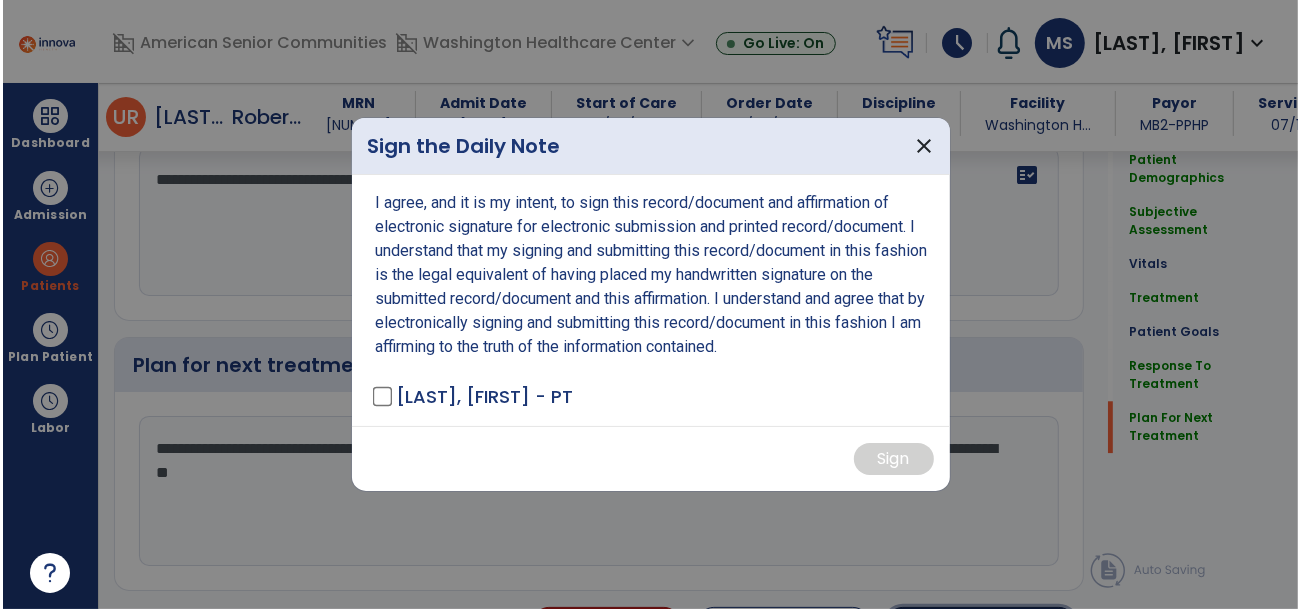 scroll, scrollTop: 3509, scrollLeft: 0, axis: vertical 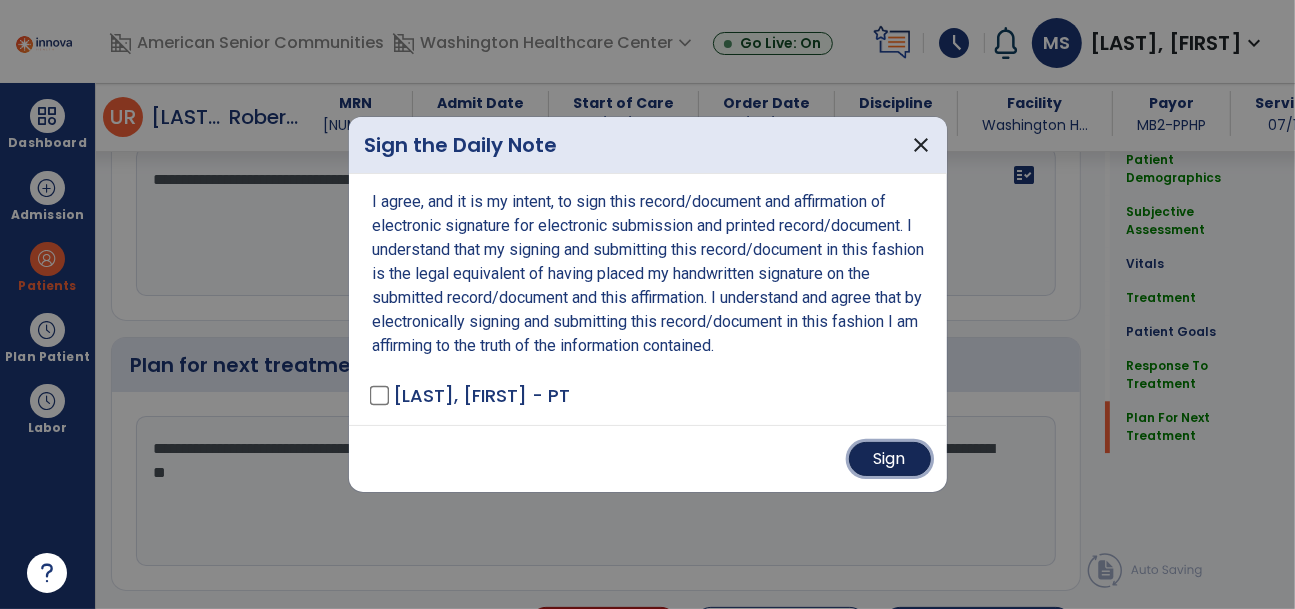 click on "Sign" at bounding box center [890, 459] 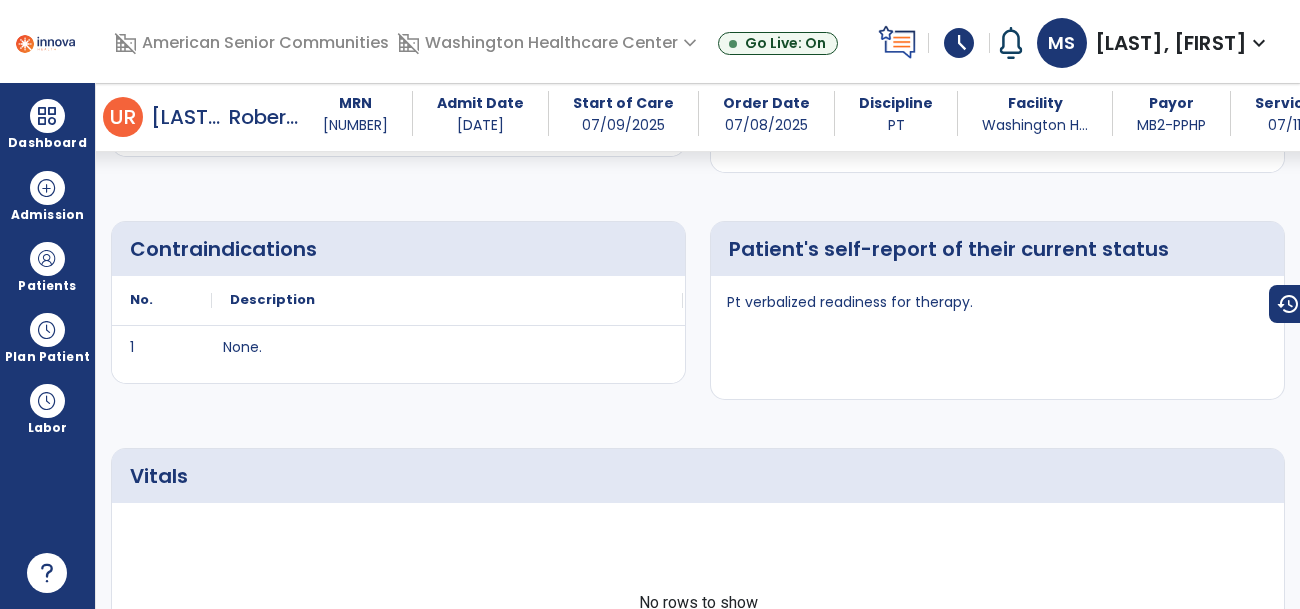 scroll, scrollTop: 0, scrollLeft: 0, axis: both 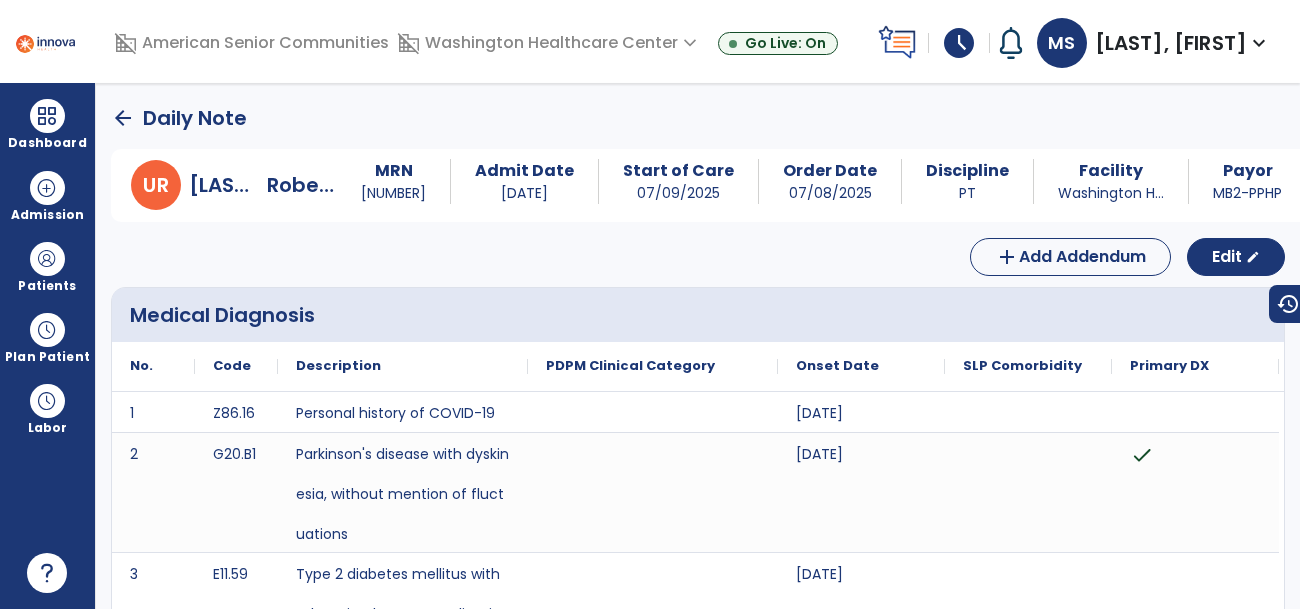 click on "arrow_back" 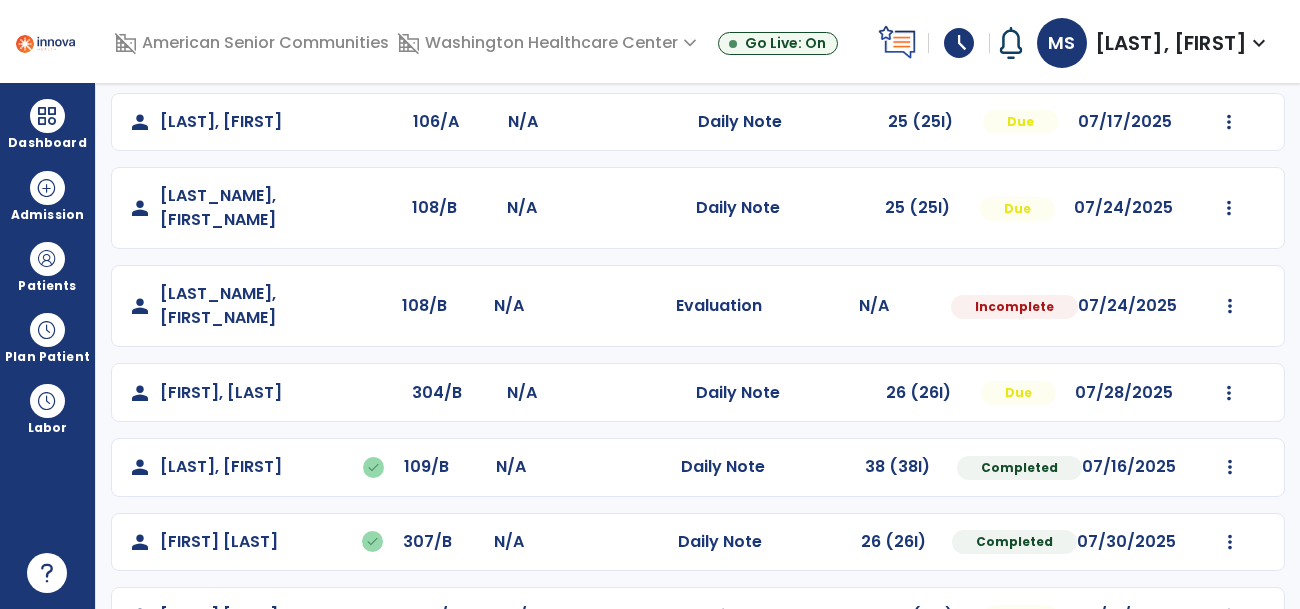scroll, scrollTop: 384, scrollLeft: 0, axis: vertical 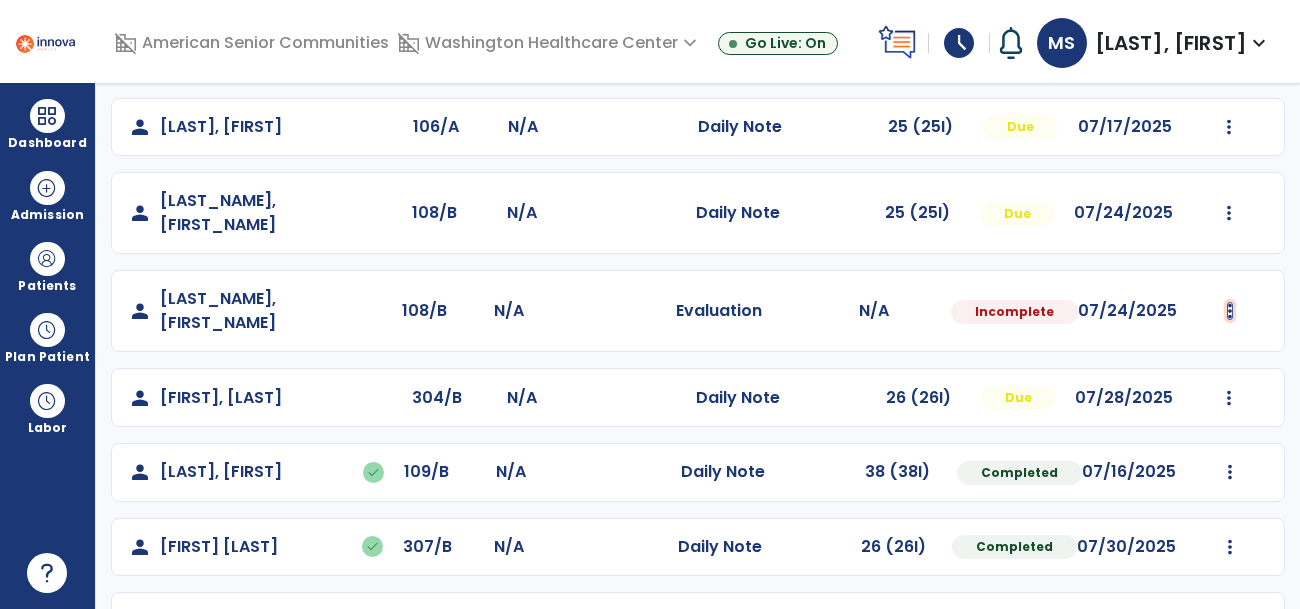 click at bounding box center [1230, -96] 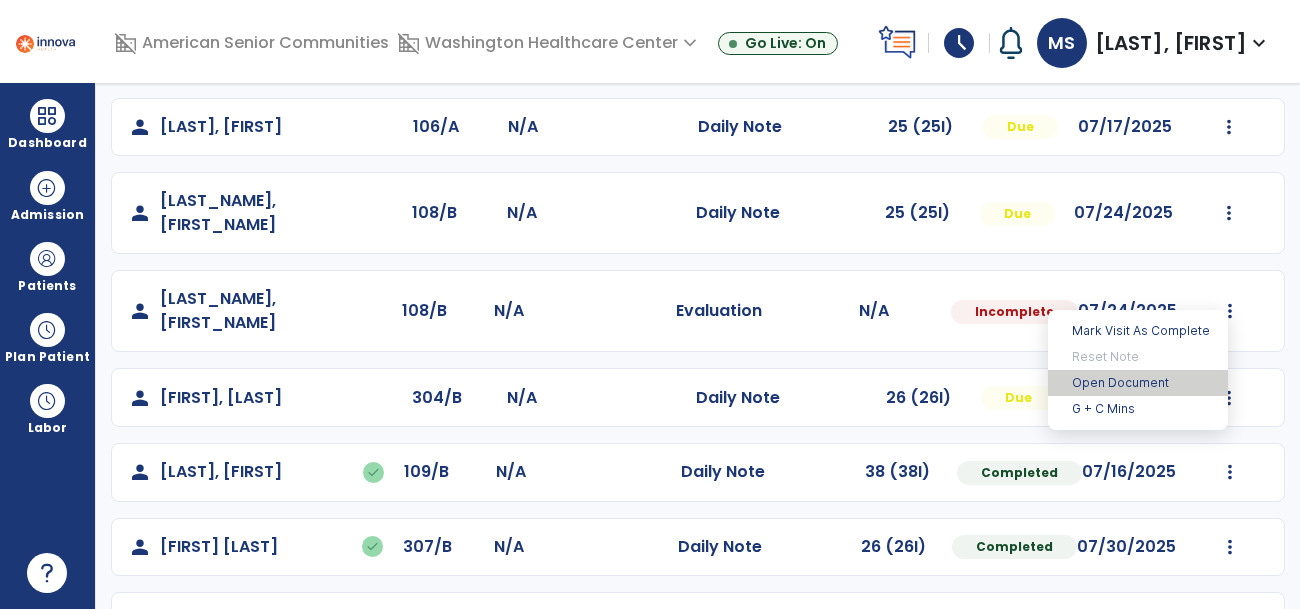 click on "Open Document" at bounding box center [1138, 383] 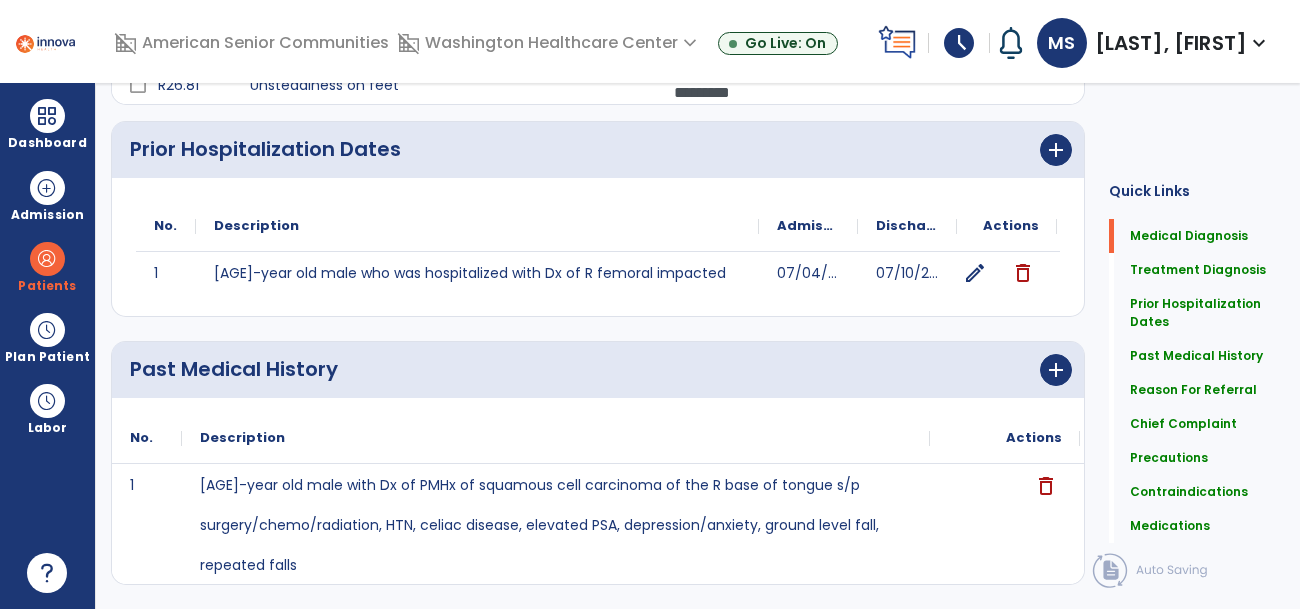 scroll, scrollTop: 0, scrollLeft: 0, axis: both 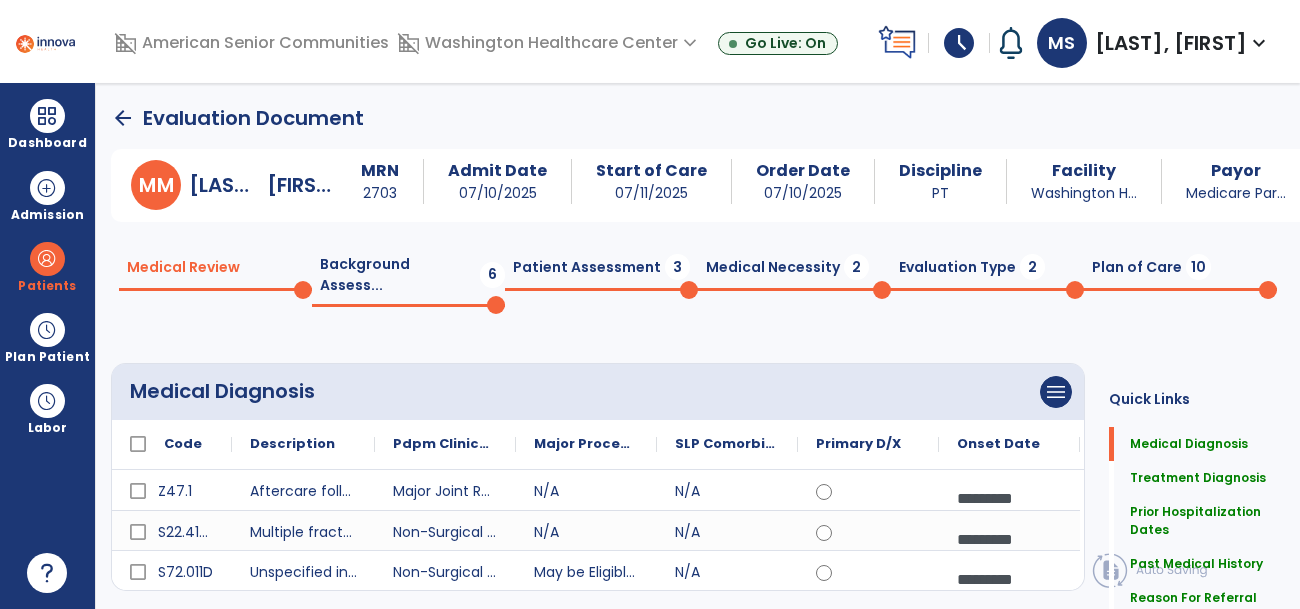 click 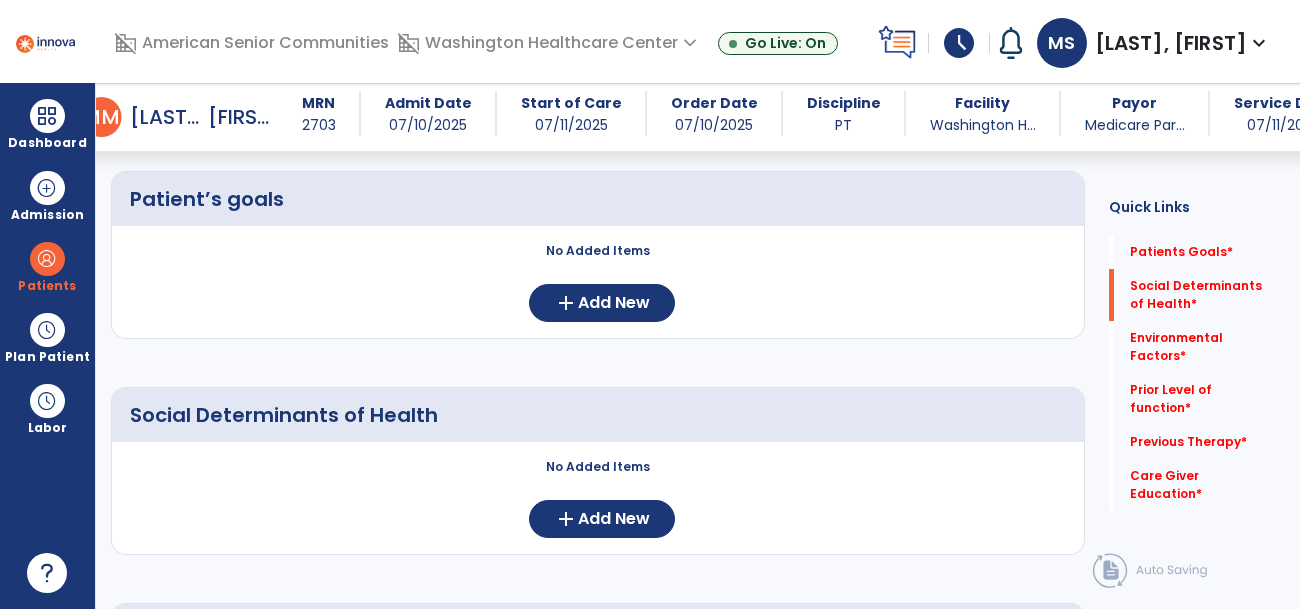 scroll, scrollTop: 259, scrollLeft: 0, axis: vertical 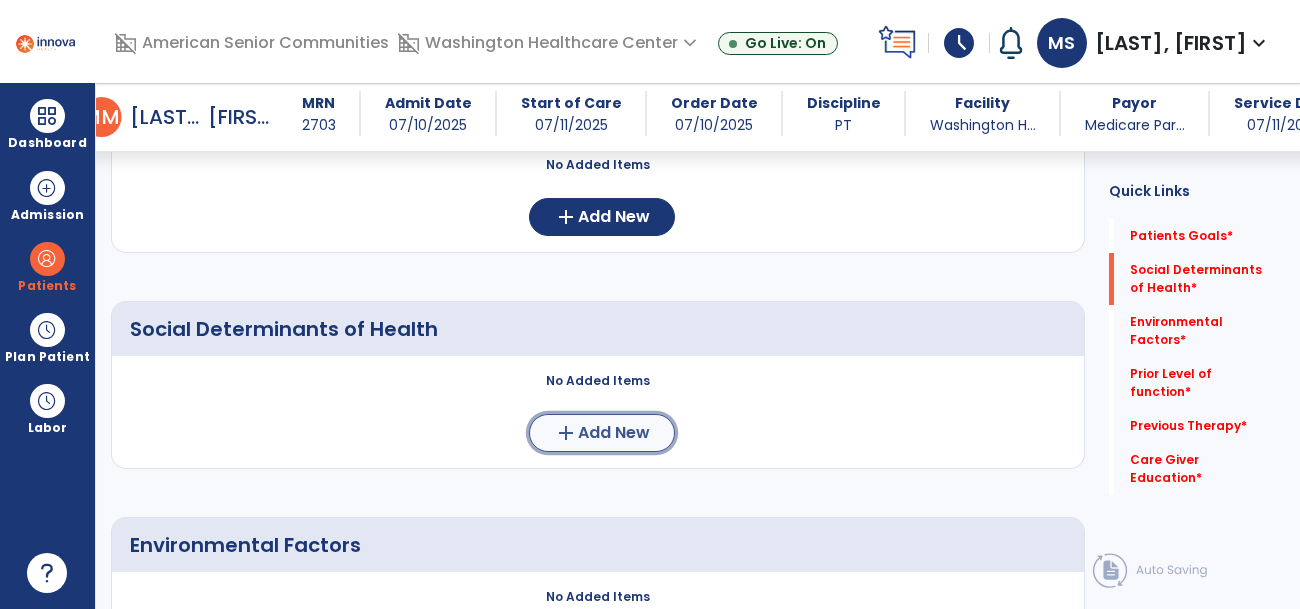 click on "Add New" 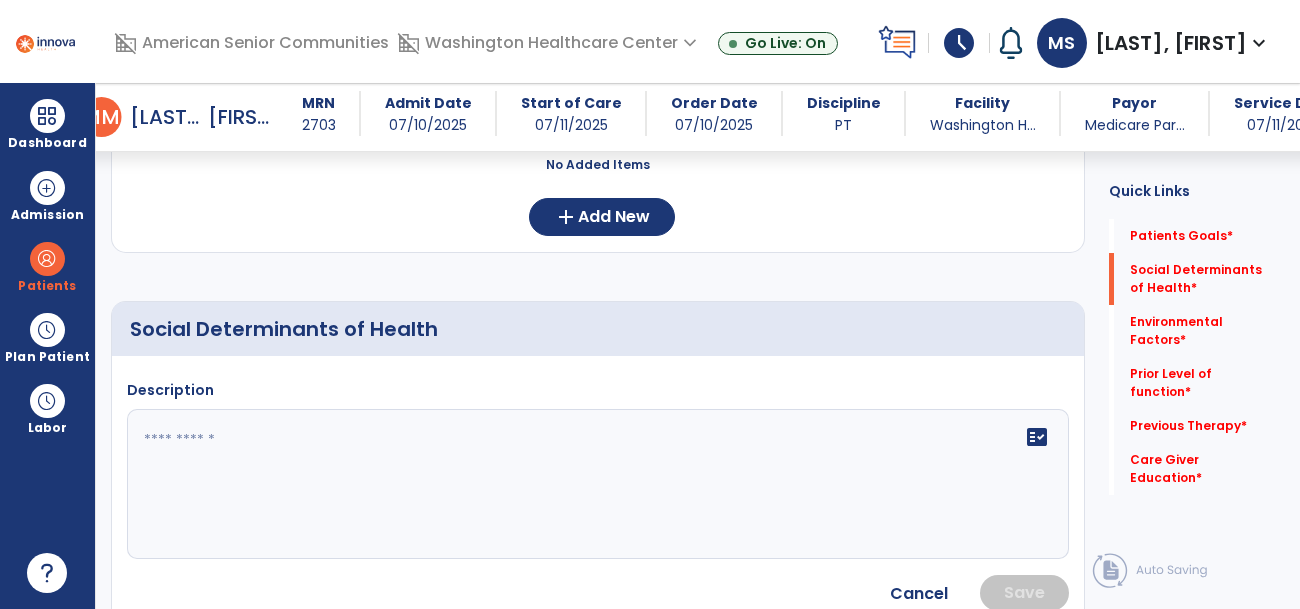 click 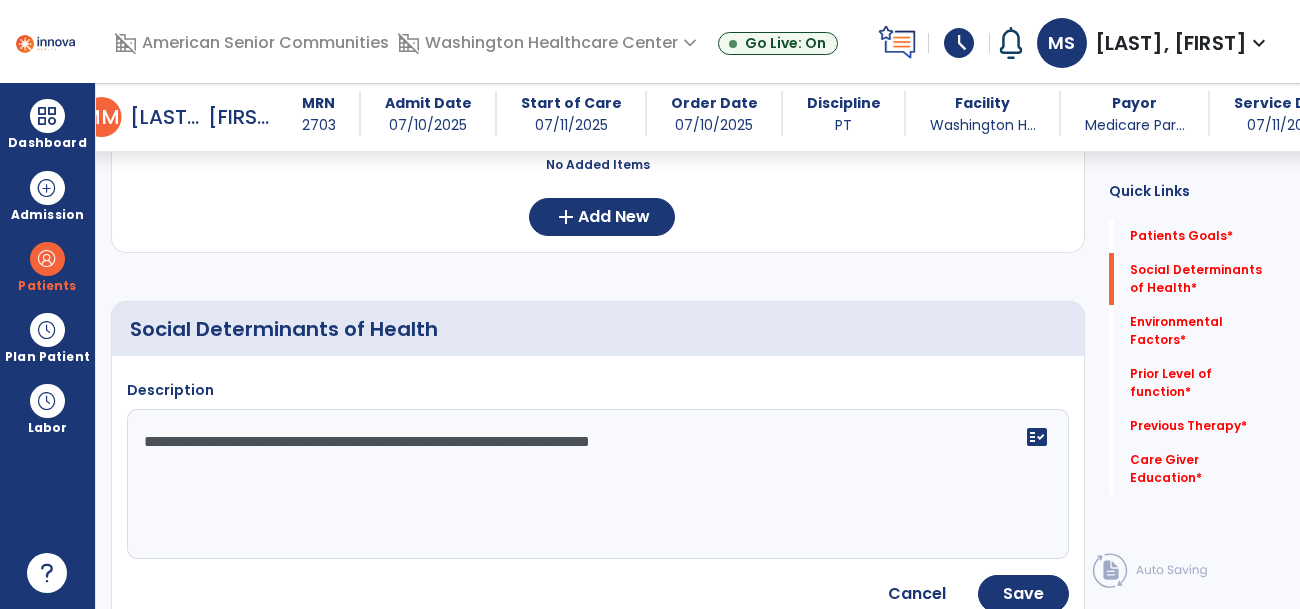 click on "**********" 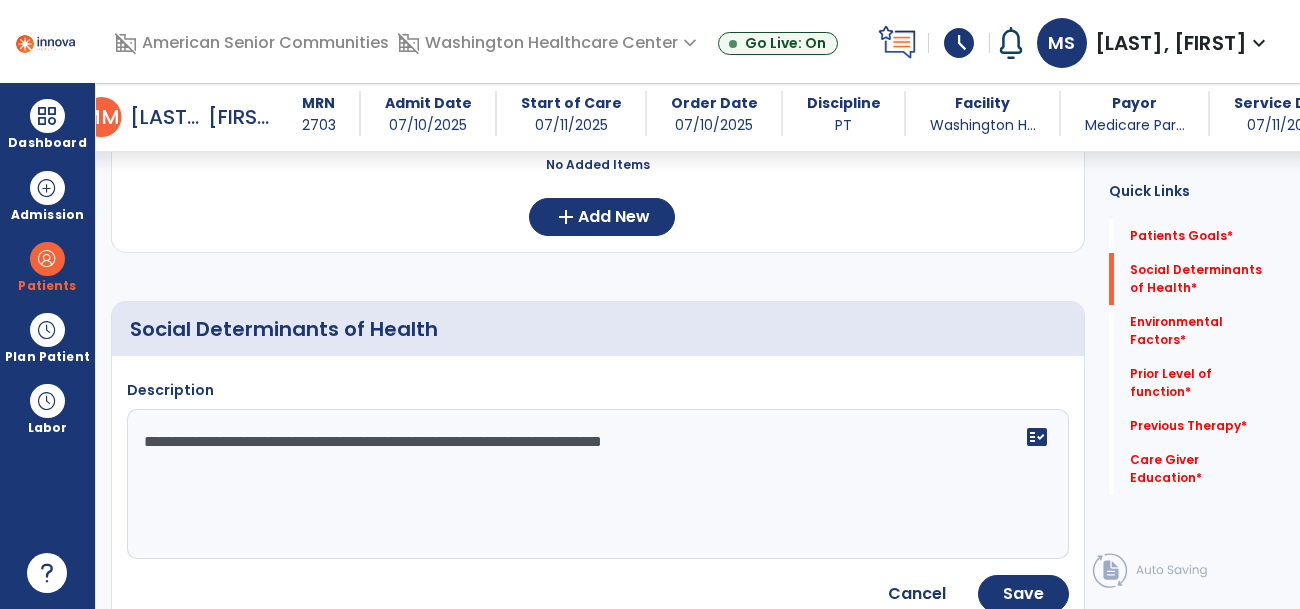 drag, startPoint x: 728, startPoint y: 431, endPoint x: 123, endPoint y: 419, distance: 605.119 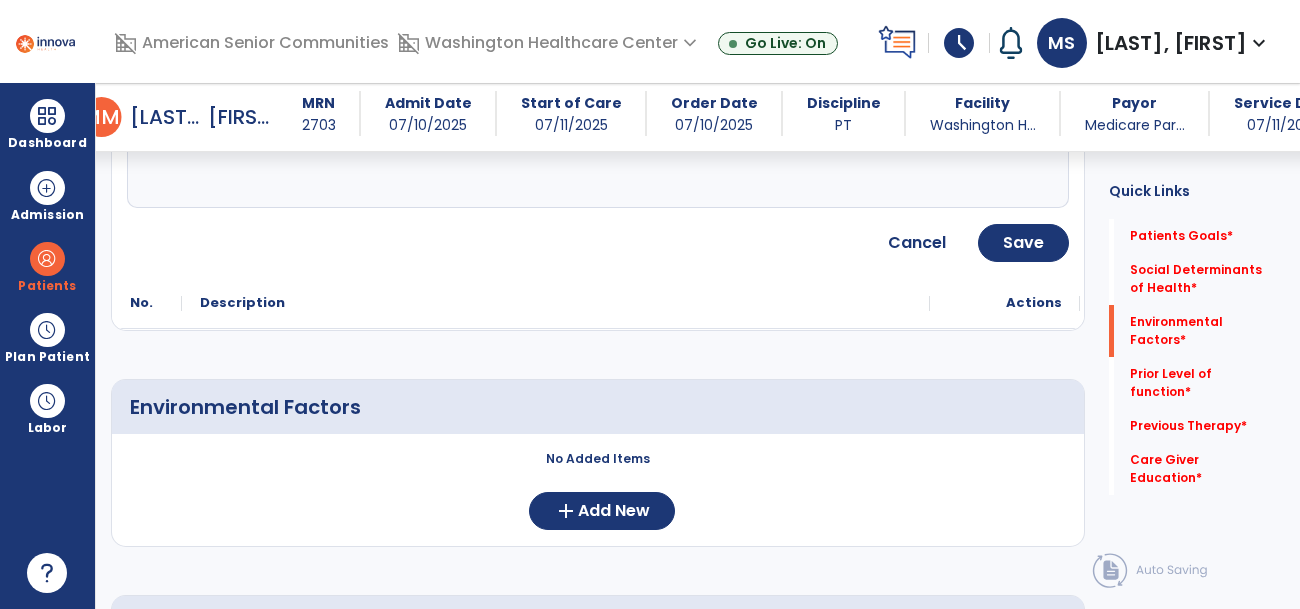 scroll, scrollTop: 633, scrollLeft: 0, axis: vertical 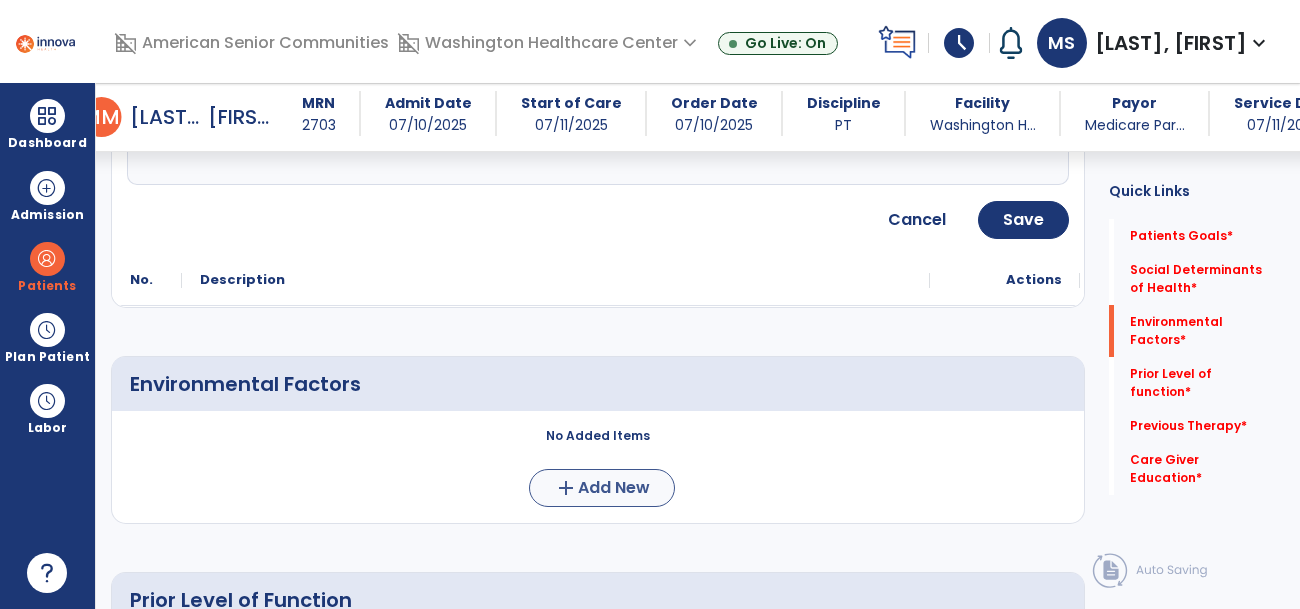type on "**********" 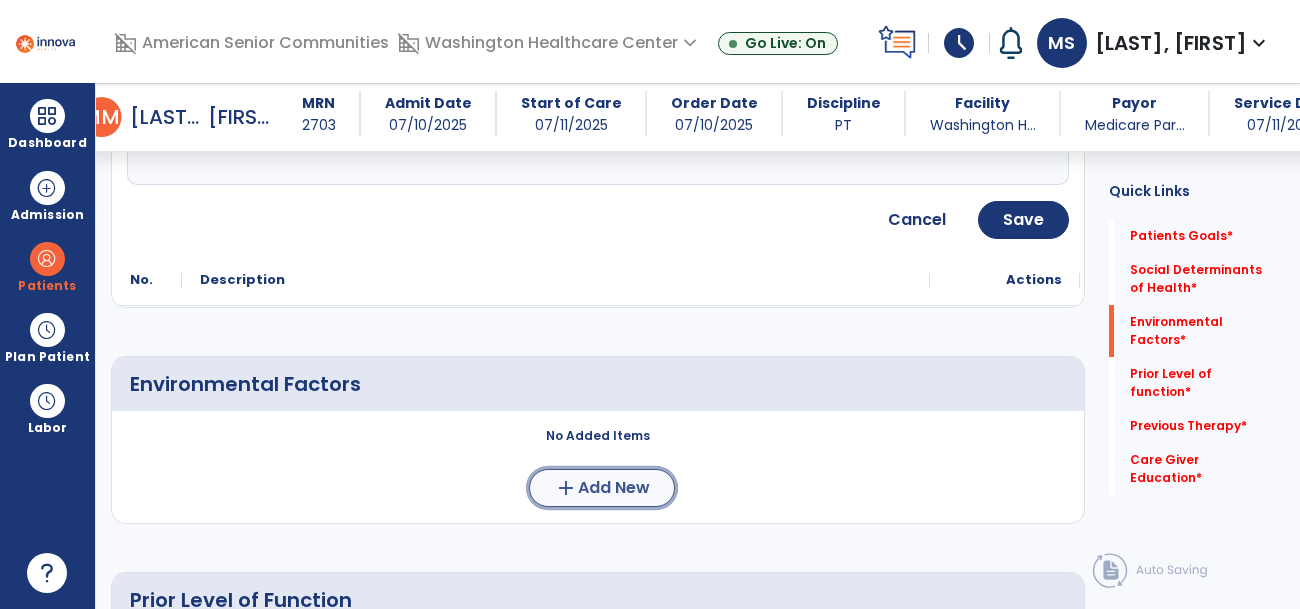click on "Add New" 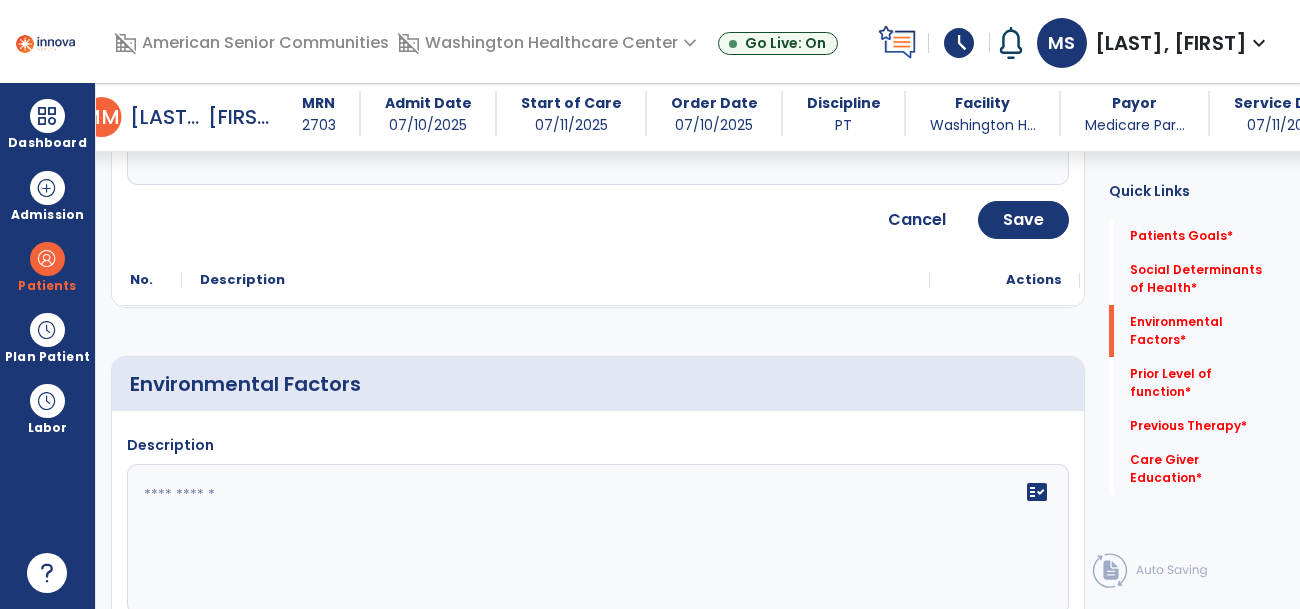 click 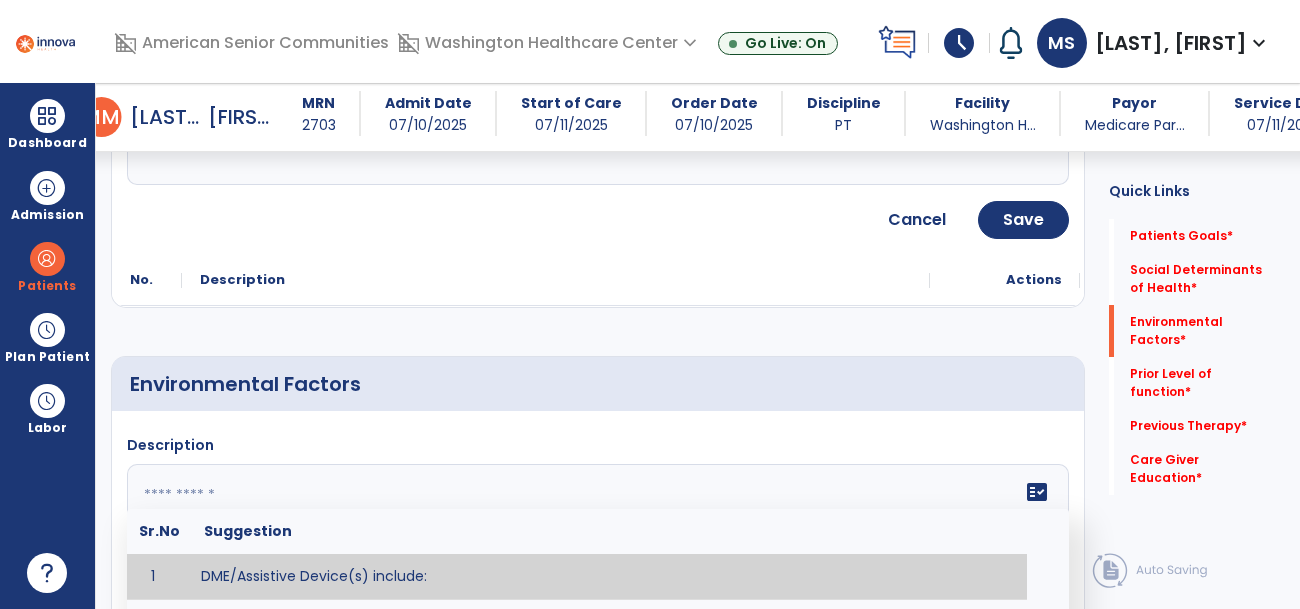 paste on "**********" 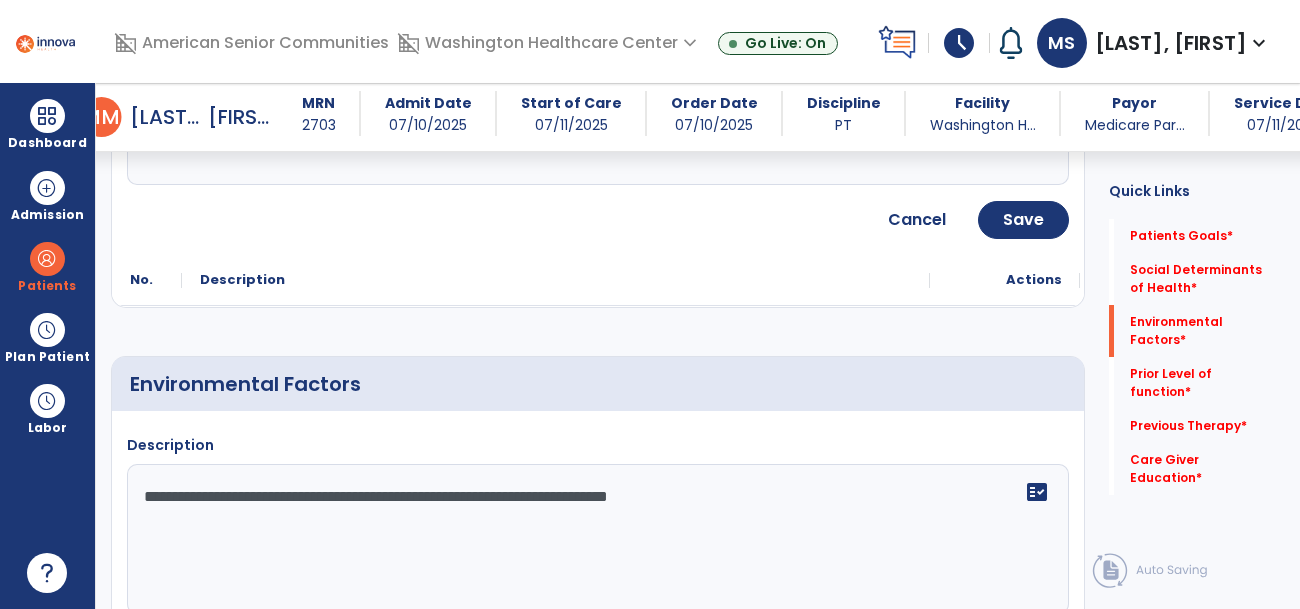 click on "**********" 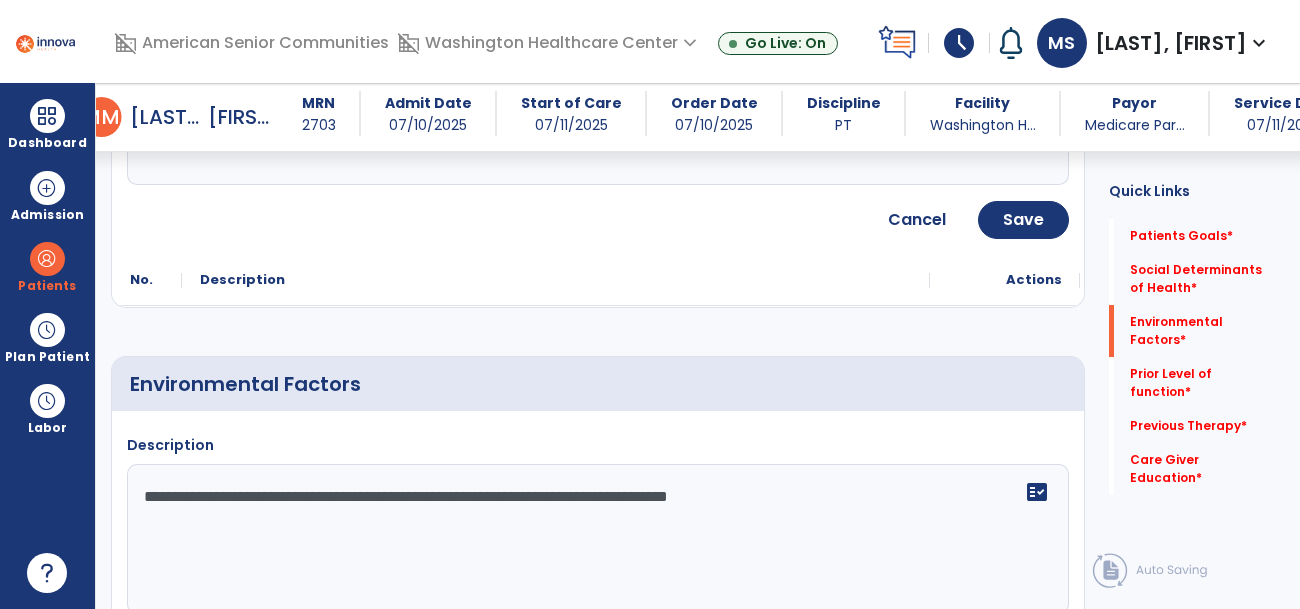 click on "**********" 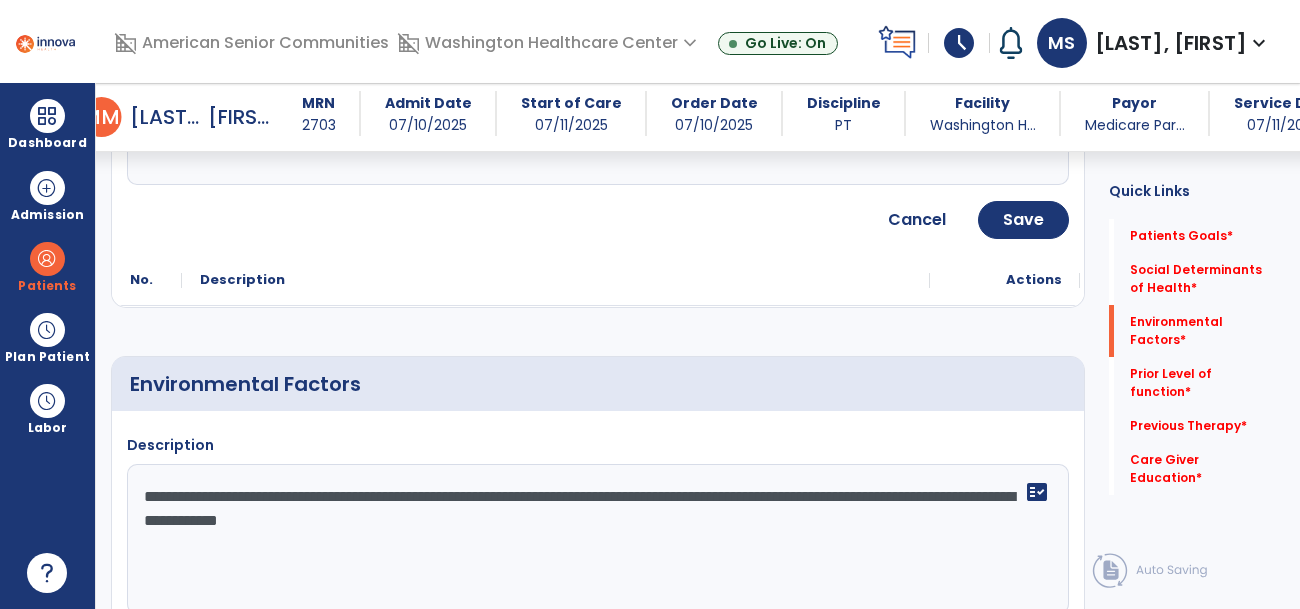 type on "**********" 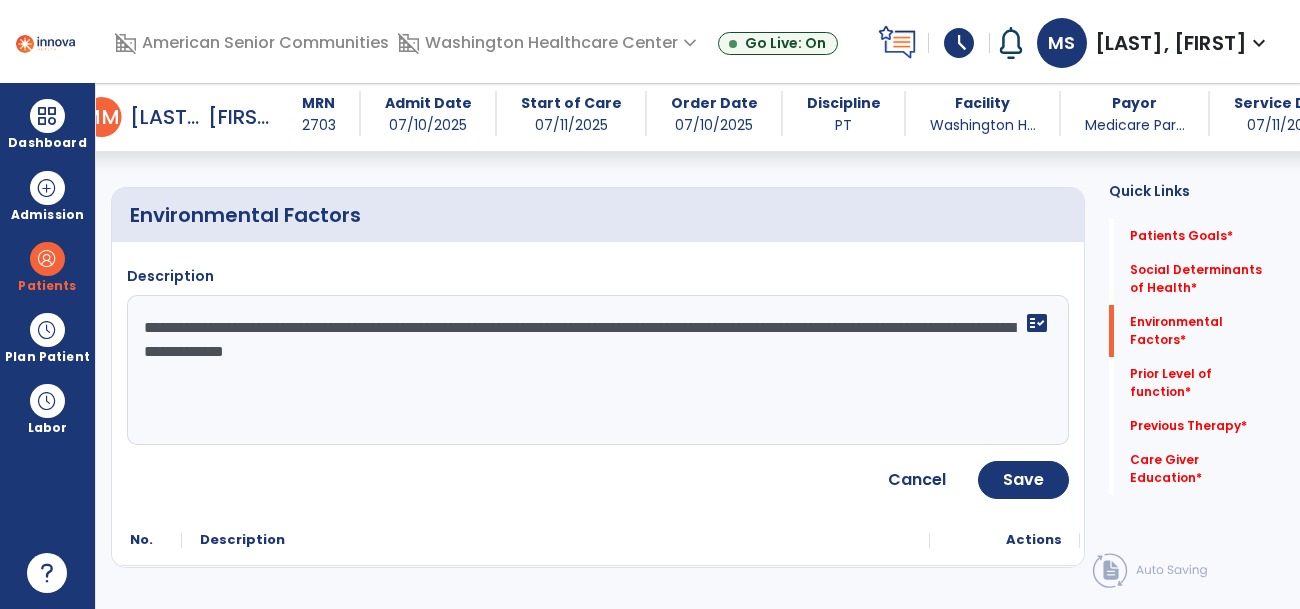 scroll, scrollTop: 806, scrollLeft: 0, axis: vertical 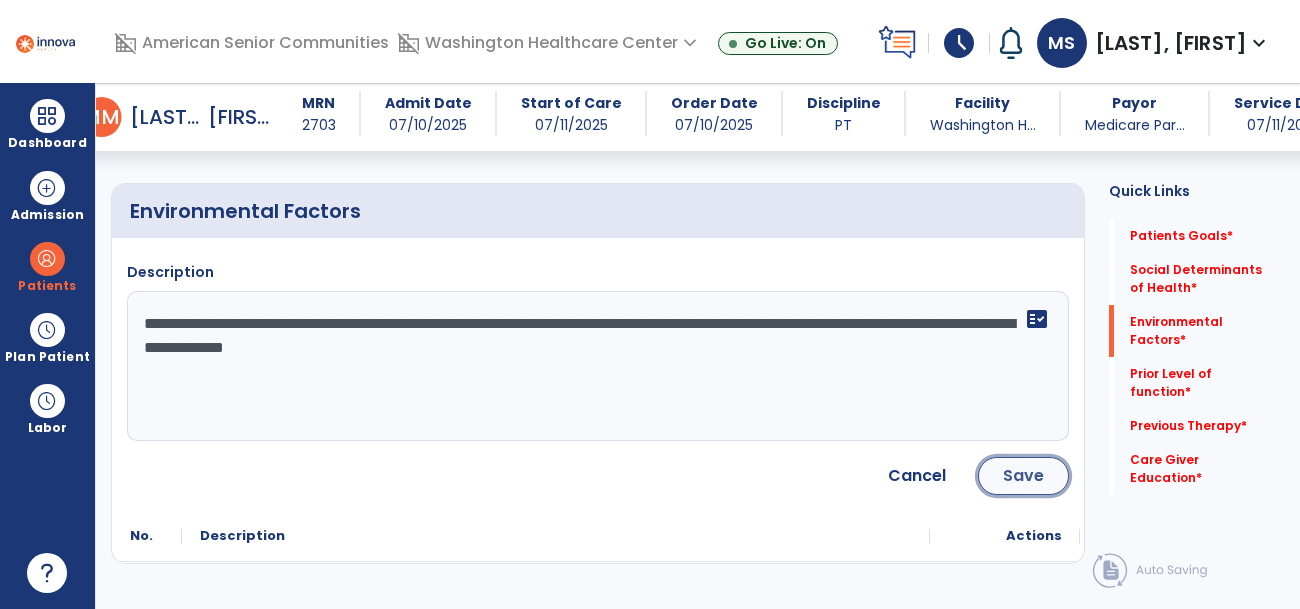click on "Save" 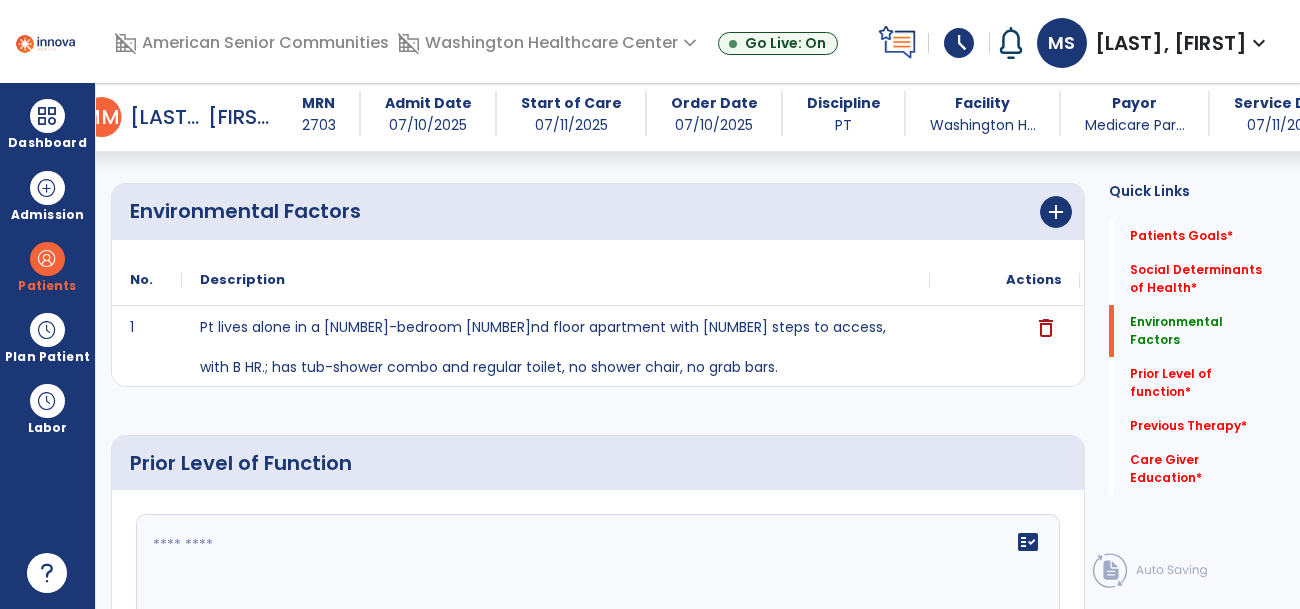 click 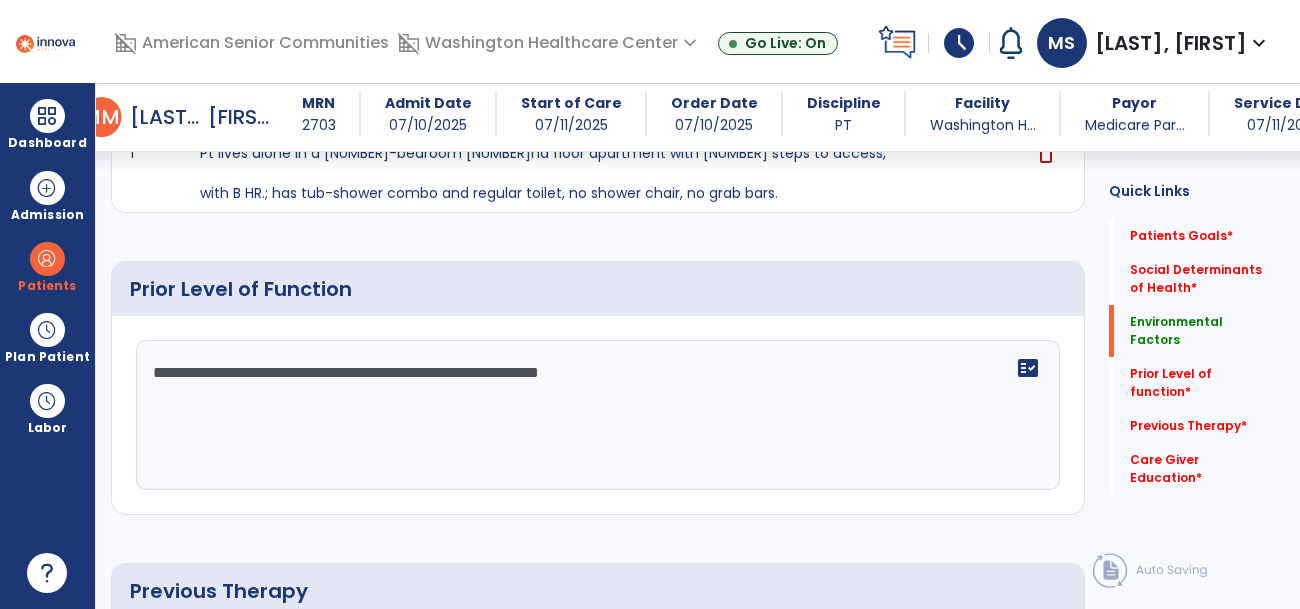 scroll, scrollTop: 996, scrollLeft: 0, axis: vertical 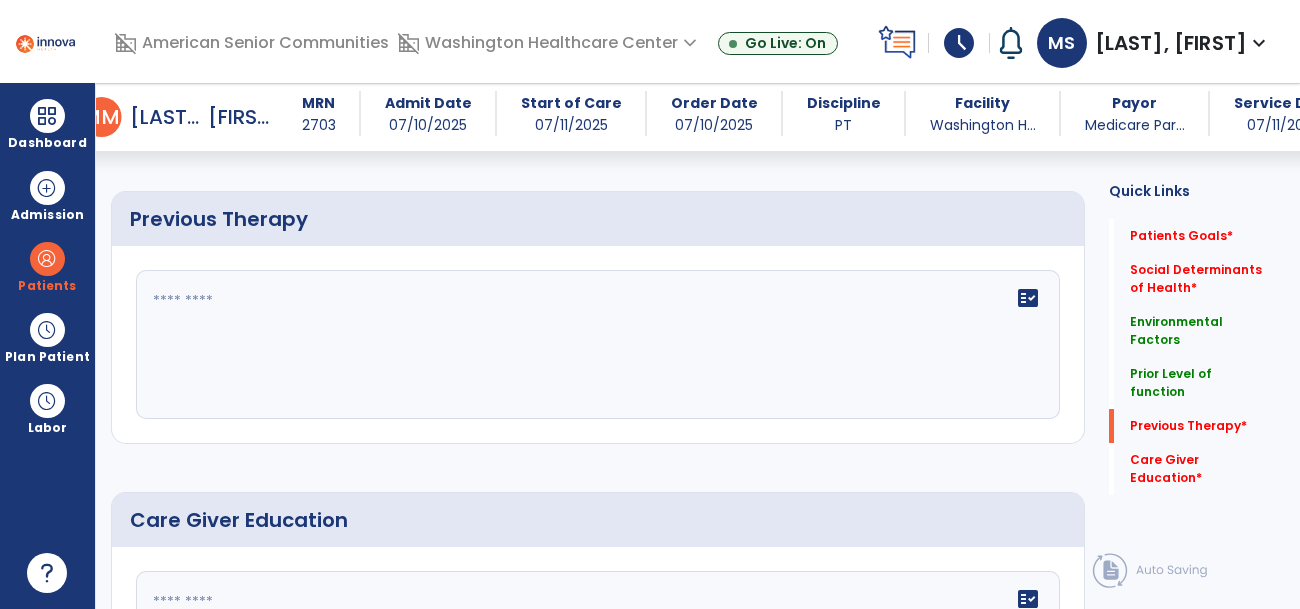 type on "**********" 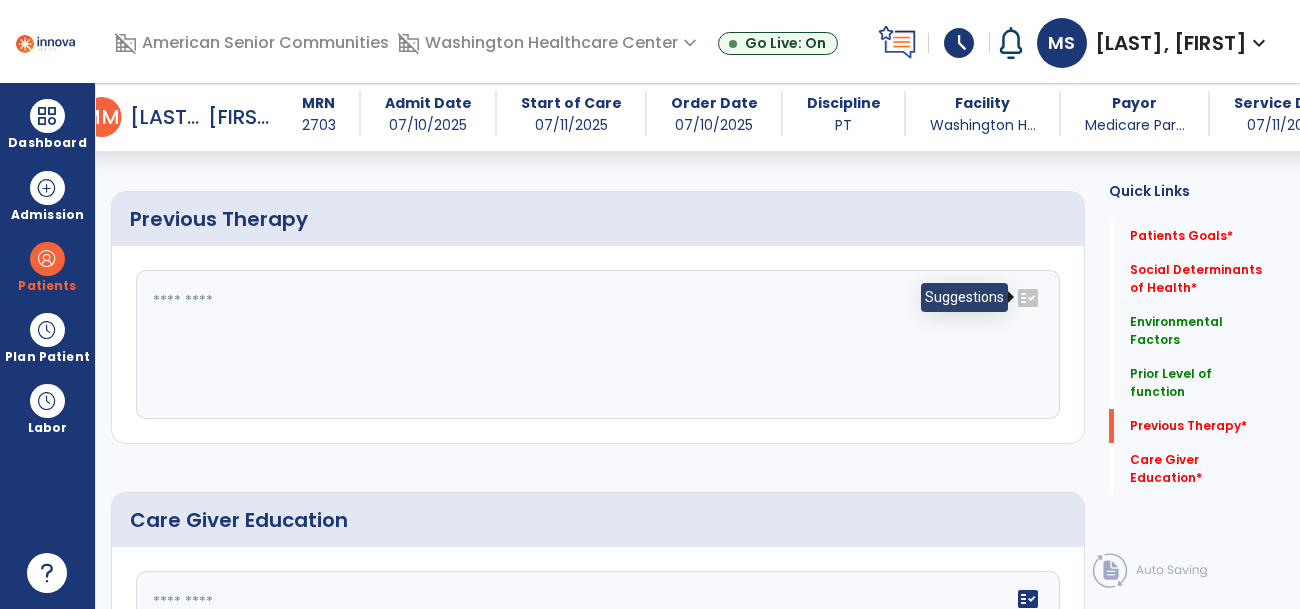 scroll, scrollTop: 1370, scrollLeft: 0, axis: vertical 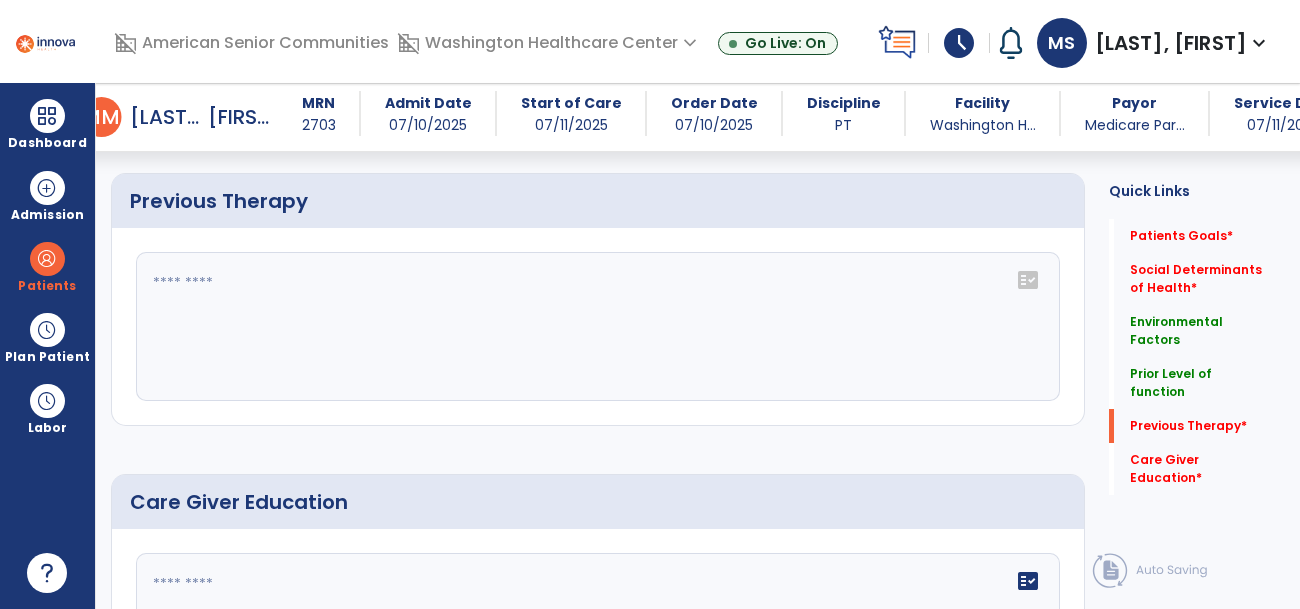 click on "fact_check" 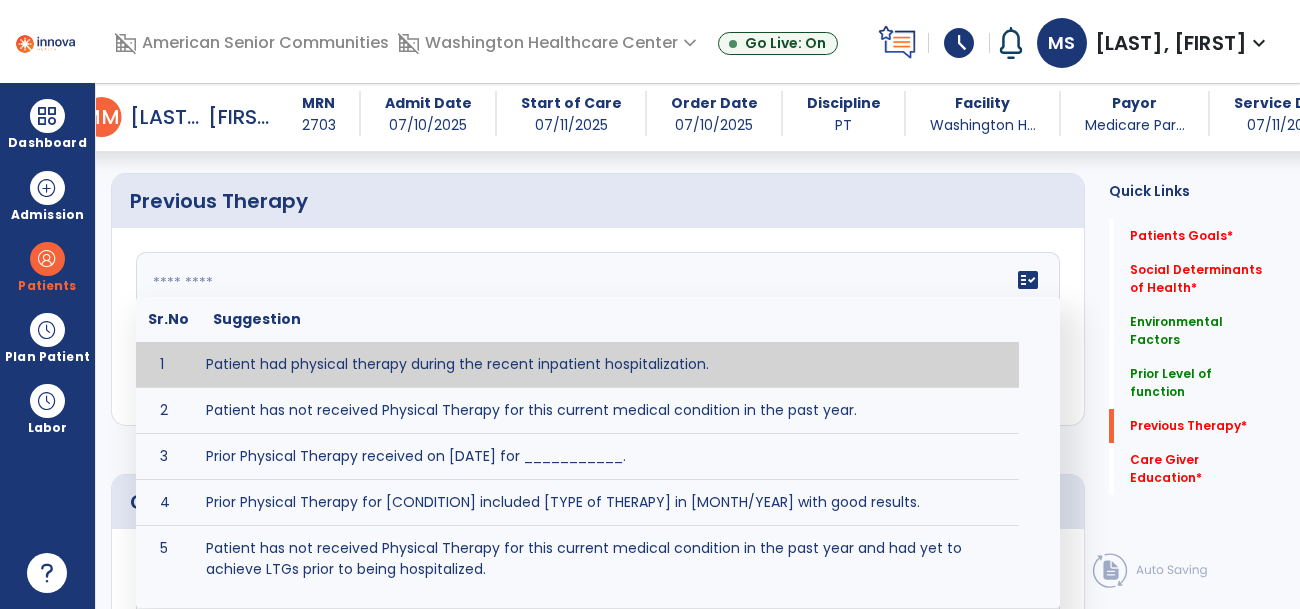 type on "**********" 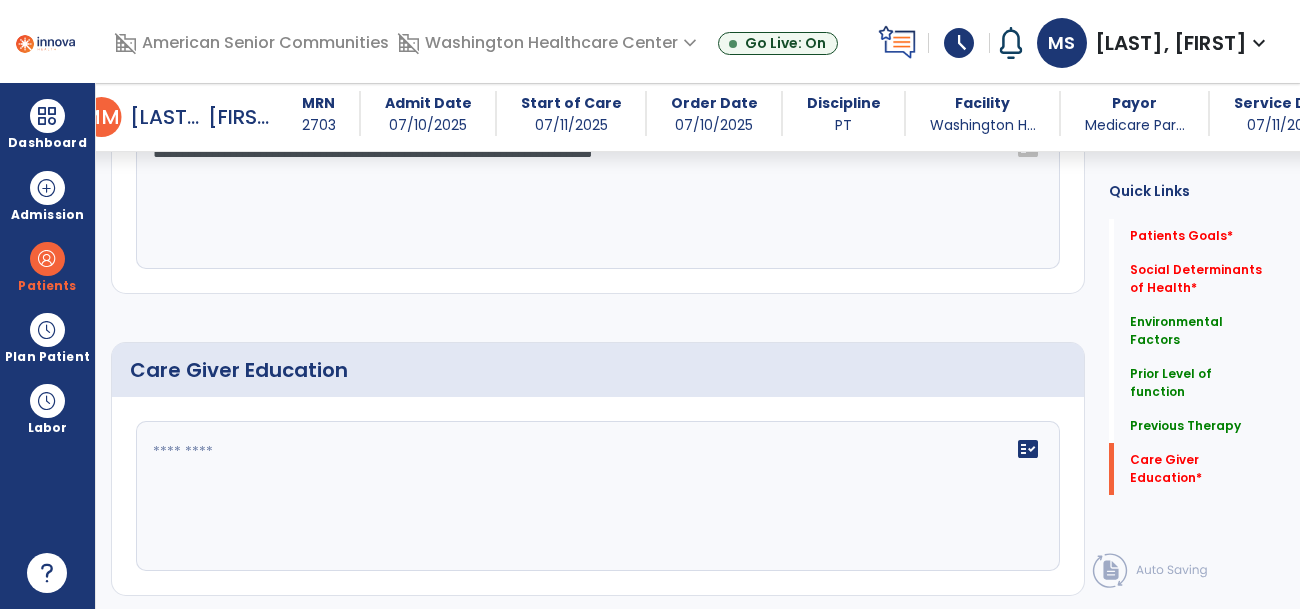 scroll, scrollTop: 1503, scrollLeft: 0, axis: vertical 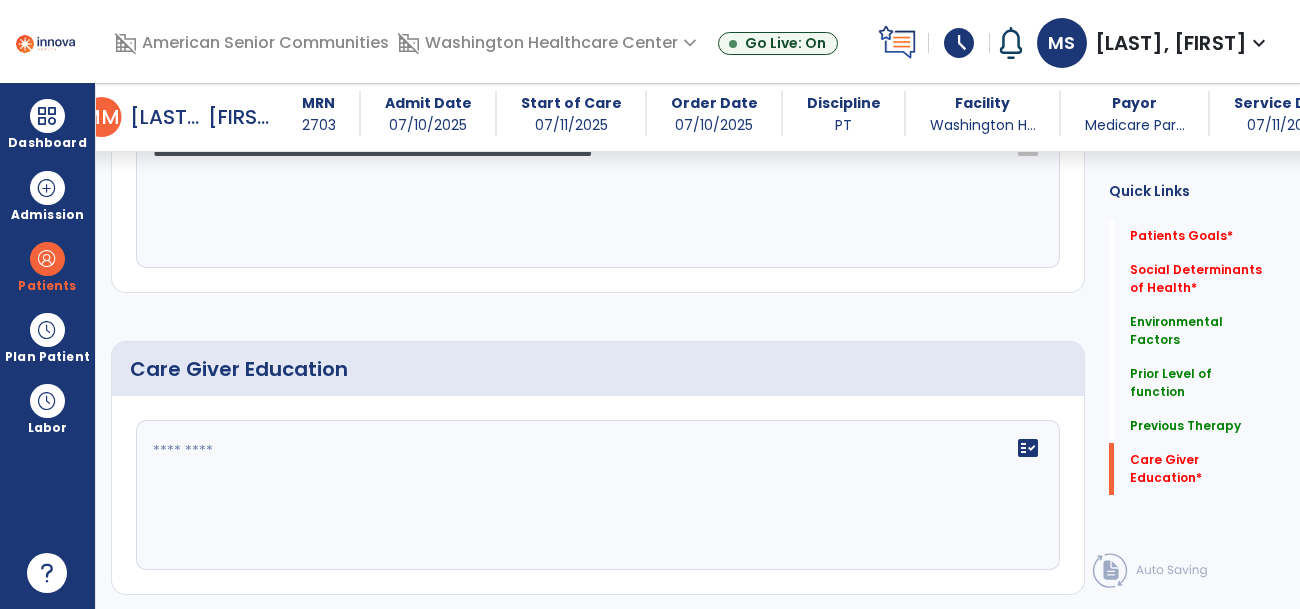click 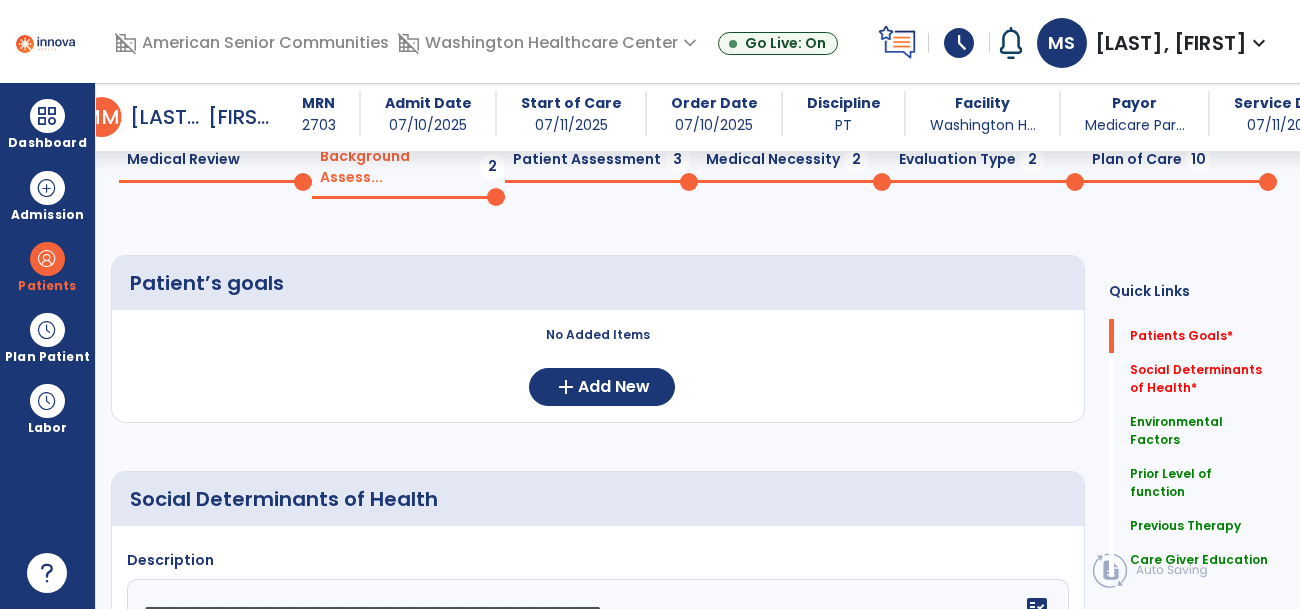 scroll, scrollTop: 108, scrollLeft: 0, axis: vertical 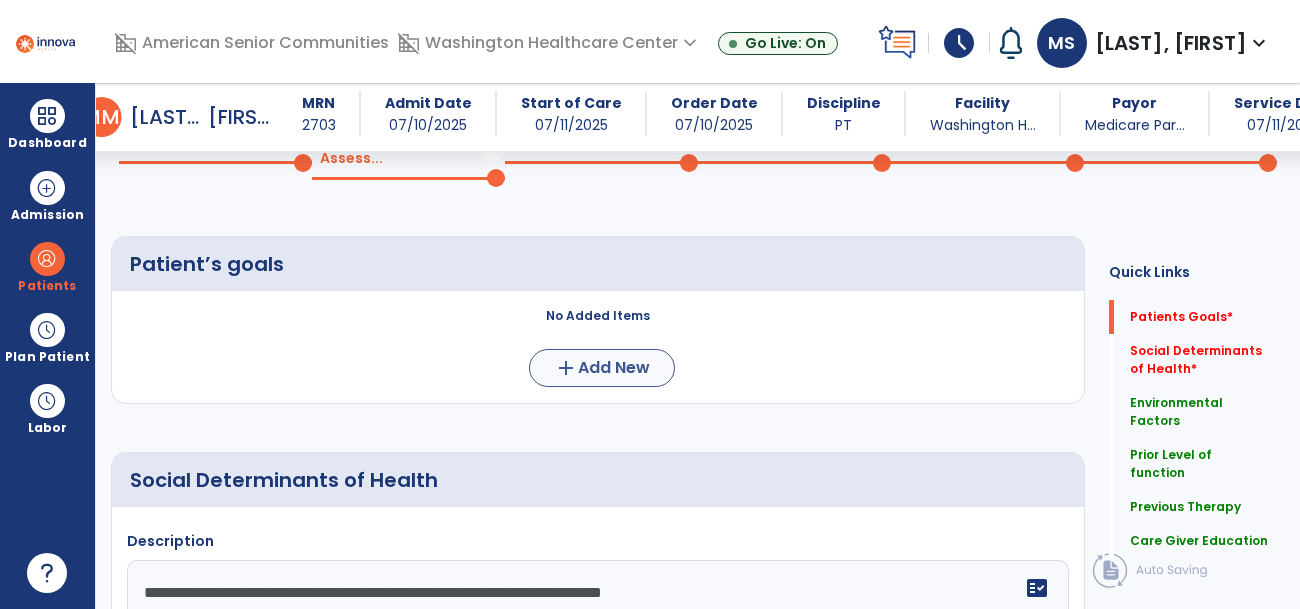 type on "**********" 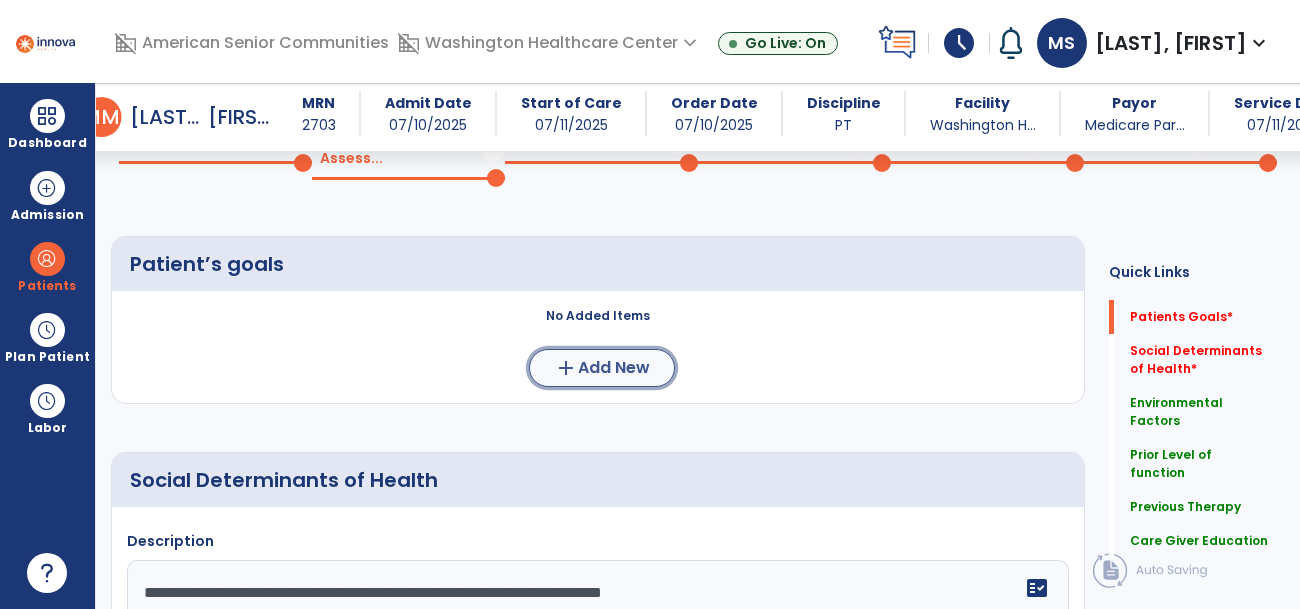 click on "Add New" 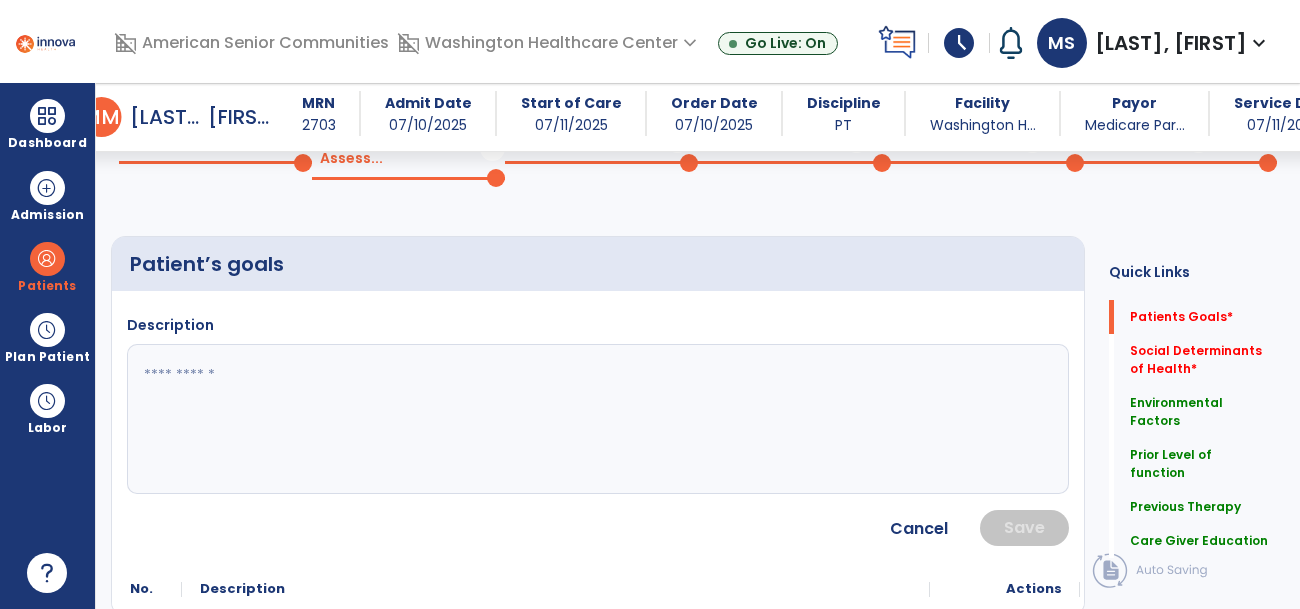 click 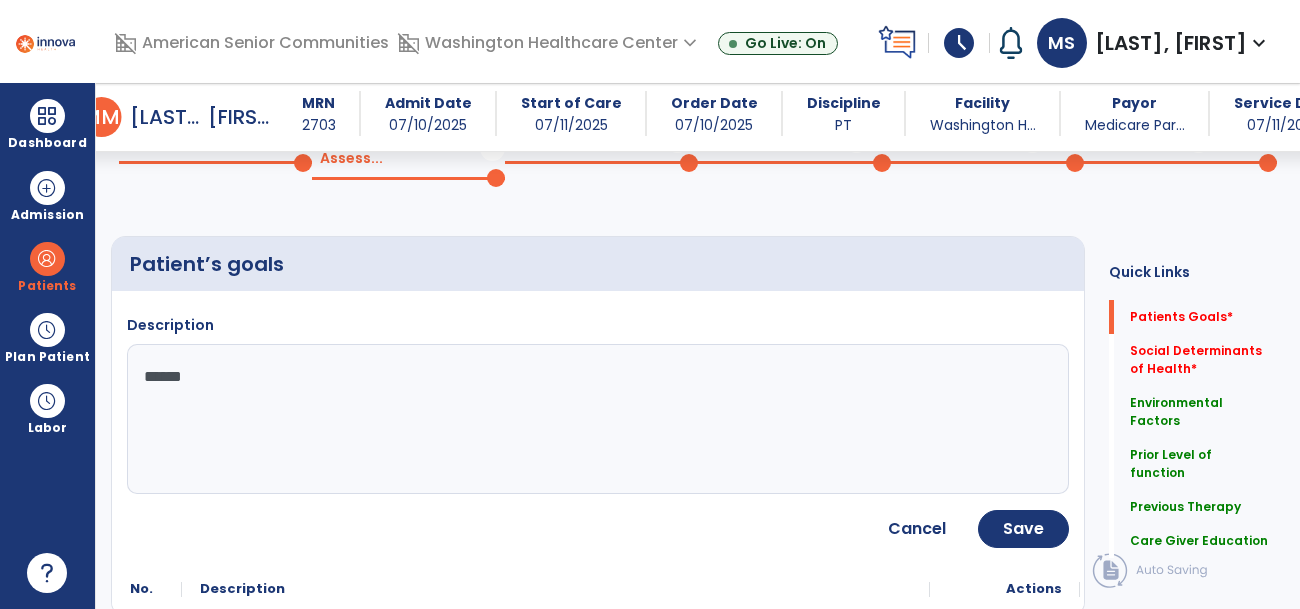 type on "*******" 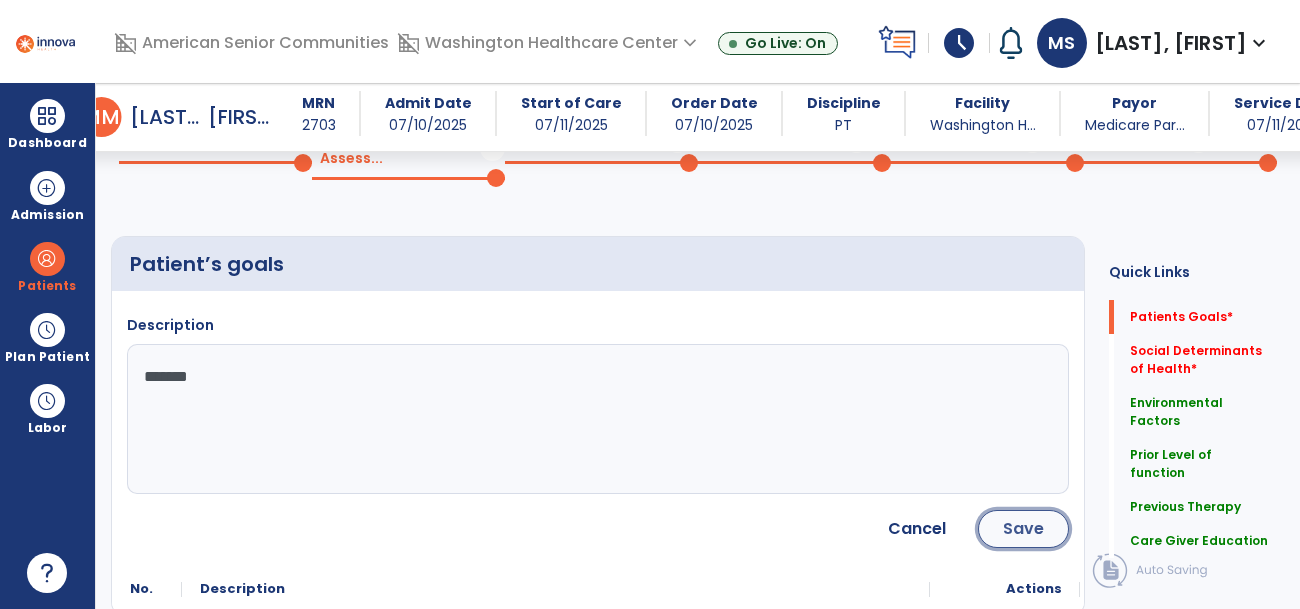 click on "Save" 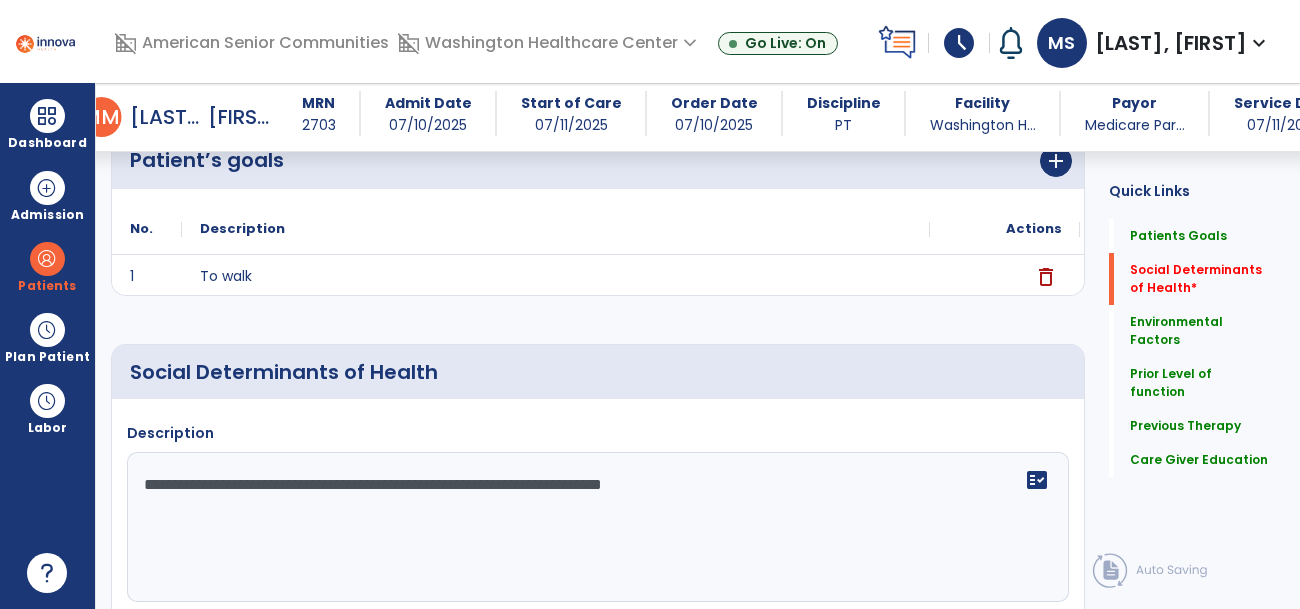 scroll, scrollTop: 209, scrollLeft: 0, axis: vertical 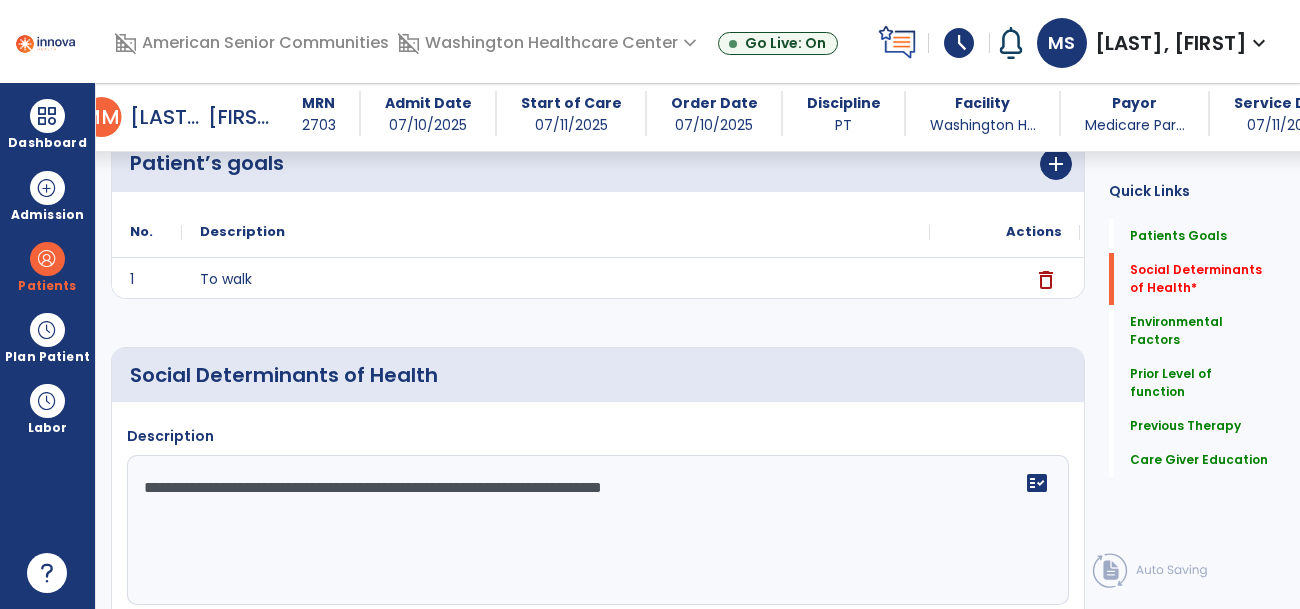 drag, startPoint x: 748, startPoint y: 469, endPoint x: 0, endPoint y: 451, distance: 748.21655 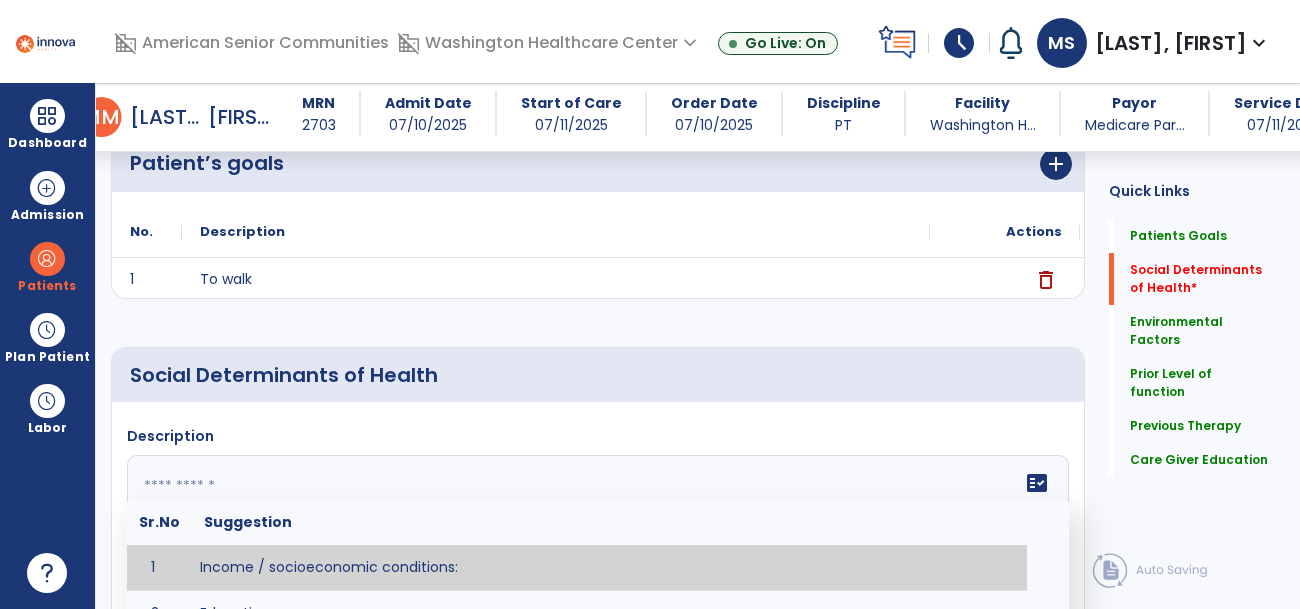 type 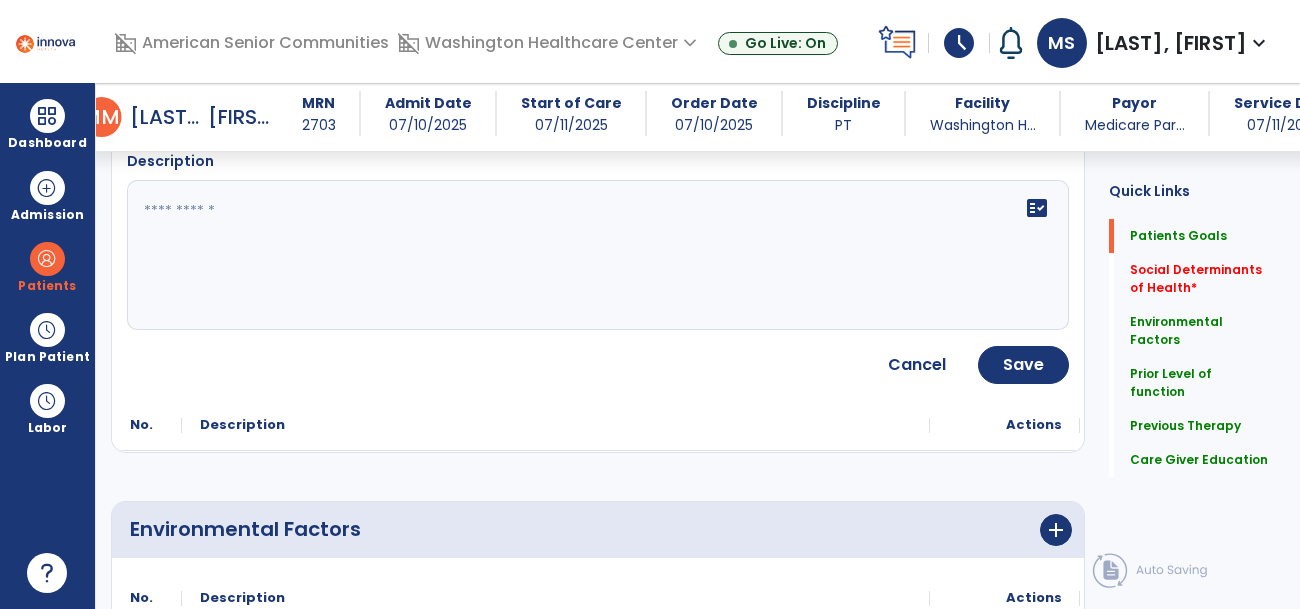 scroll, scrollTop: 0, scrollLeft: 0, axis: both 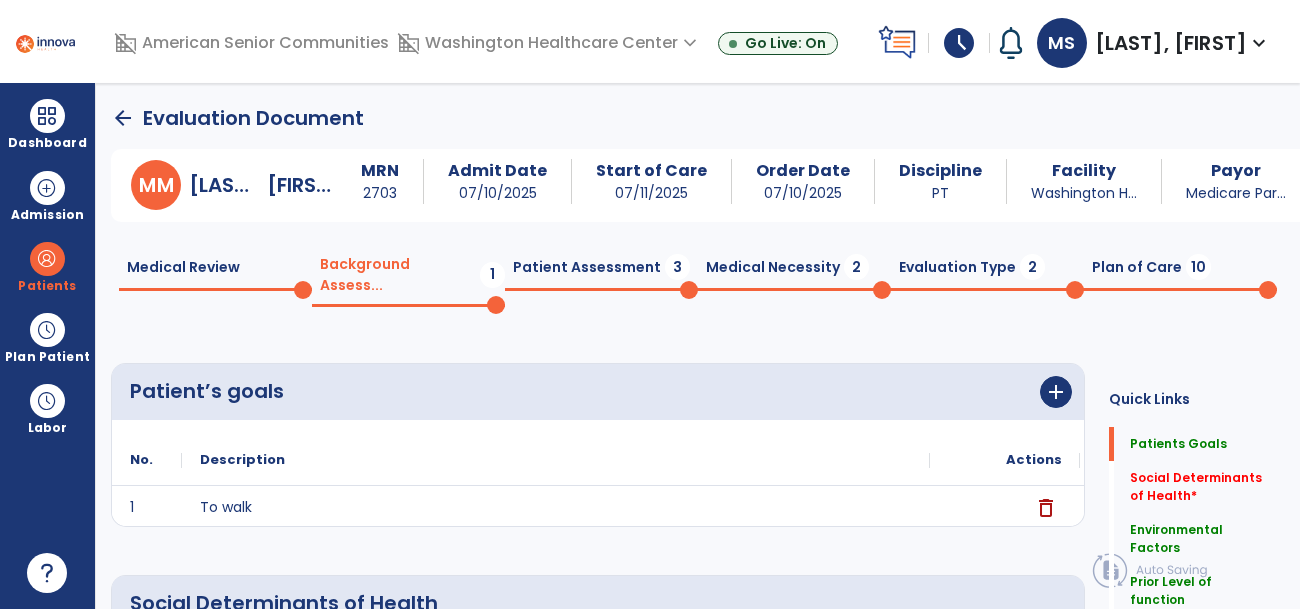 click 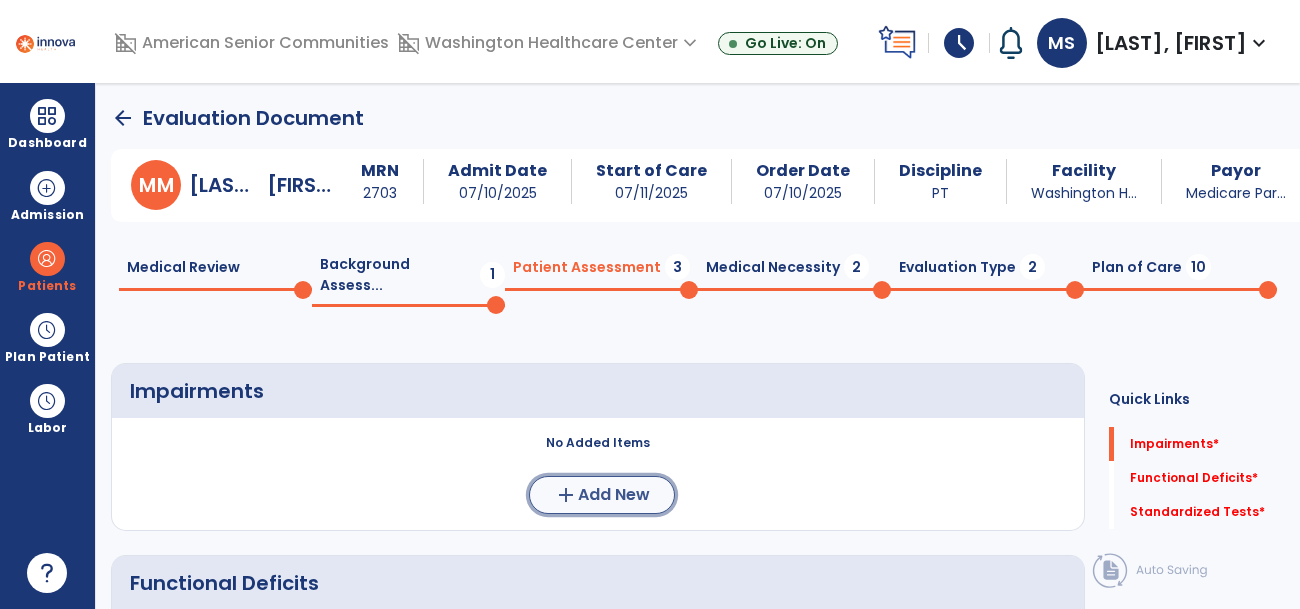 click on "add  Add New" 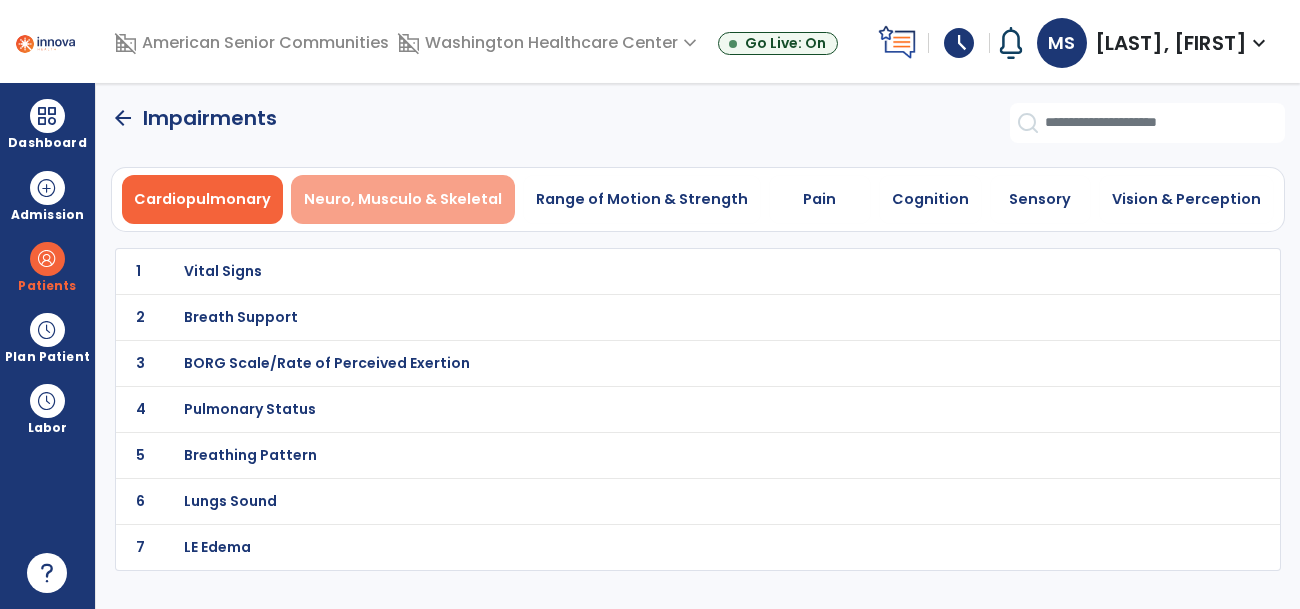 click on "Neuro, Musculo & Skeletal" at bounding box center (403, 199) 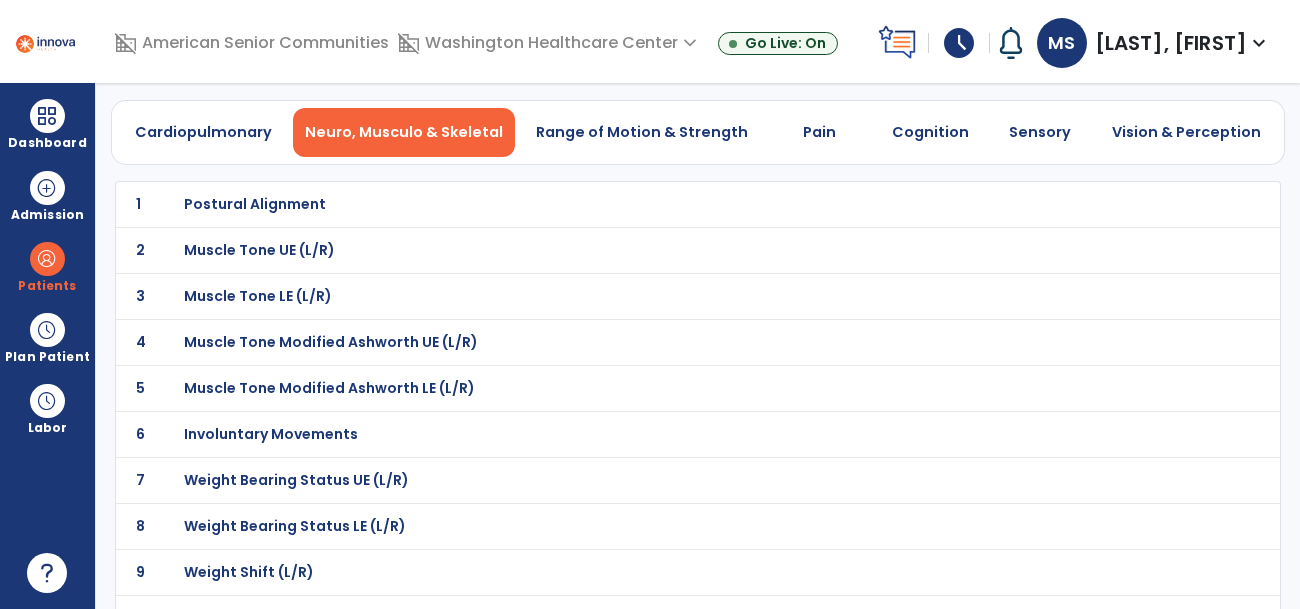 scroll, scrollTop: 68, scrollLeft: 0, axis: vertical 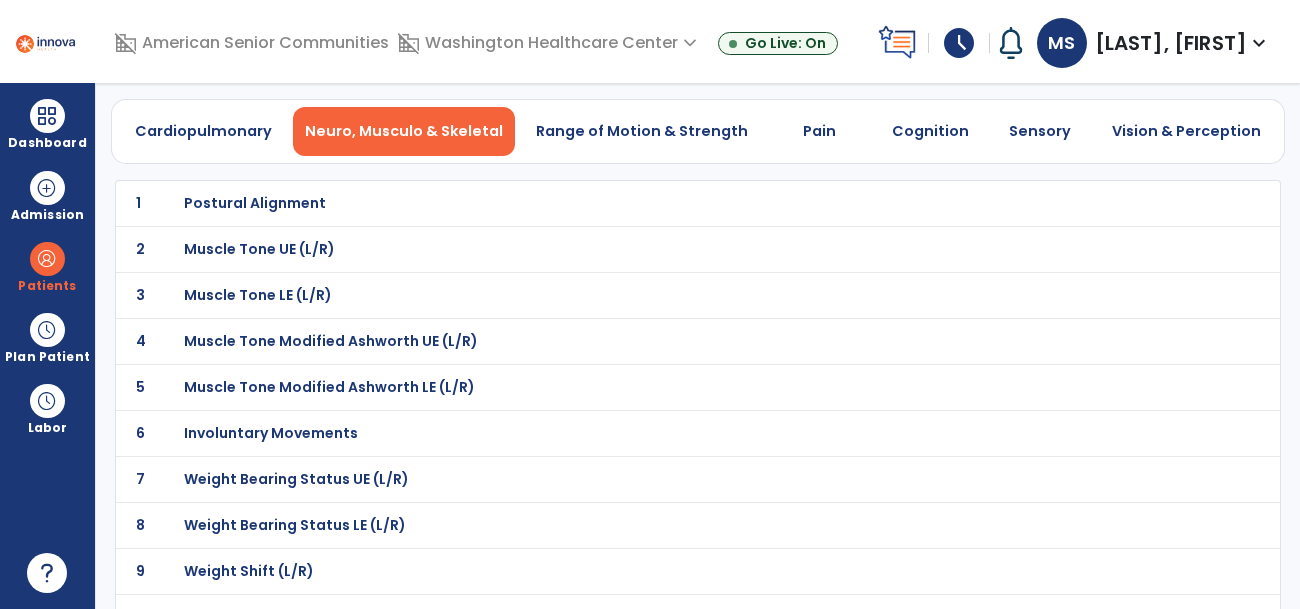 click on "Weight Bearing Status LE (L/R)" at bounding box center (653, 203) 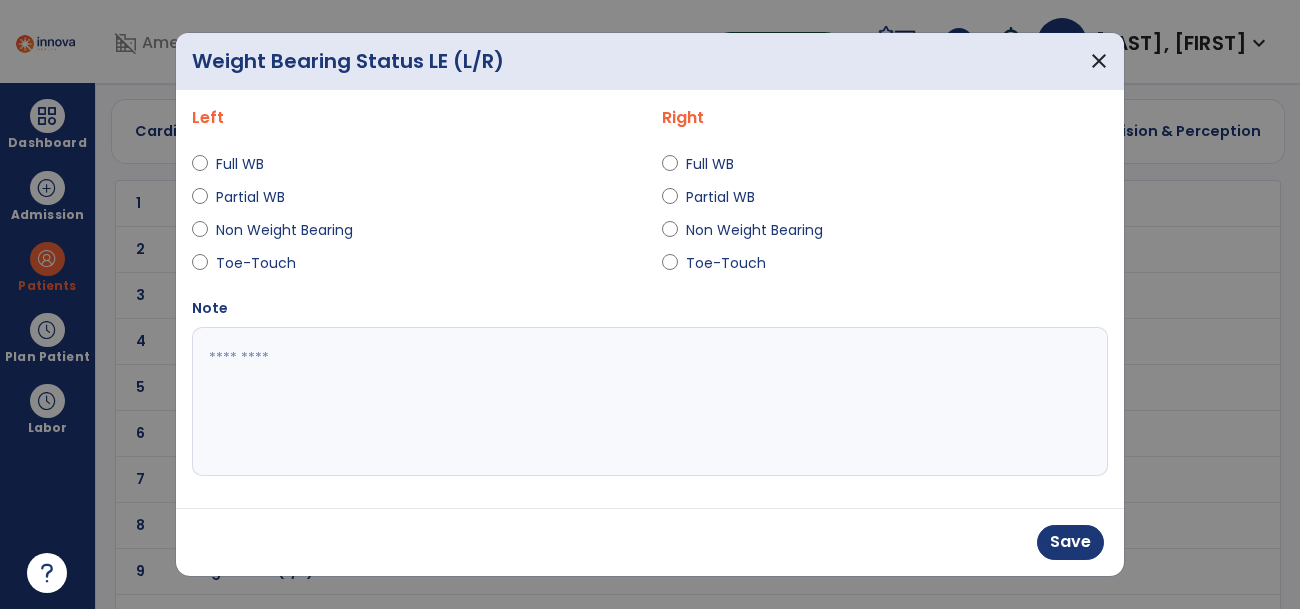 click on "Full WB" at bounding box center (721, 164) 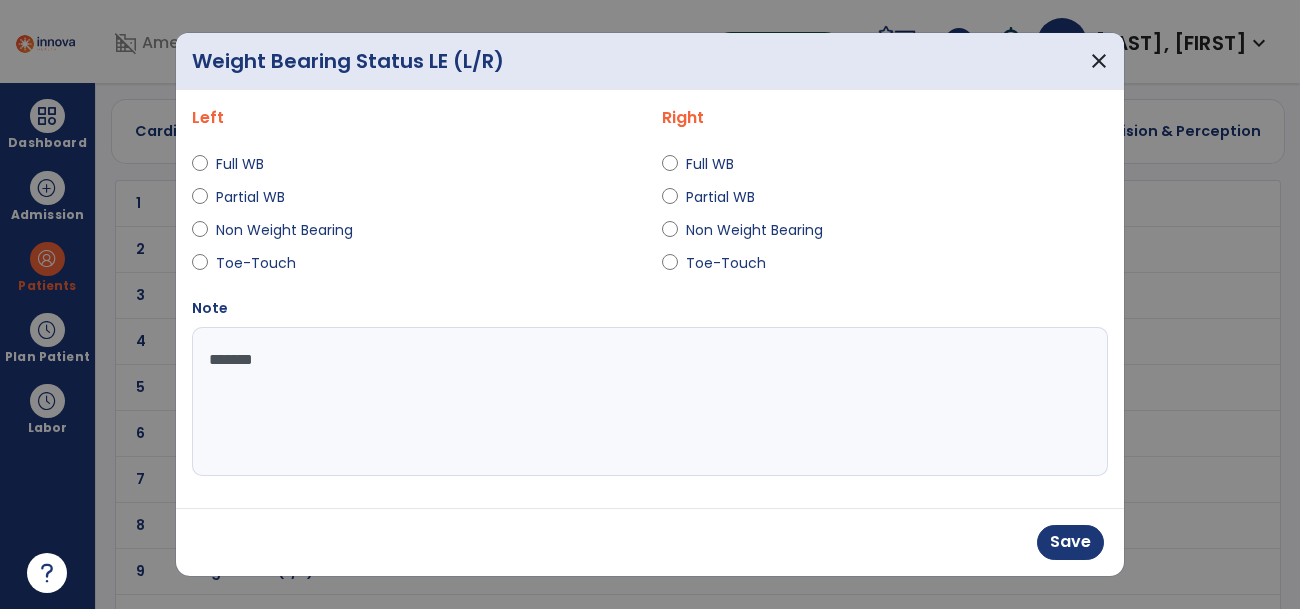 type on "********" 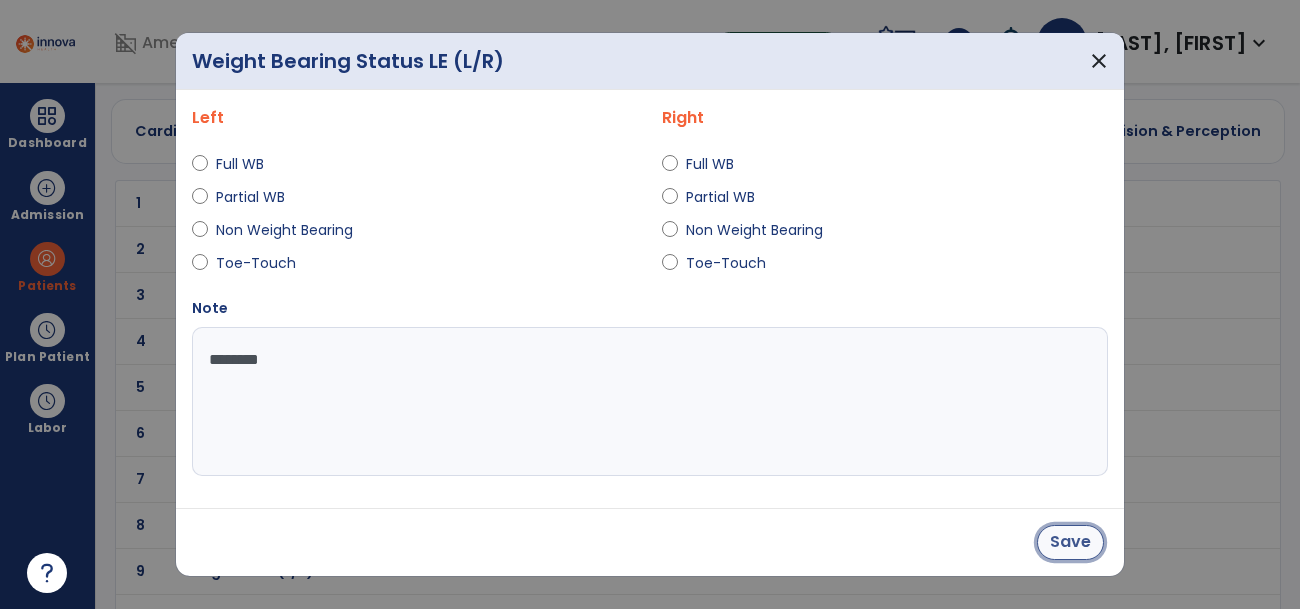 click on "Save" at bounding box center (1070, 542) 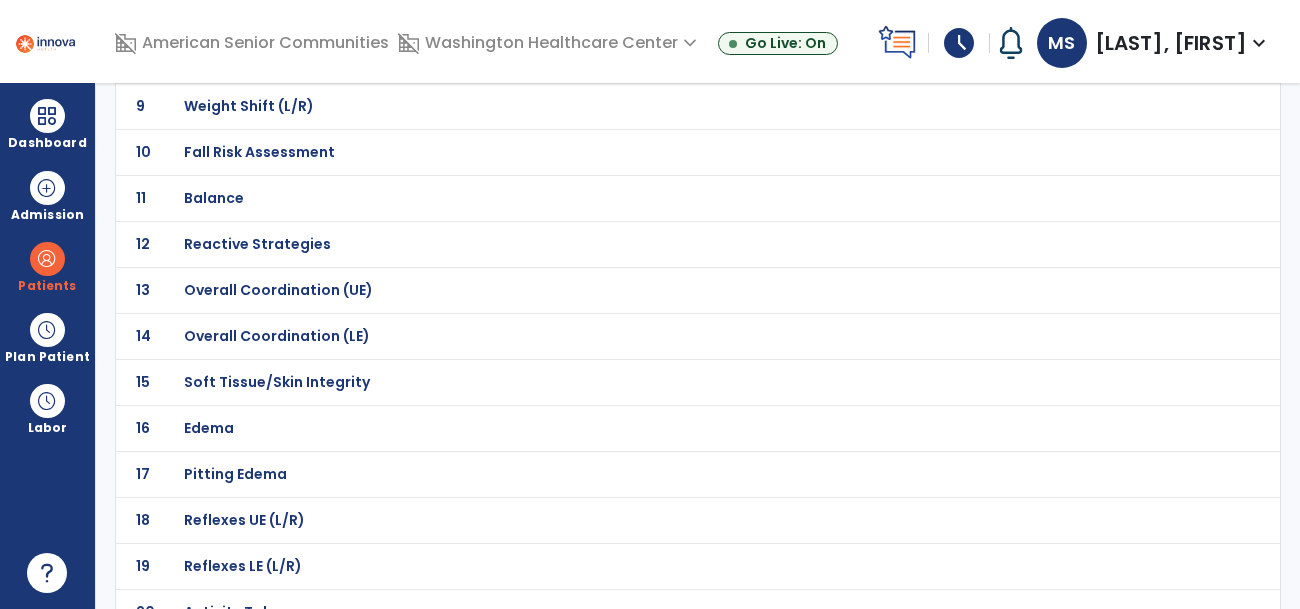 scroll, scrollTop: 545, scrollLeft: 0, axis: vertical 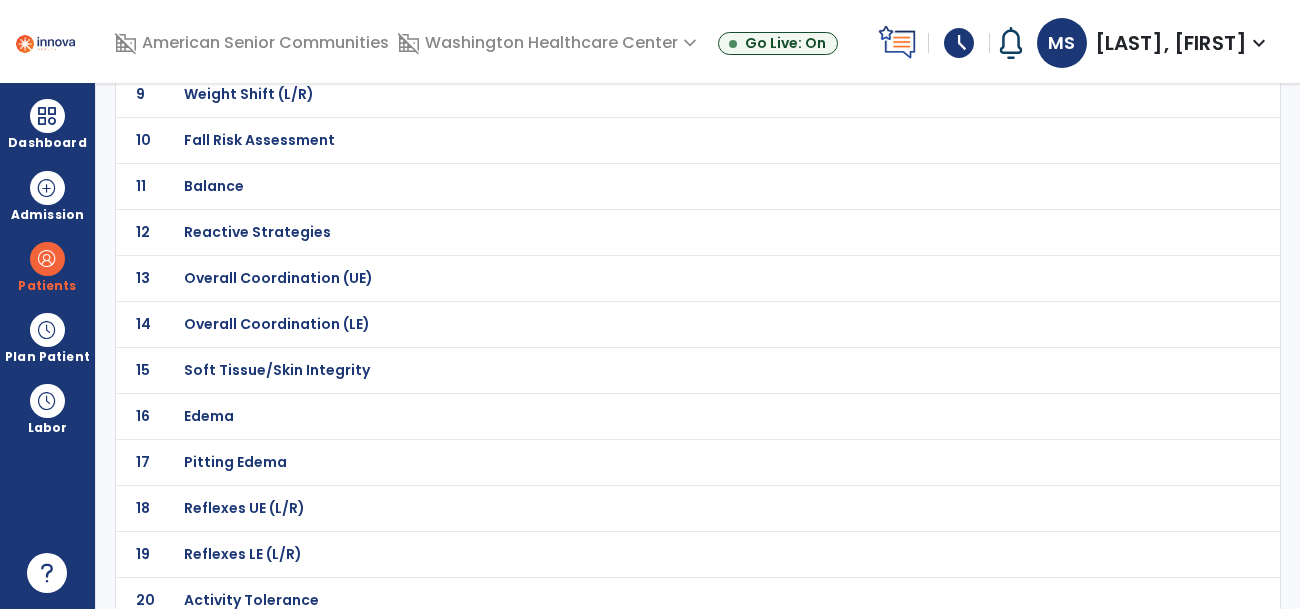 click on "Fall Risk Assessment" at bounding box center (653, -274) 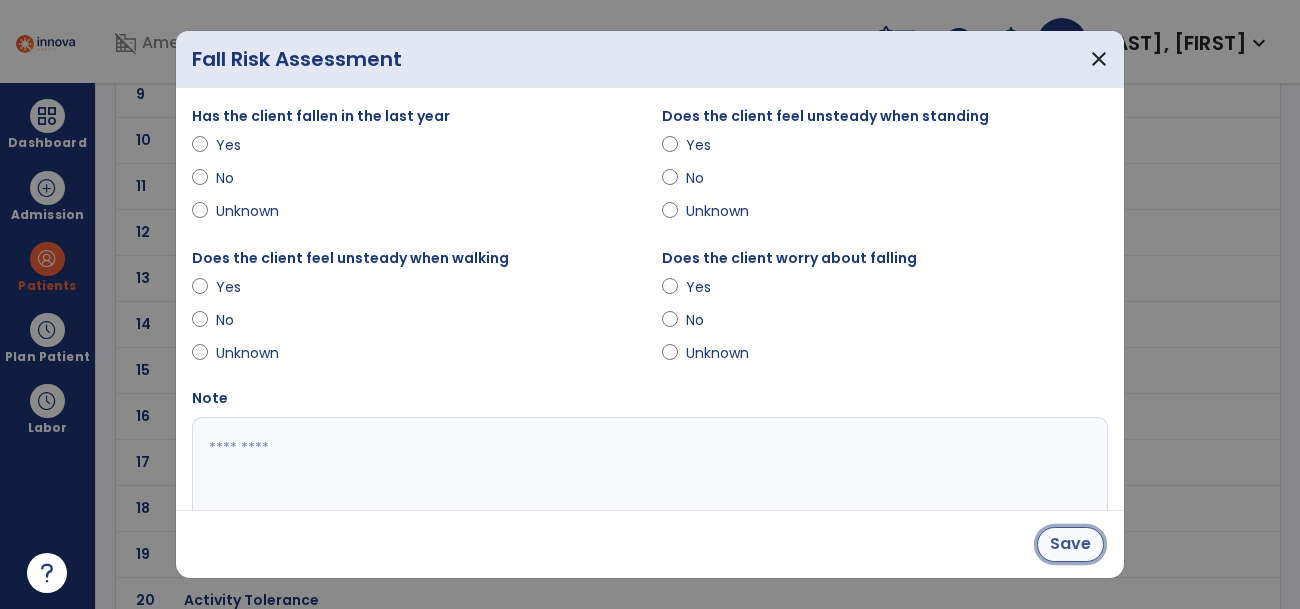 click on "Save" at bounding box center [1070, 544] 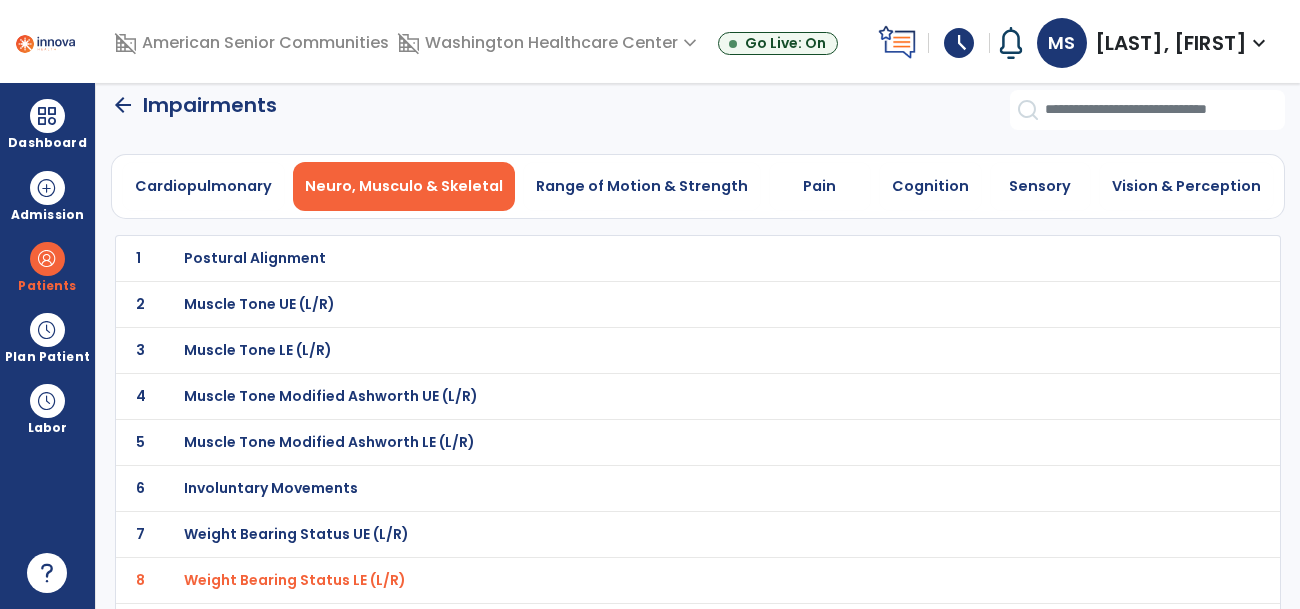 scroll, scrollTop: 0, scrollLeft: 0, axis: both 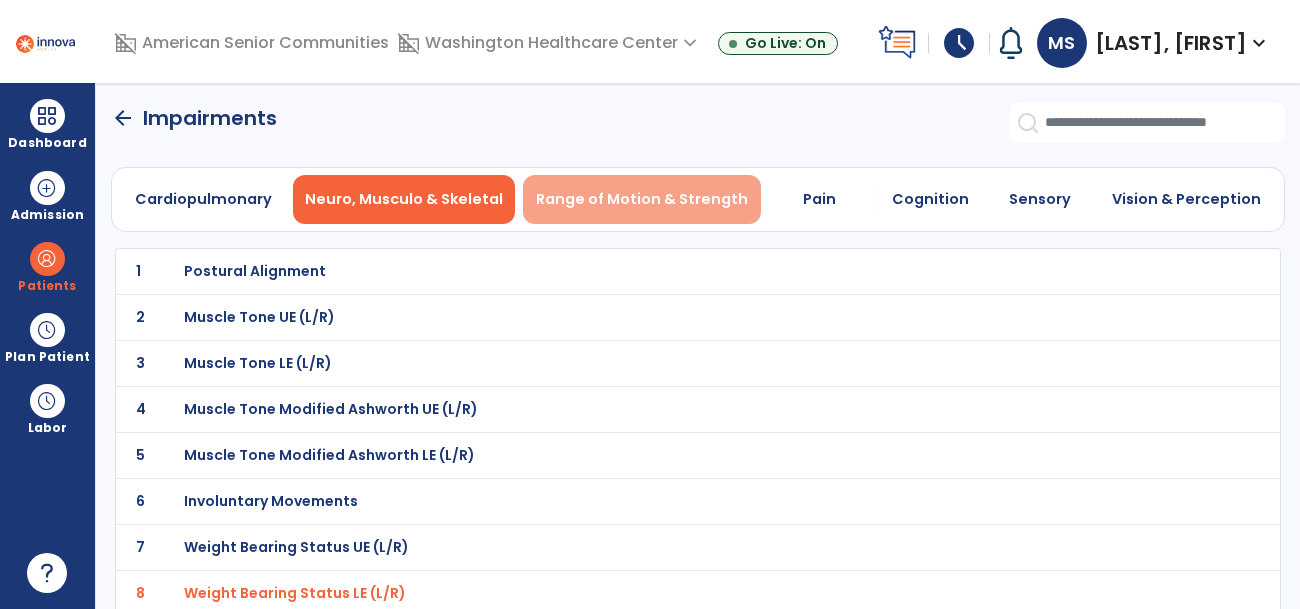 click on "Range of Motion & Strength" at bounding box center [642, 199] 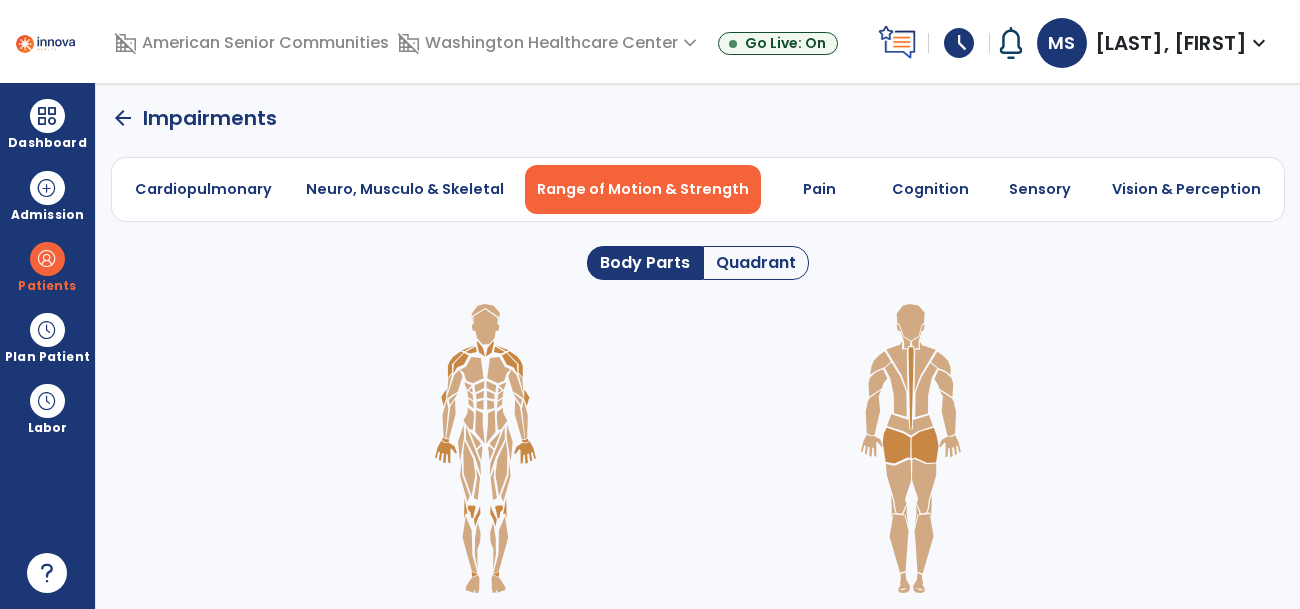 click on "Quadrant" 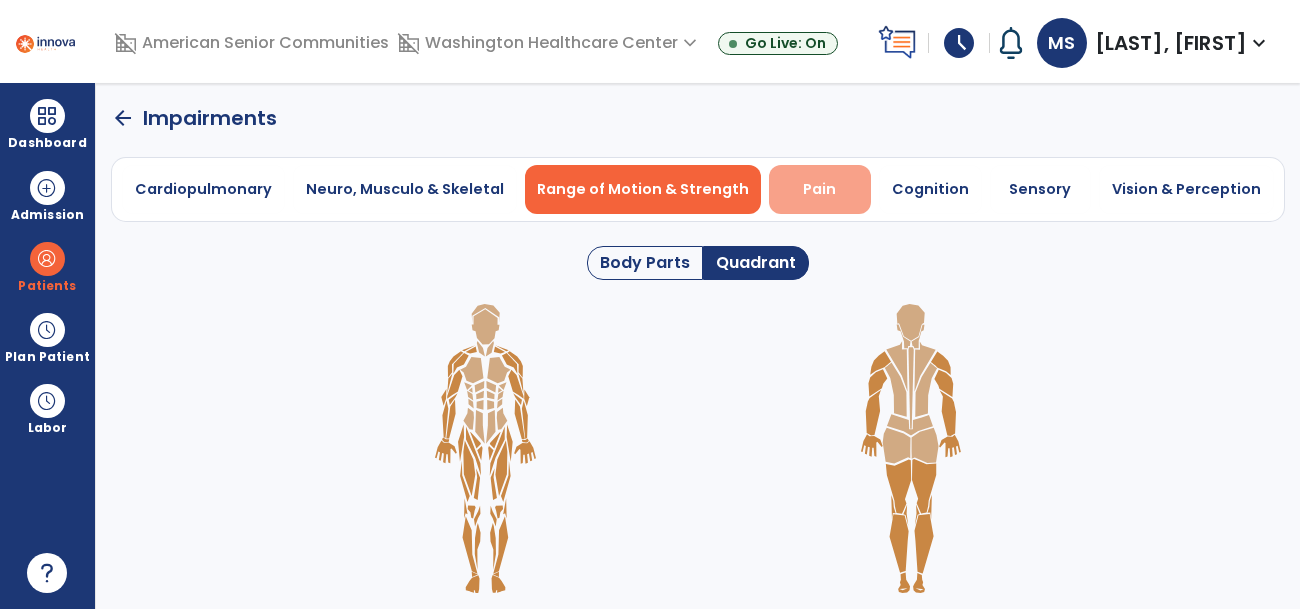 click on "Pain" at bounding box center [819, 189] 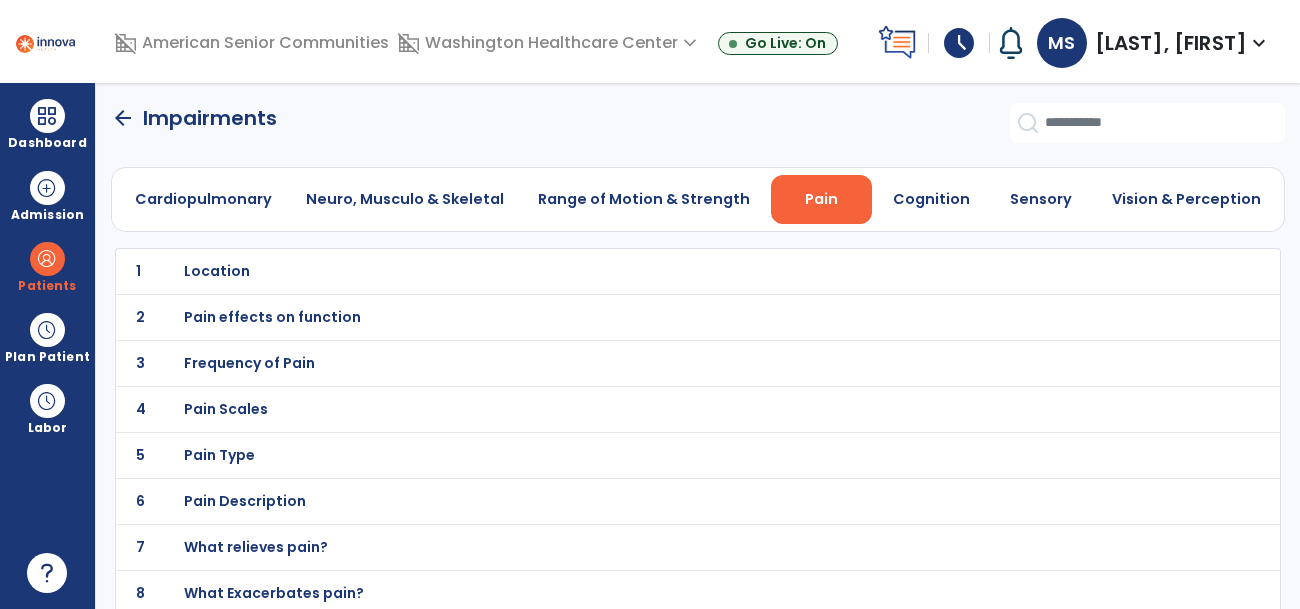 click on "Location" at bounding box center [653, 271] 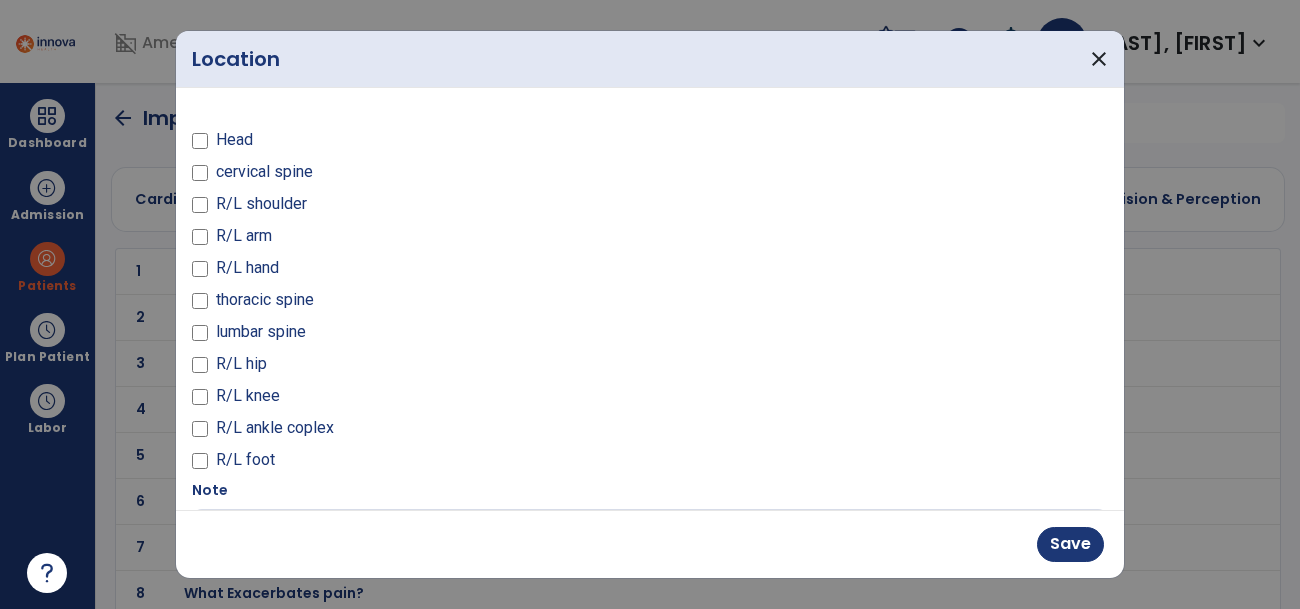 click on "Save" at bounding box center [650, 544] 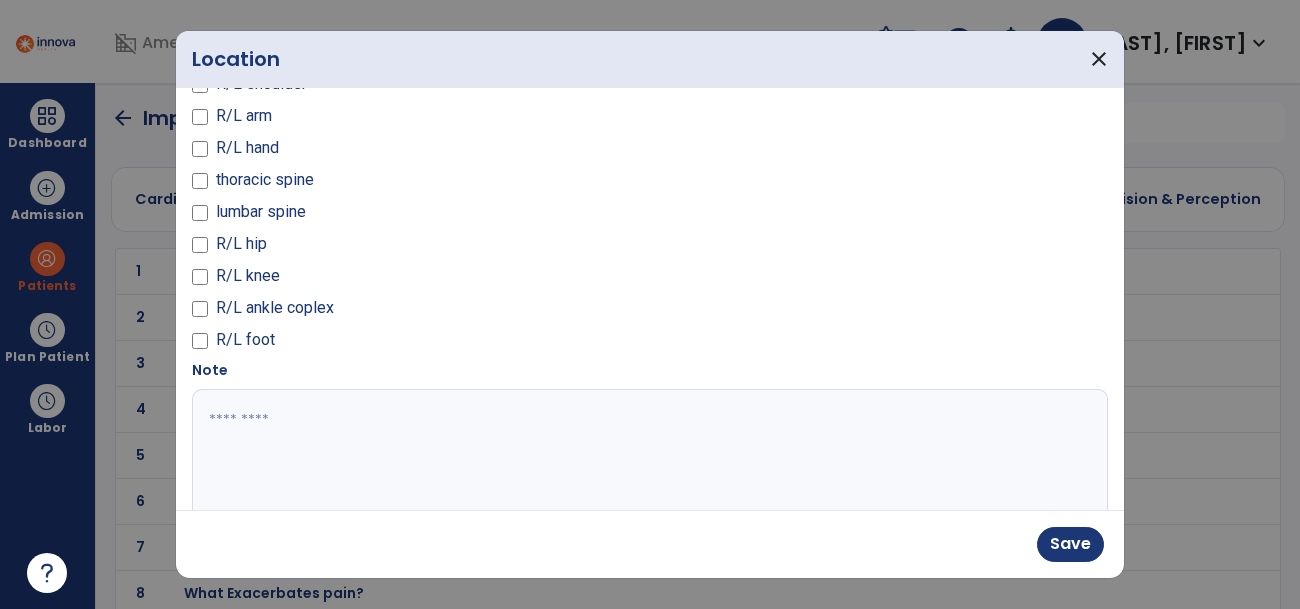 scroll, scrollTop: 118, scrollLeft: 0, axis: vertical 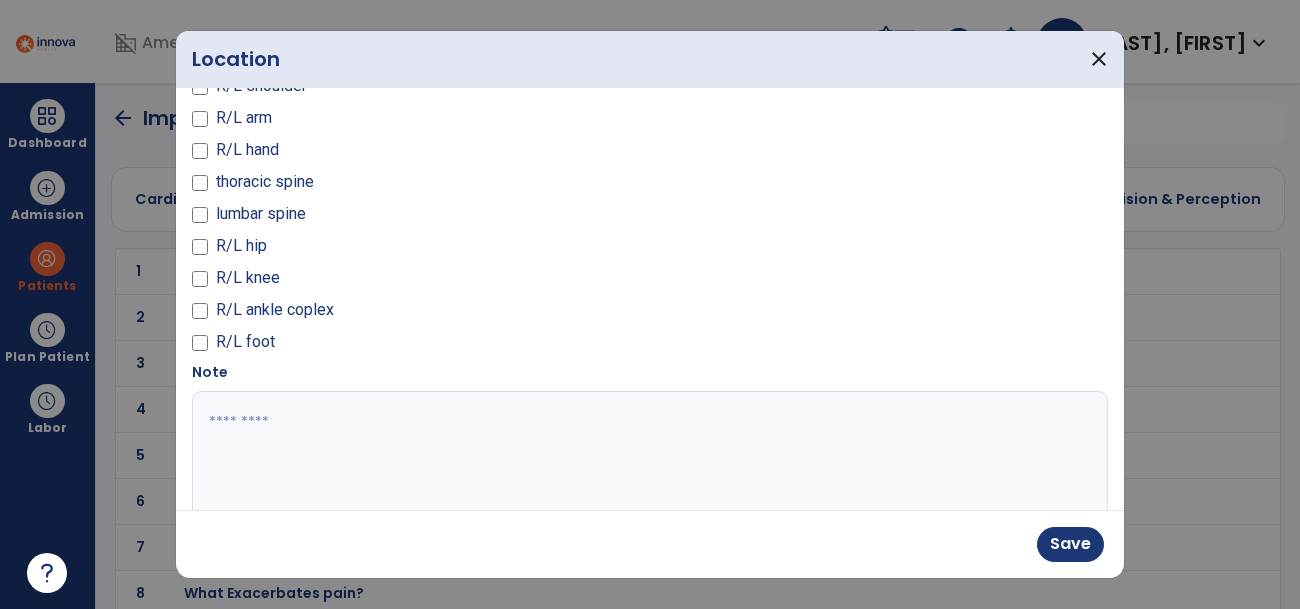 click at bounding box center [647, 466] 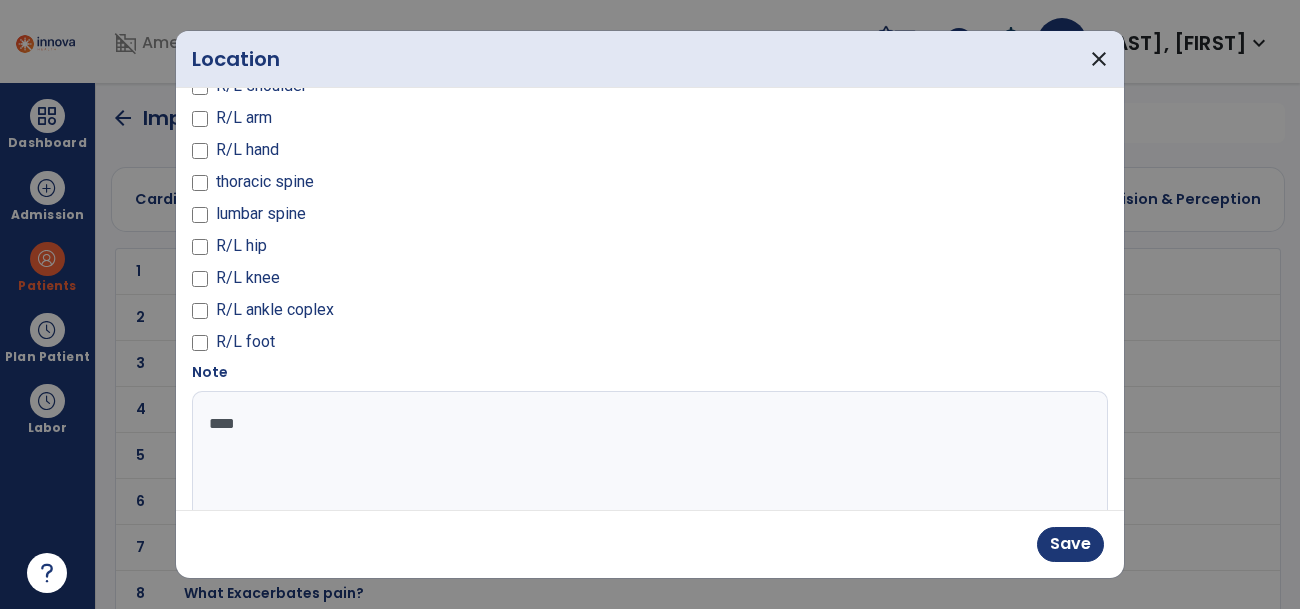 type on "*****" 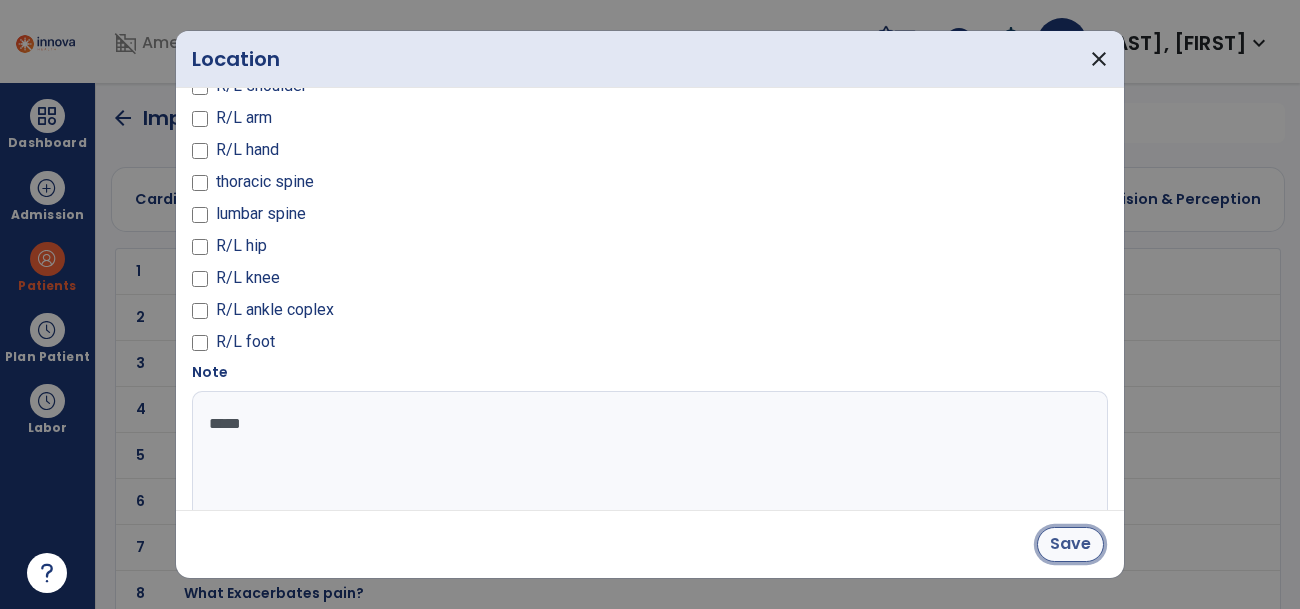 click on "Save" at bounding box center (1070, 544) 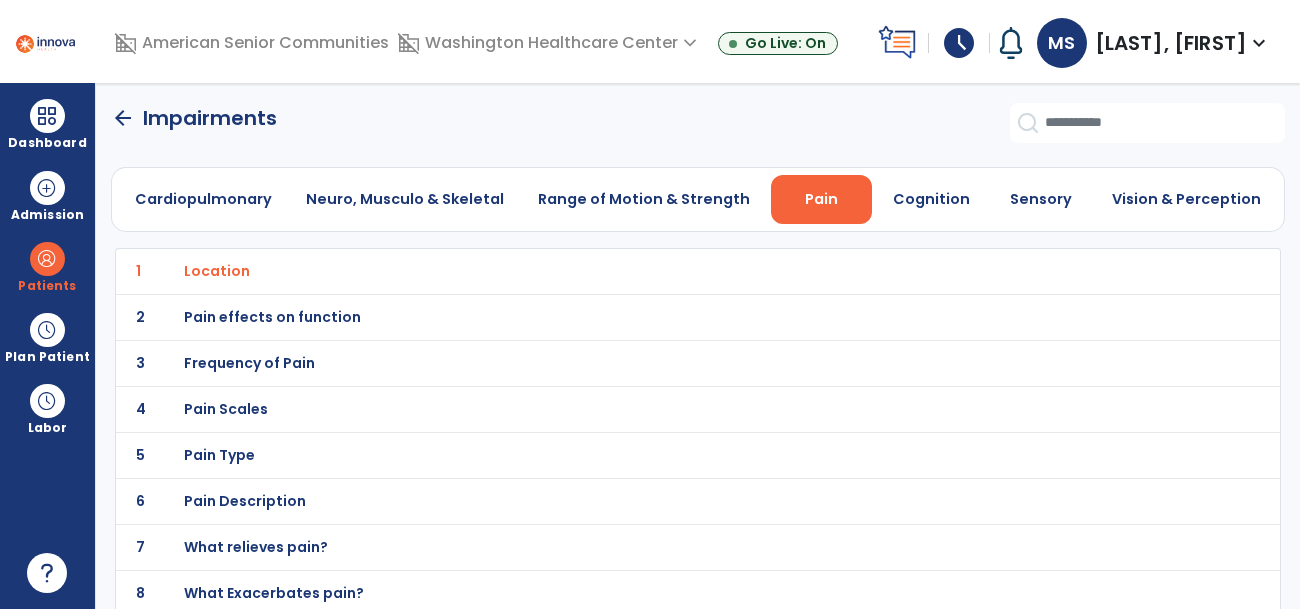 click on "Pain effects on function" at bounding box center (653, 271) 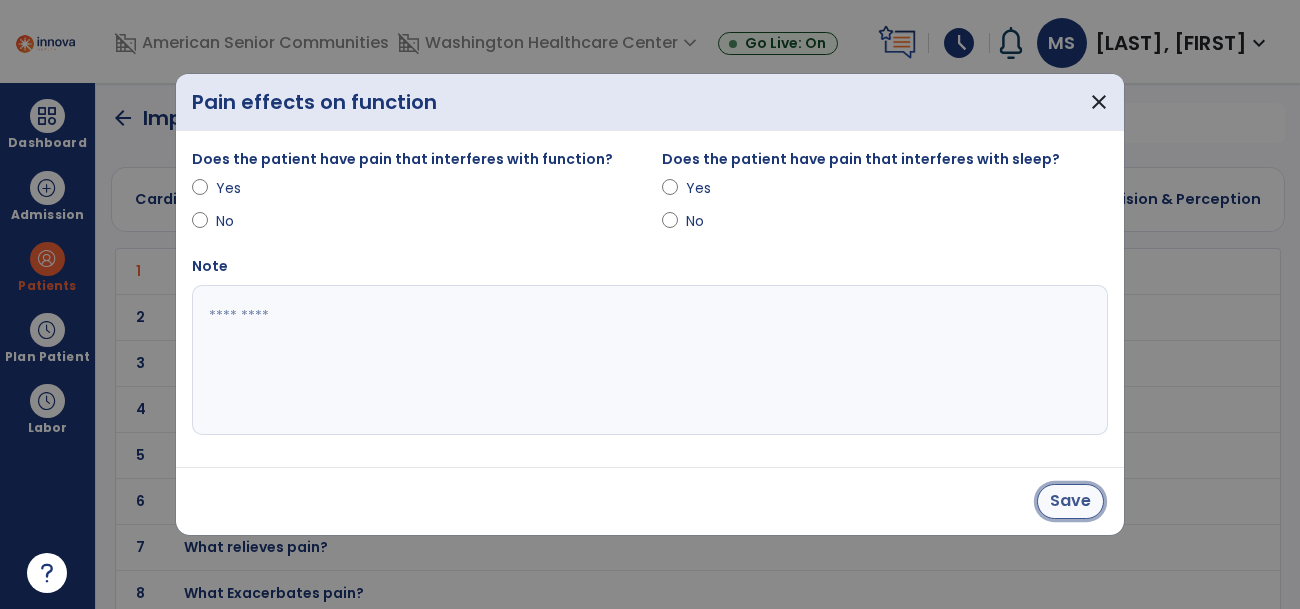 click on "Save" at bounding box center [1070, 501] 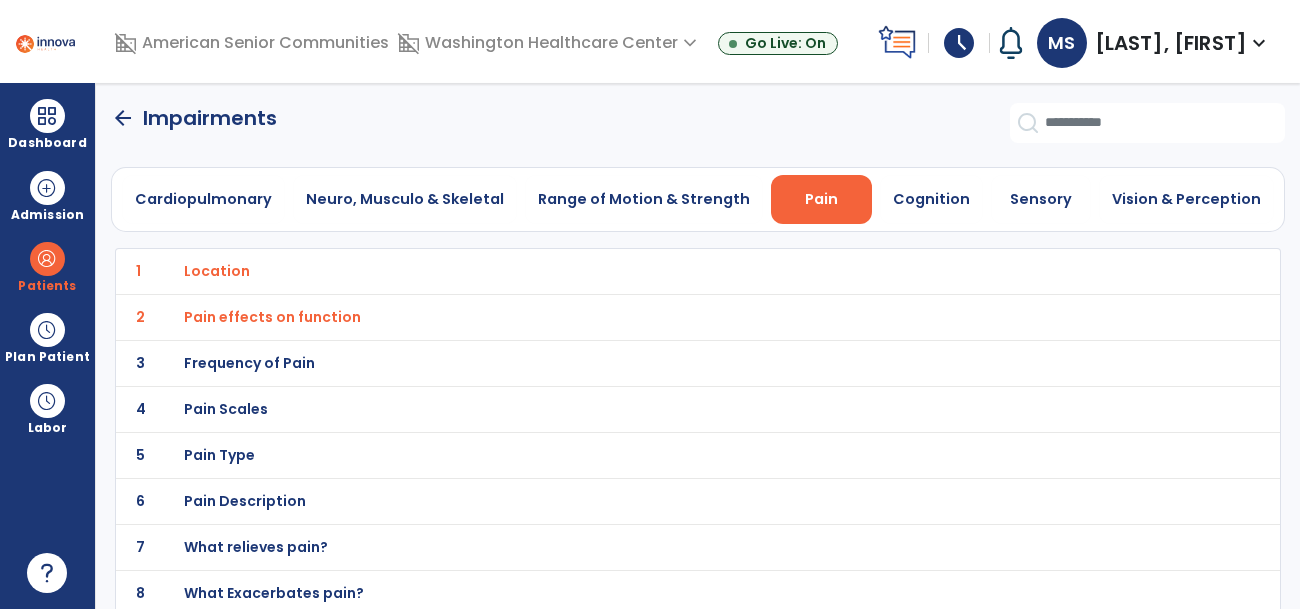 click on "Frequency of Pain" at bounding box center [653, 271] 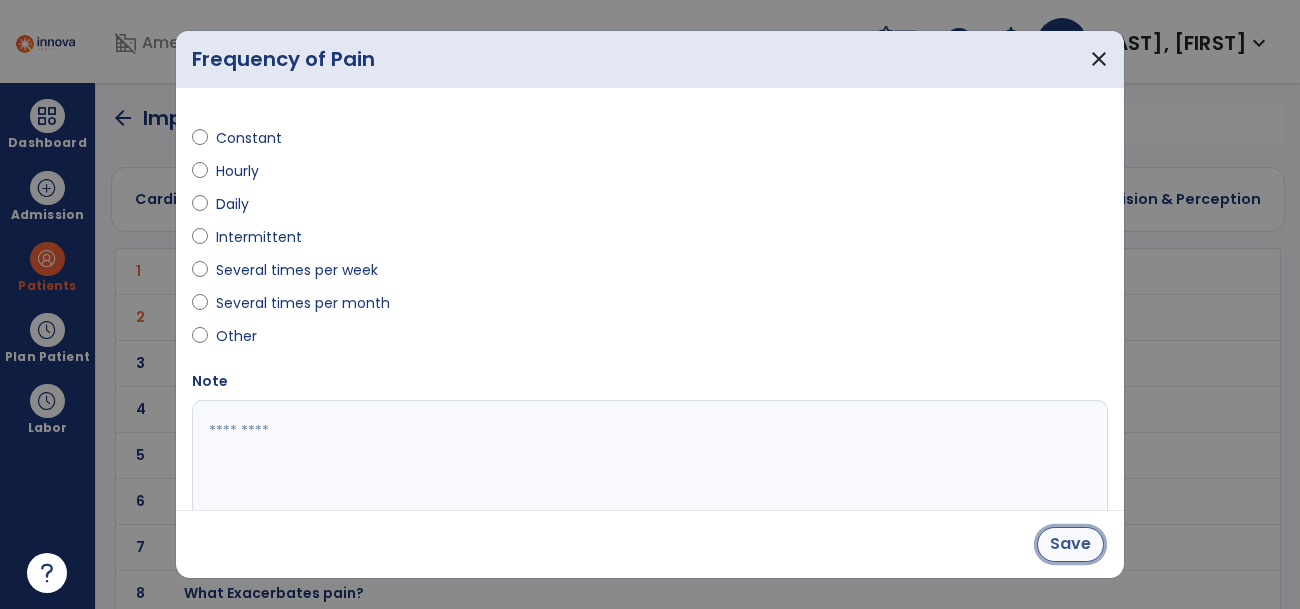 click on "Save" at bounding box center [1070, 544] 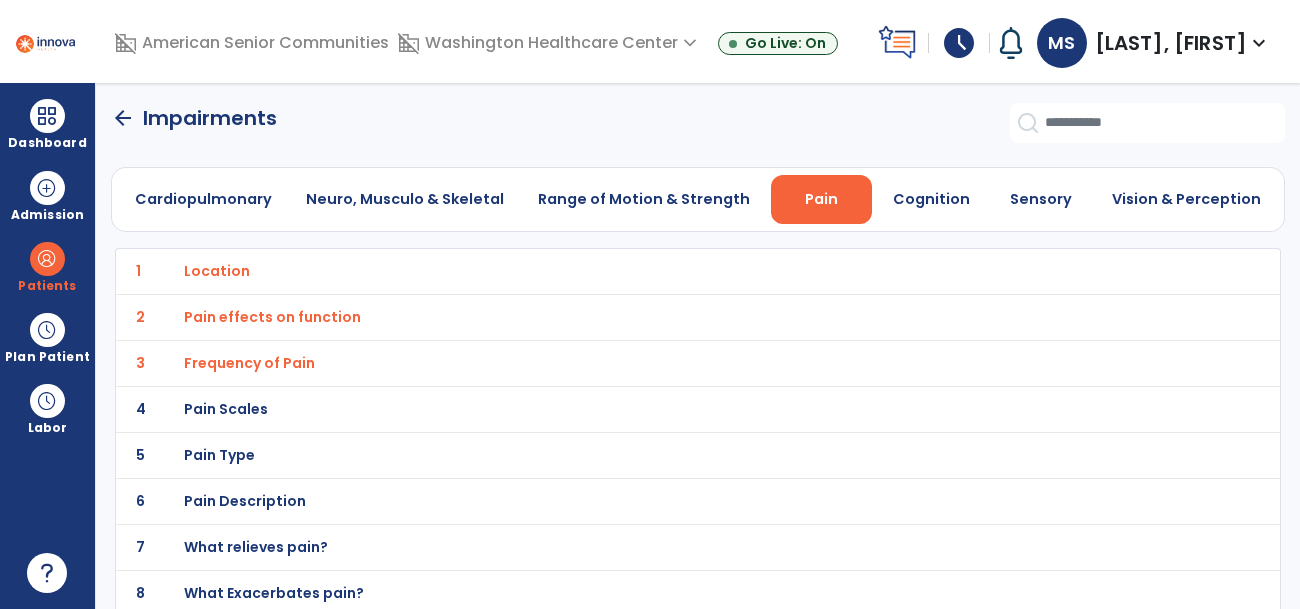 click on "Pain Scales" at bounding box center [653, 271] 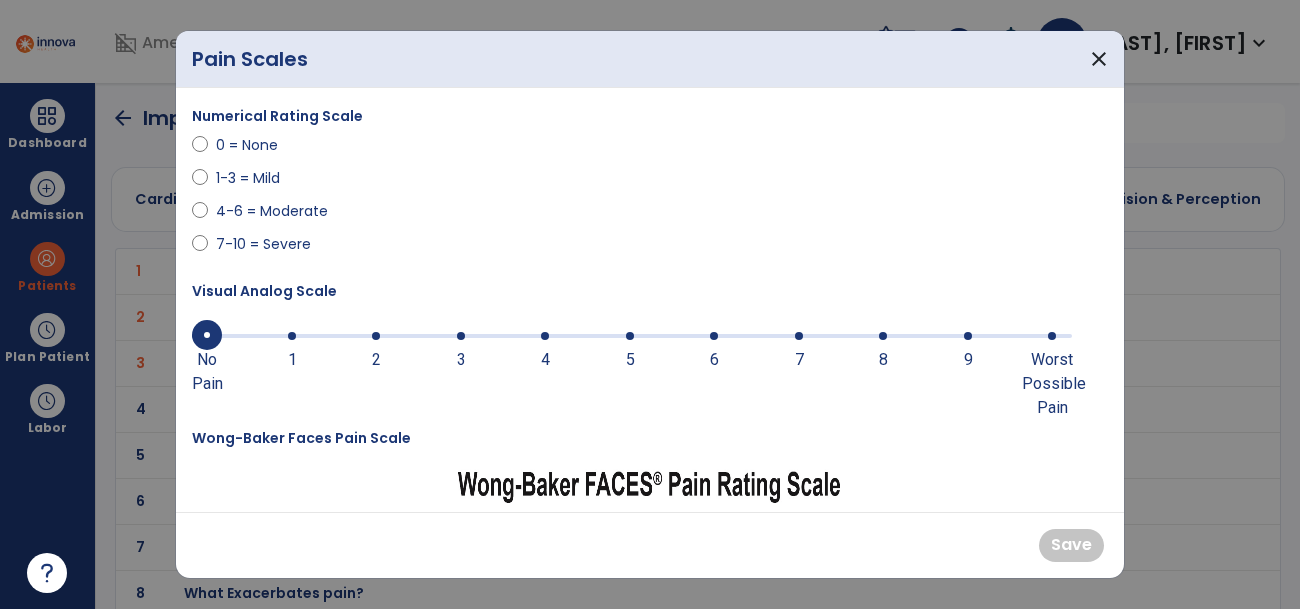 click at bounding box center (883, 336) 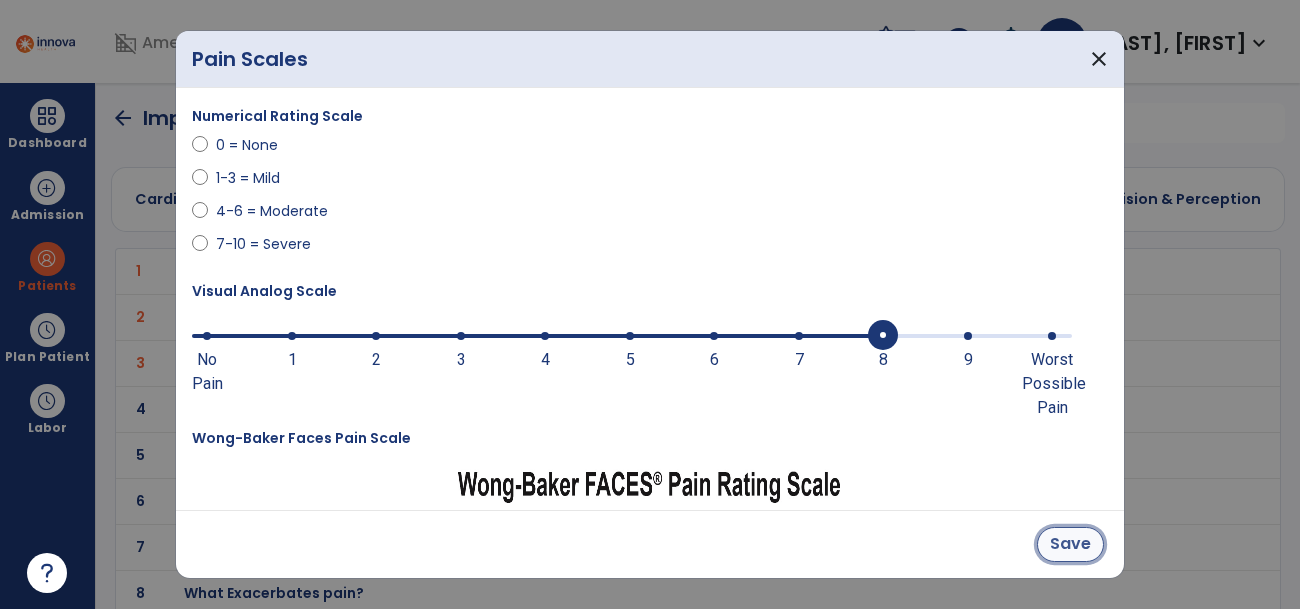 click on "Save" at bounding box center (1070, 544) 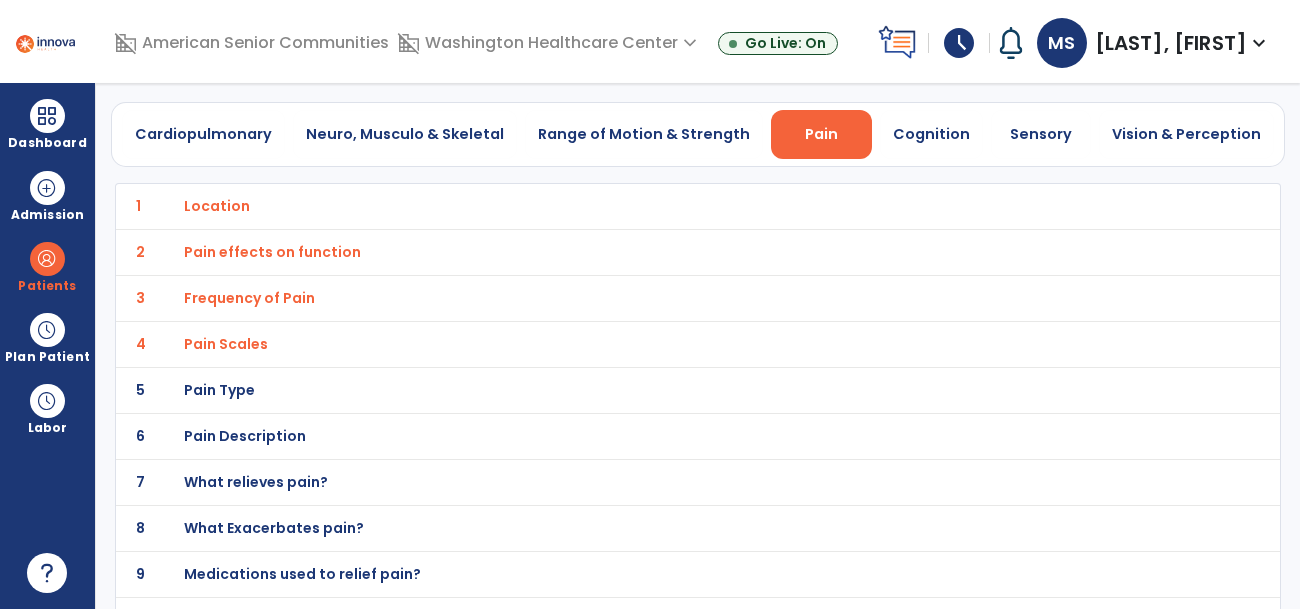 scroll, scrollTop: 98, scrollLeft: 0, axis: vertical 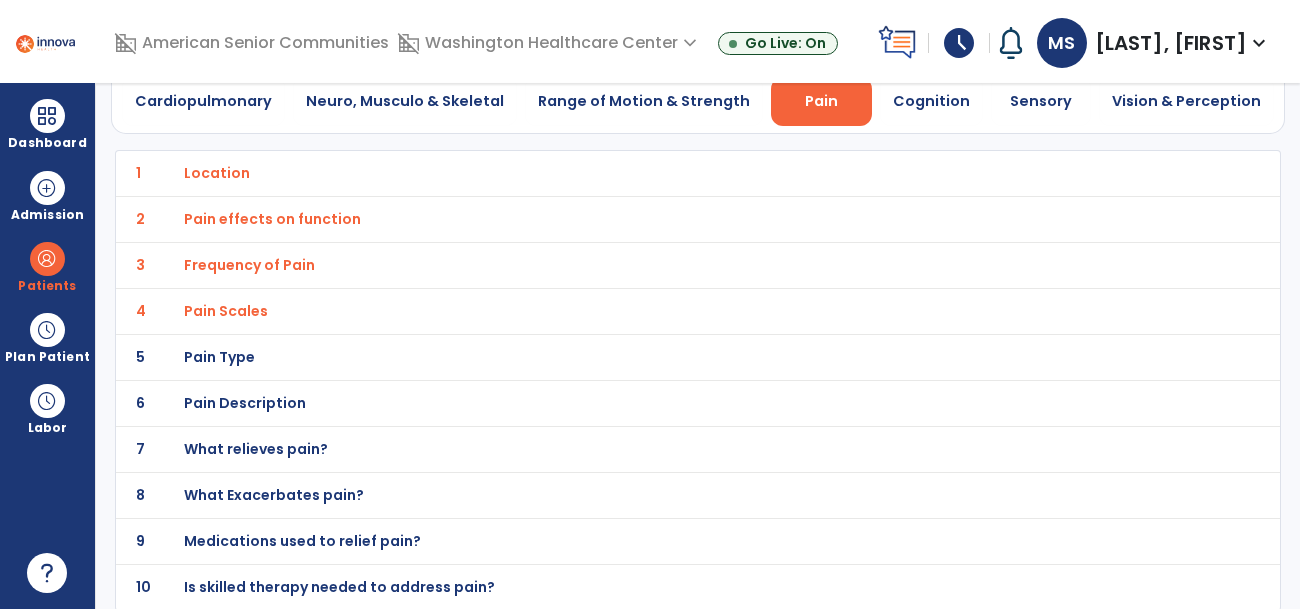 click on "Medications used to relief pain?" at bounding box center (653, 173) 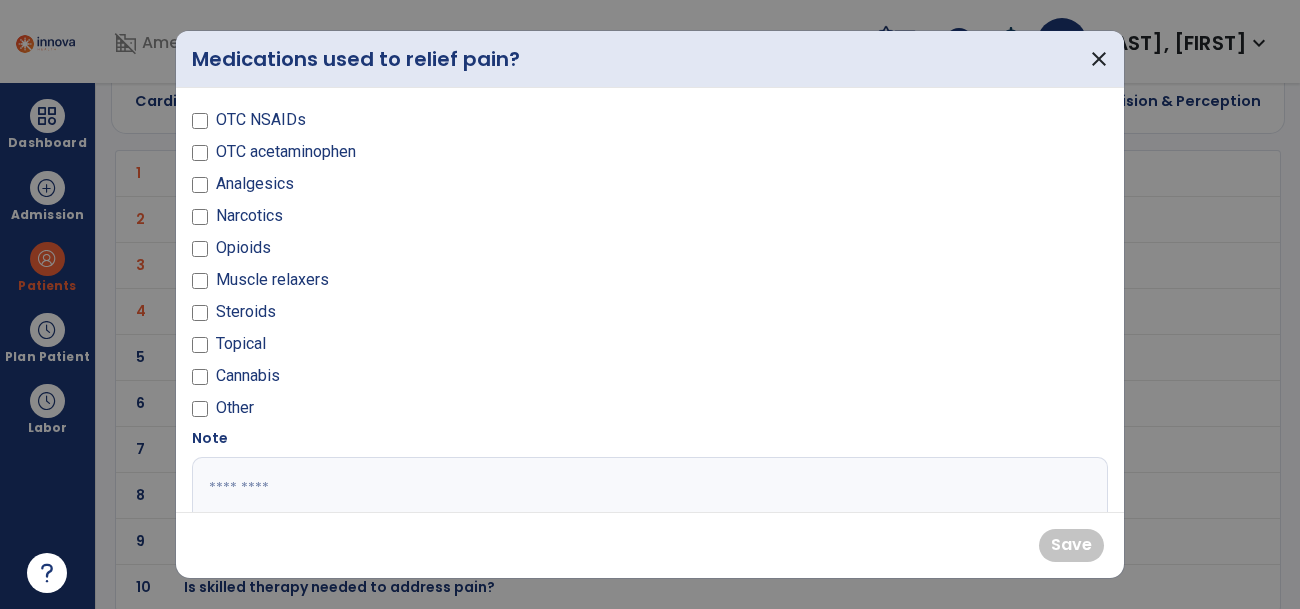 scroll, scrollTop: 24, scrollLeft: 0, axis: vertical 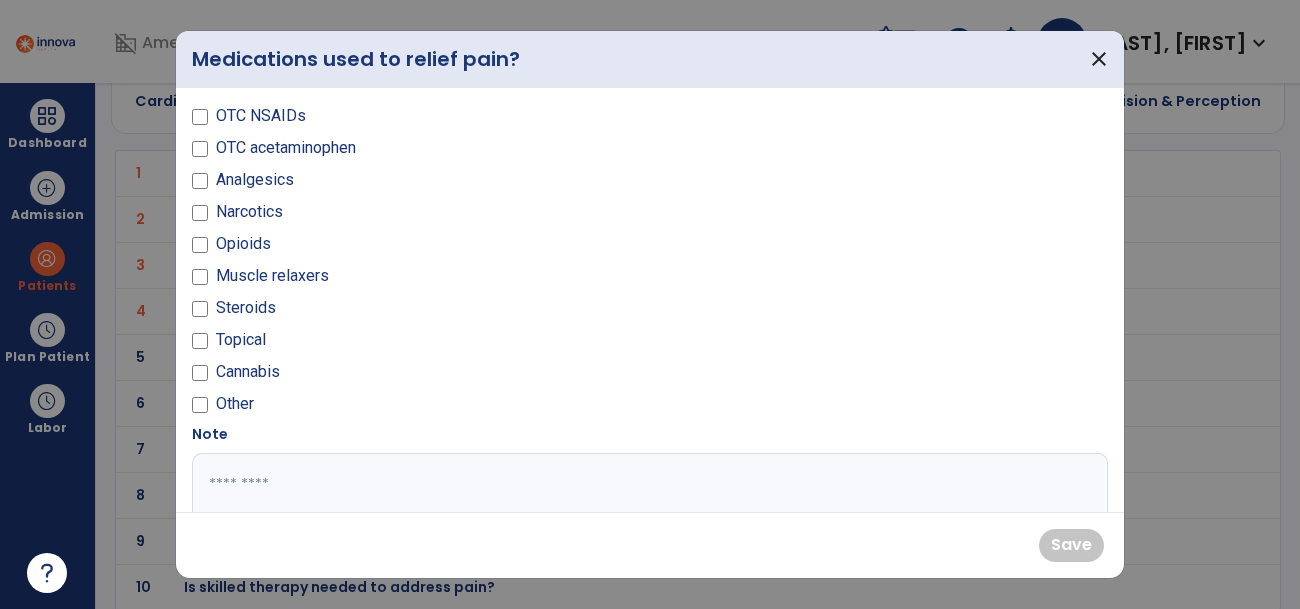 click on "OTC NSAIDs      OTC acetaminophen      Analgesics      Narcotics      Opioids      Muscle relaxers      Steroids      Topical      Cannabis      Other" at bounding box center [415, 252] 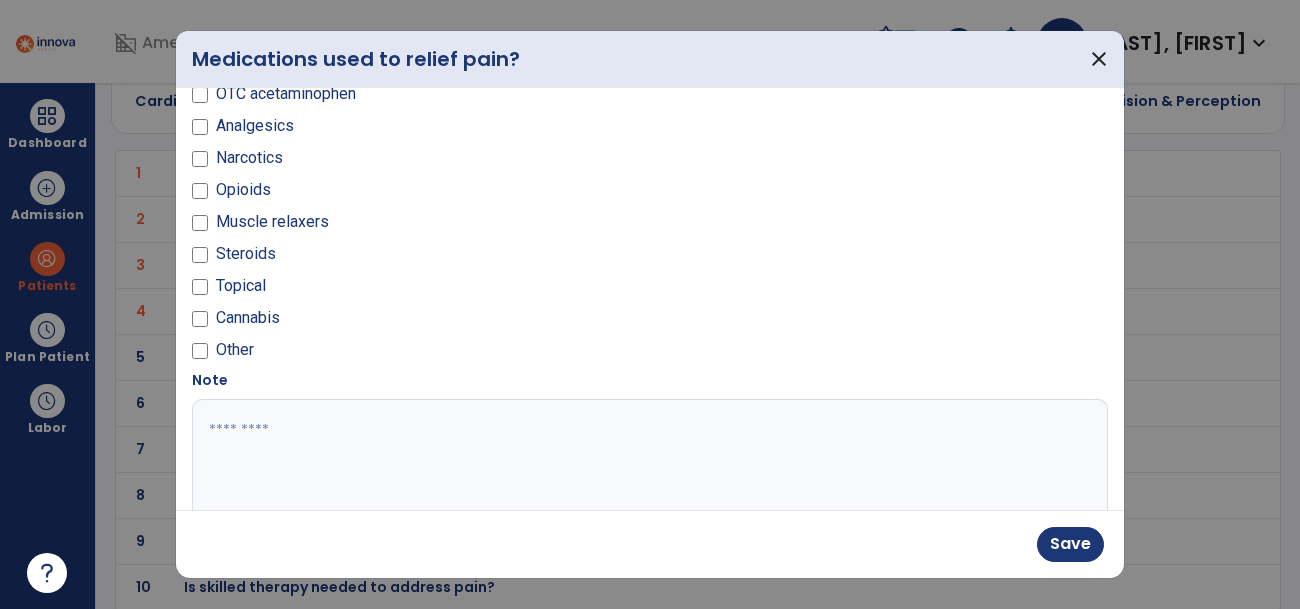 scroll, scrollTop: 86, scrollLeft: 0, axis: vertical 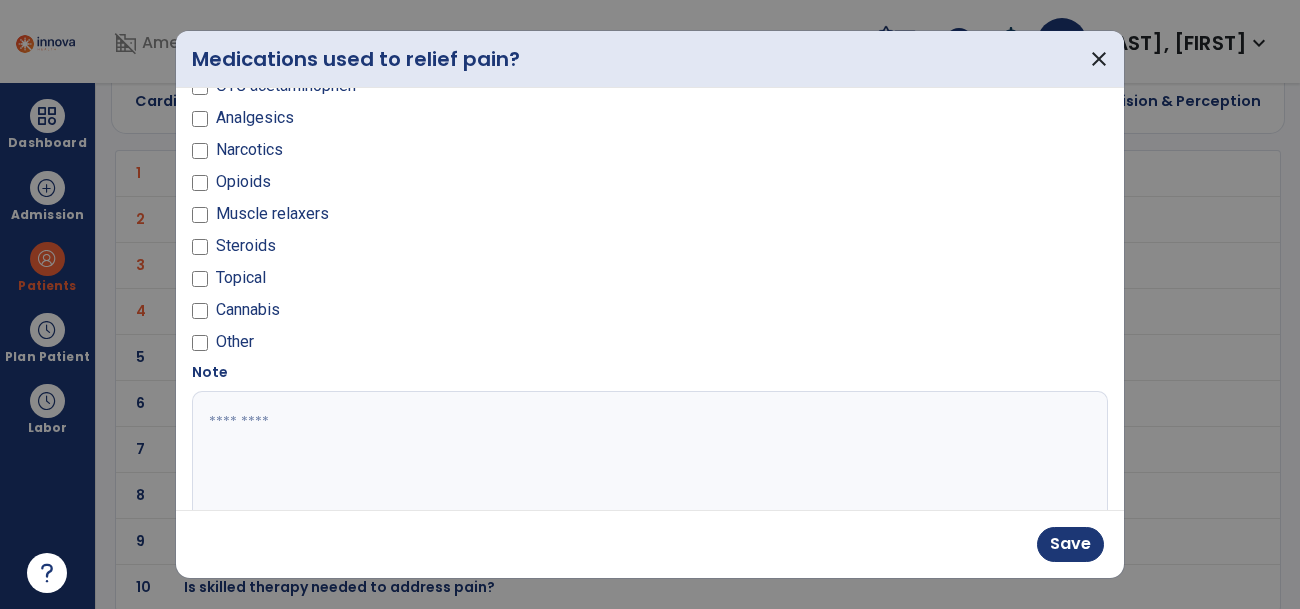 click at bounding box center (647, 466) 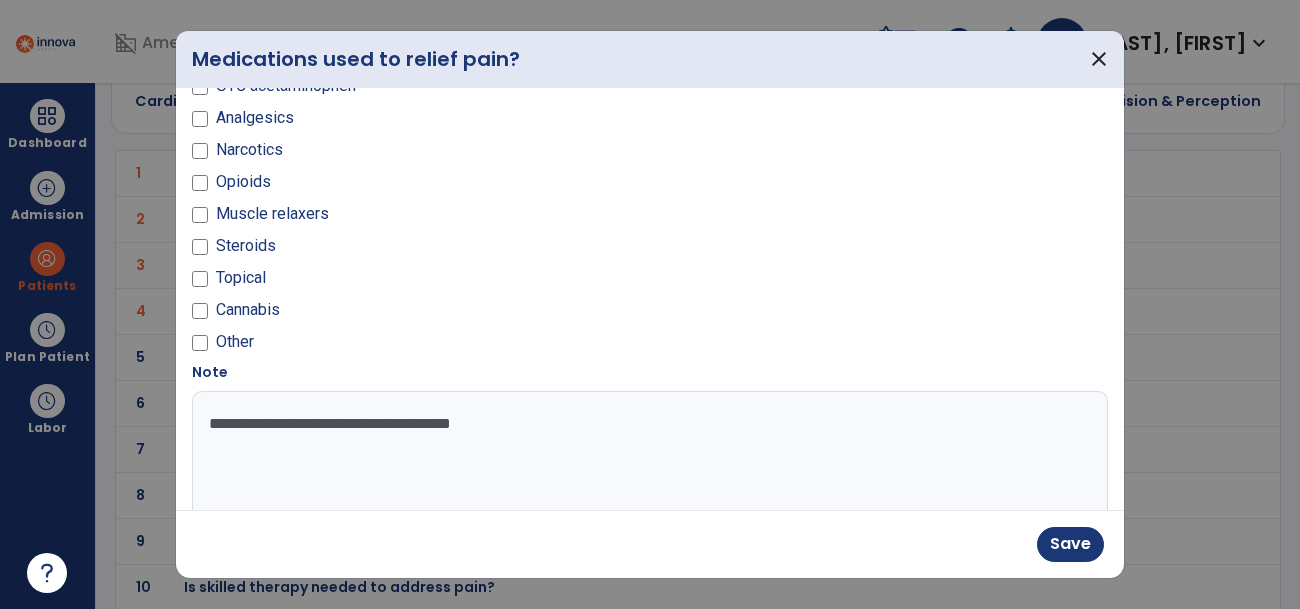 type on "**********" 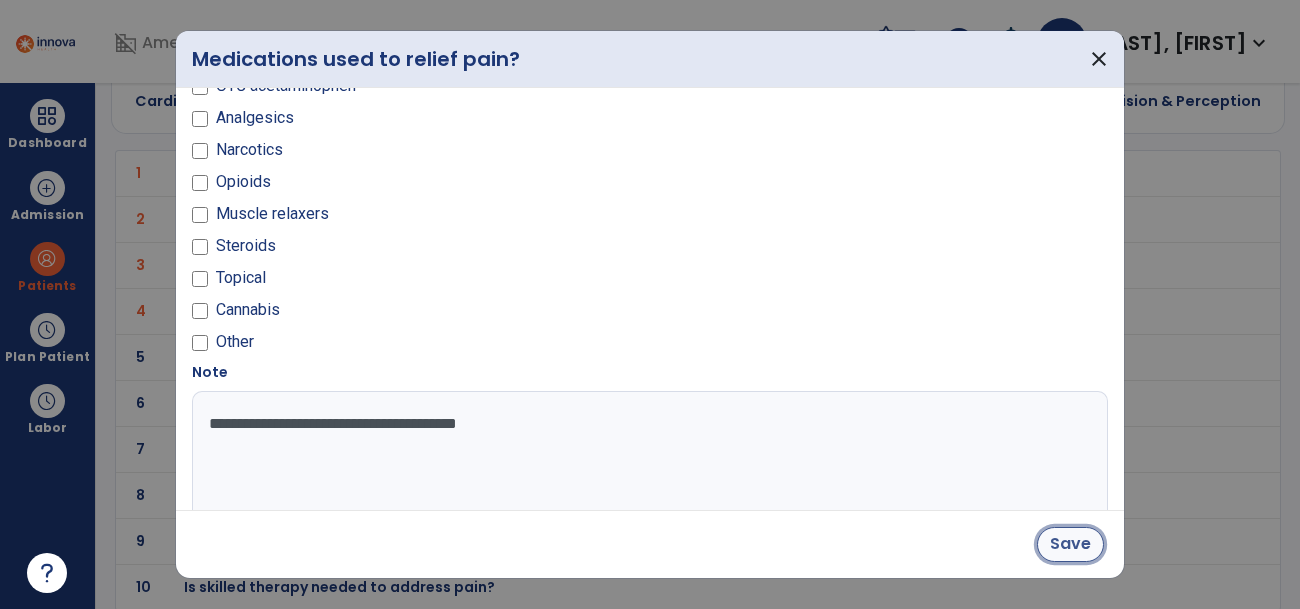 click on "Save" at bounding box center (1070, 544) 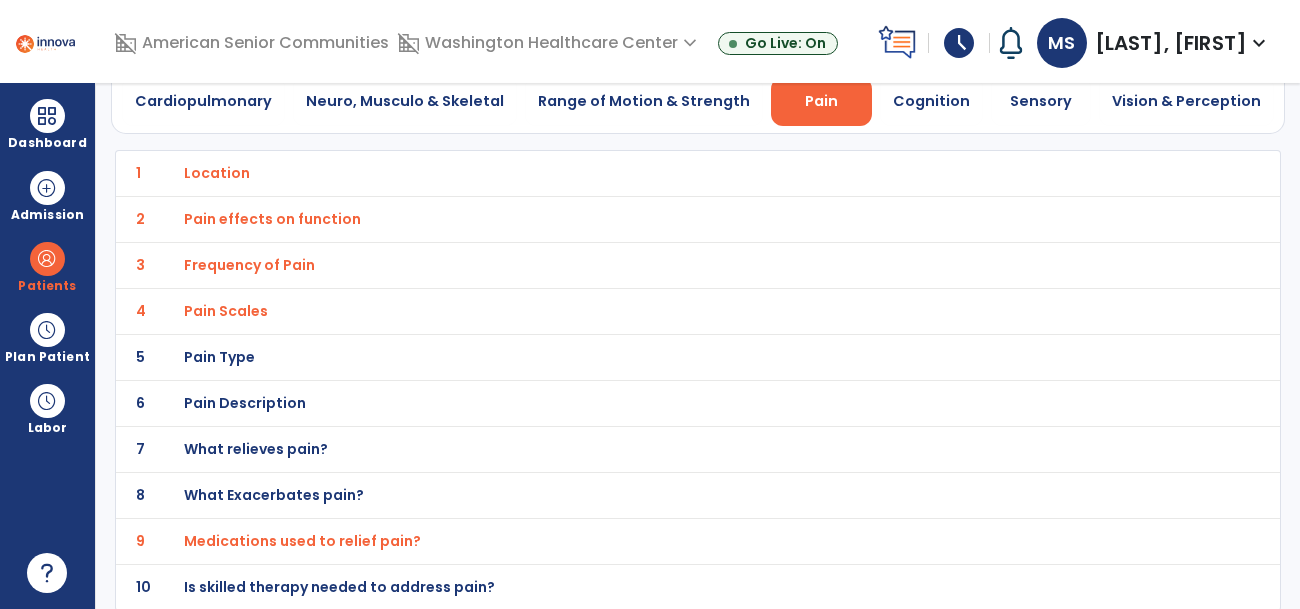 click on "Is skilled therapy needed to address pain?" at bounding box center [653, 173] 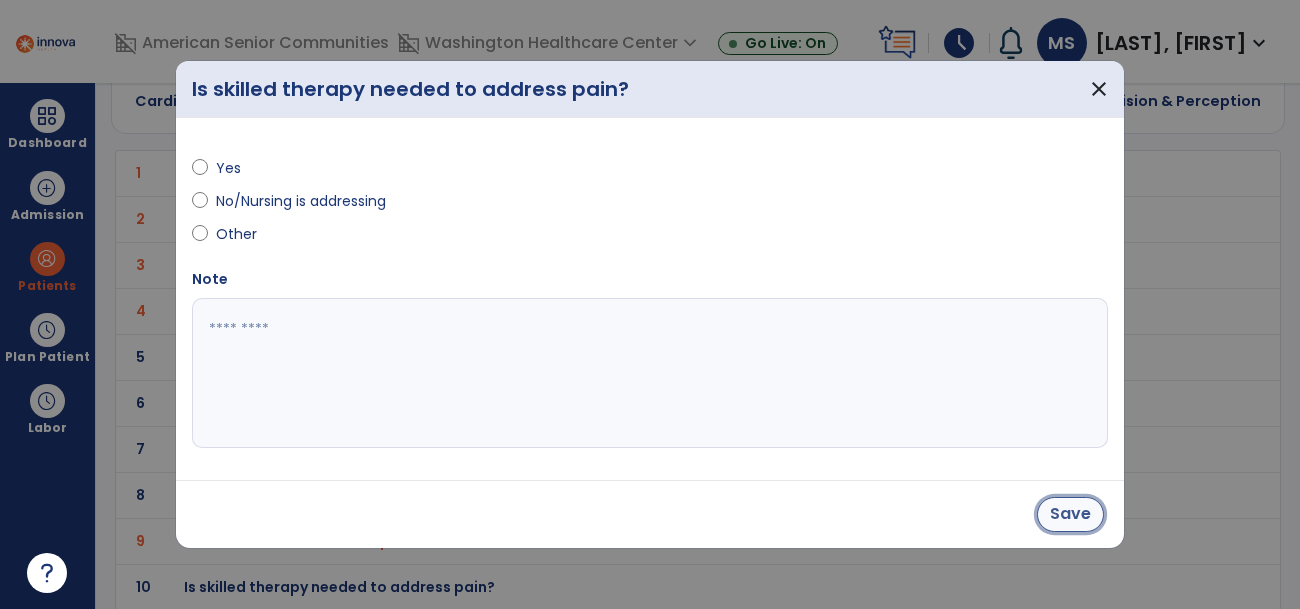 click on "Save" at bounding box center [1070, 514] 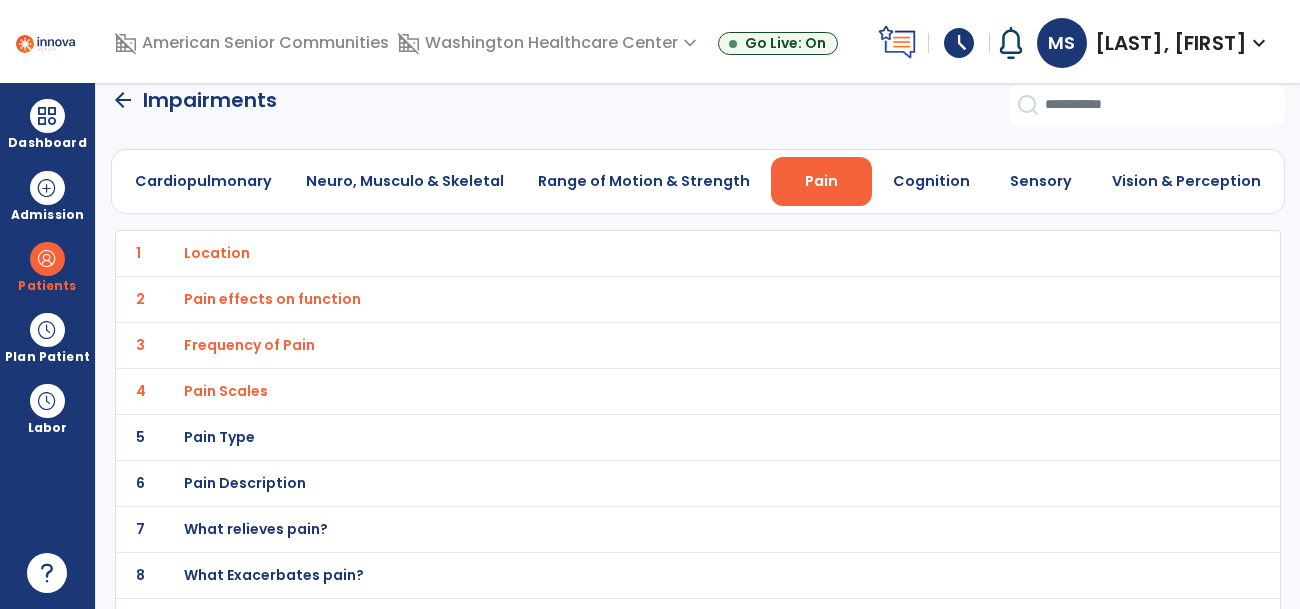 scroll, scrollTop: 0, scrollLeft: 0, axis: both 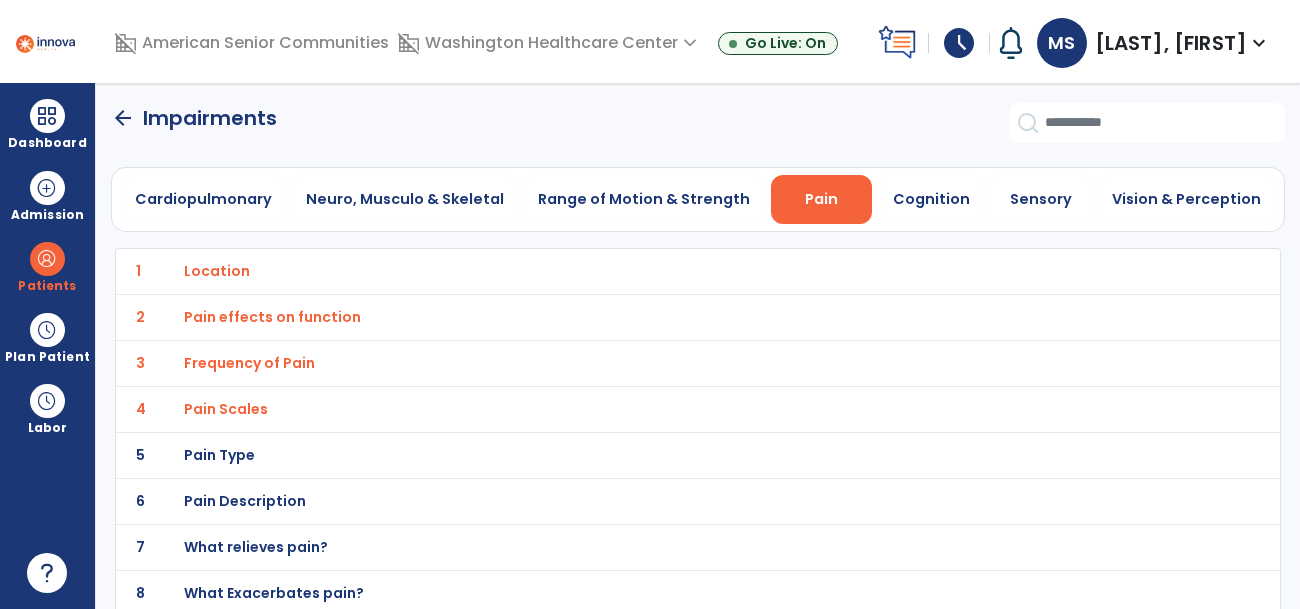 click on "arrow_back" 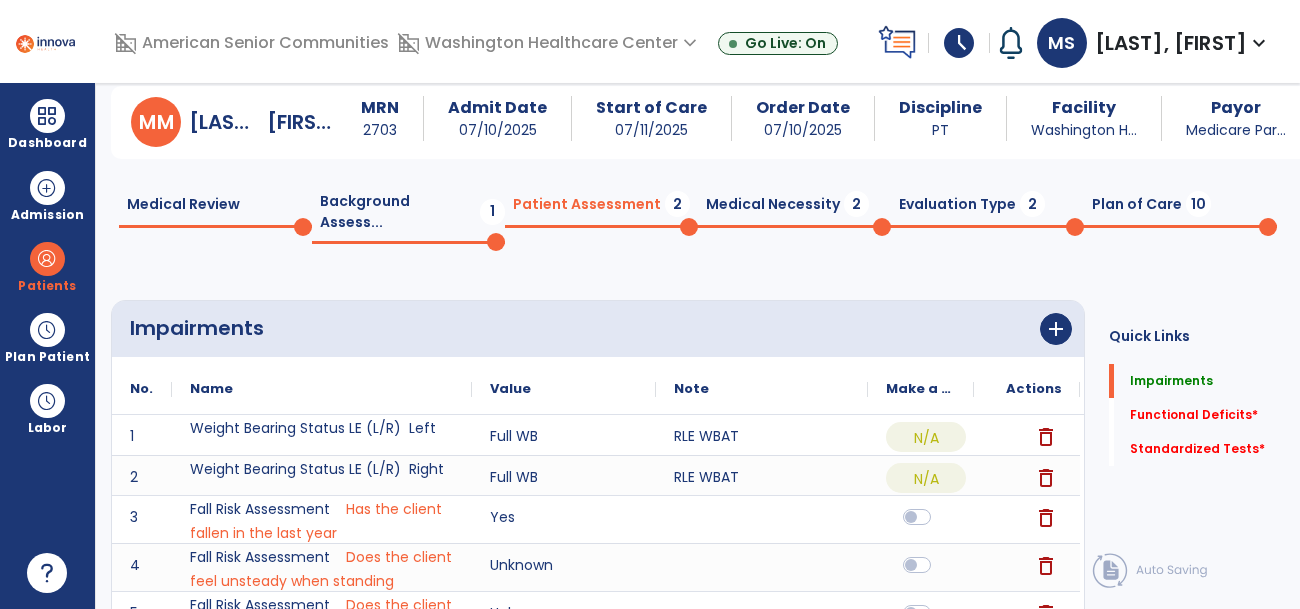 scroll, scrollTop: 0, scrollLeft: 0, axis: both 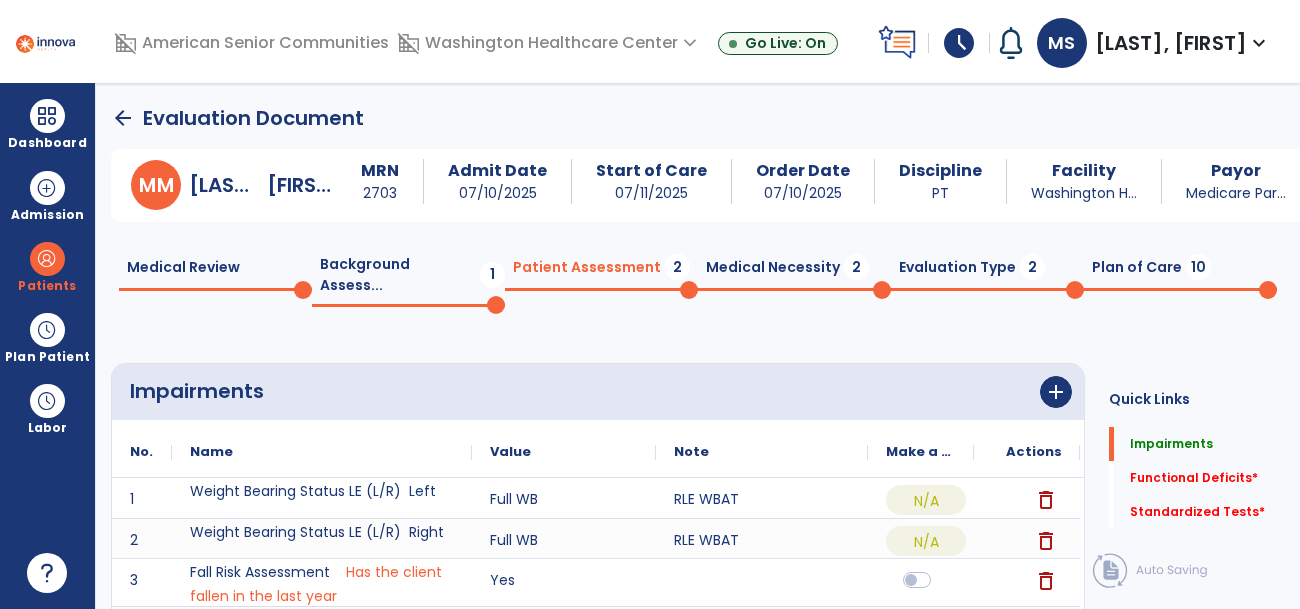 click 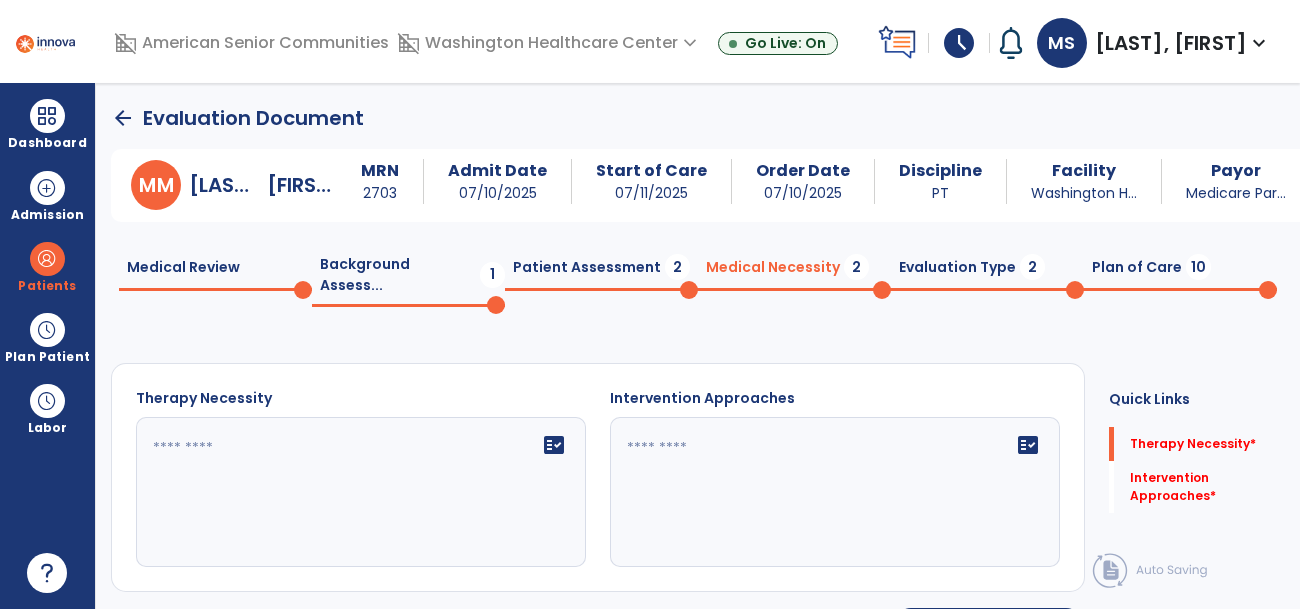 click on "fact_check" 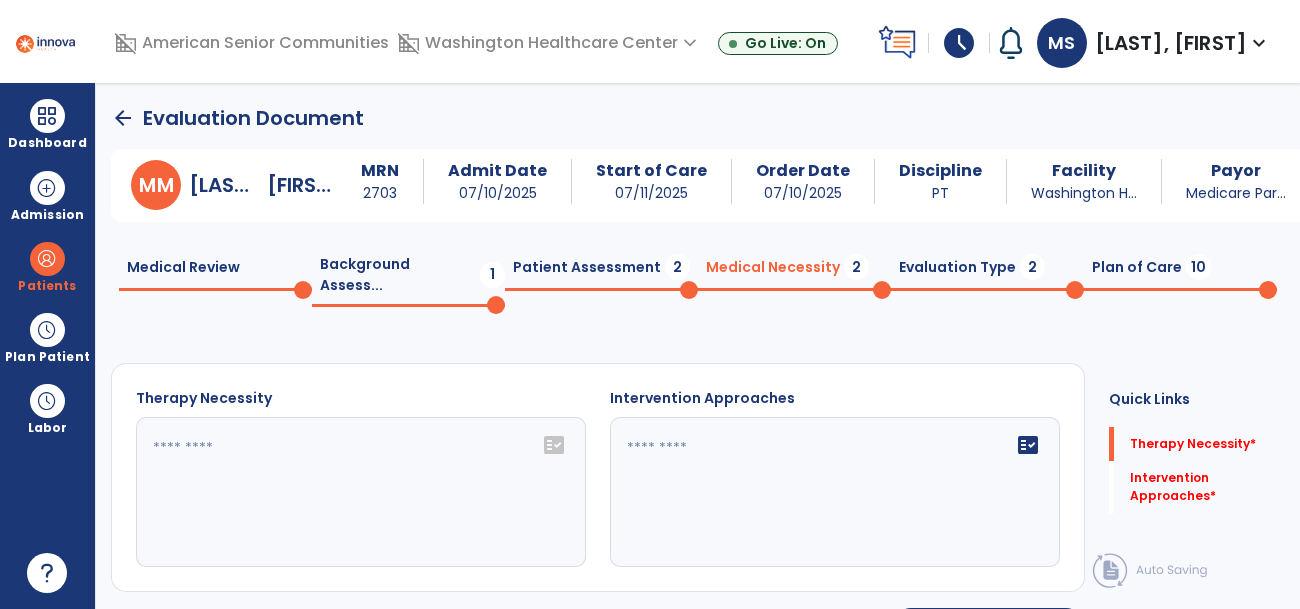 click on "fact_check" 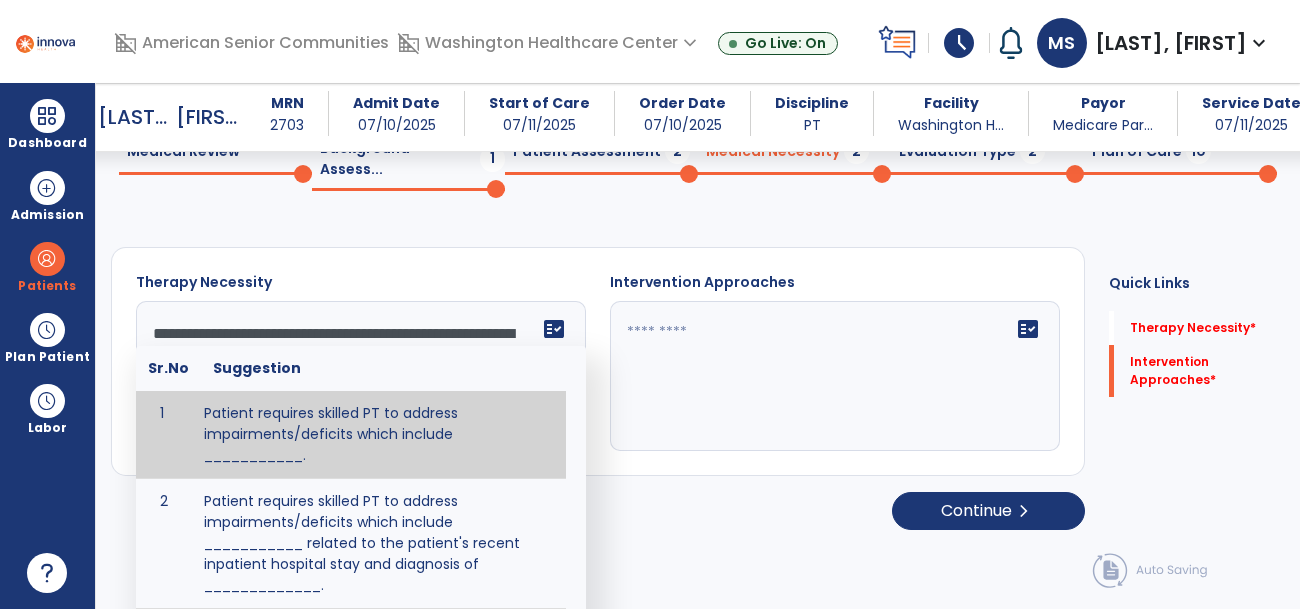 scroll, scrollTop: 18, scrollLeft: 0, axis: vertical 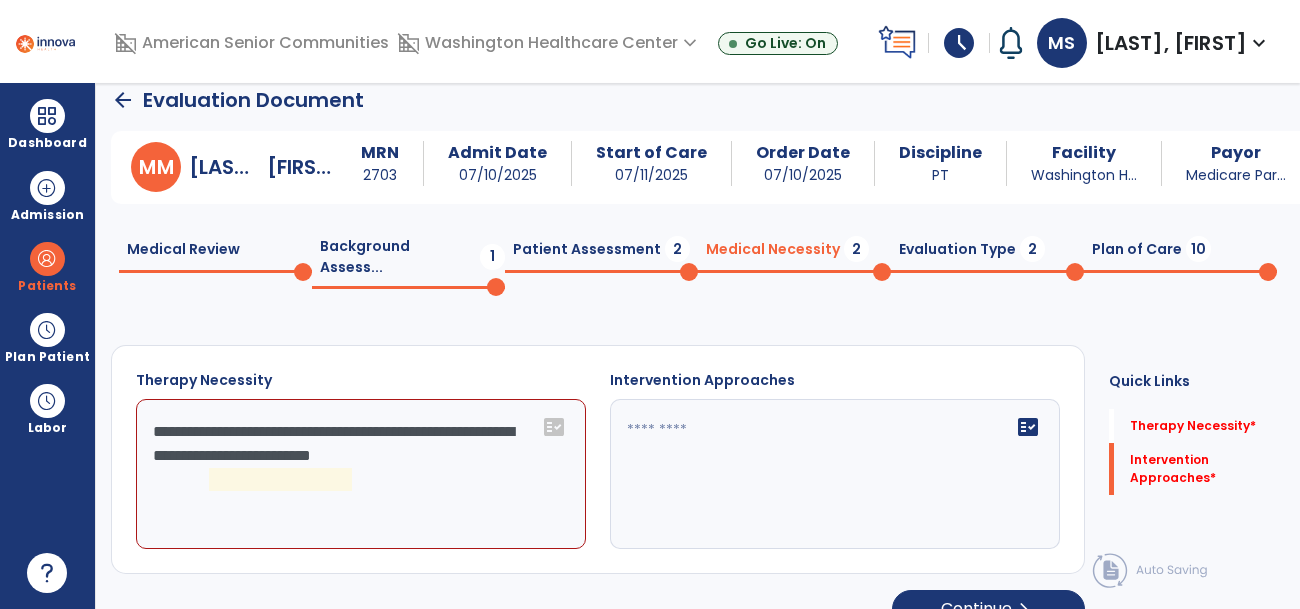 click on "**********" 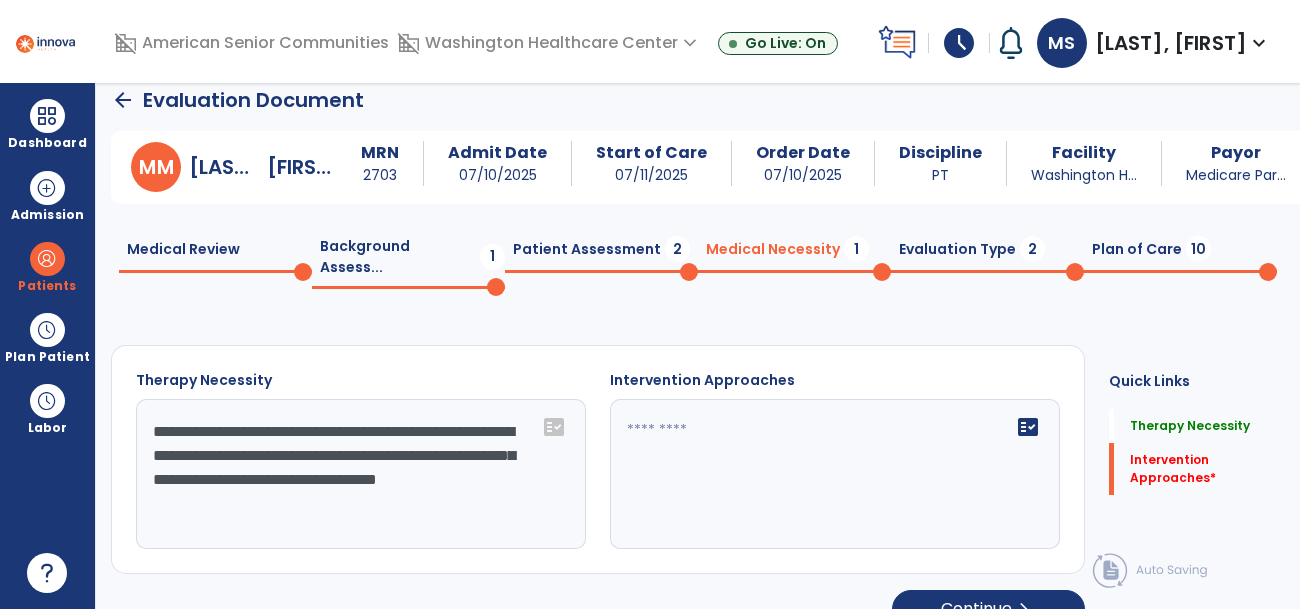 type on "**********" 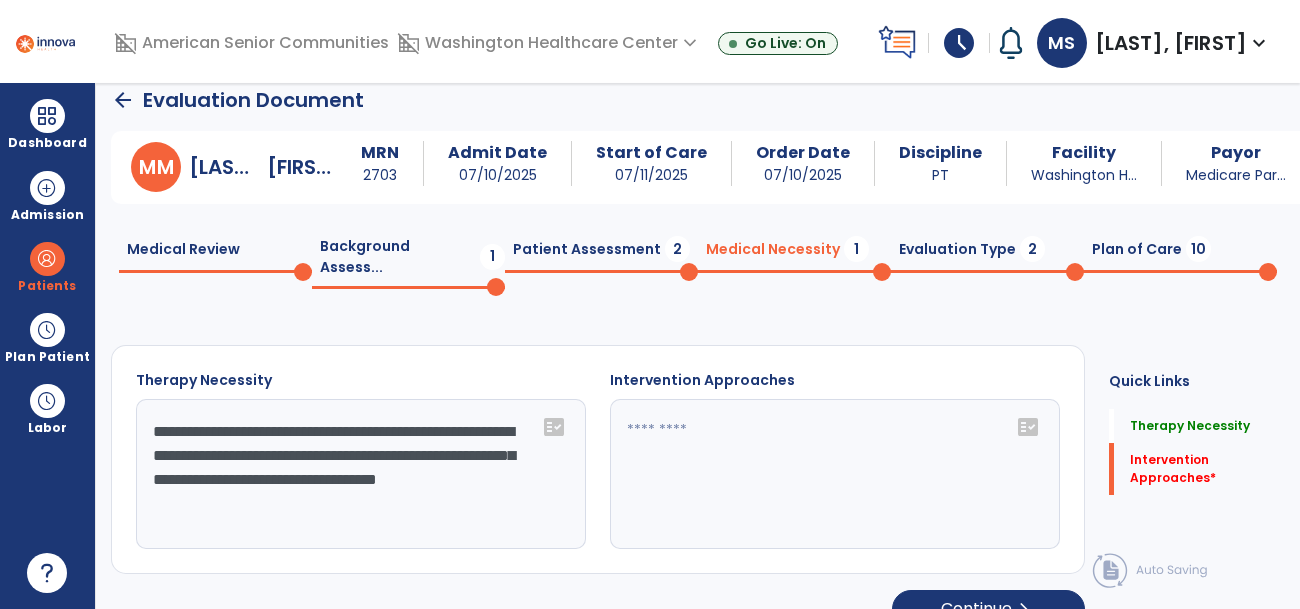 click on "fact_check" 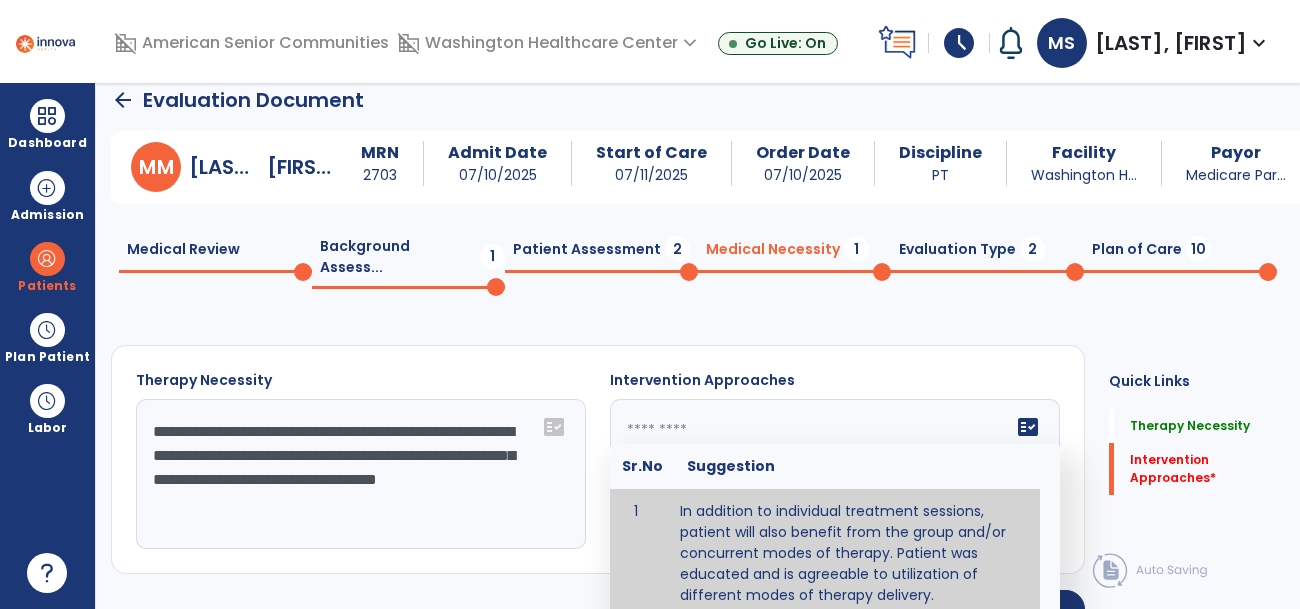type on "**********" 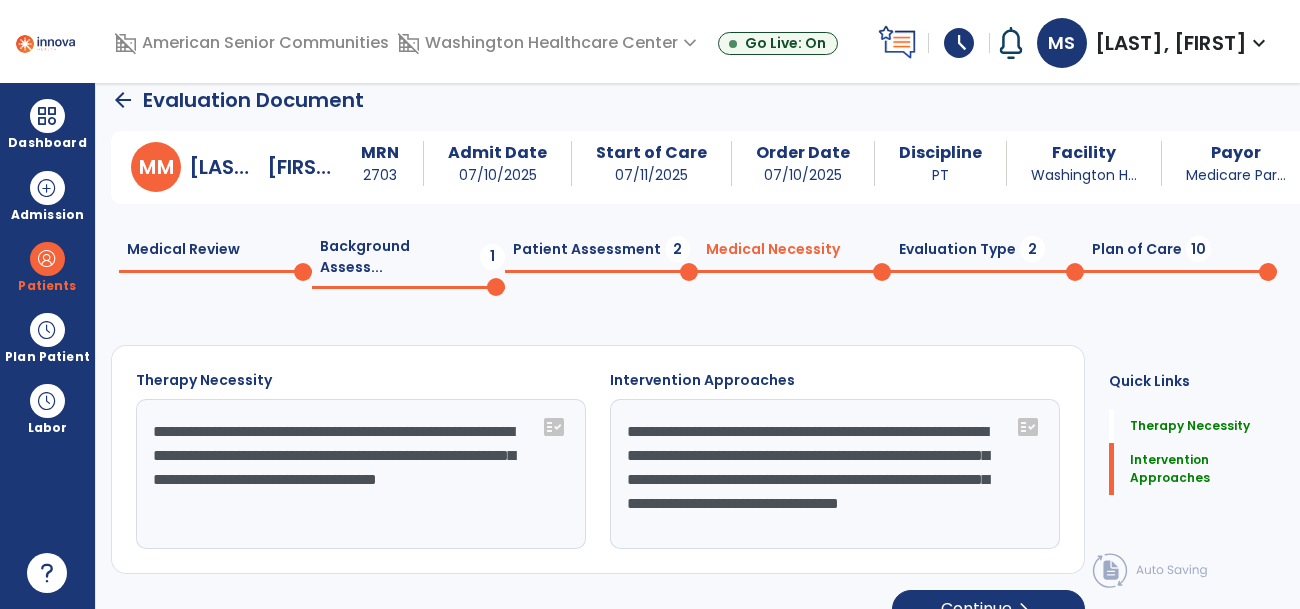 scroll, scrollTop: 36, scrollLeft: 0, axis: vertical 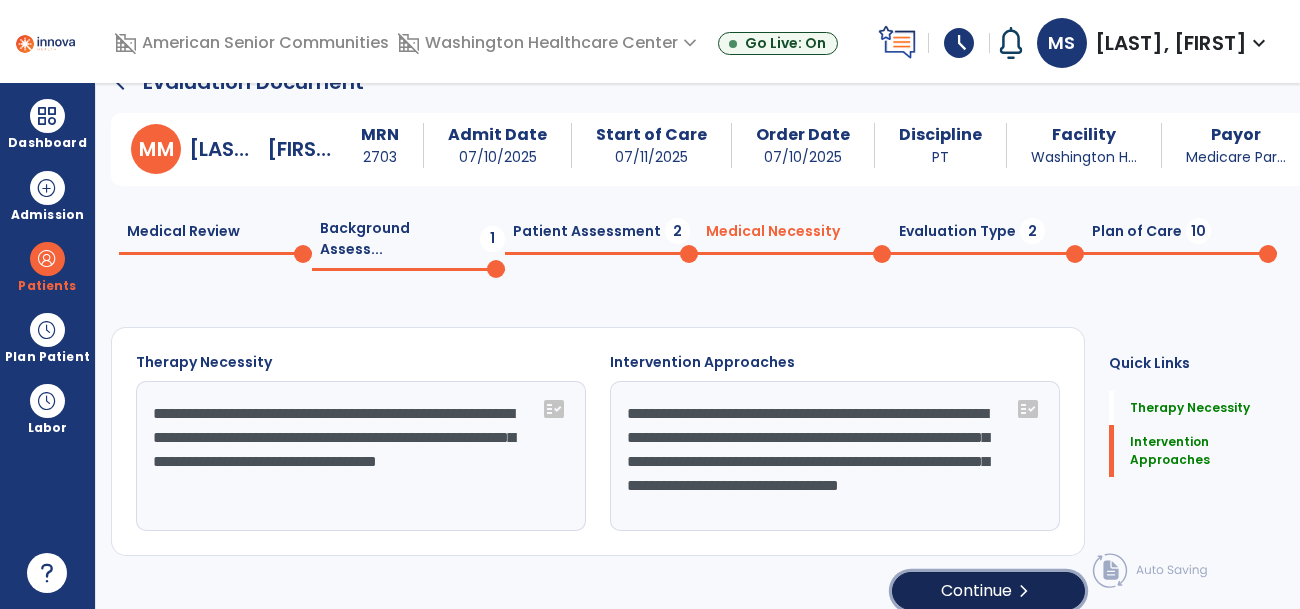 click on "Continue  chevron_right" 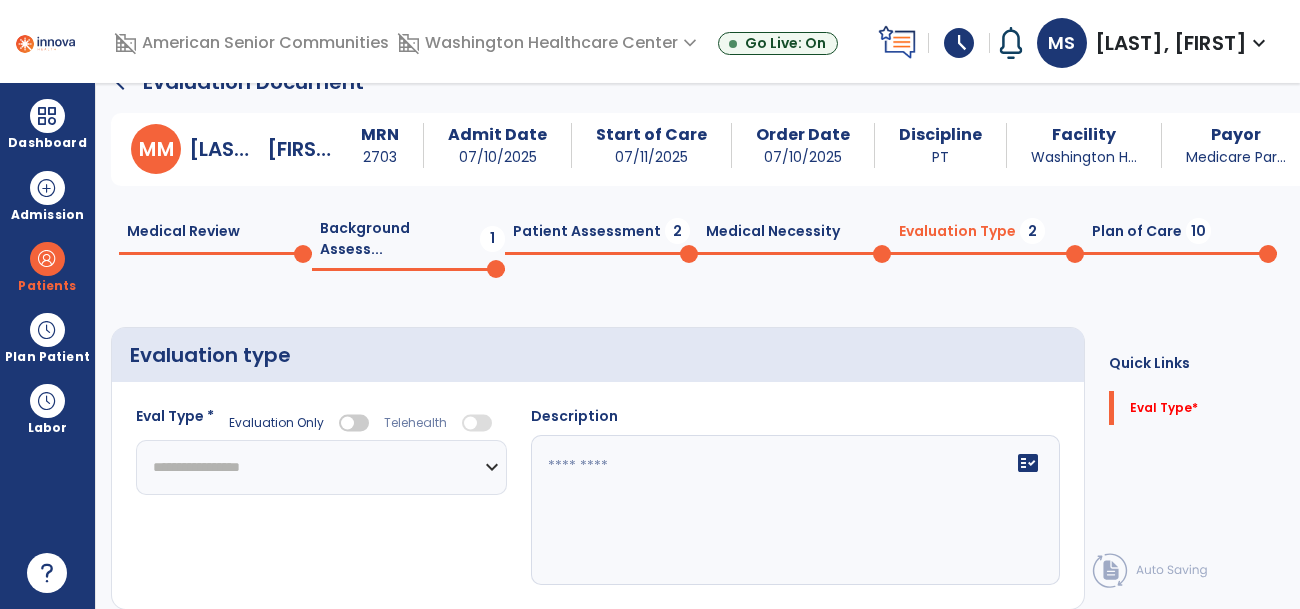 click on "**********" 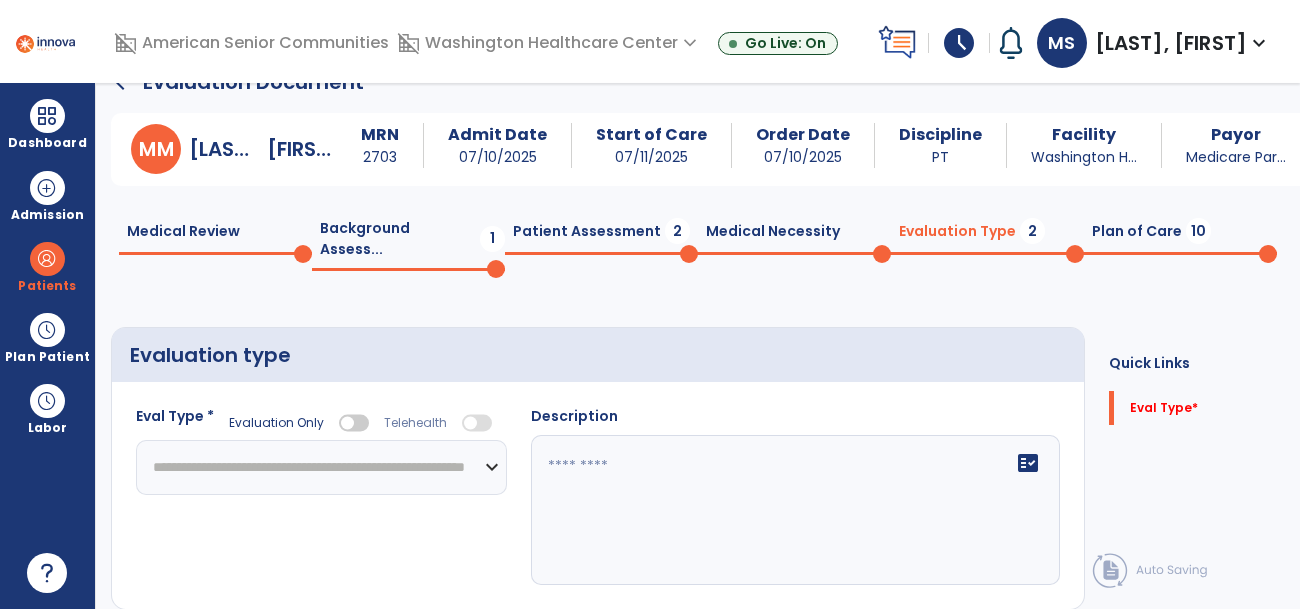 click on "**********" 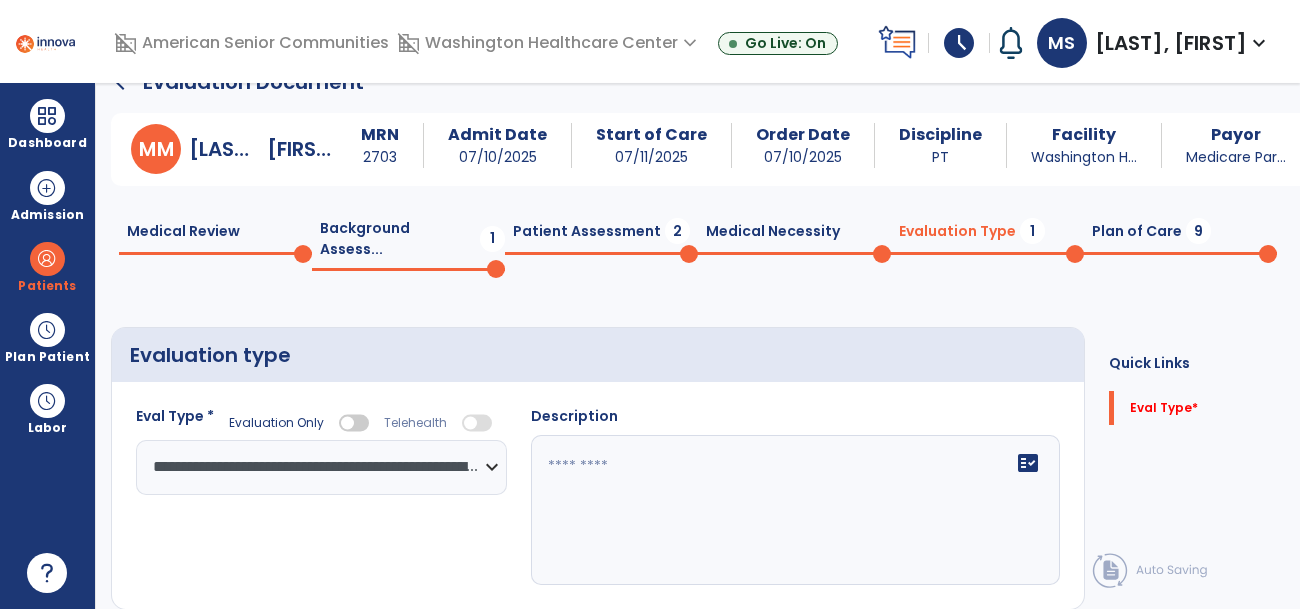 click on "fact_check" 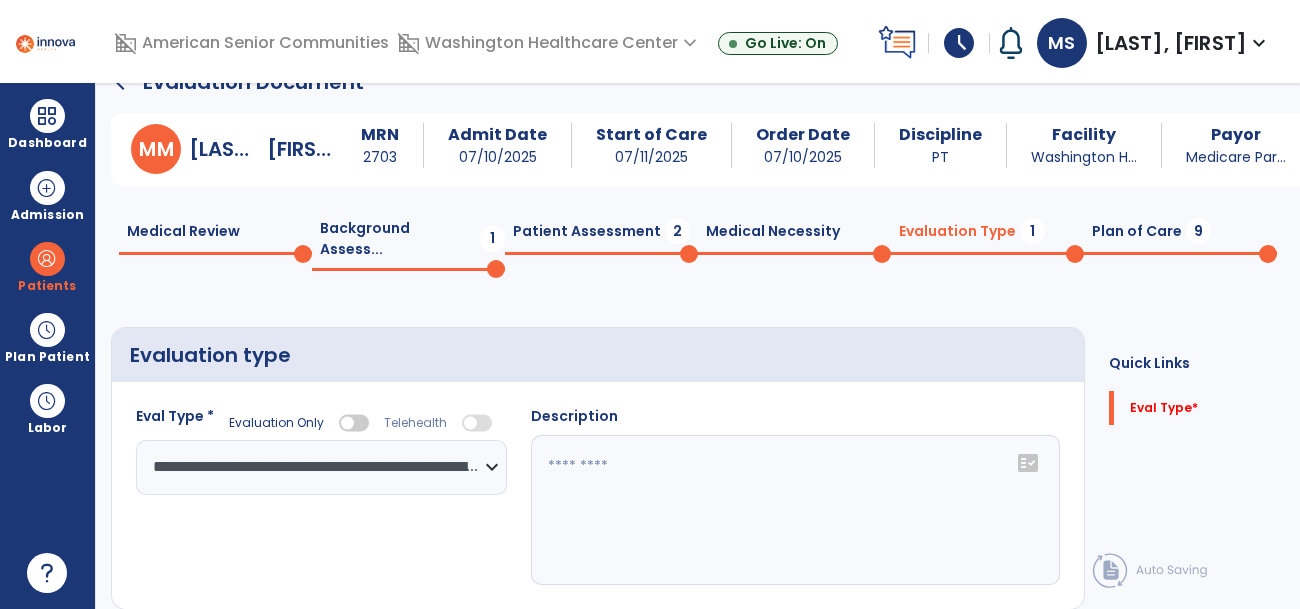 click on "fact_check" 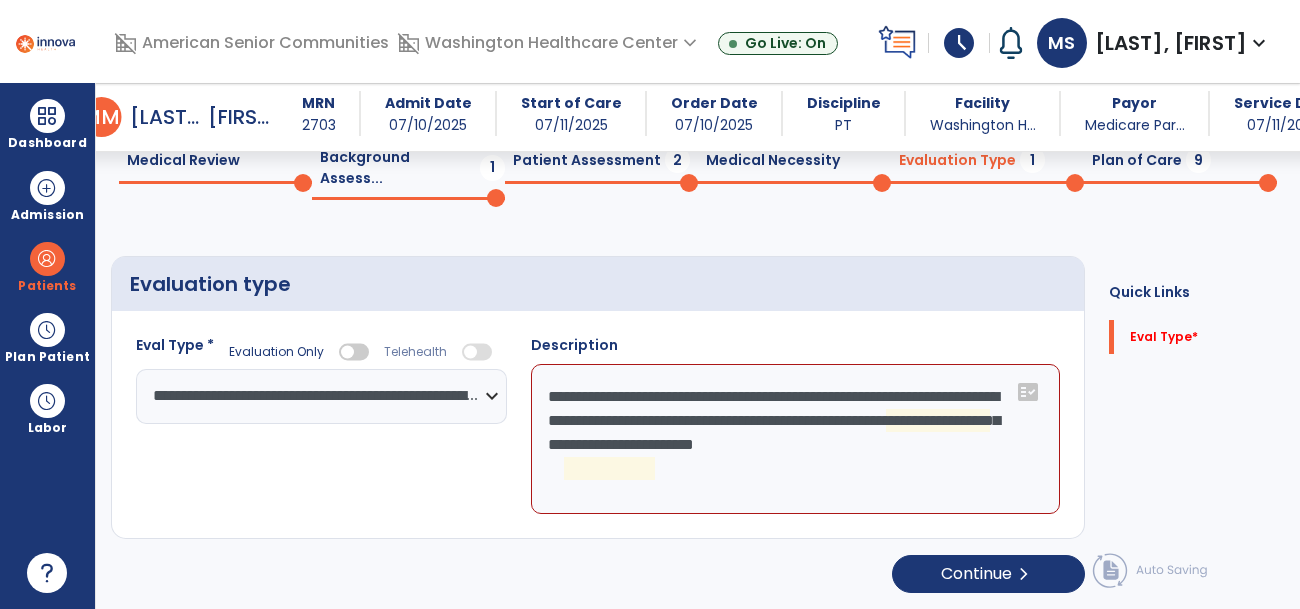 scroll, scrollTop: 71, scrollLeft: 0, axis: vertical 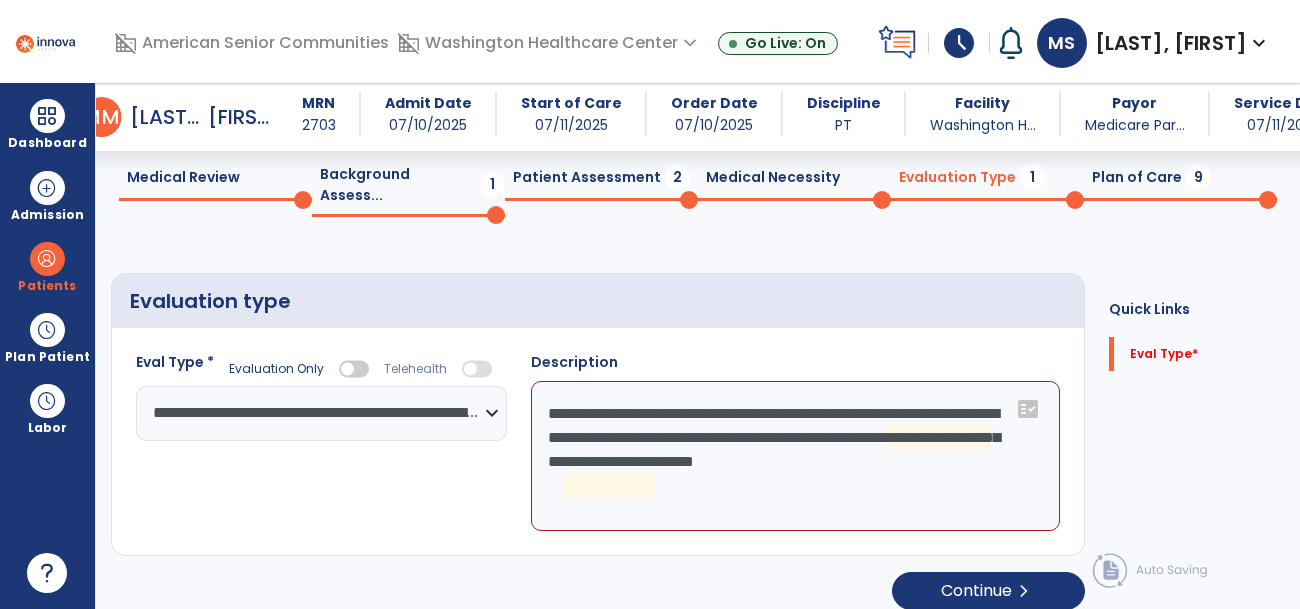 click on "**********" 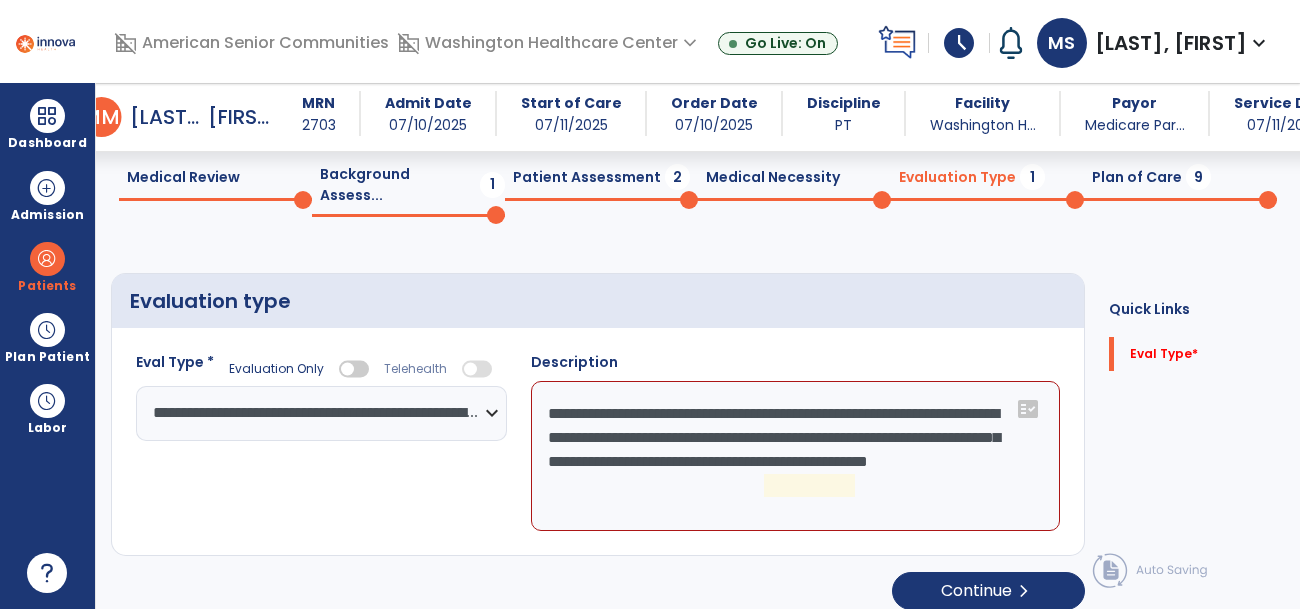 click on "**********" 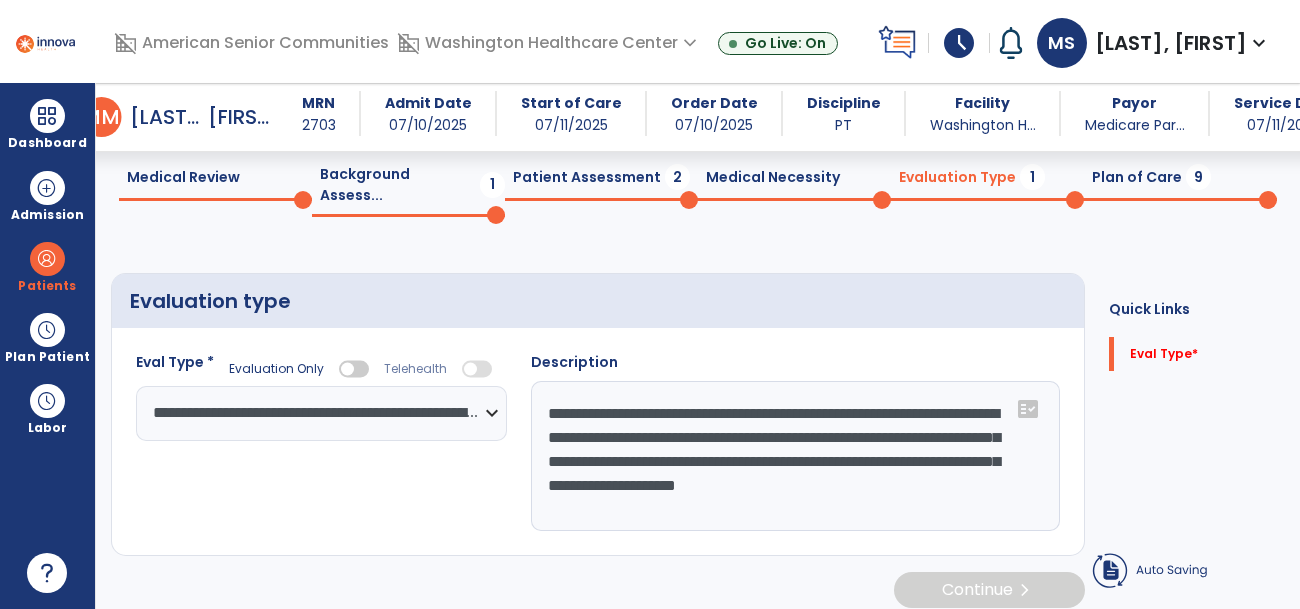 type on "**********" 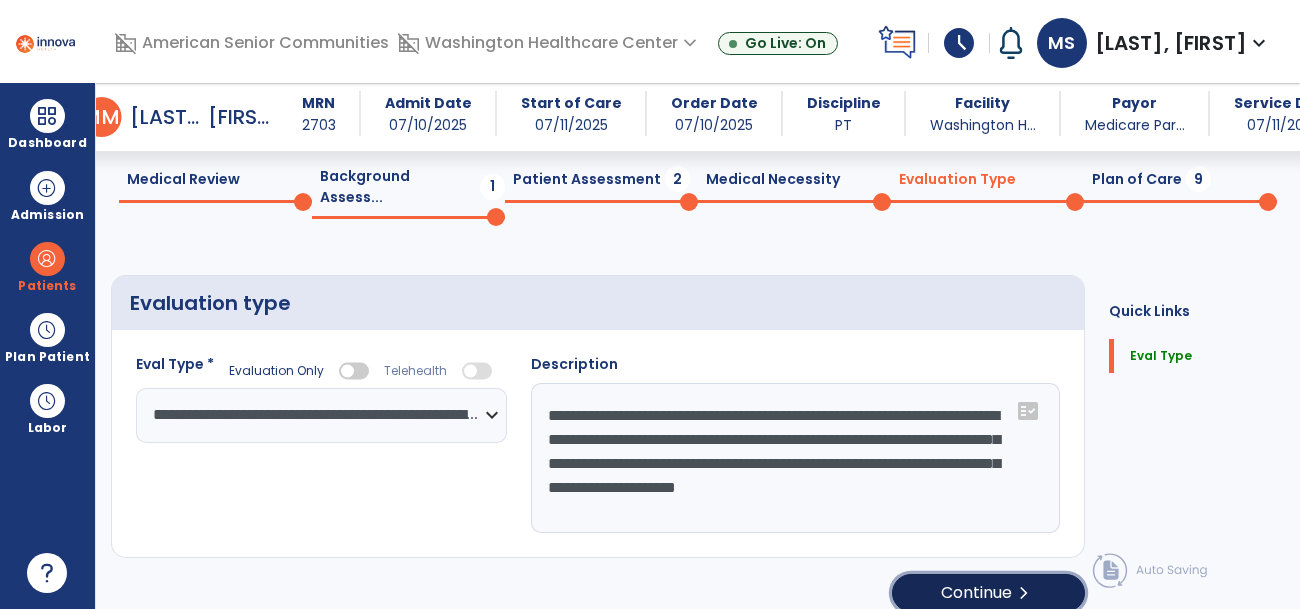 click on "Continue  chevron_right" 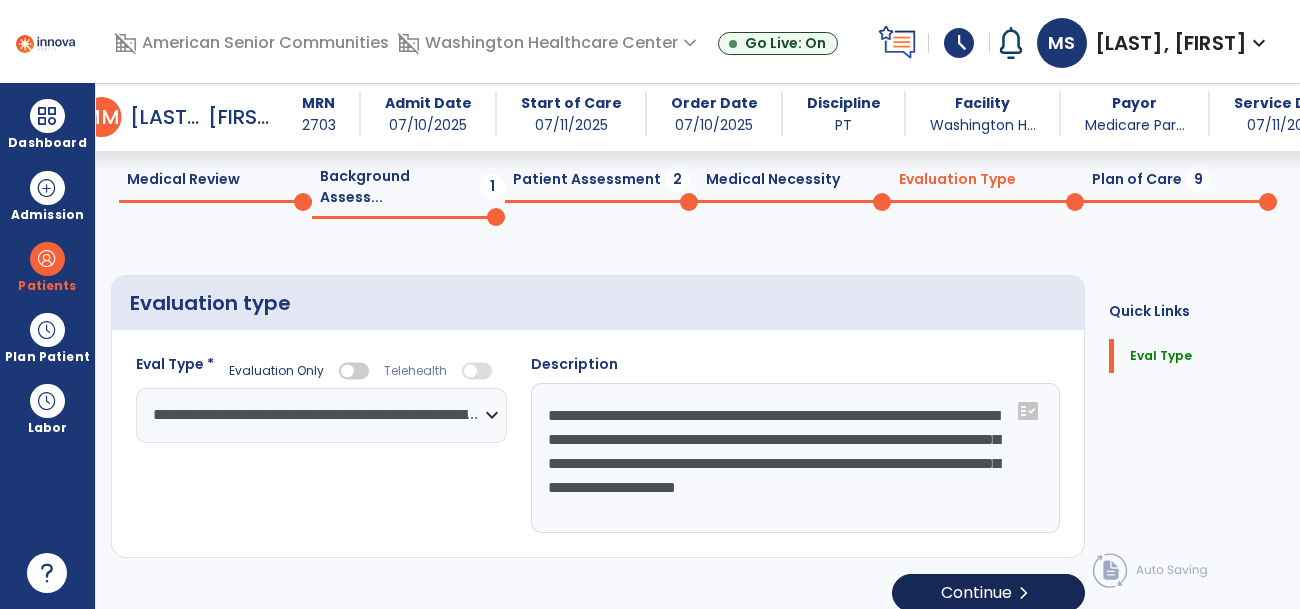 select on "*****" 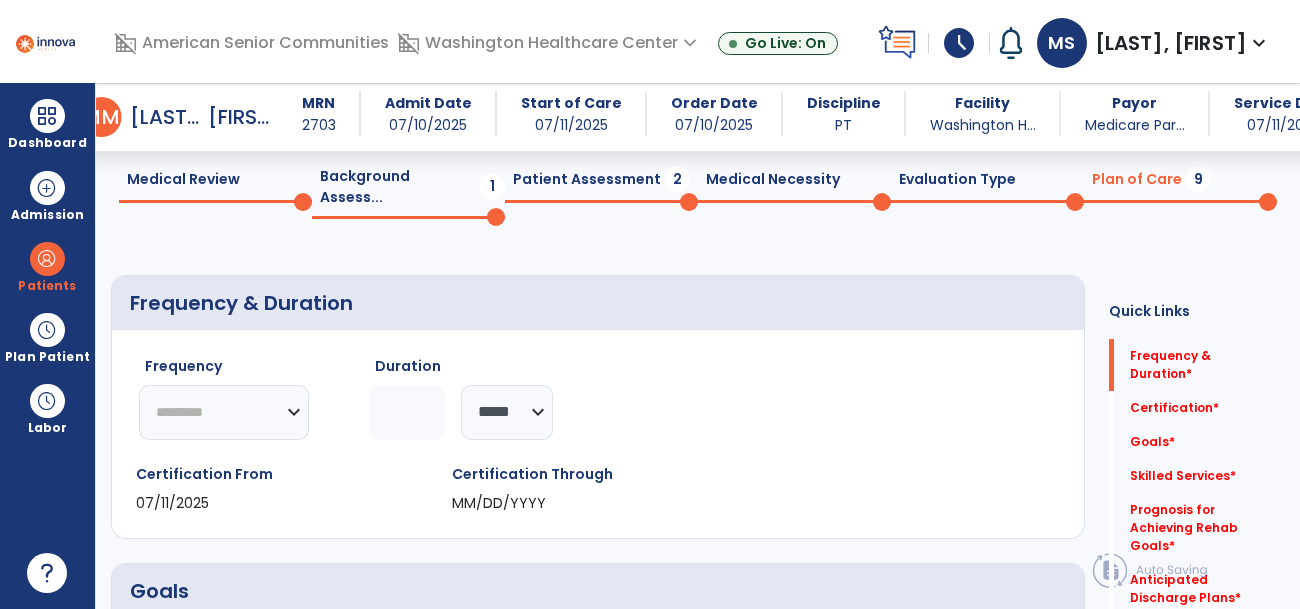 click on "********* ** ** ** ** ** ** **" 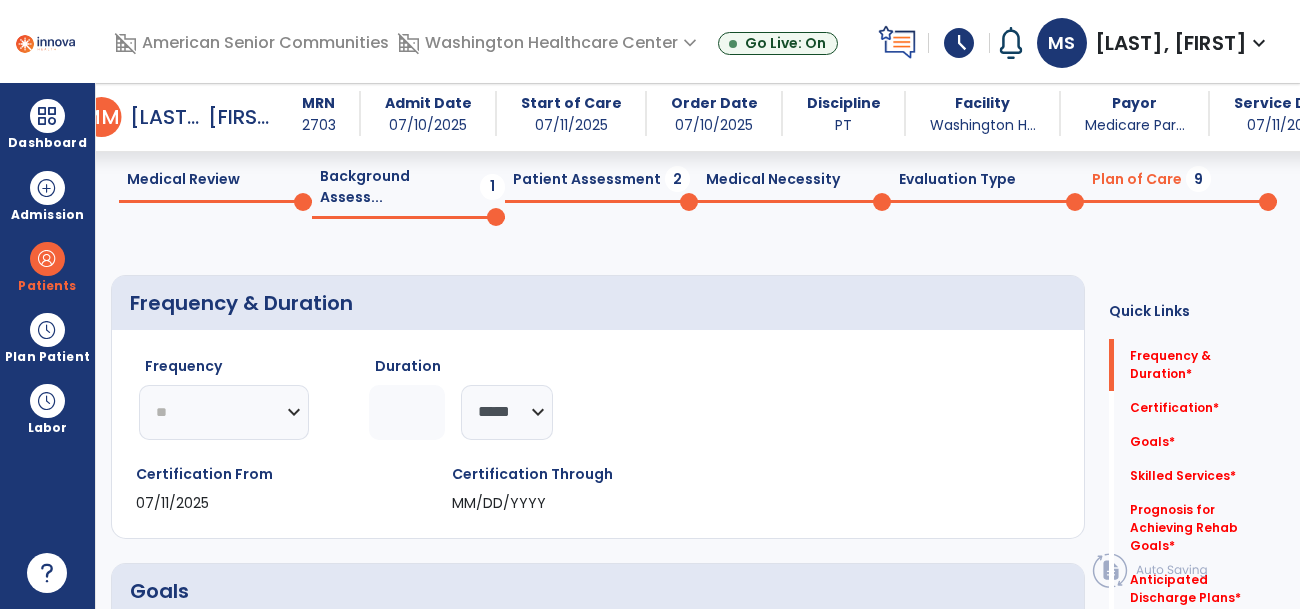 click on "********* ** ** ** ** ** ** **" 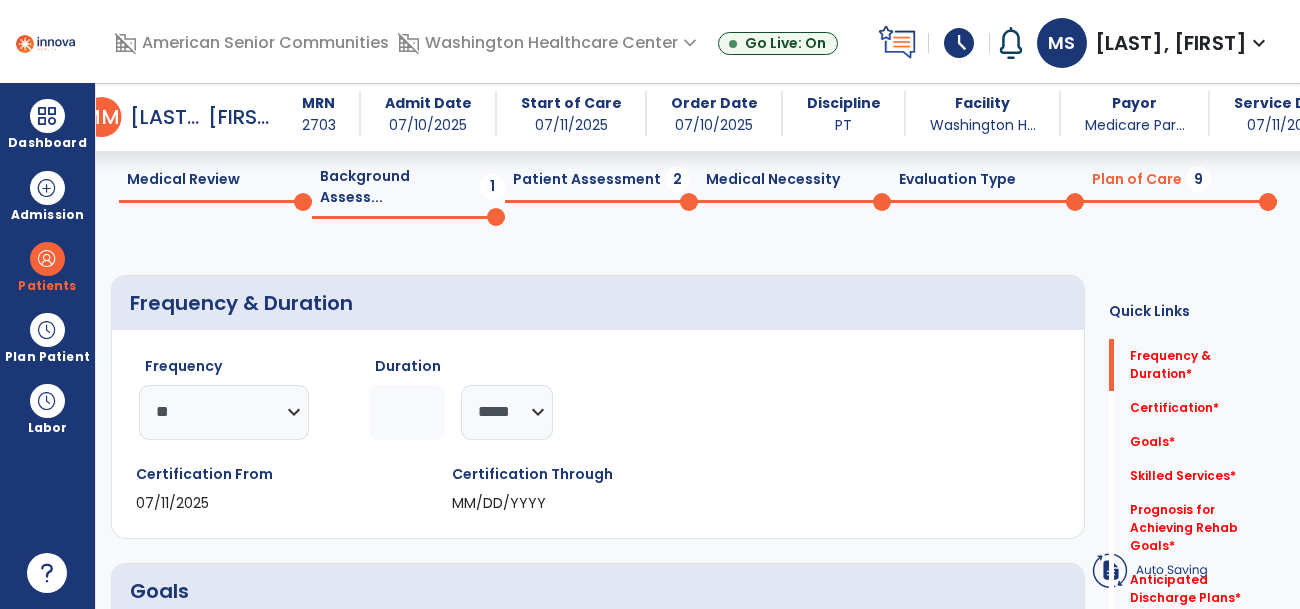 click 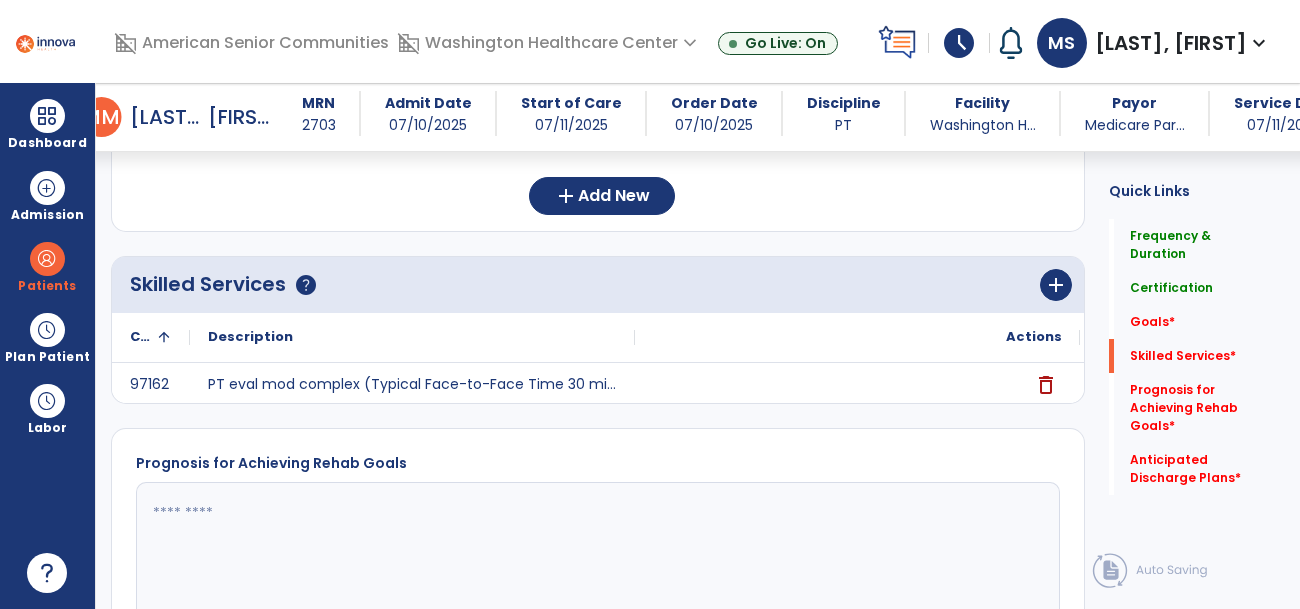 scroll, scrollTop: 571, scrollLeft: 0, axis: vertical 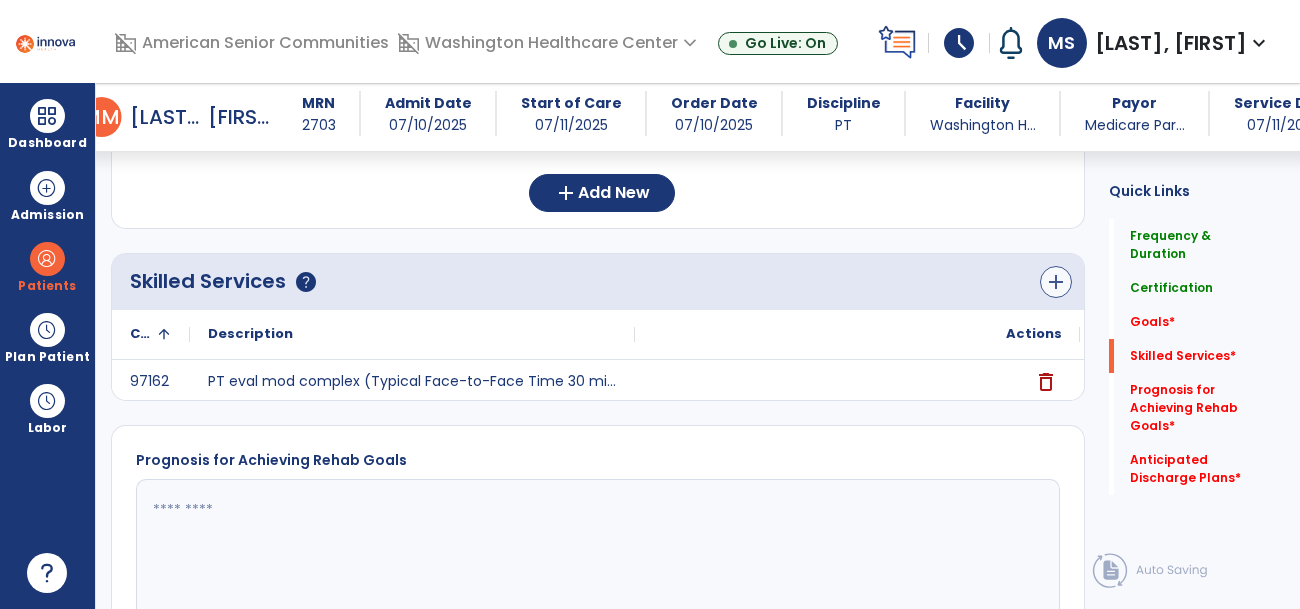 type on "*" 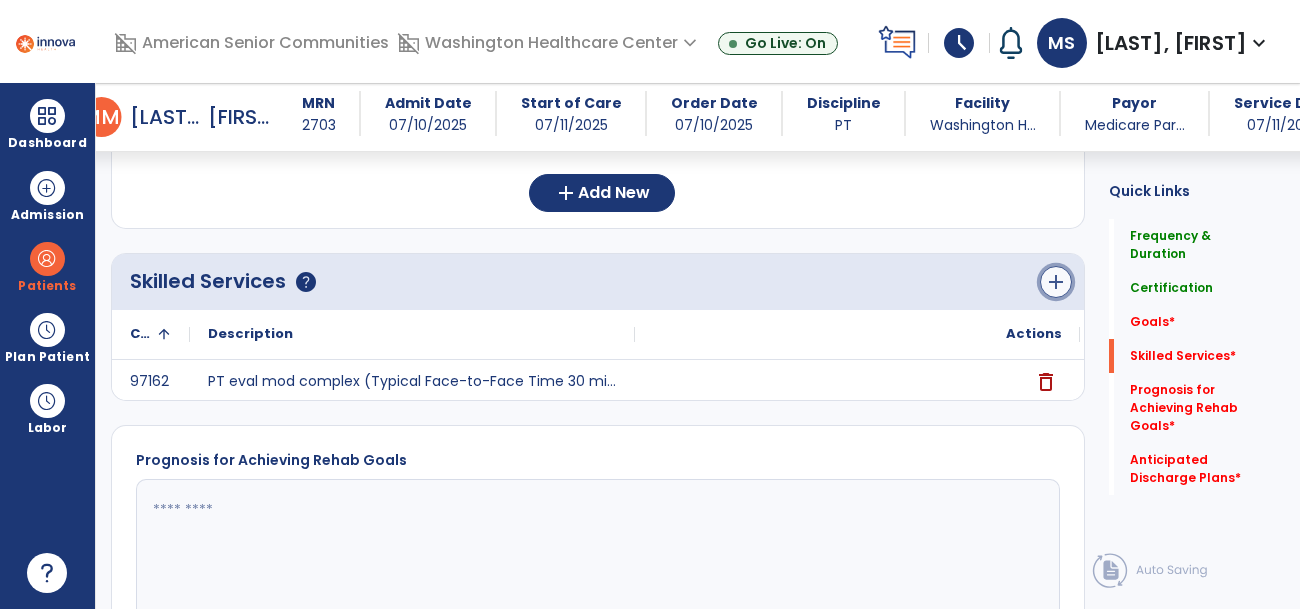 click on "add" 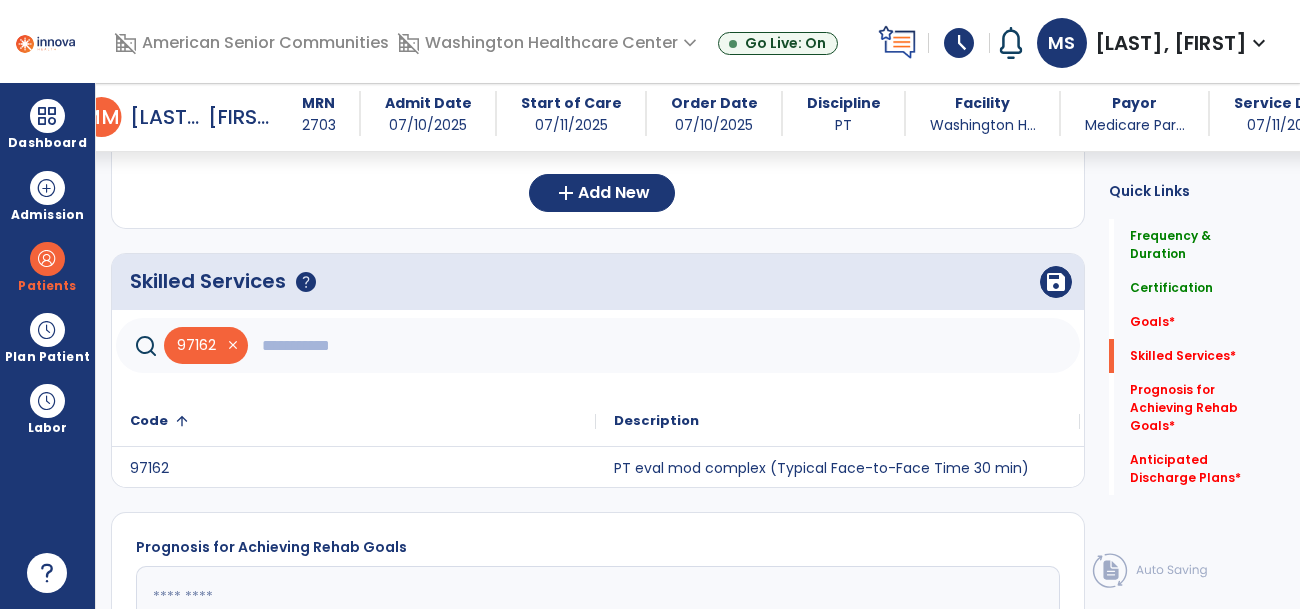 click 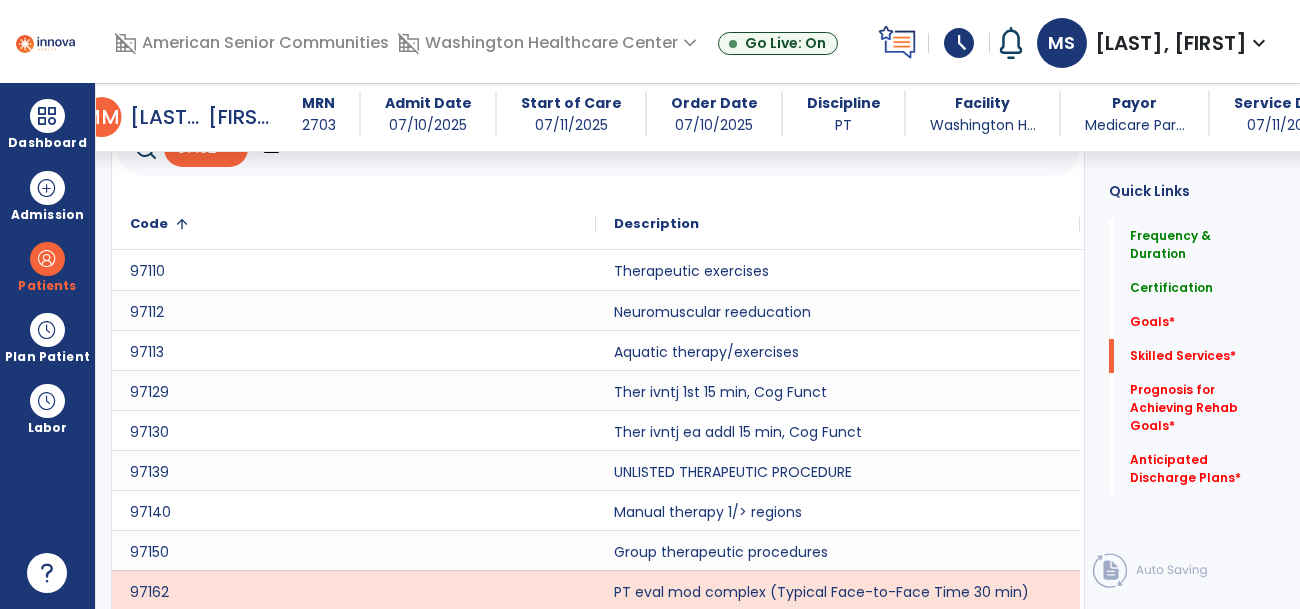 scroll, scrollTop: 749, scrollLeft: 0, axis: vertical 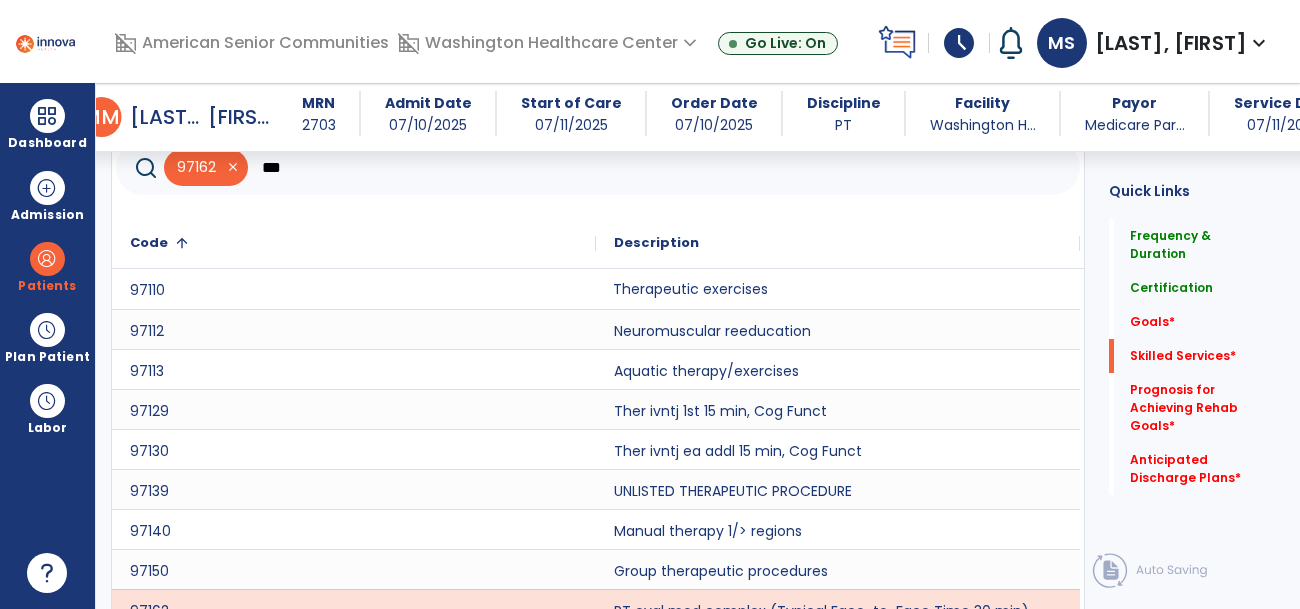 click on "Therapeutic exercises" 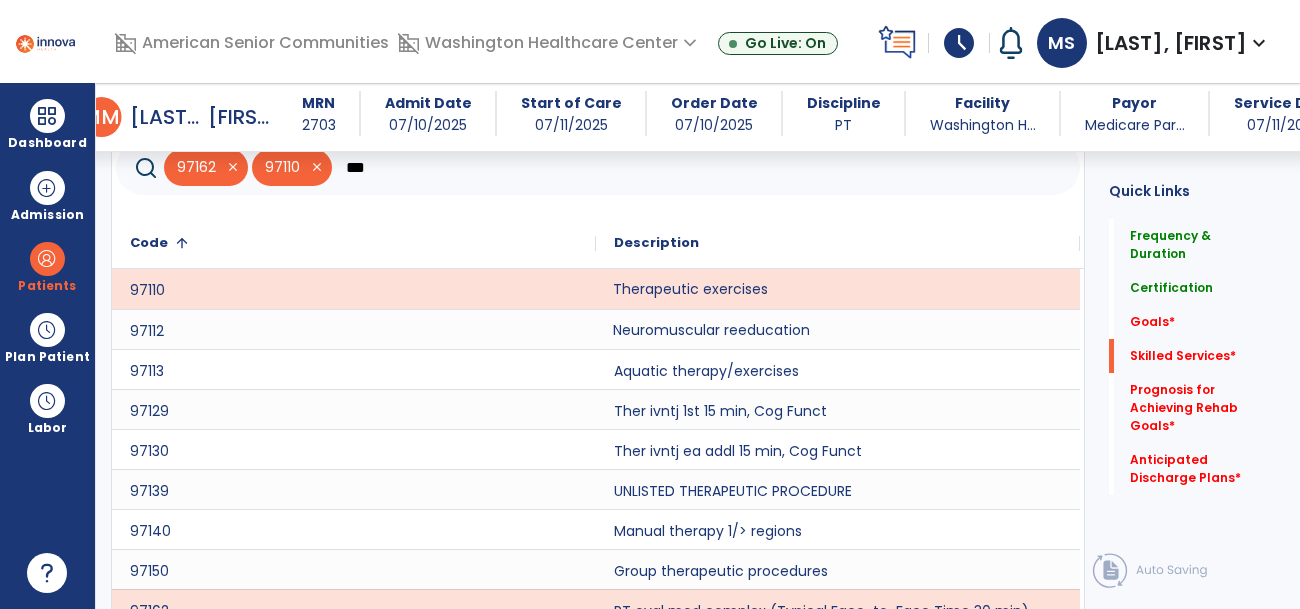 click on "Neuromuscular reeducation" 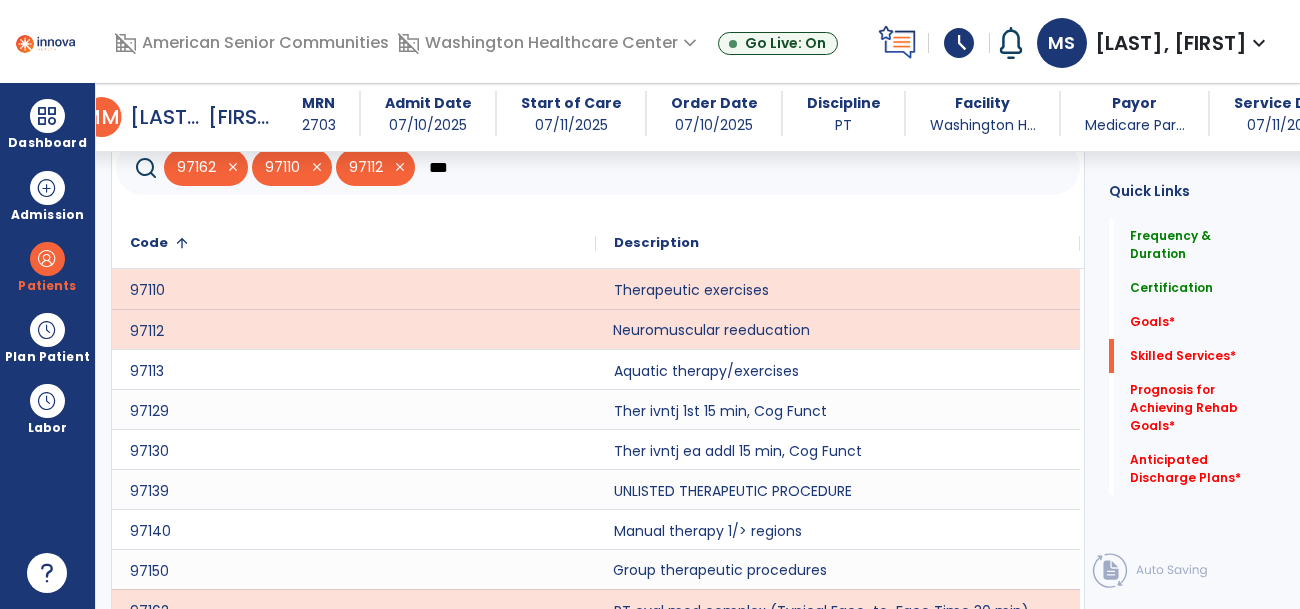 click on "Group therapeutic procedures" 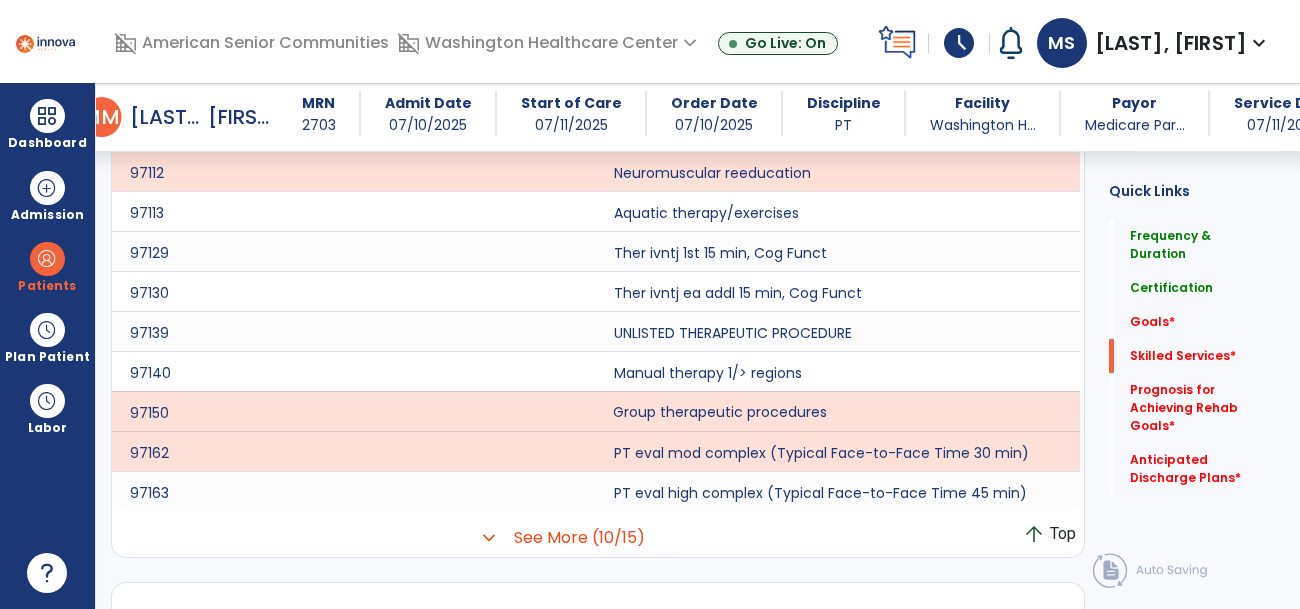 scroll, scrollTop: 918, scrollLeft: 0, axis: vertical 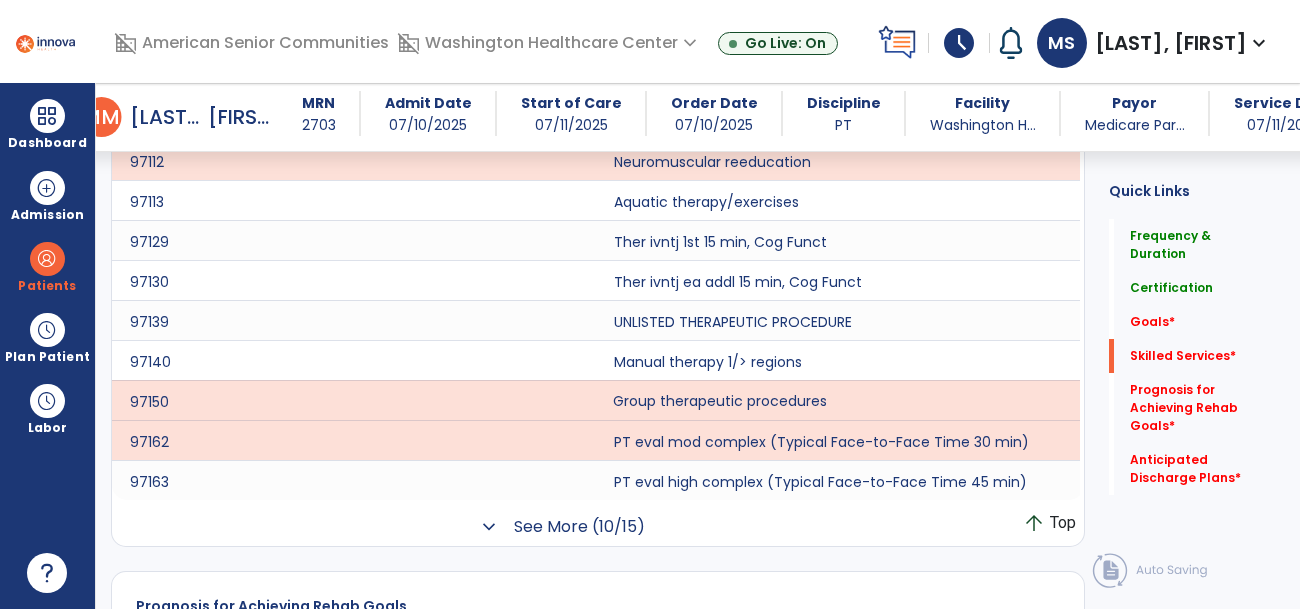 click on "See More (10/15)" 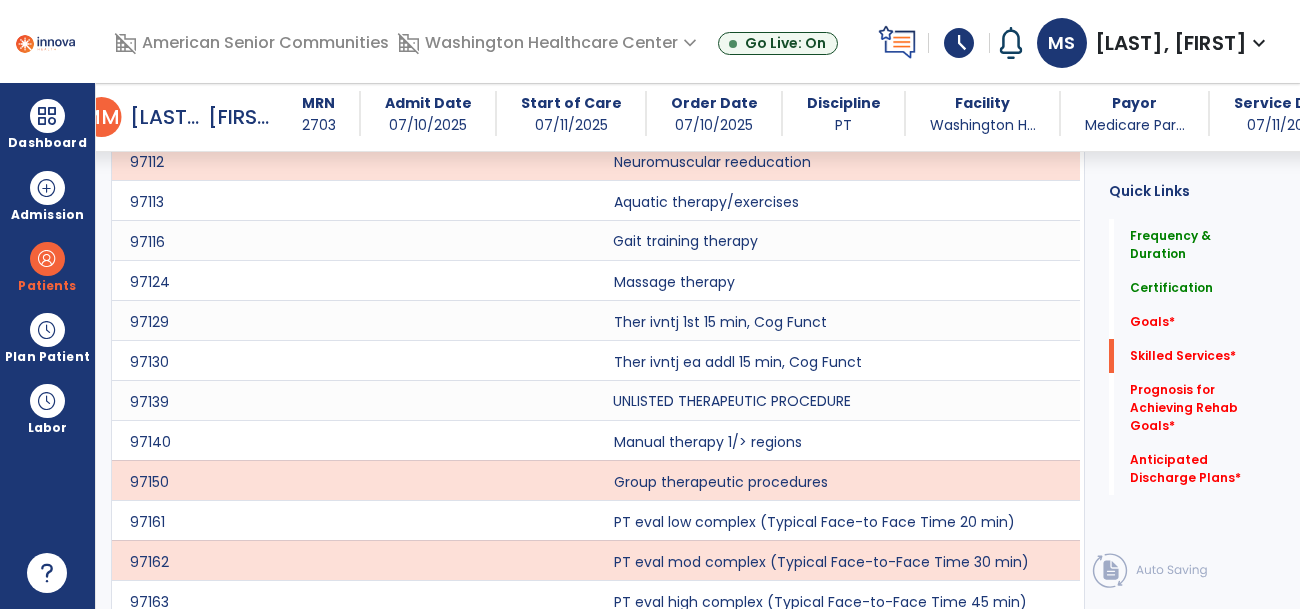 click on "Gait training therapy" 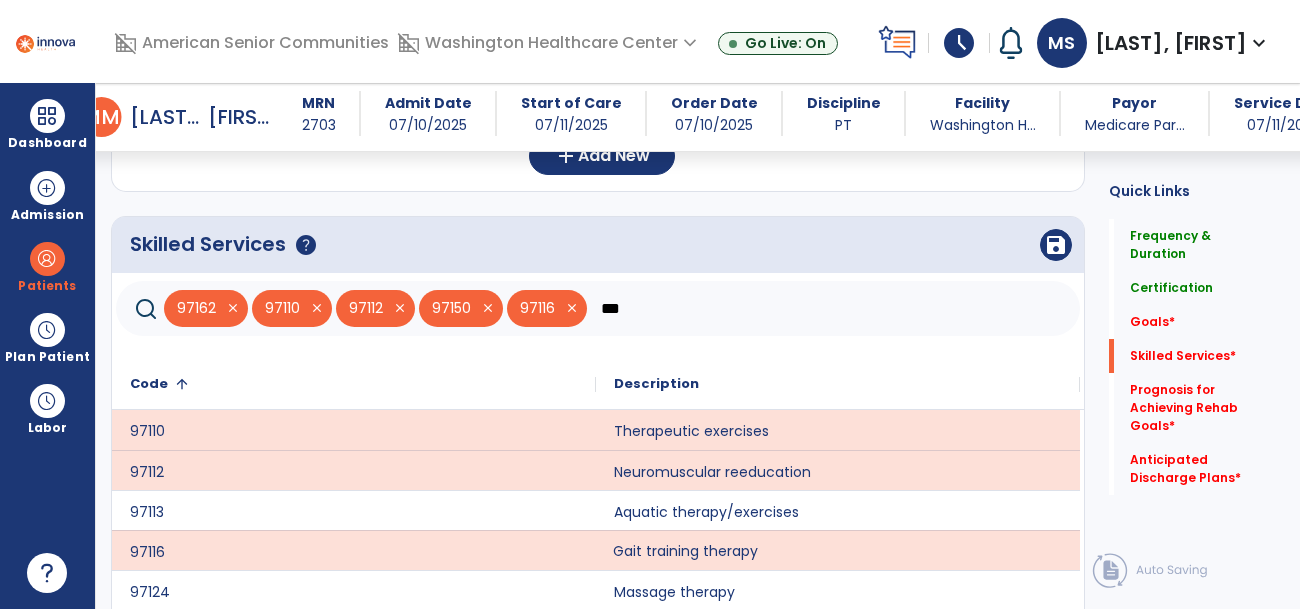 scroll, scrollTop: 606, scrollLeft: 0, axis: vertical 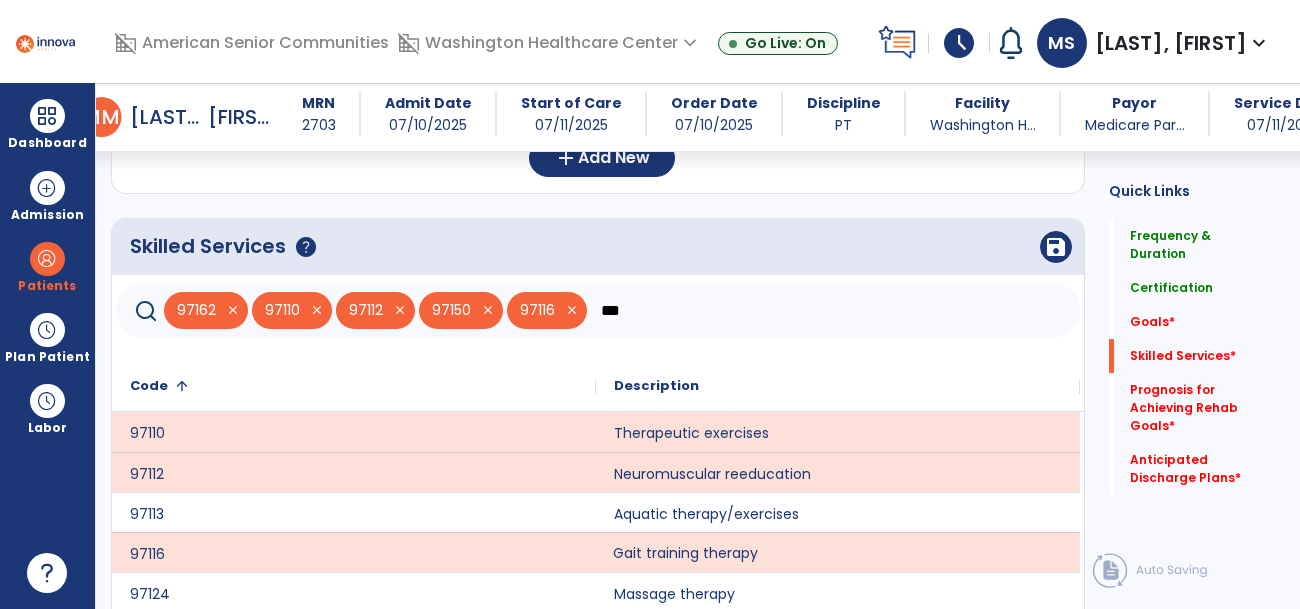 click on "***" 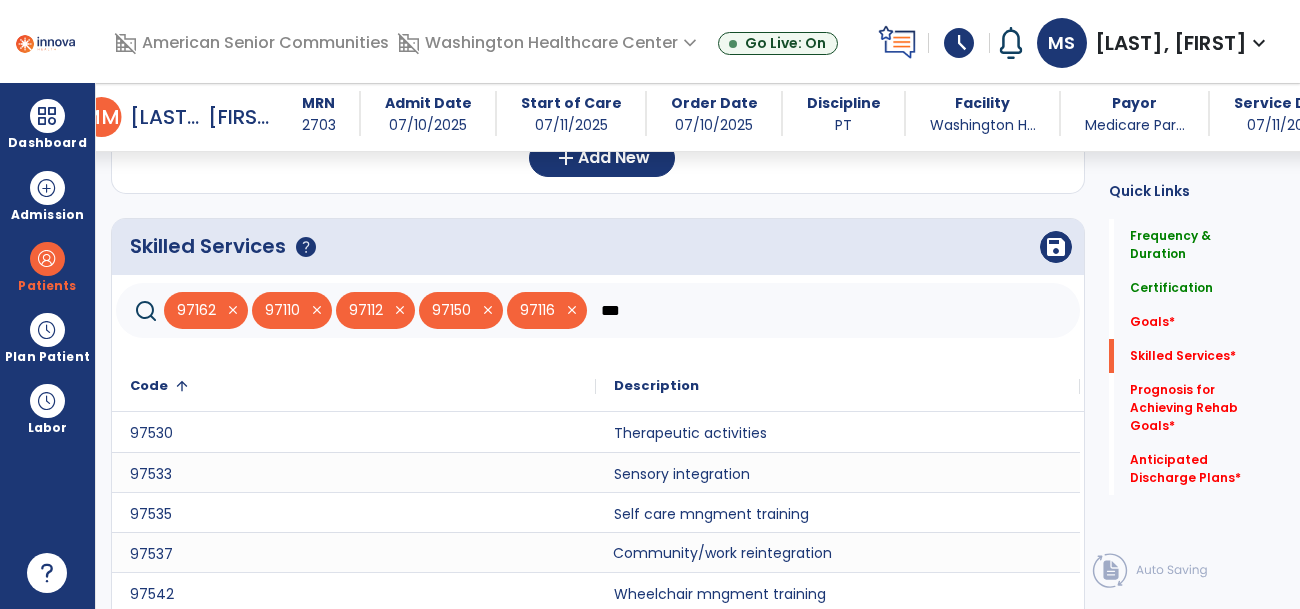 type on "***" 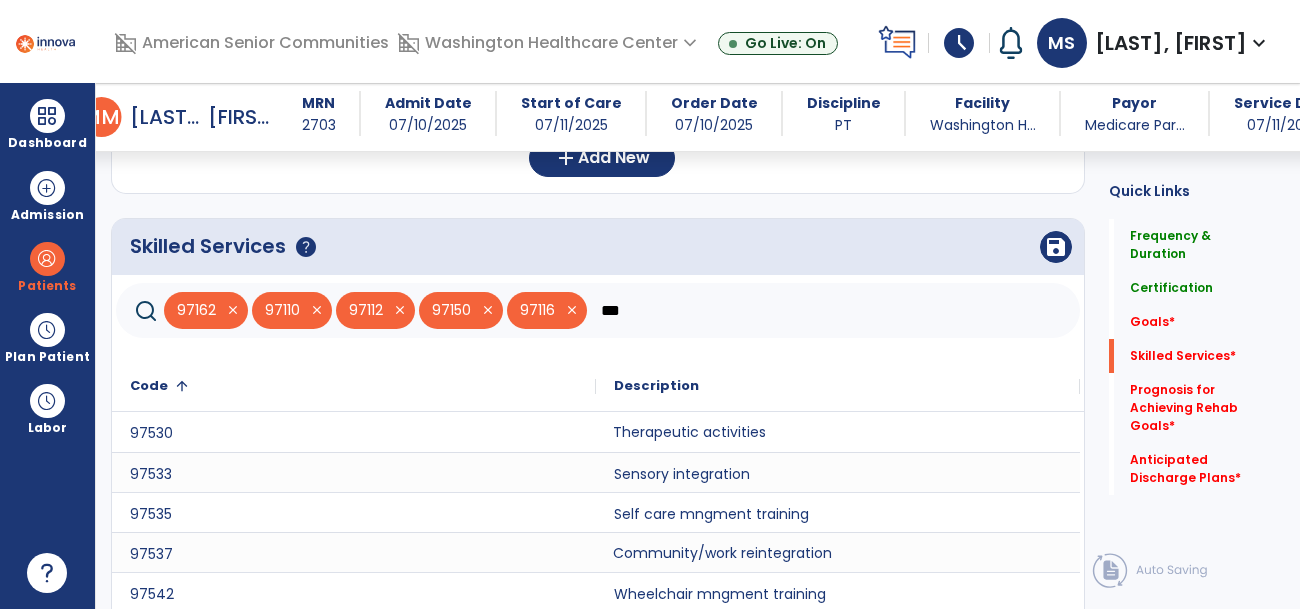 click on "Therapeutic activities" 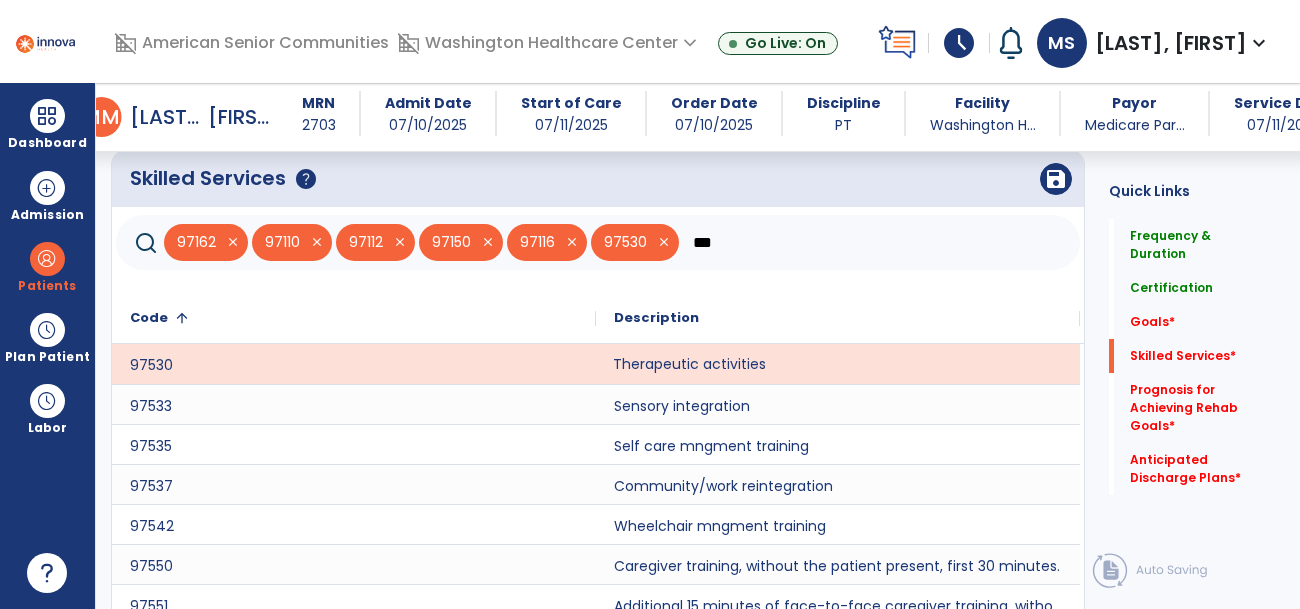 scroll, scrollTop: 684, scrollLeft: 0, axis: vertical 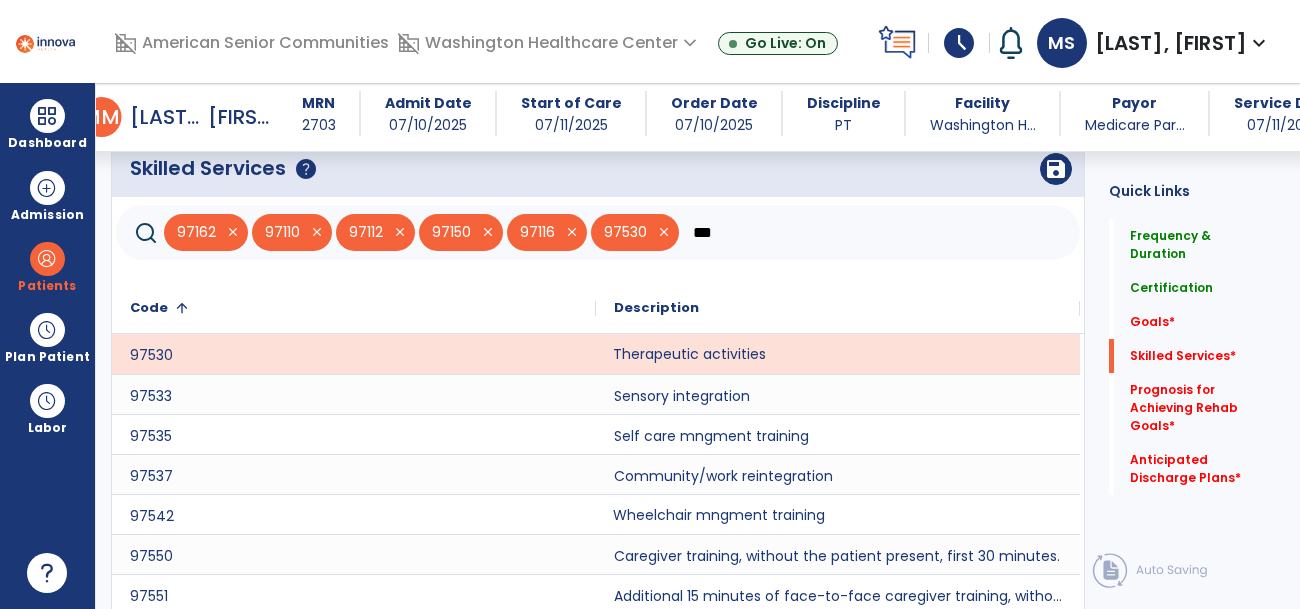 click on "Wheelchair mngment training" 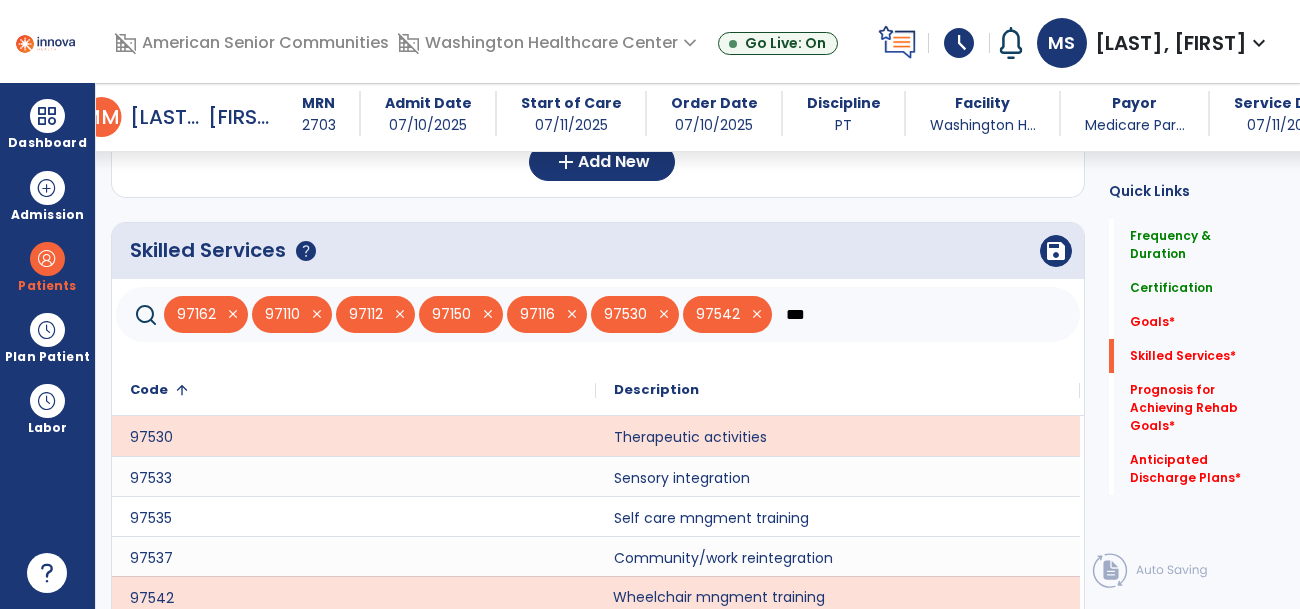 scroll, scrollTop: 603, scrollLeft: 0, axis: vertical 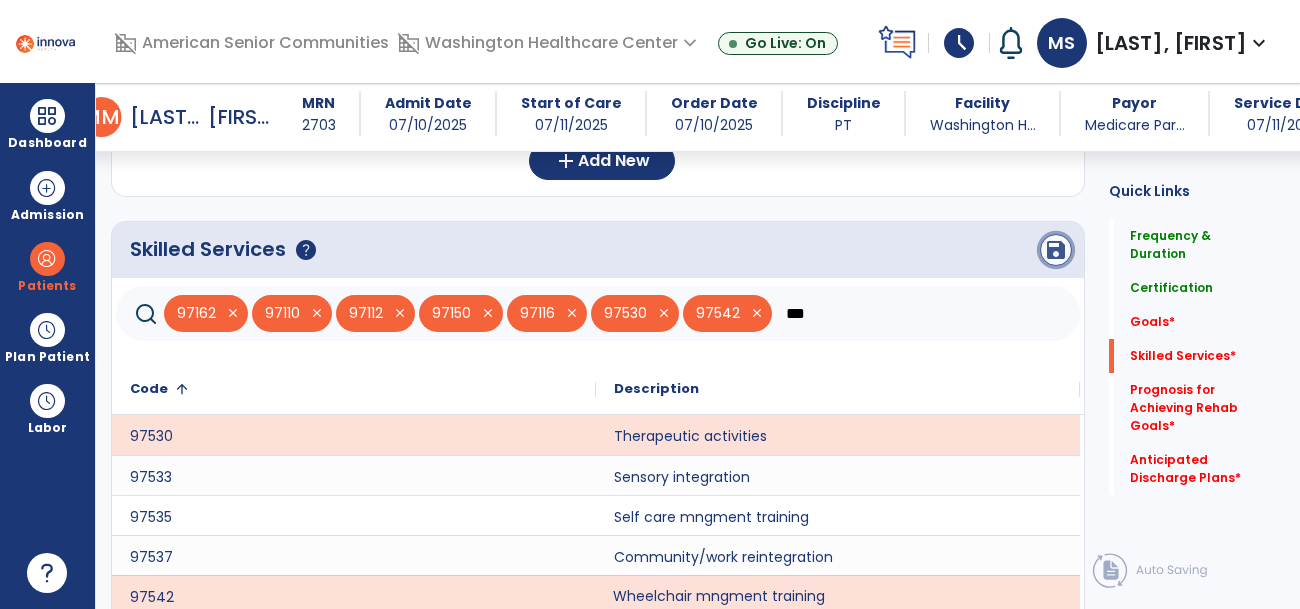 click on "save" 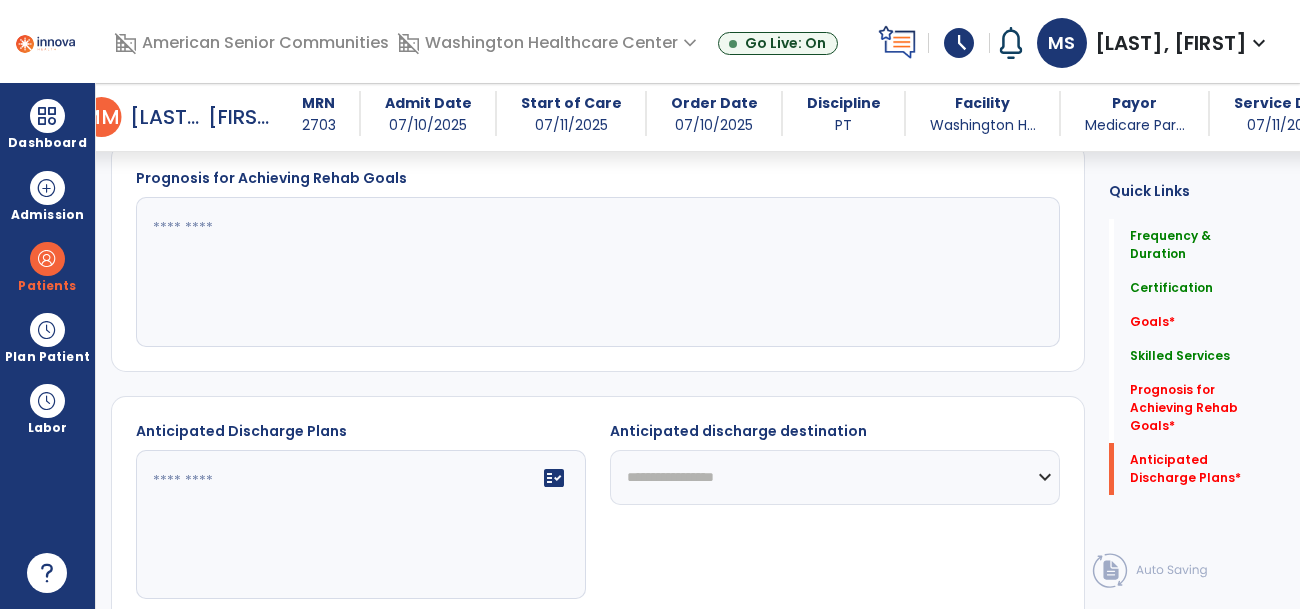 scroll, scrollTop: 1045, scrollLeft: 0, axis: vertical 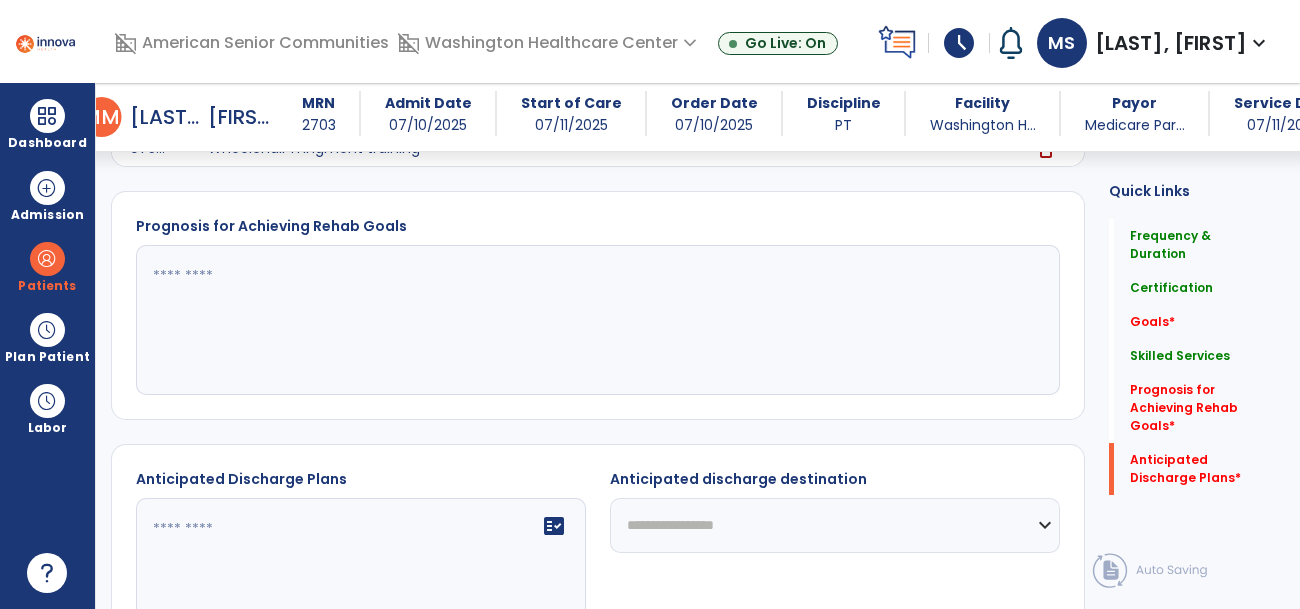 click 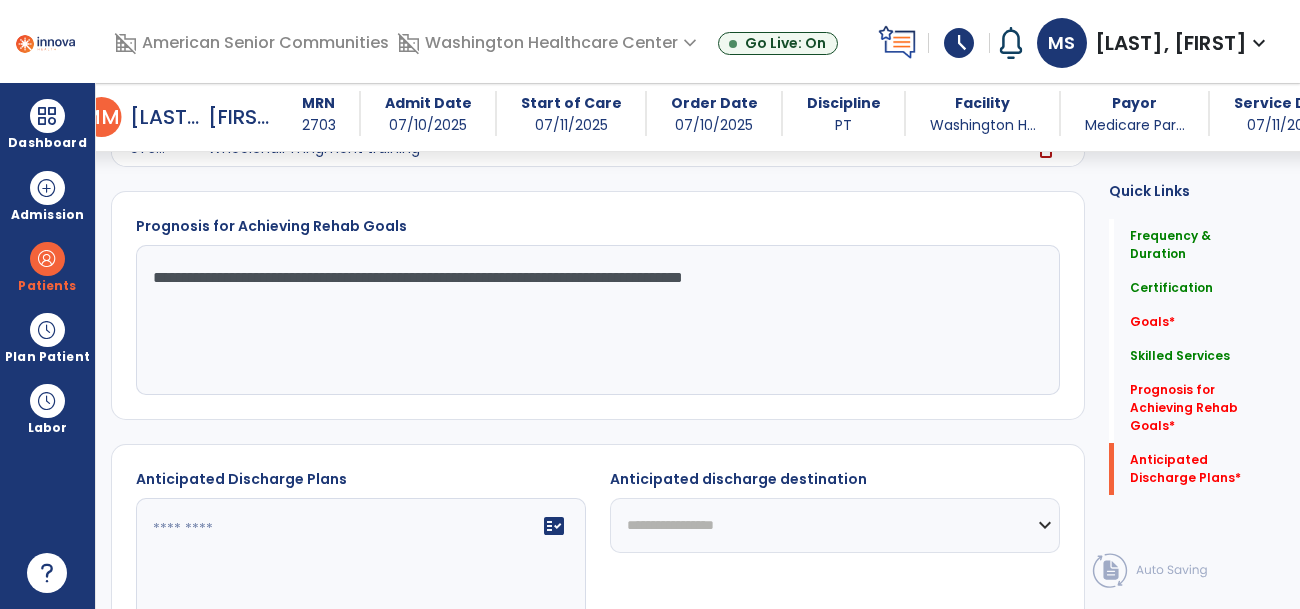 type on "**********" 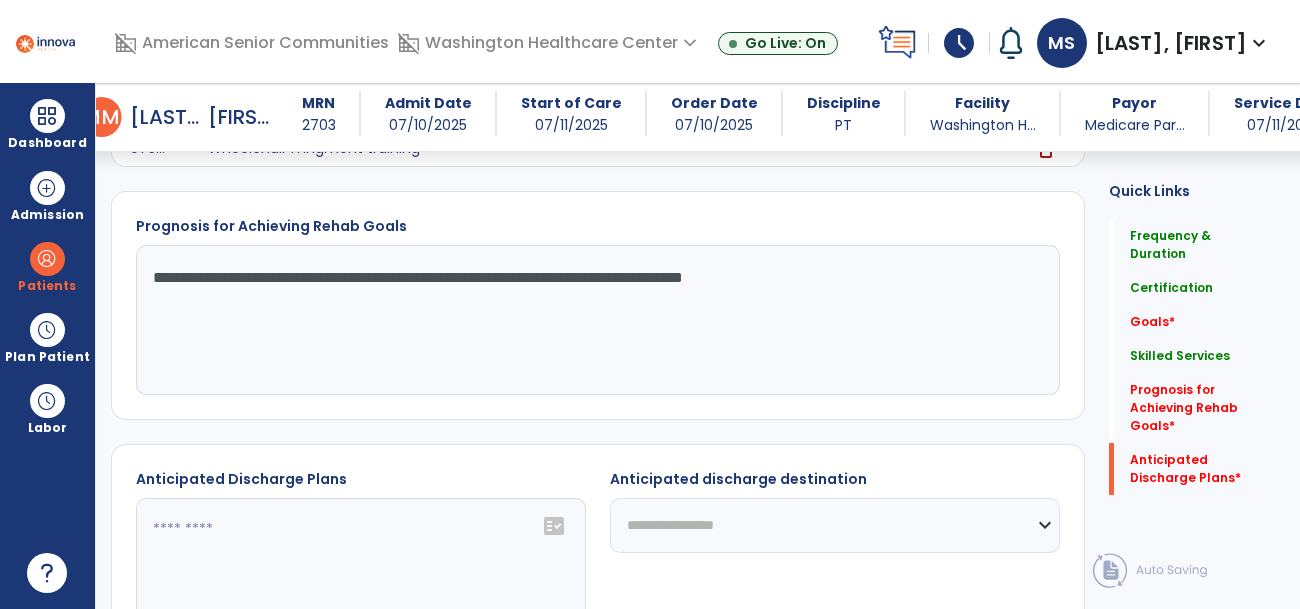 click on "fact_check" 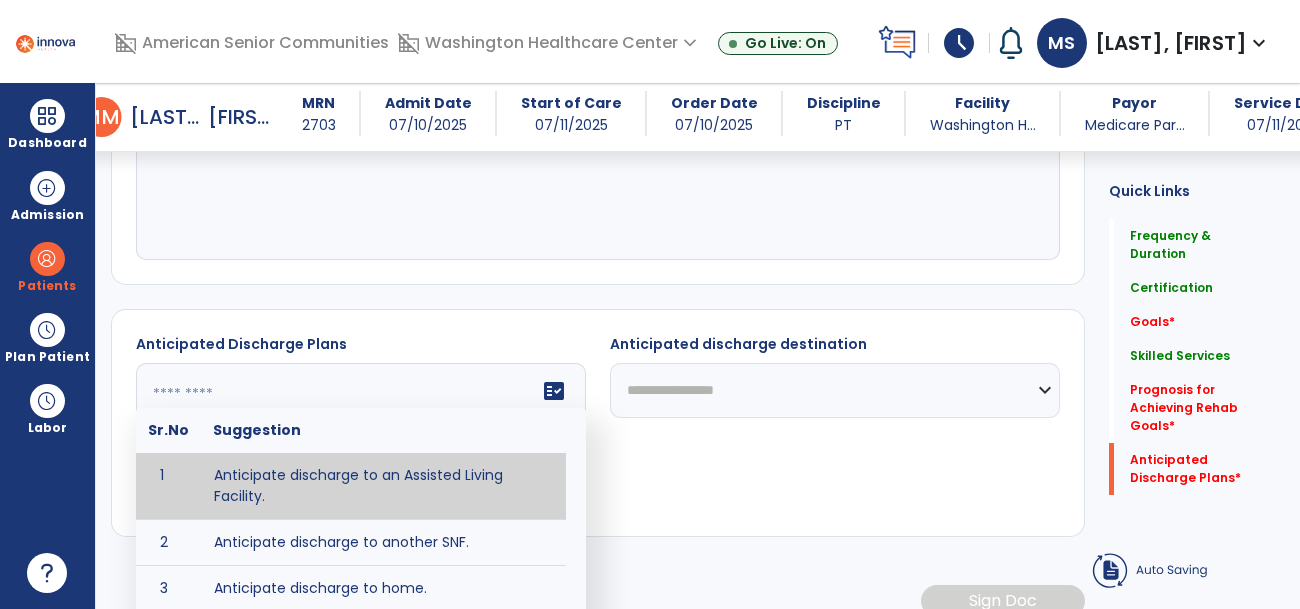 scroll, scrollTop: 1181, scrollLeft: 0, axis: vertical 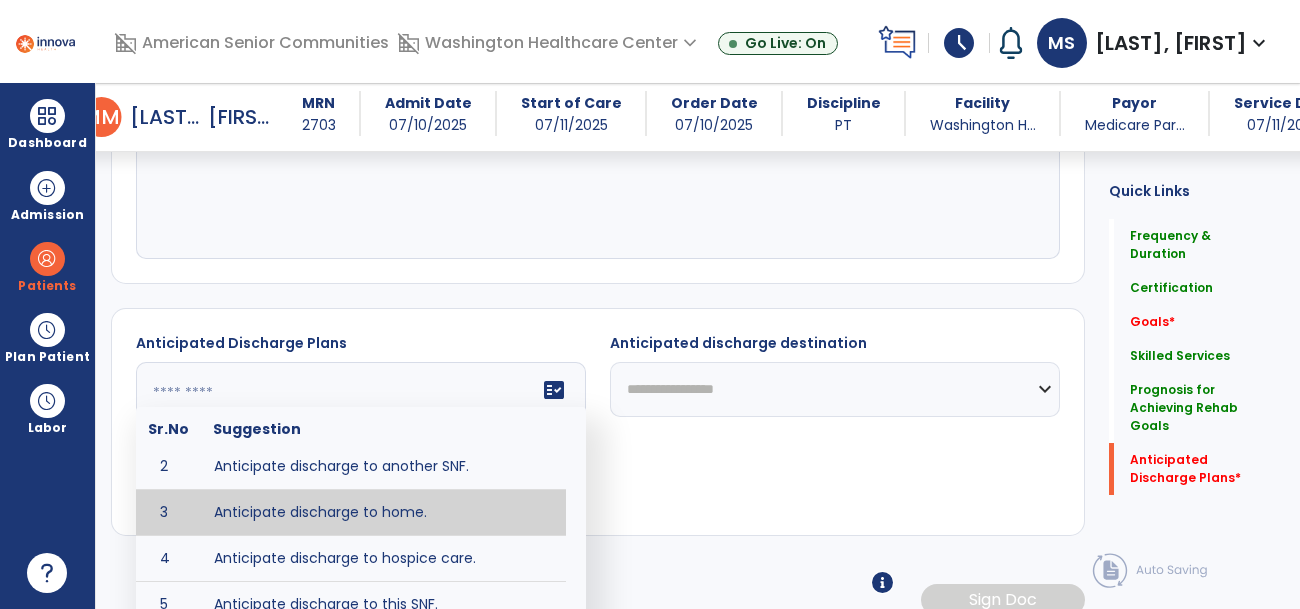type on "**********" 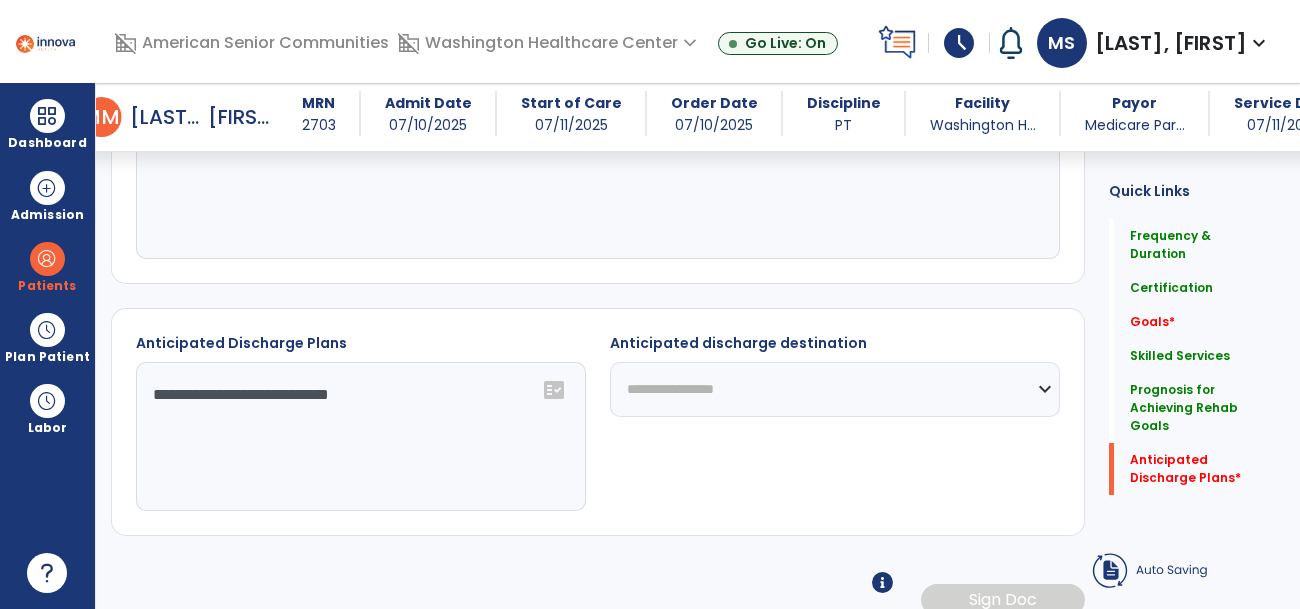 click on "**********" 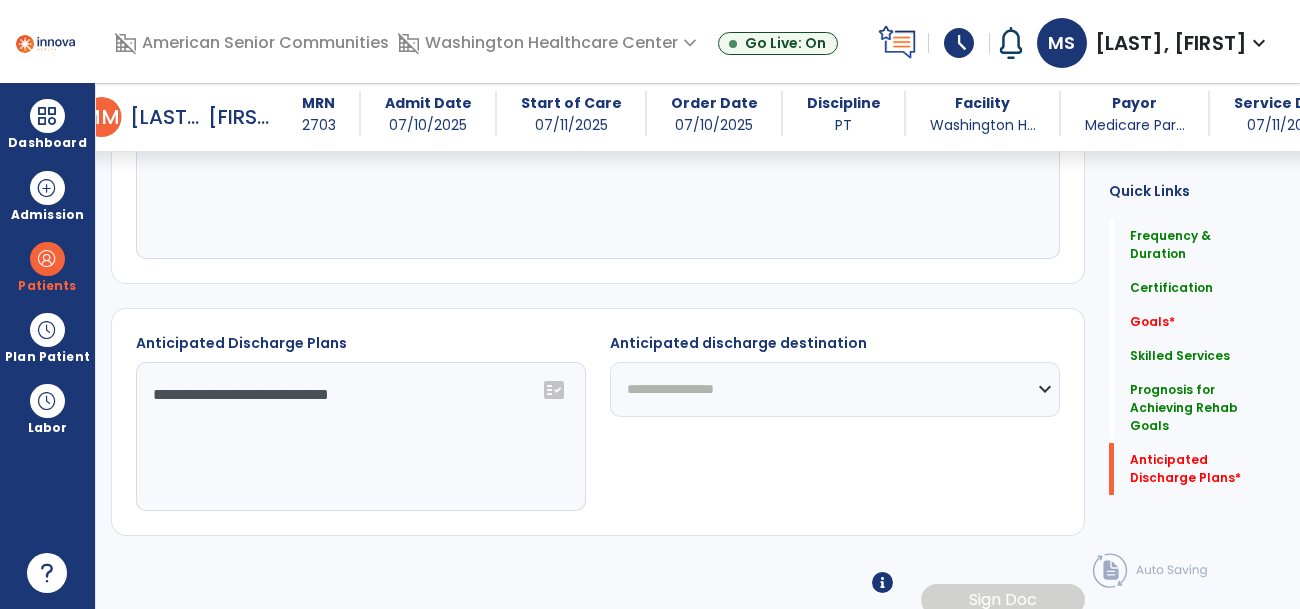 select on "****" 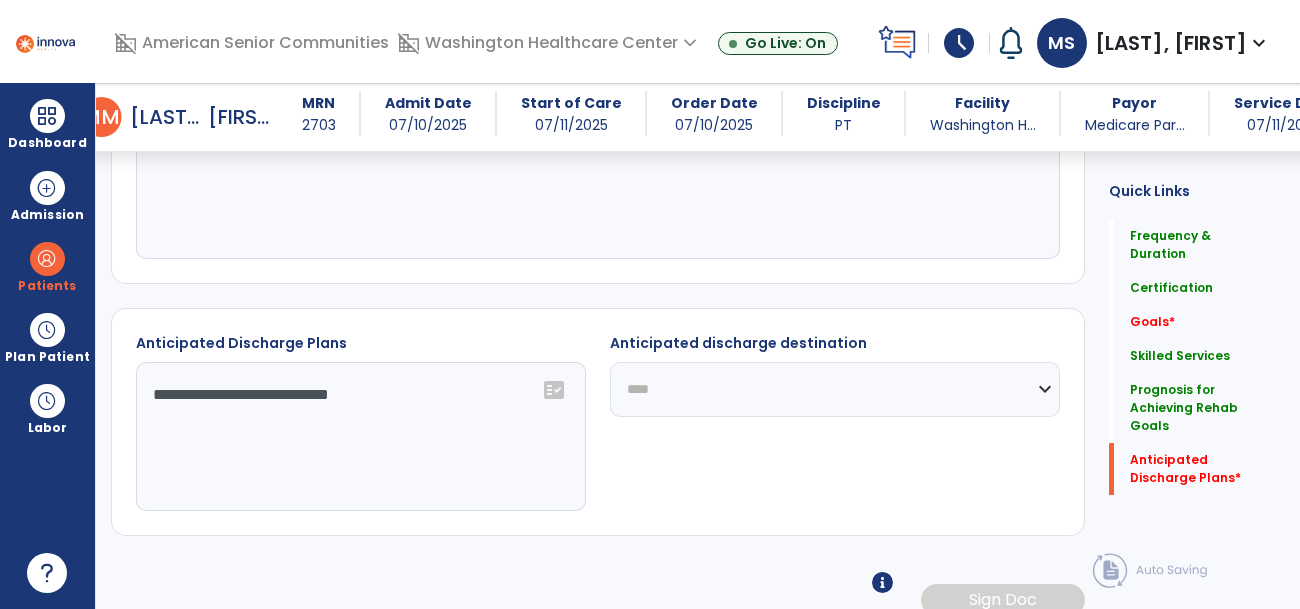 click on "**********" 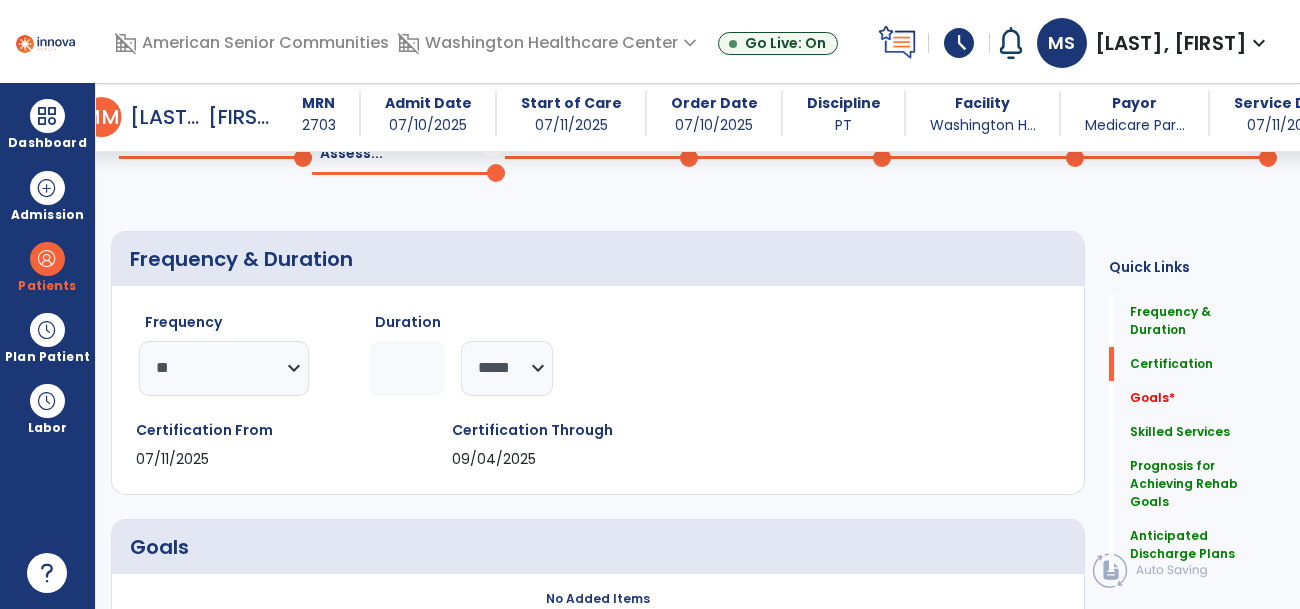 scroll, scrollTop: 0, scrollLeft: 0, axis: both 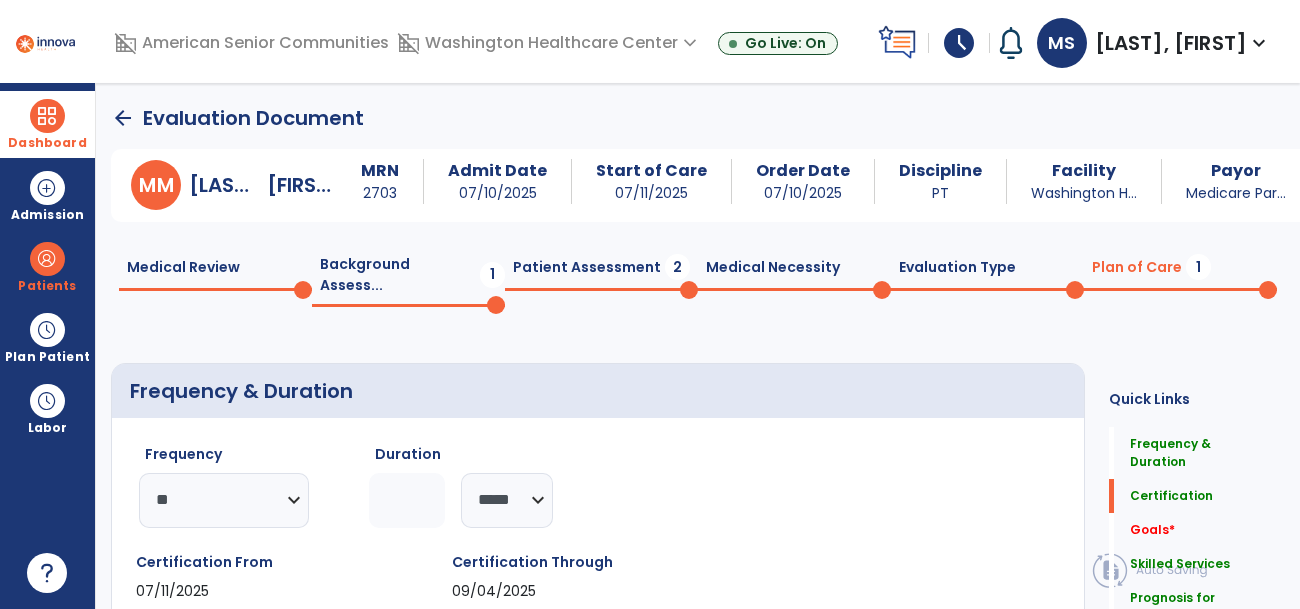 click at bounding box center [47, 116] 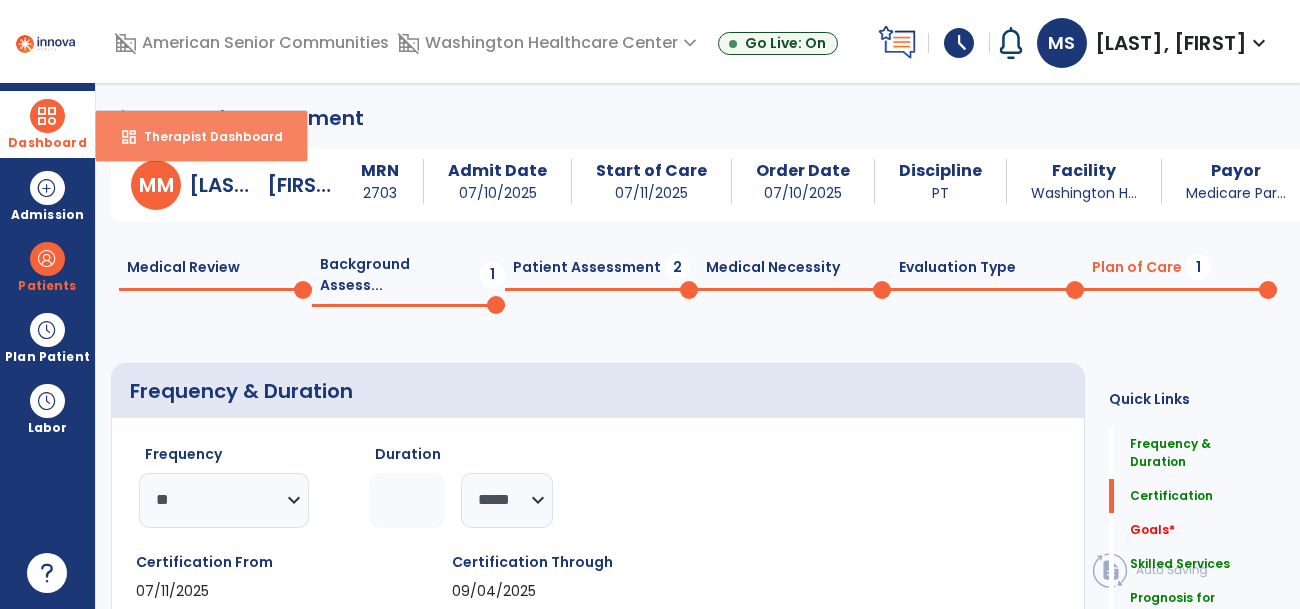 click on "Therapist Dashboard" at bounding box center (205, 136) 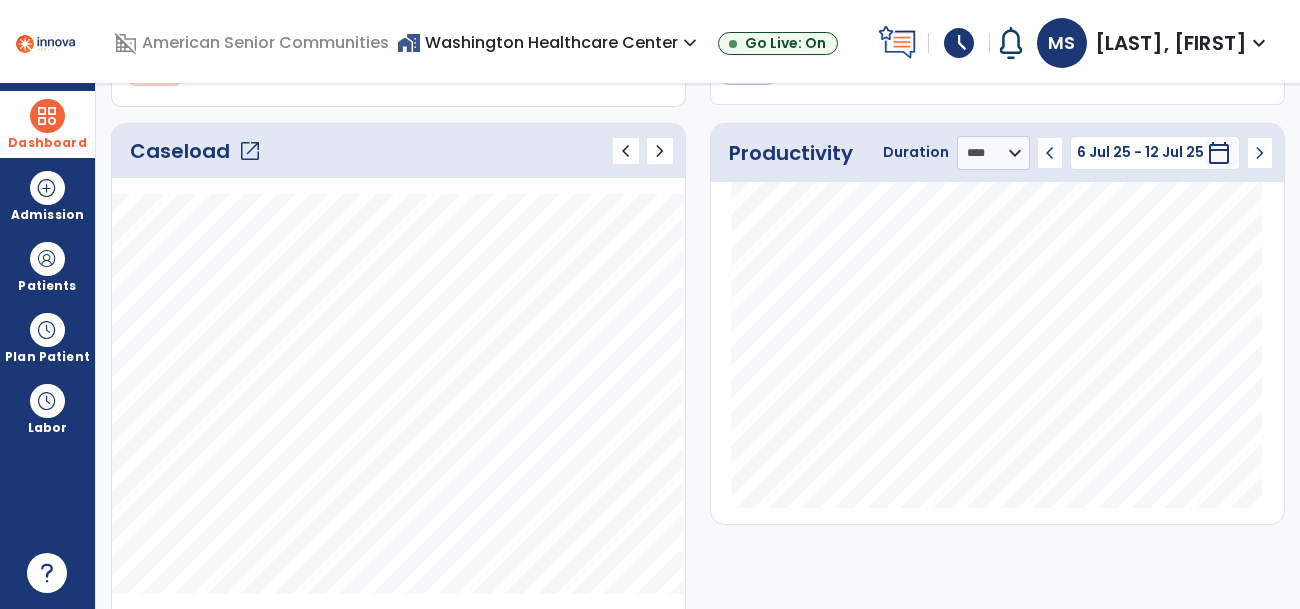 scroll, scrollTop: 241, scrollLeft: 0, axis: vertical 